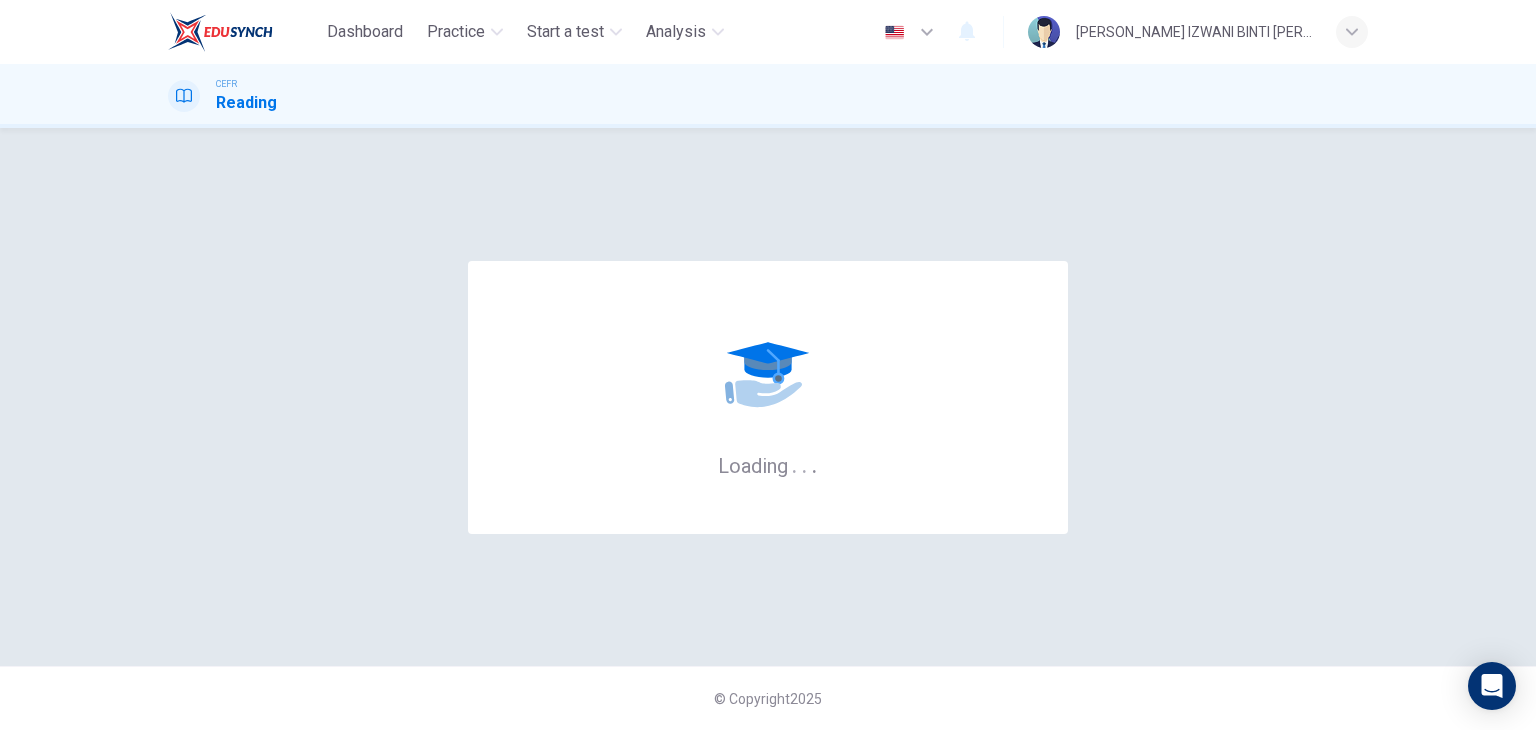 scroll, scrollTop: 0, scrollLeft: 0, axis: both 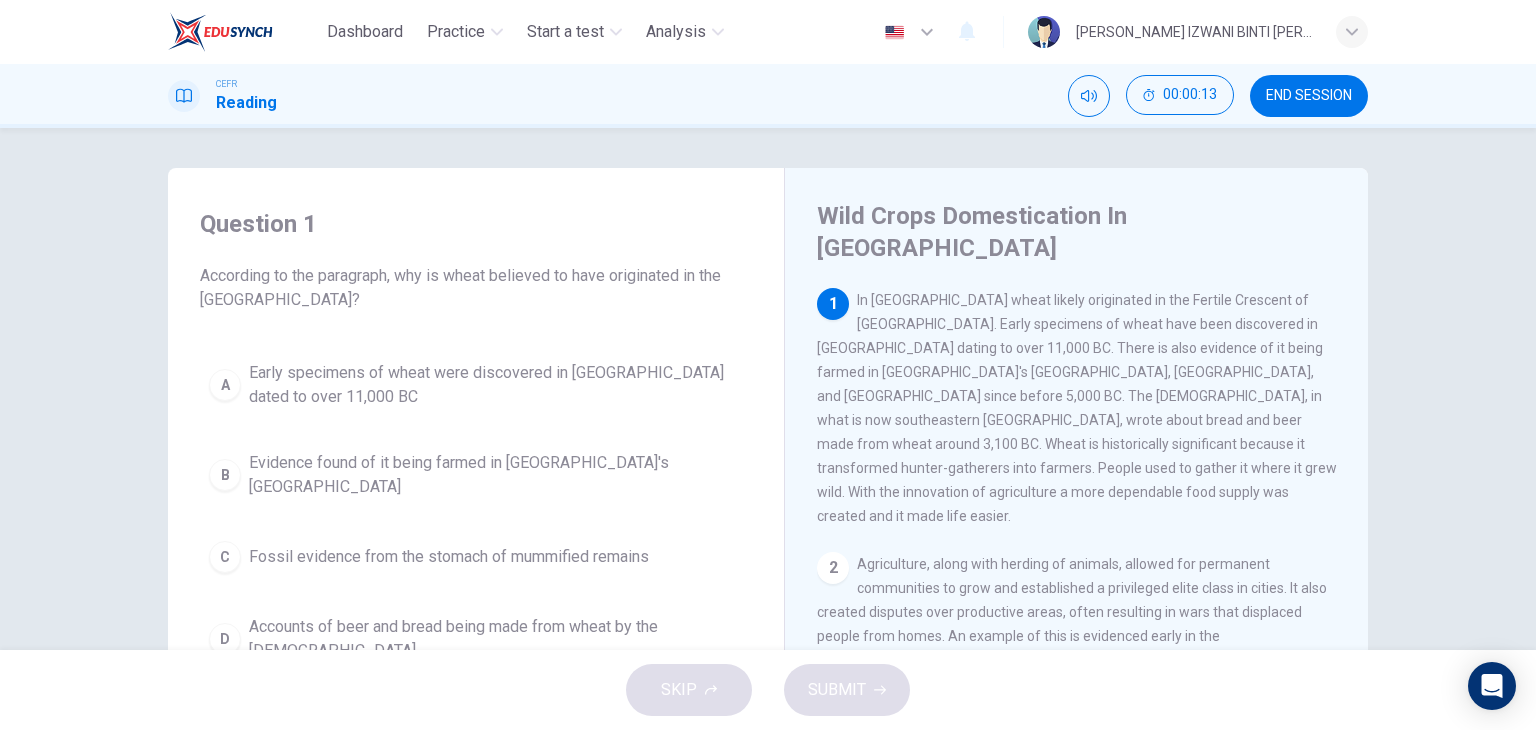 drag, startPoint x: 853, startPoint y: 270, endPoint x: 1044, endPoint y: 278, distance: 191.16747 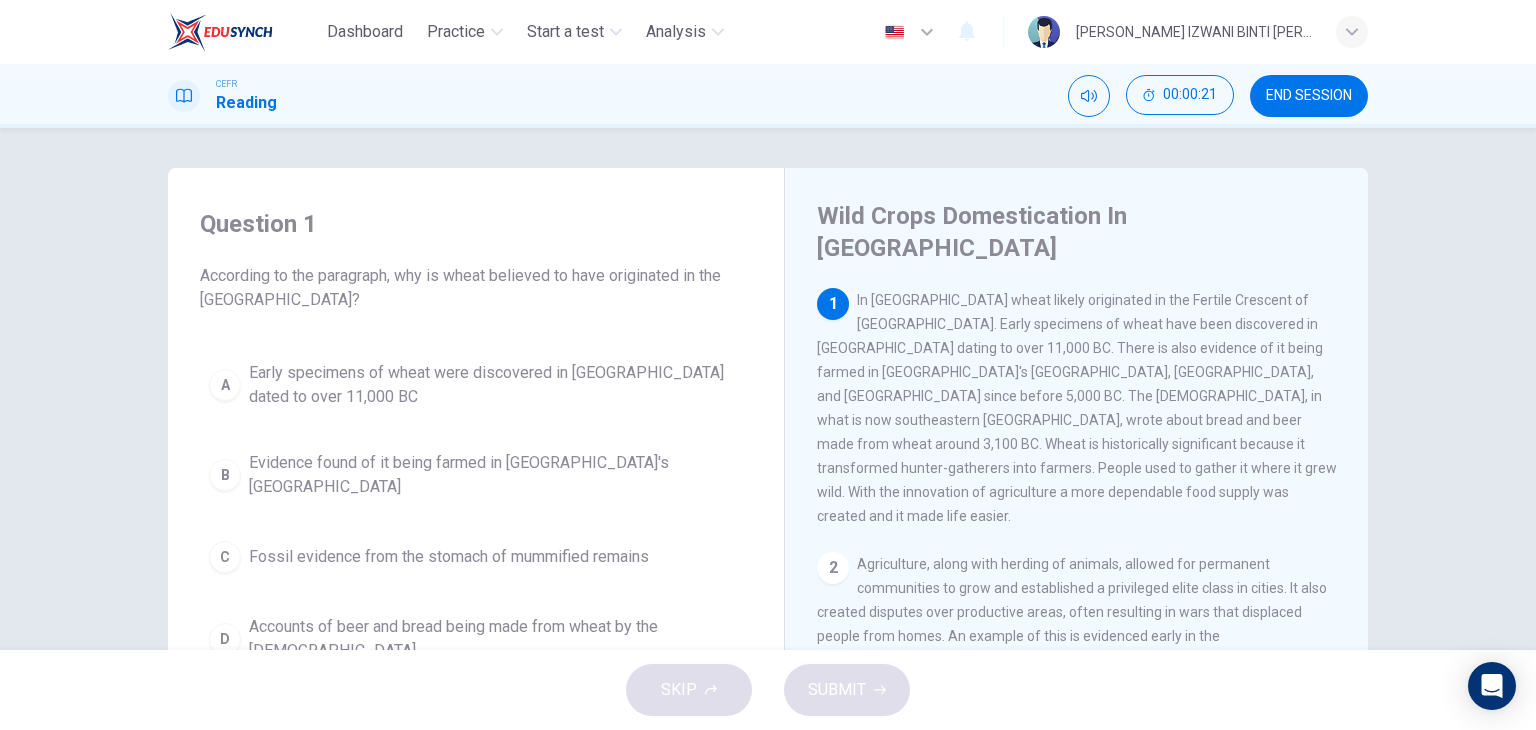 drag, startPoint x: 1057, startPoint y: 298, endPoint x: 1116, endPoint y: 317, distance: 61.983868 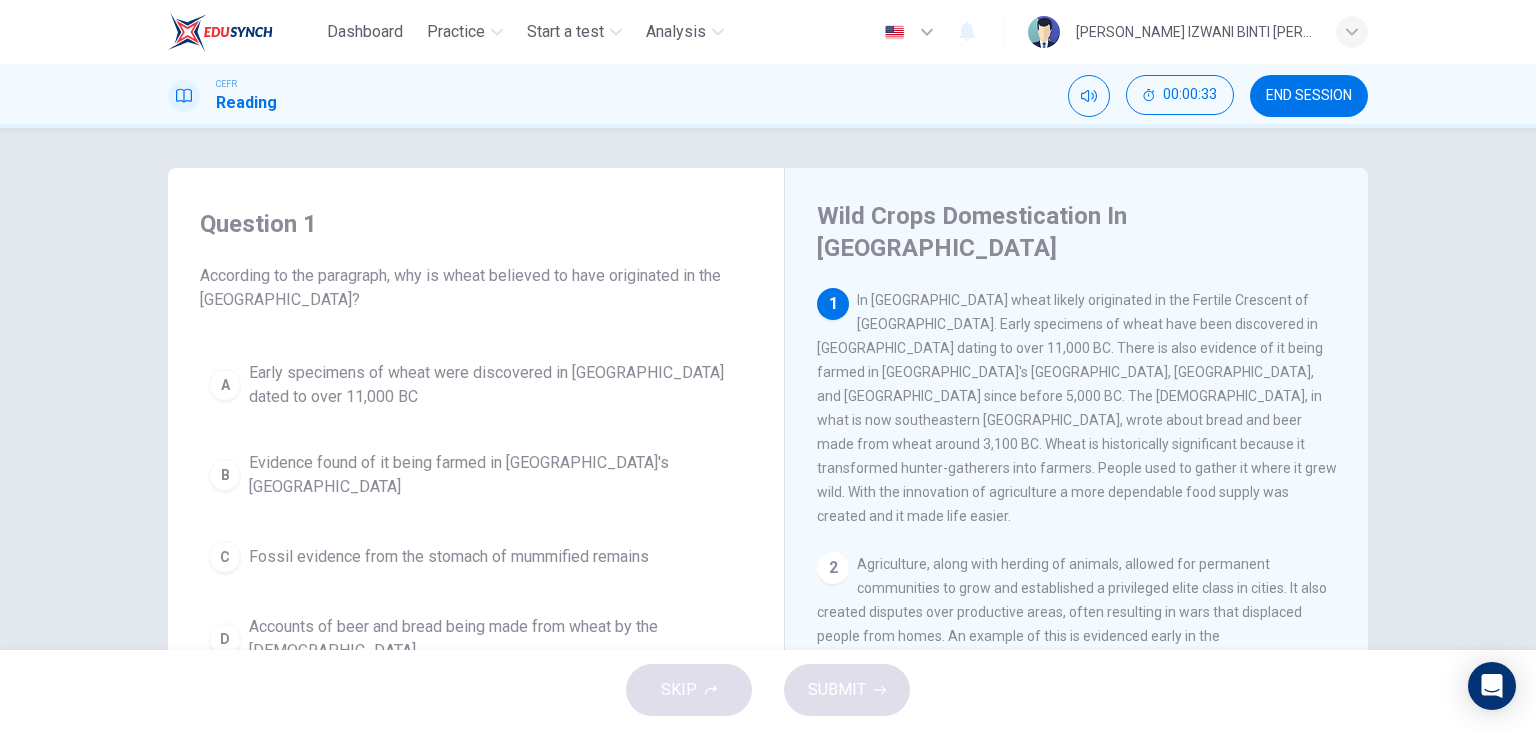 drag, startPoint x: 1070, startPoint y: 338, endPoint x: 1137, endPoint y: 354, distance: 68.88396 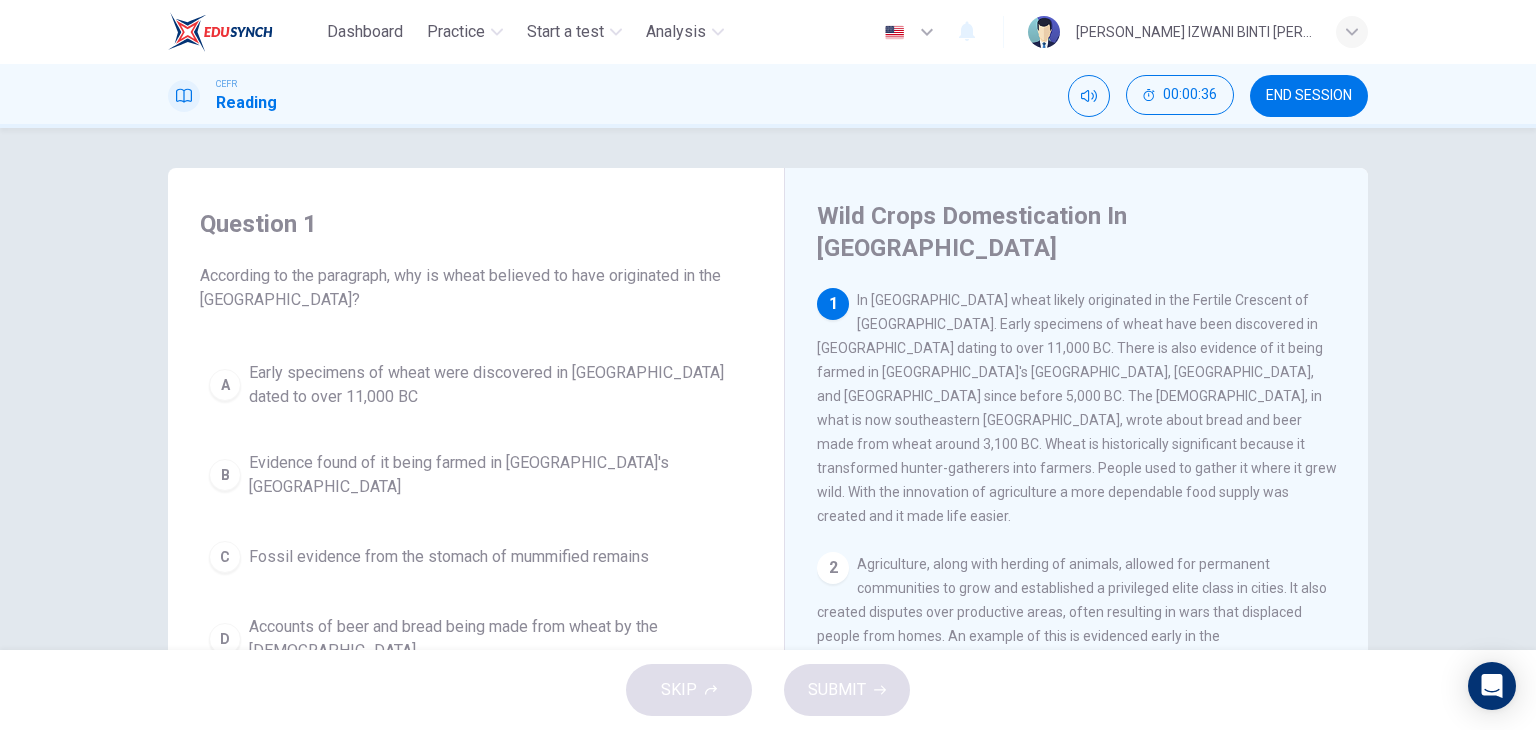 drag, startPoint x: 856, startPoint y: 363, endPoint x: 941, endPoint y: 365, distance: 85.02353 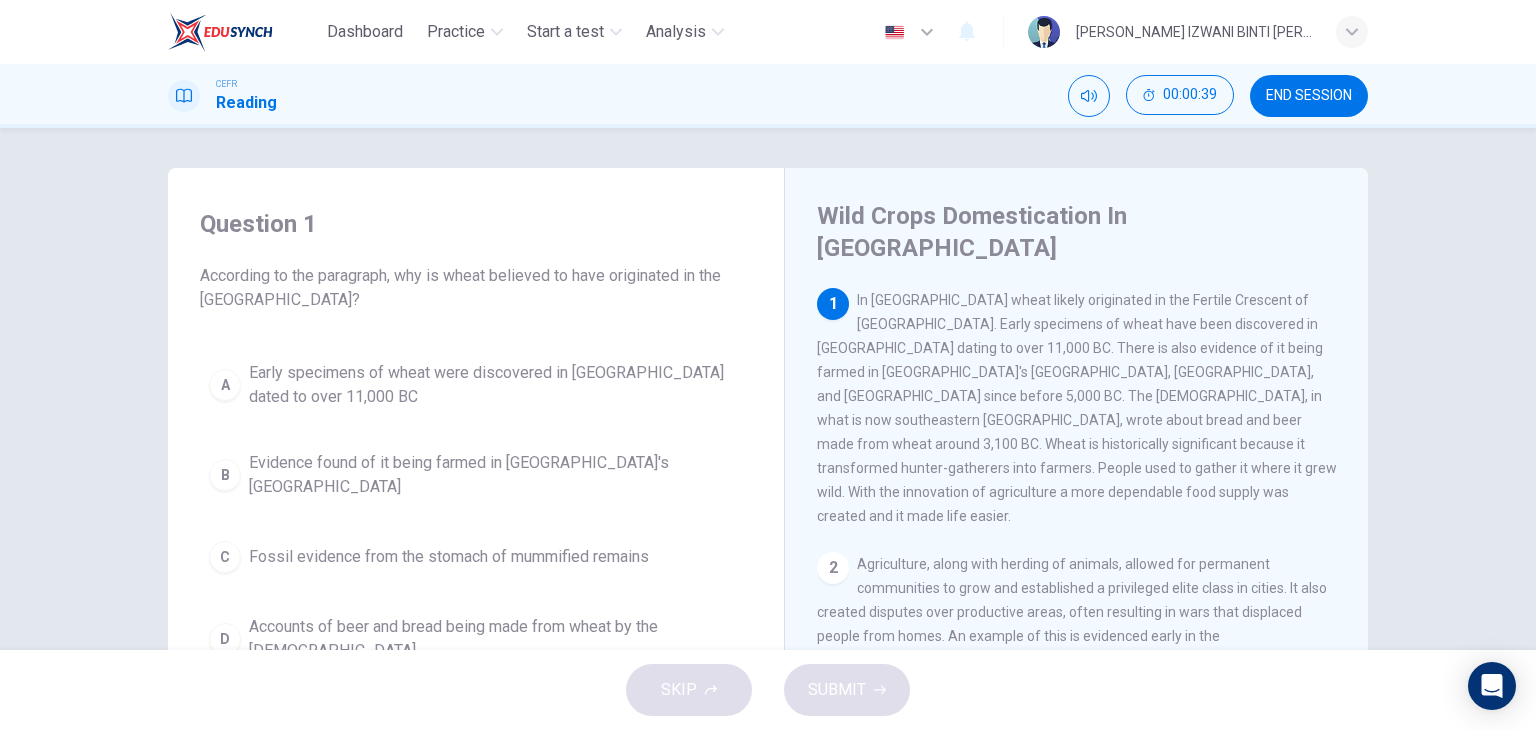 drag, startPoint x: 933, startPoint y: 360, endPoint x: 949, endPoint y: 364, distance: 16.492422 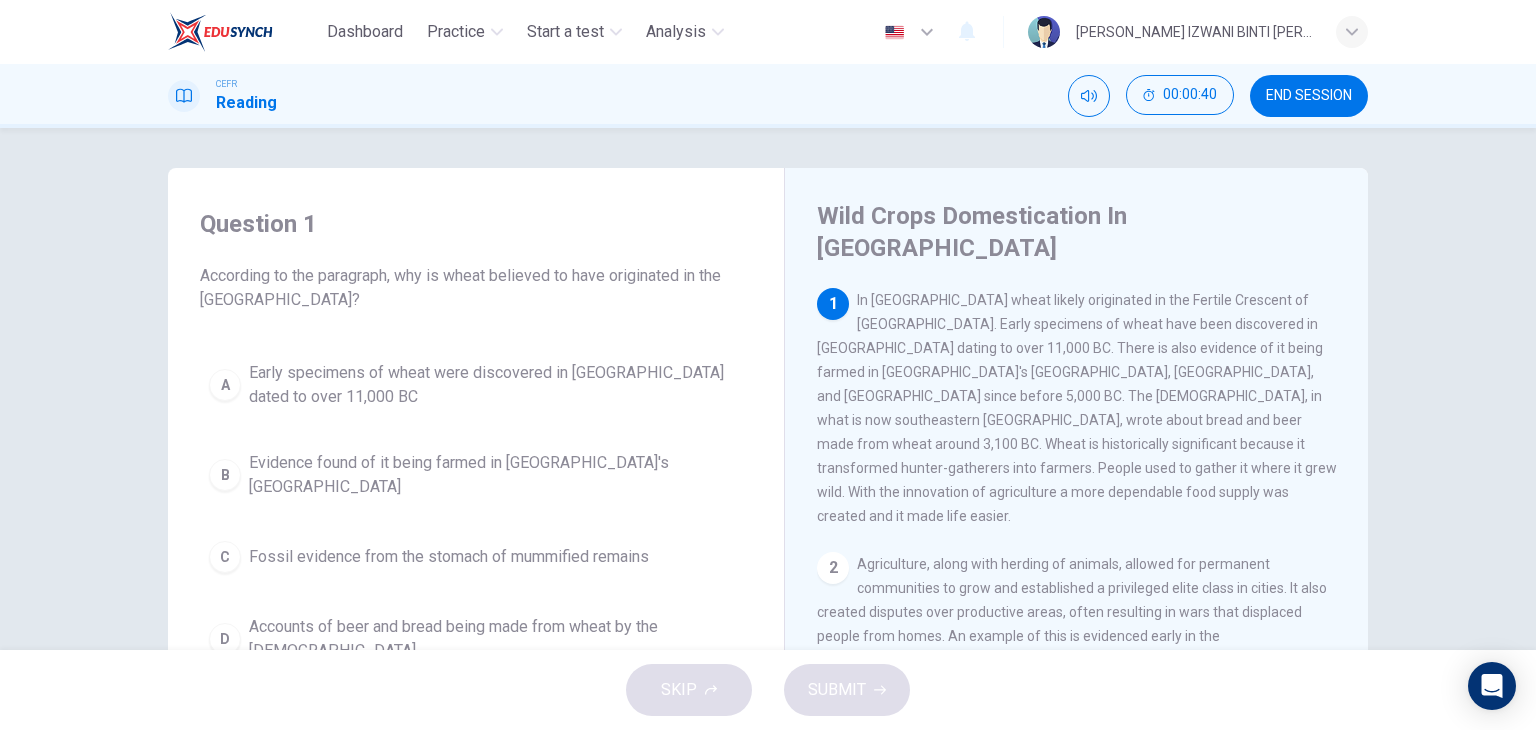drag, startPoint x: 949, startPoint y: 364, endPoint x: 1118, endPoint y: 390, distance: 170.9883 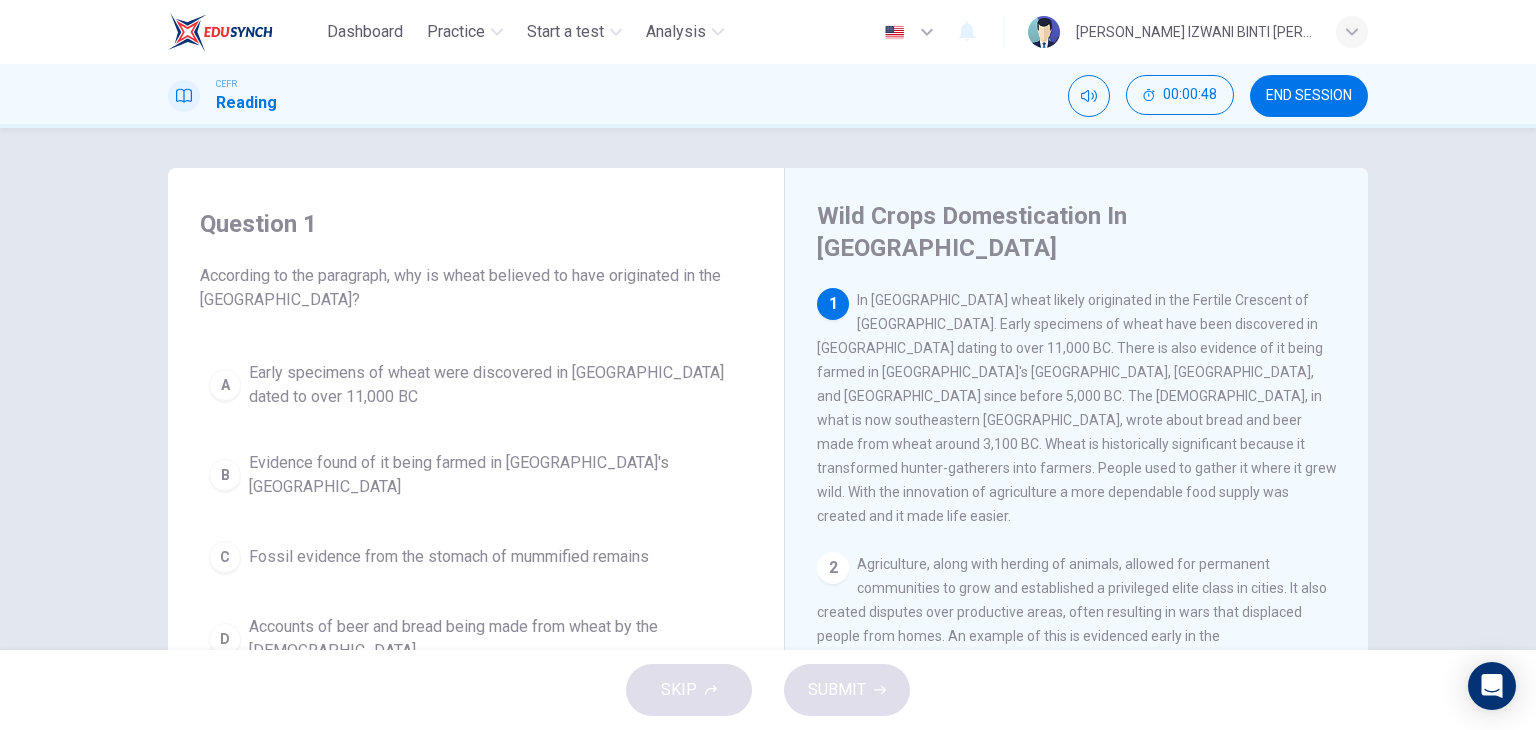 drag, startPoint x: 1081, startPoint y: 389, endPoint x: 1225, endPoint y: 398, distance: 144.28098 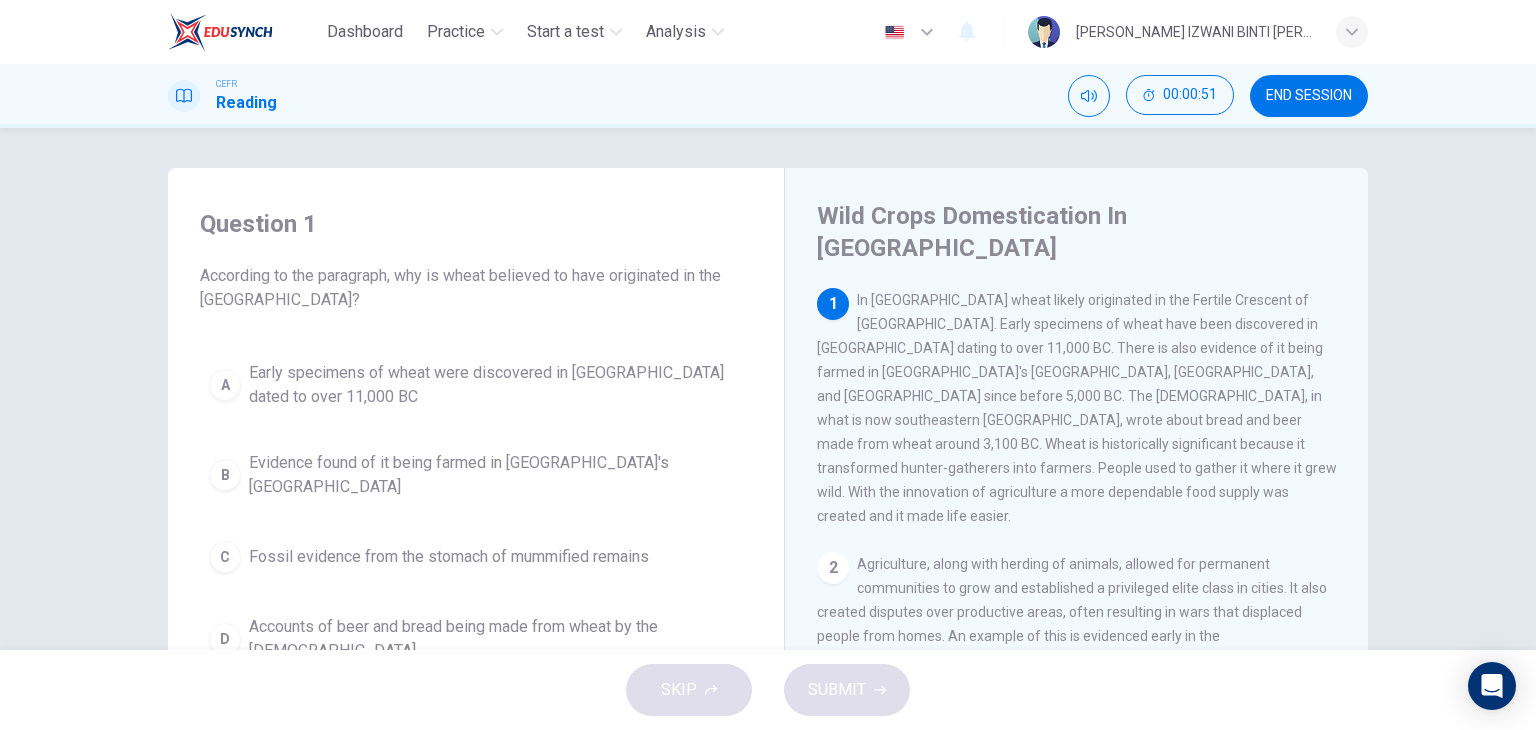 drag, startPoint x: 810, startPoint y: 418, endPoint x: 895, endPoint y: 412, distance: 85.2115 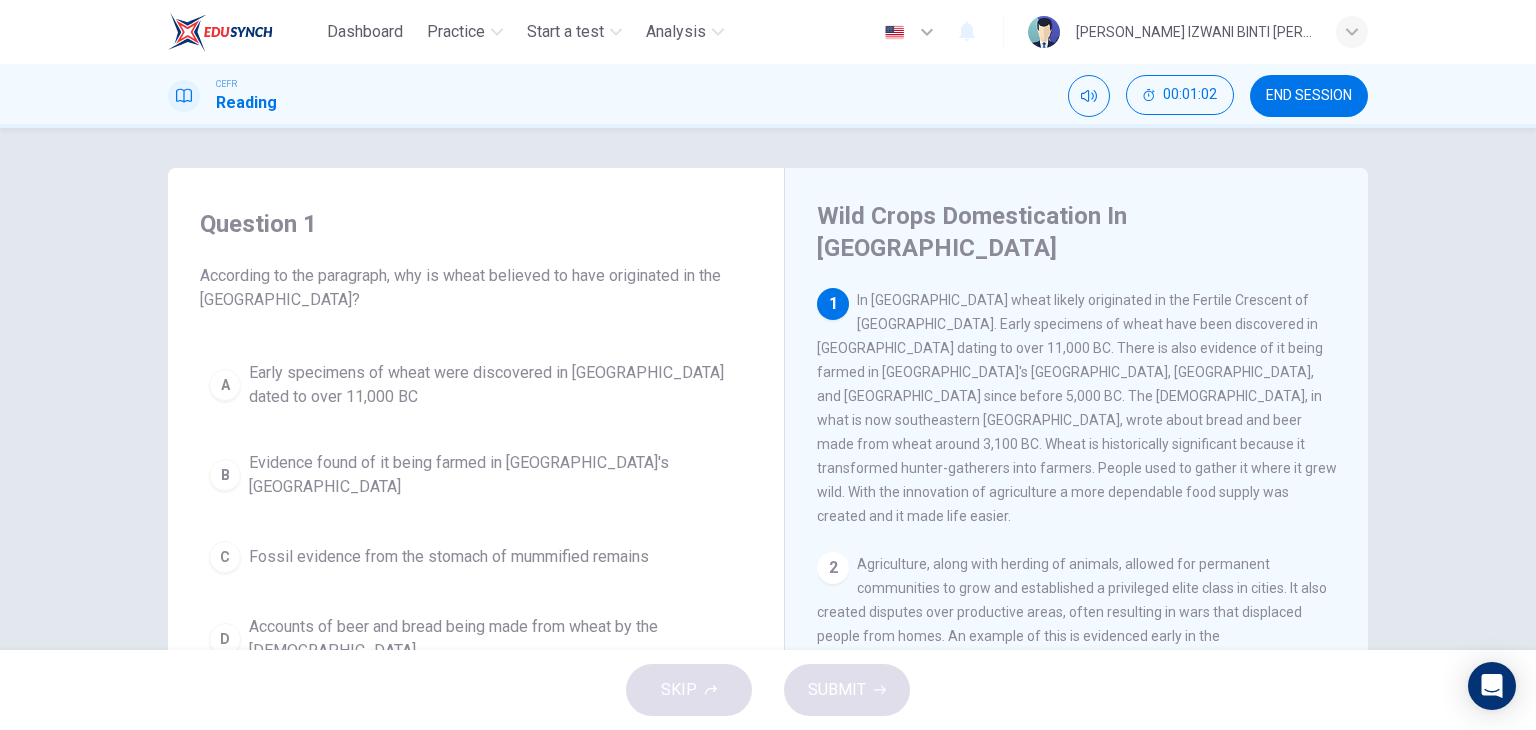 drag, startPoint x: 835, startPoint y: 217, endPoint x: 1183, endPoint y: 217, distance: 348 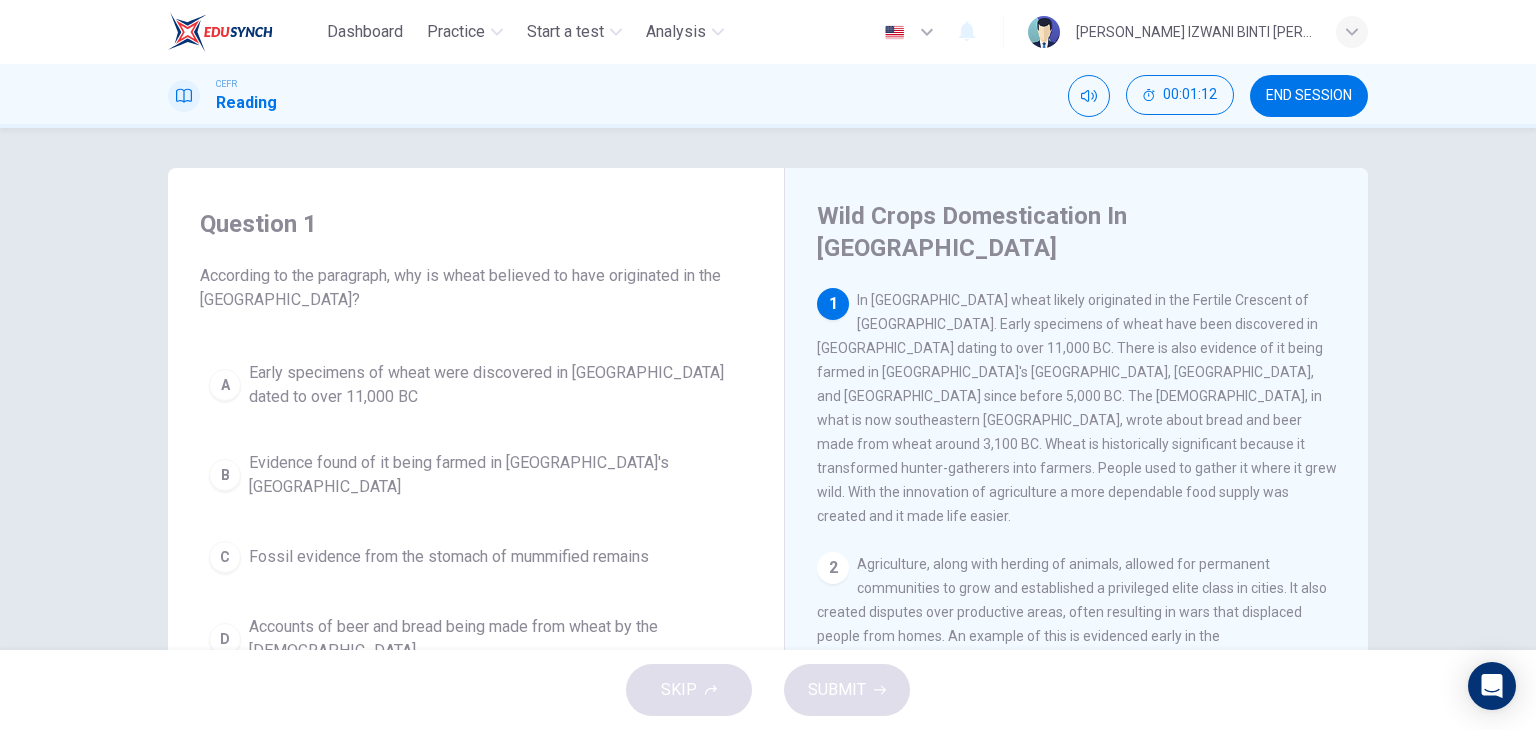 drag, startPoint x: 944, startPoint y: 290, endPoint x: 959, endPoint y: 301, distance: 18.601076 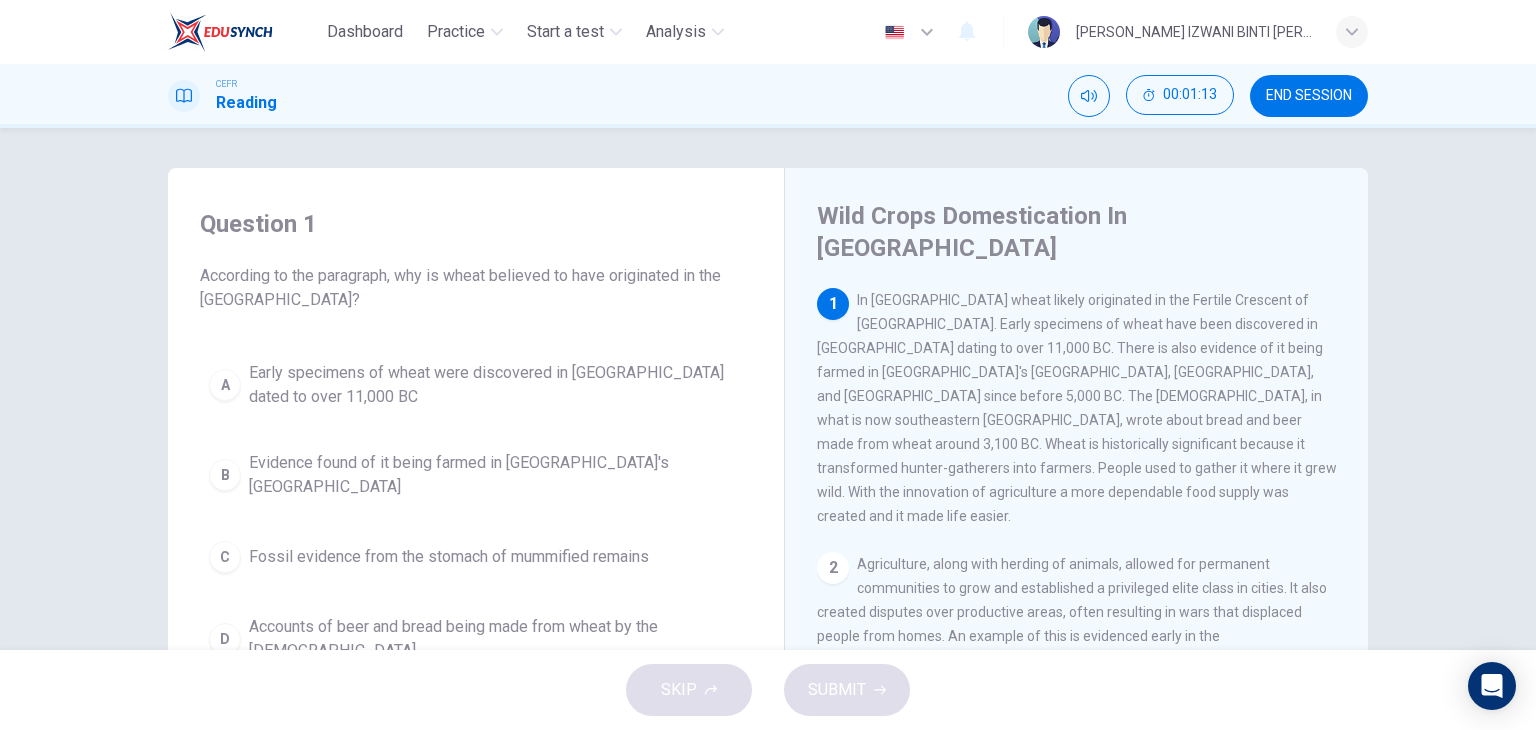 drag, startPoint x: 961, startPoint y: 294, endPoint x: 955, endPoint y: 318, distance: 24.738634 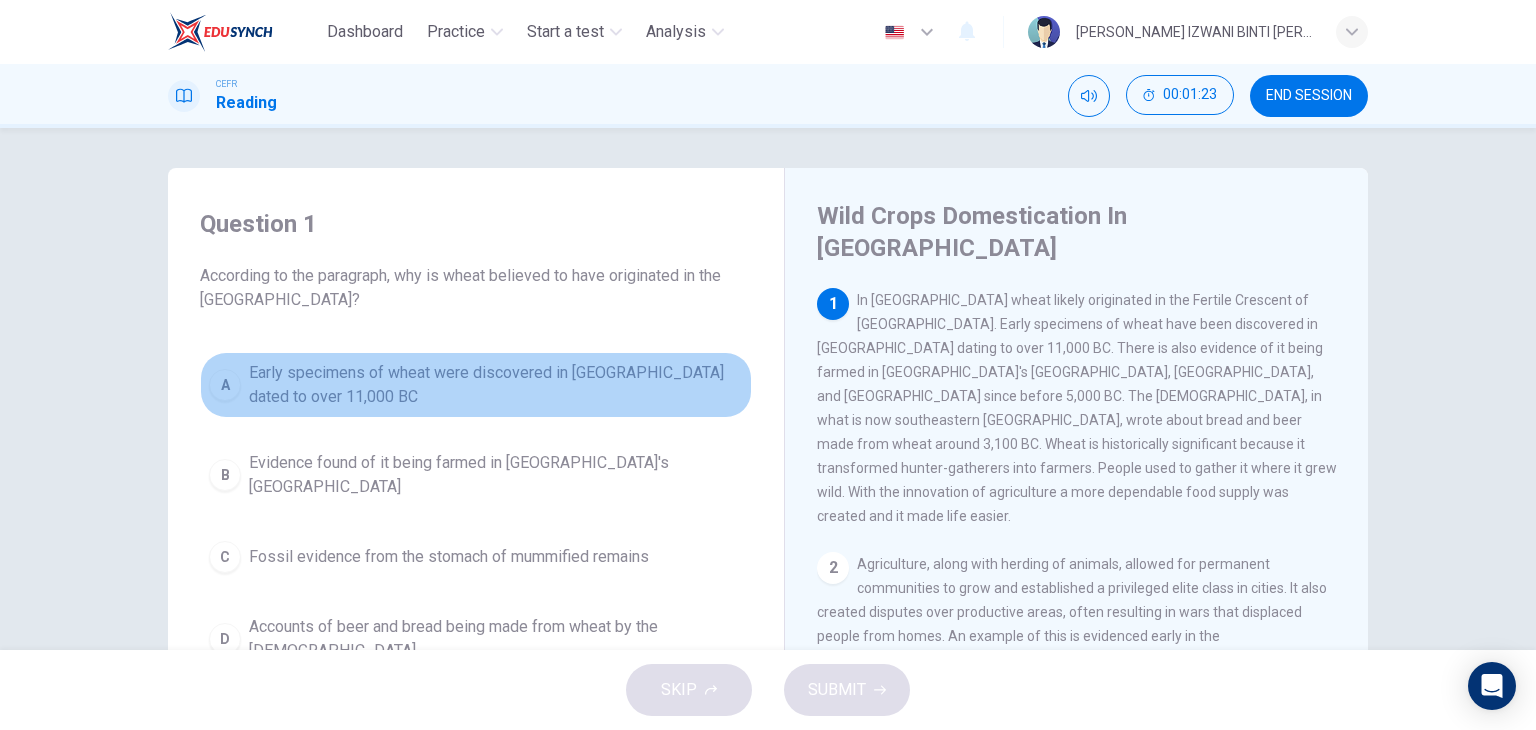 click on "Early specimens of wheat were discovered in [GEOGRAPHIC_DATA] dated to over 11,000 BC" at bounding box center (496, 385) 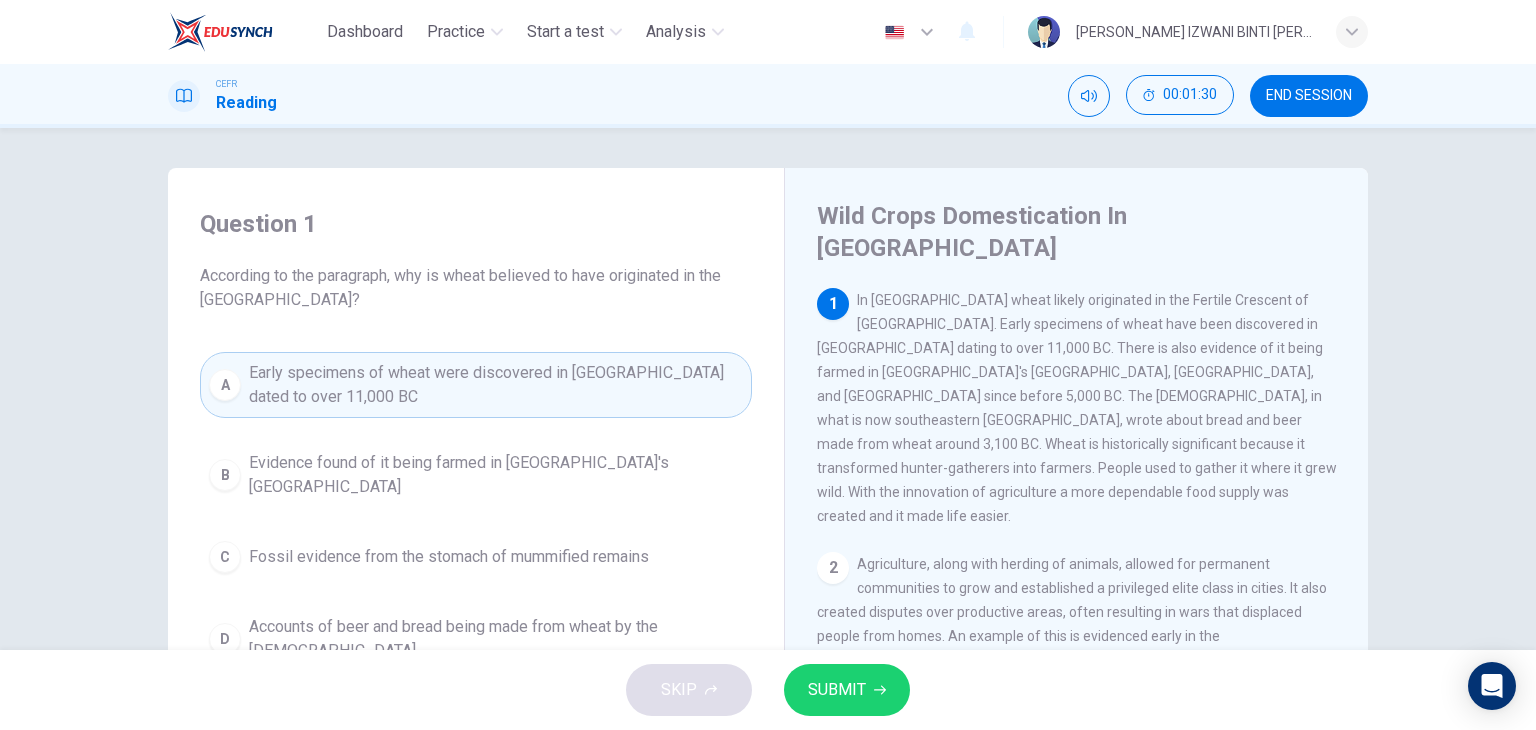 scroll, scrollTop: 100, scrollLeft: 0, axis: vertical 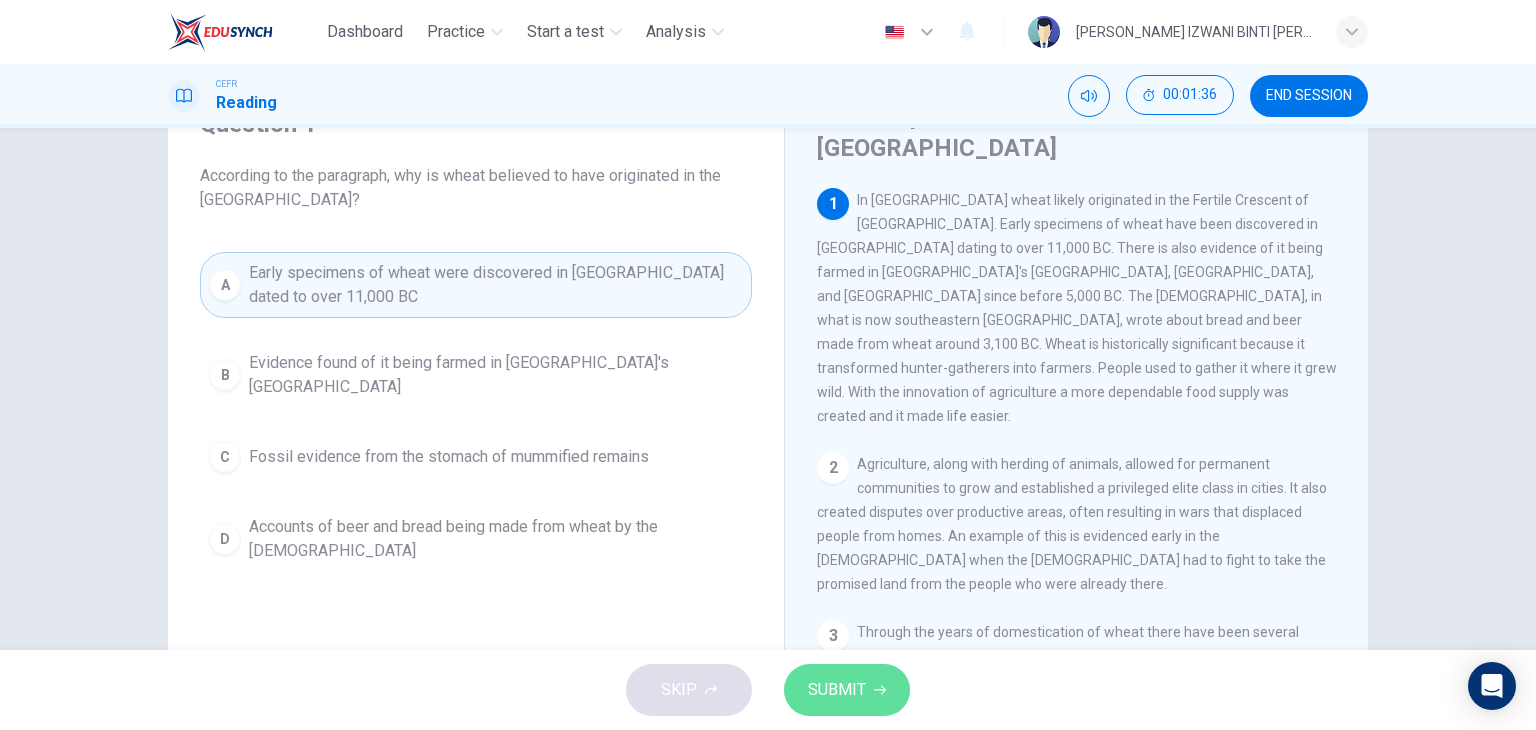 click on "SUBMIT" at bounding box center [847, 690] 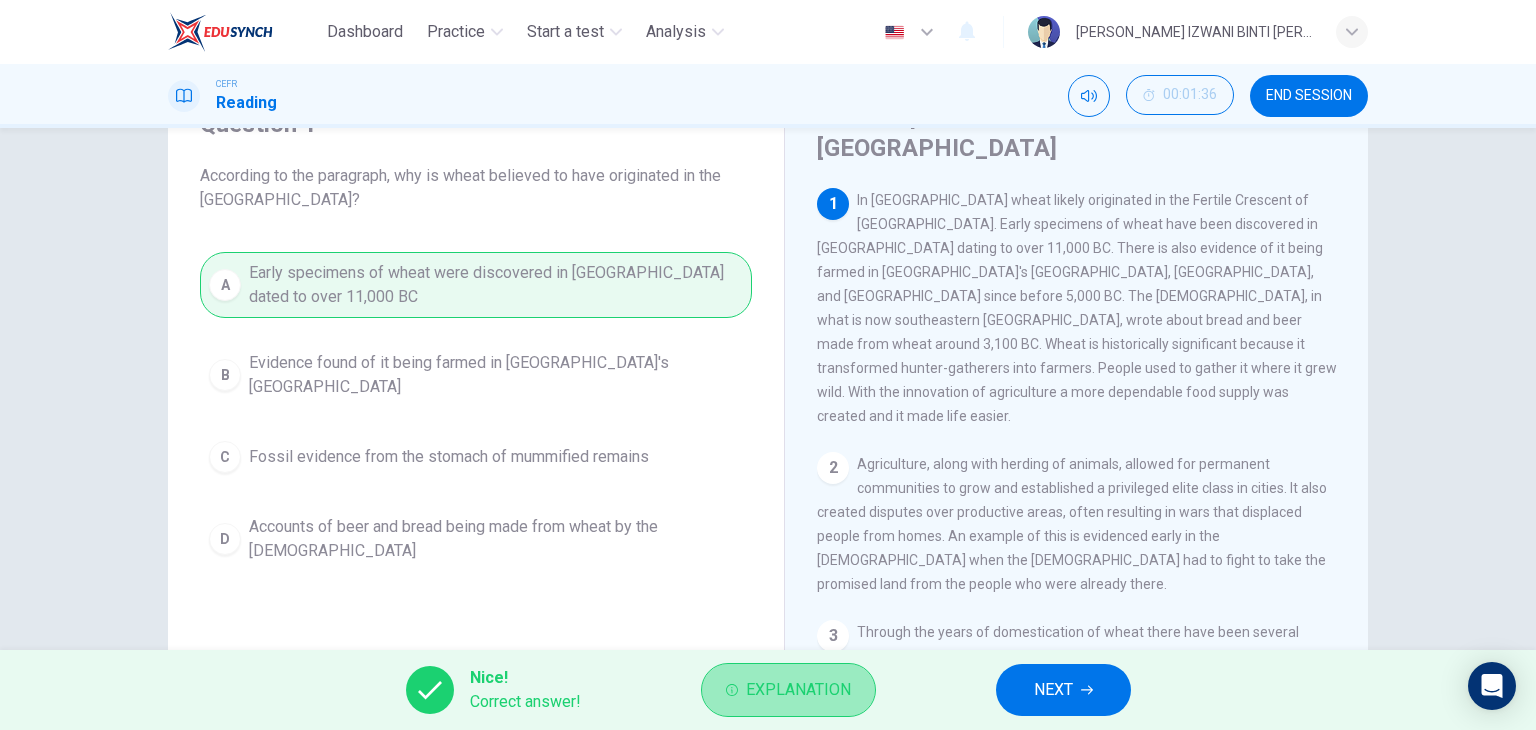 click on "Explanation" at bounding box center (788, 690) 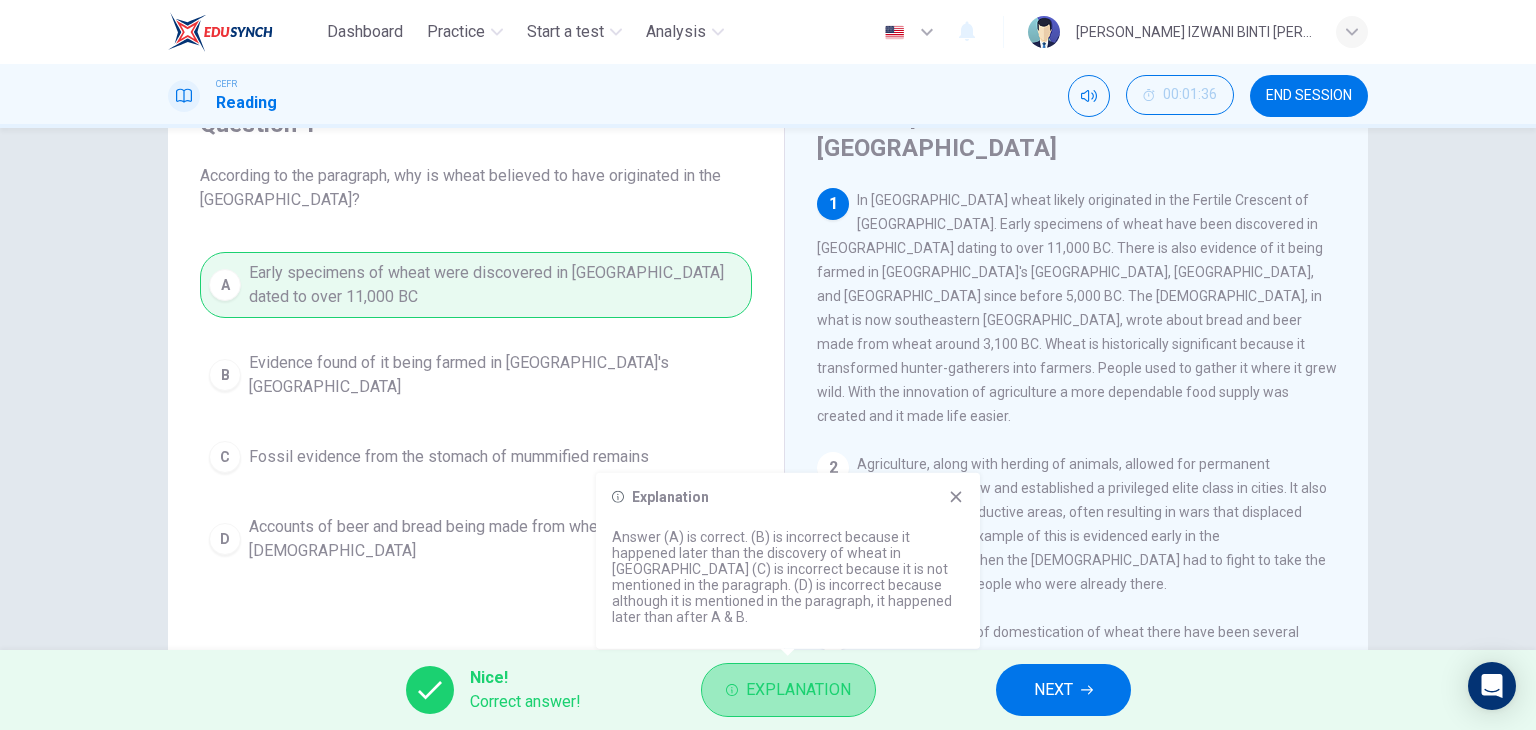 click on "Explanation" at bounding box center (788, 690) 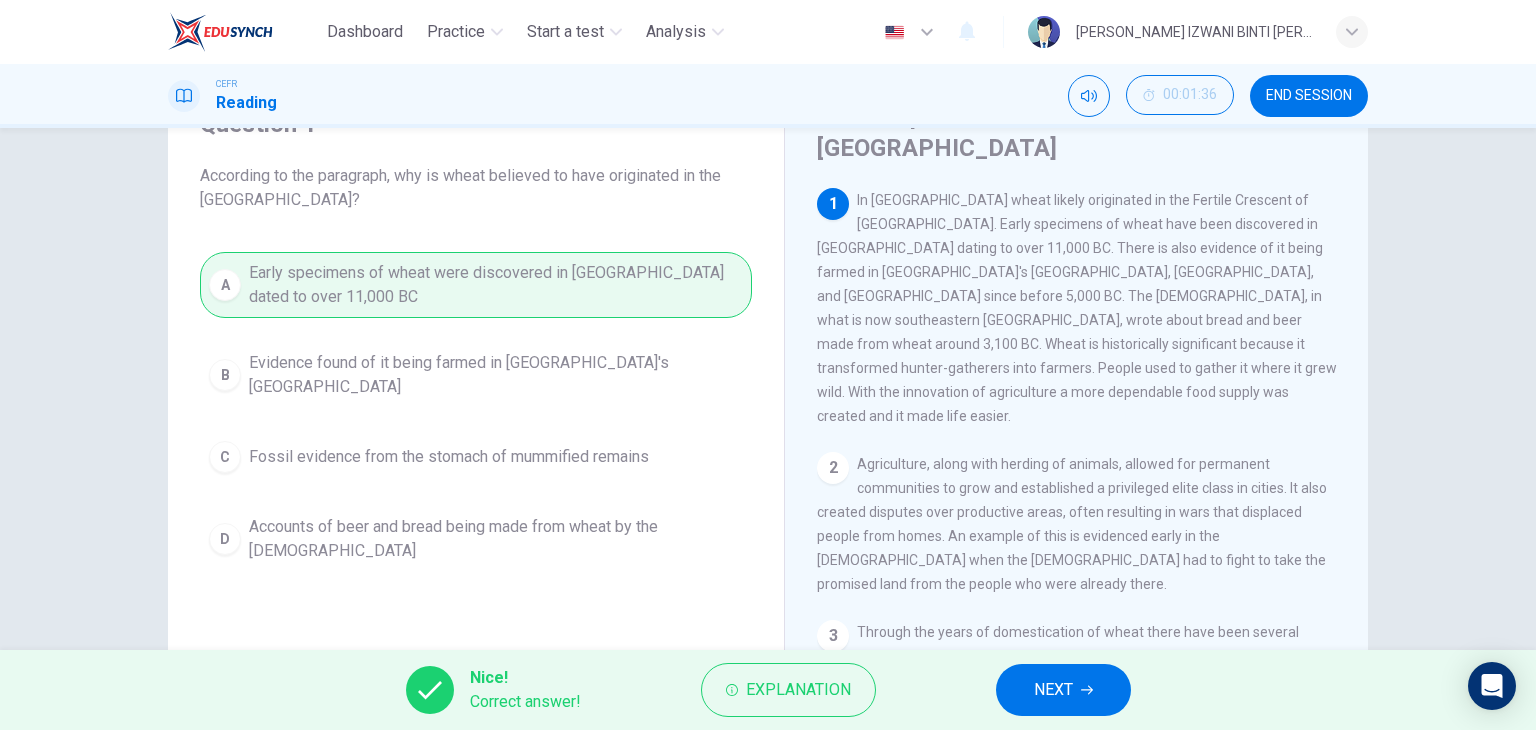 click on "NEXT" at bounding box center [1063, 690] 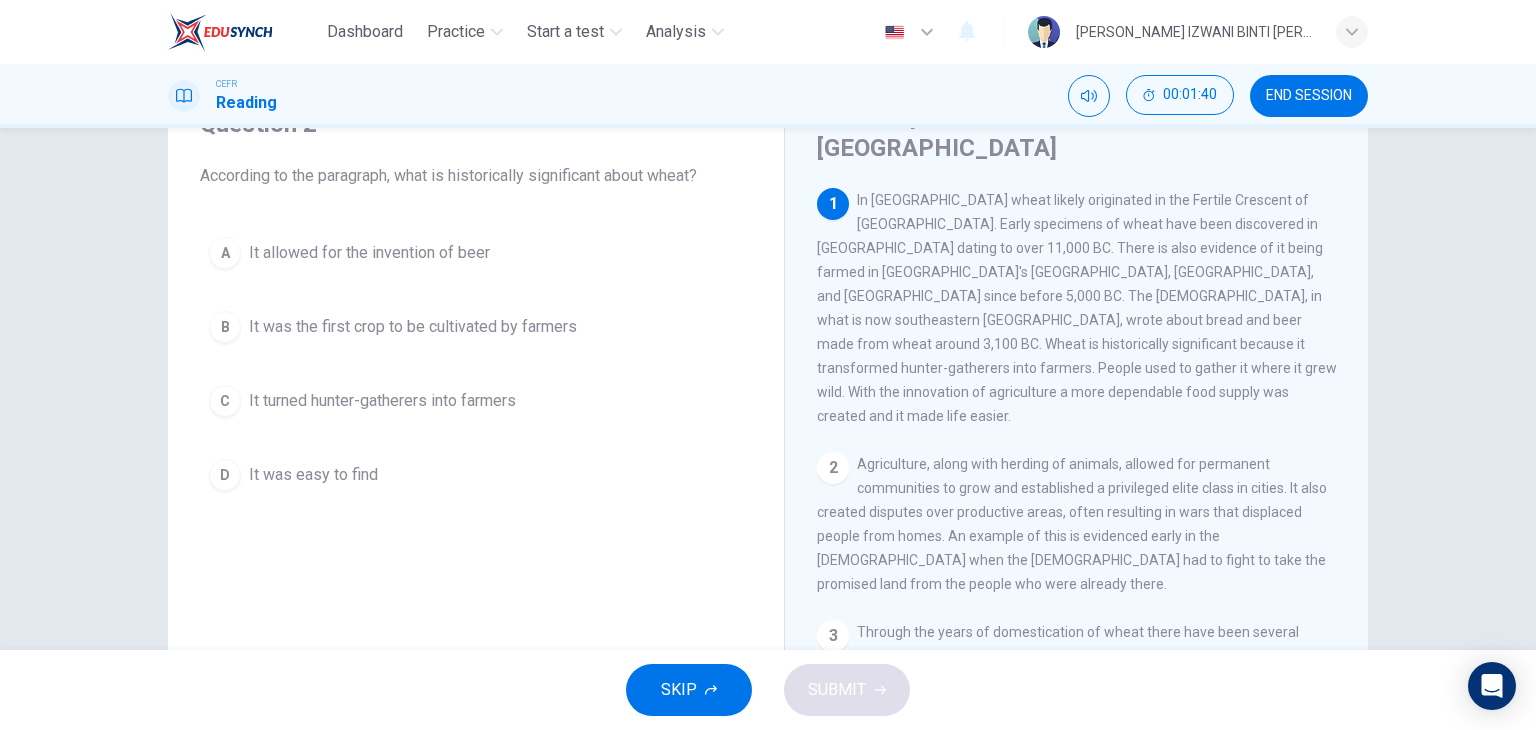 drag, startPoint x: 441, startPoint y: 181, endPoint x: 565, endPoint y: 165, distance: 125.028 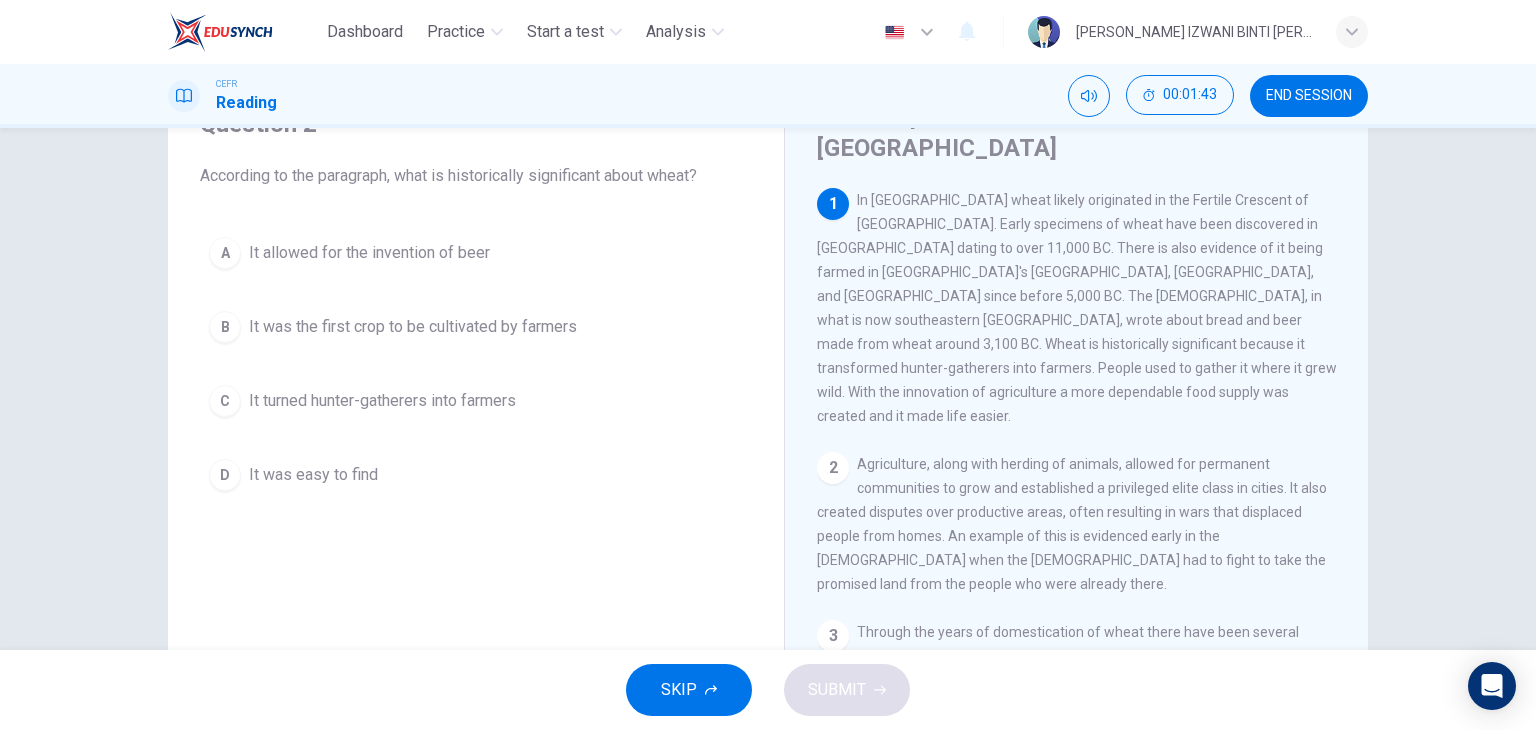 drag, startPoint x: 848, startPoint y: 169, endPoint x: 874, endPoint y: 172, distance: 26.172504 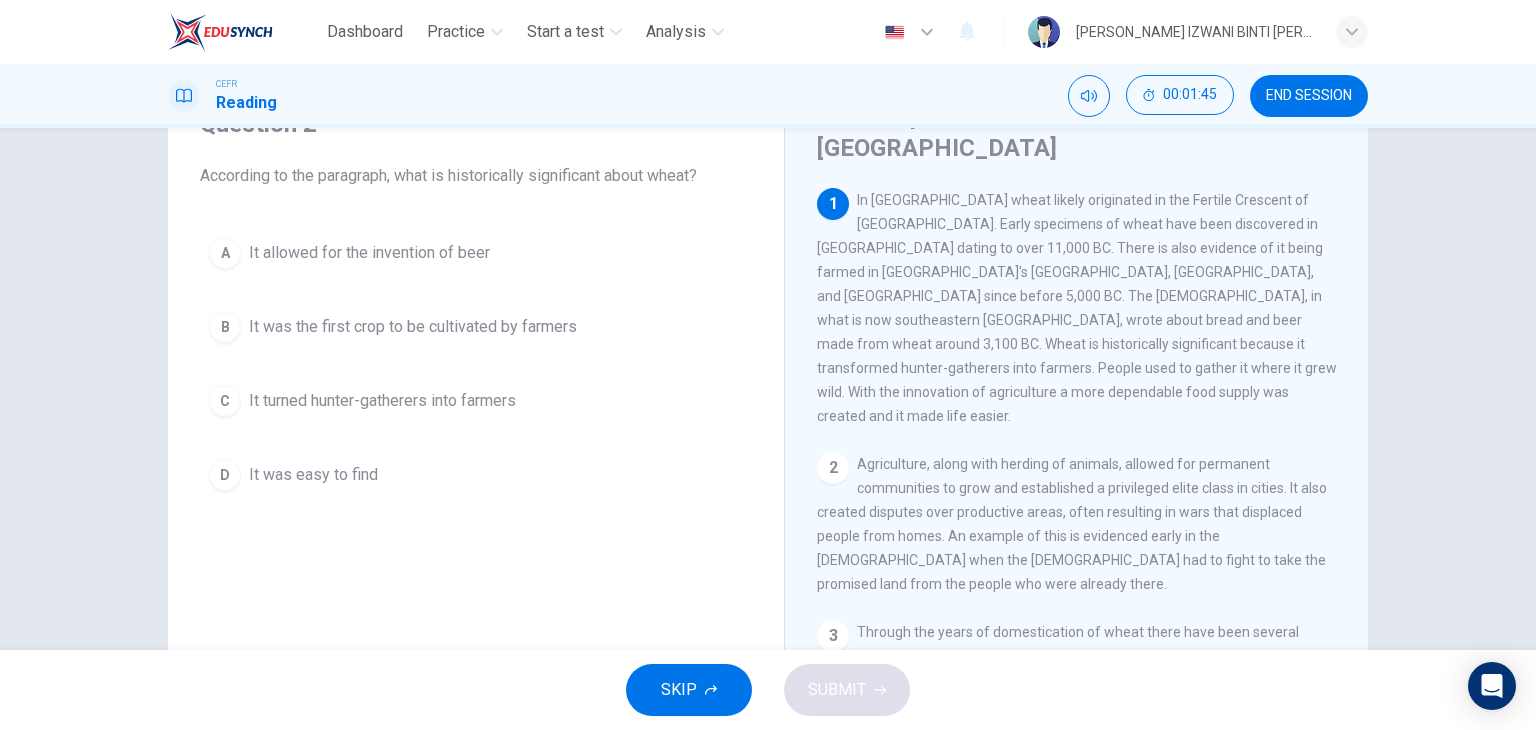 drag, startPoint x: 932, startPoint y: 210, endPoint x: 1004, endPoint y: 201, distance: 72.56032 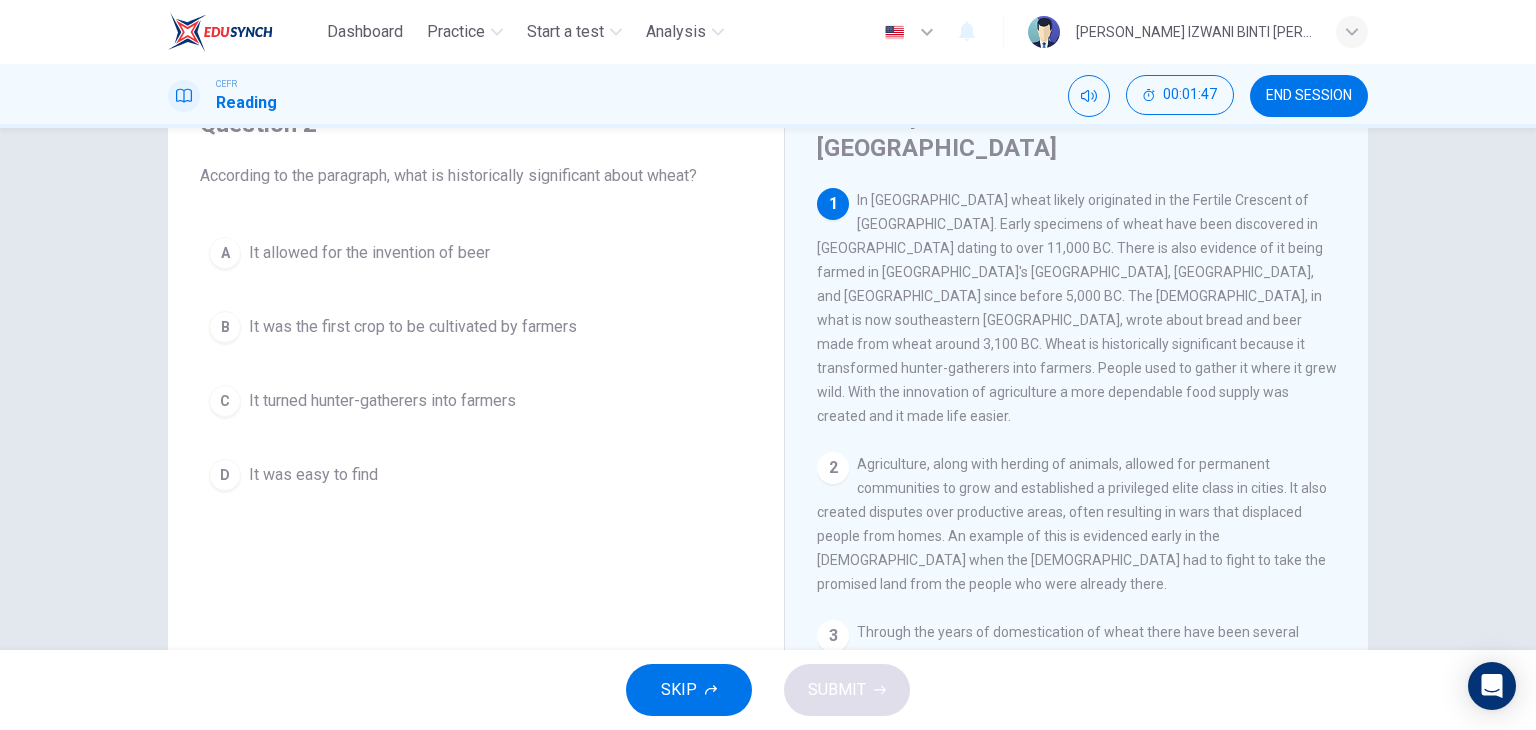 drag, startPoint x: 930, startPoint y: 222, endPoint x: 1158, endPoint y: 216, distance: 228.07893 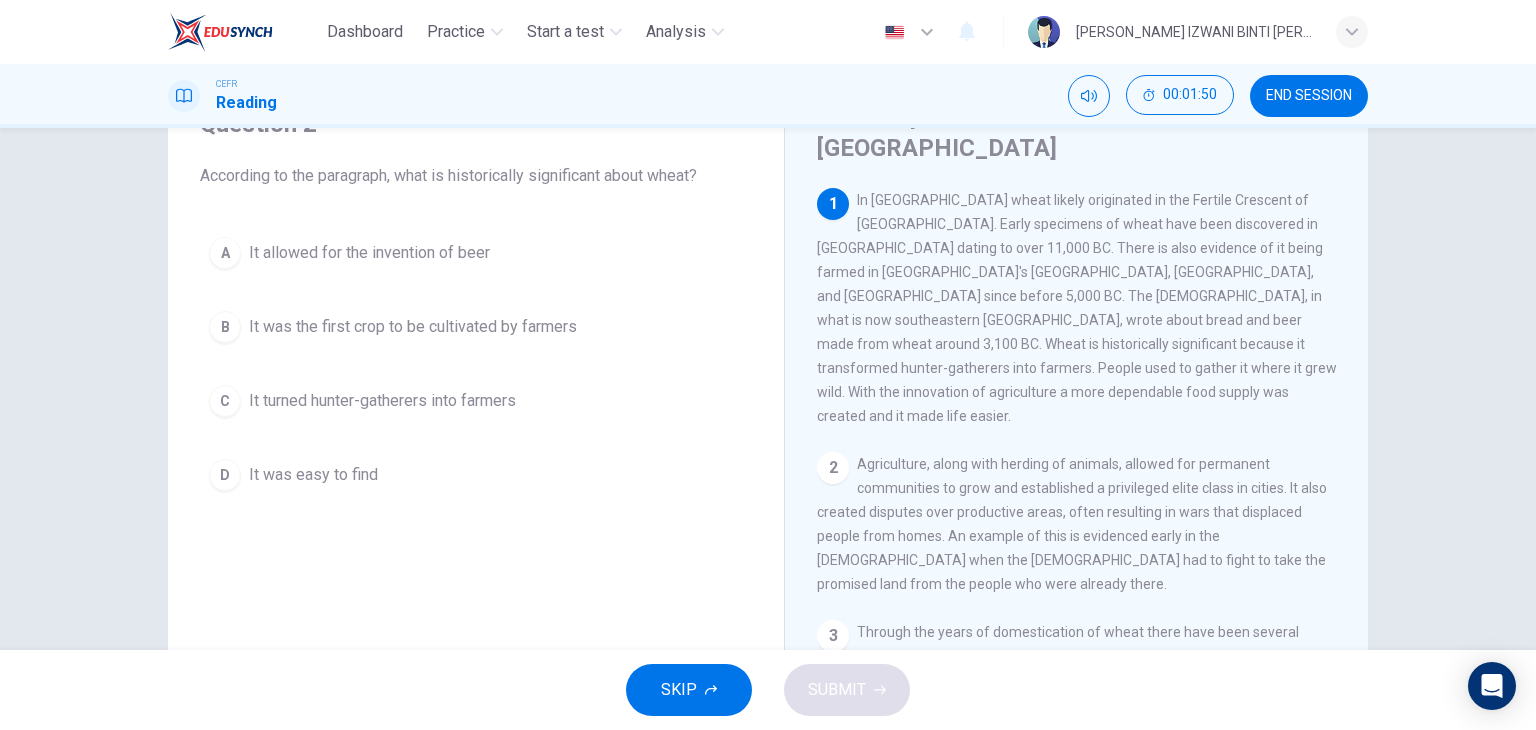 drag, startPoint x: 957, startPoint y: 282, endPoint x: 1041, endPoint y: 264, distance: 85.90693 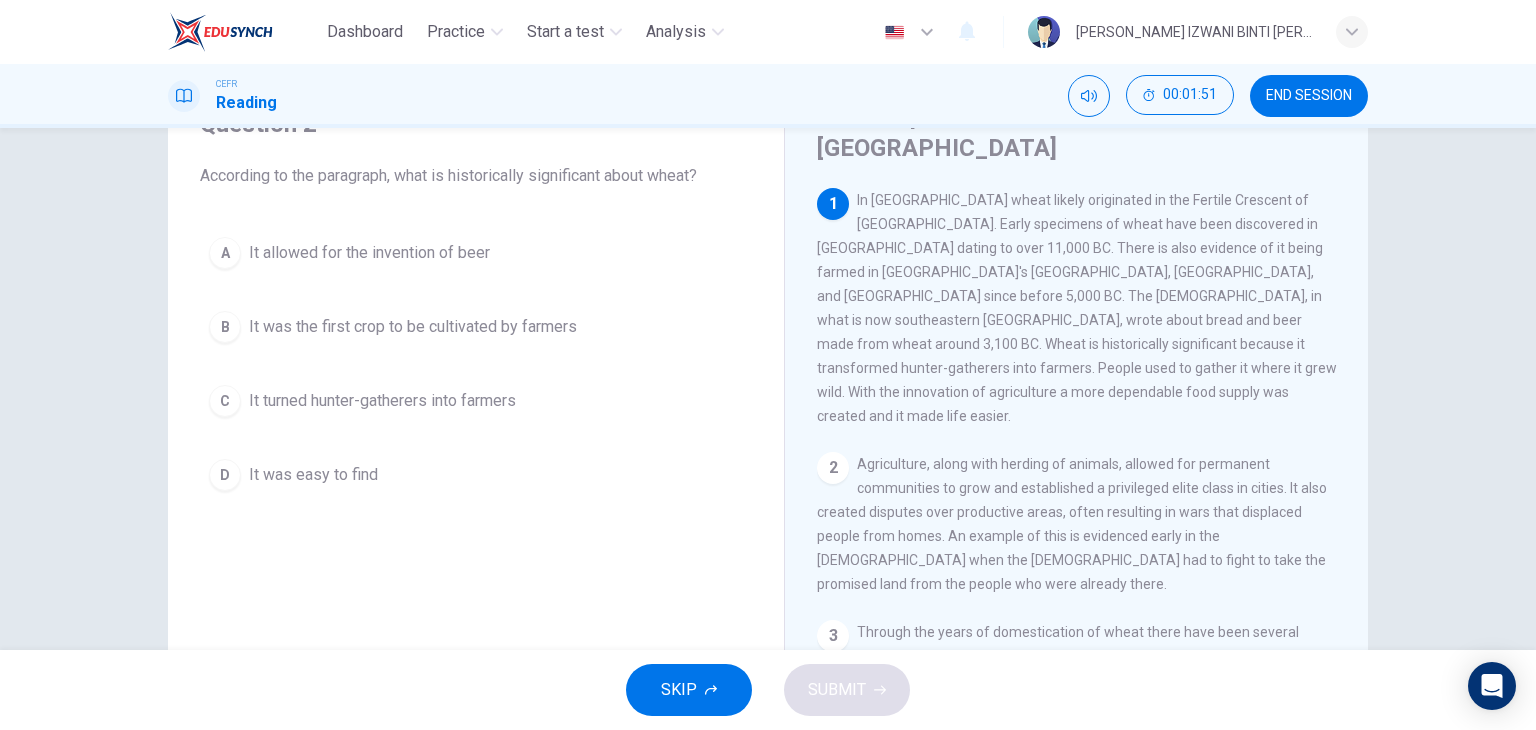 click on "In [GEOGRAPHIC_DATA] wheat likely originated in the Fertile Crescent of [GEOGRAPHIC_DATA]. Early specimens of wheat have been discovered in [GEOGRAPHIC_DATA] dating to over 11,000 BC. There is also evidence of it being farmed in [GEOGRAPHIC_DATA]'s [GEOGRAPHIC_DATA], [GEOGRAPHIC_DATA], and [GEOGRAPHIC_DATA] since before 5,000 BC. The [DEMOGRAPHIC_DATA], in what is now southeastern [GEOGRAPHIC_DATA], wrote about bread and beer made from wheat around 3,100 BC. Wheat is historically significant because it transformed hunter-gatherers into farmers. People used to gather it where it grew wild. With the innovation of agriculture a more dependable food supply was created and it made life easier." at bounding box center (1077, 308) 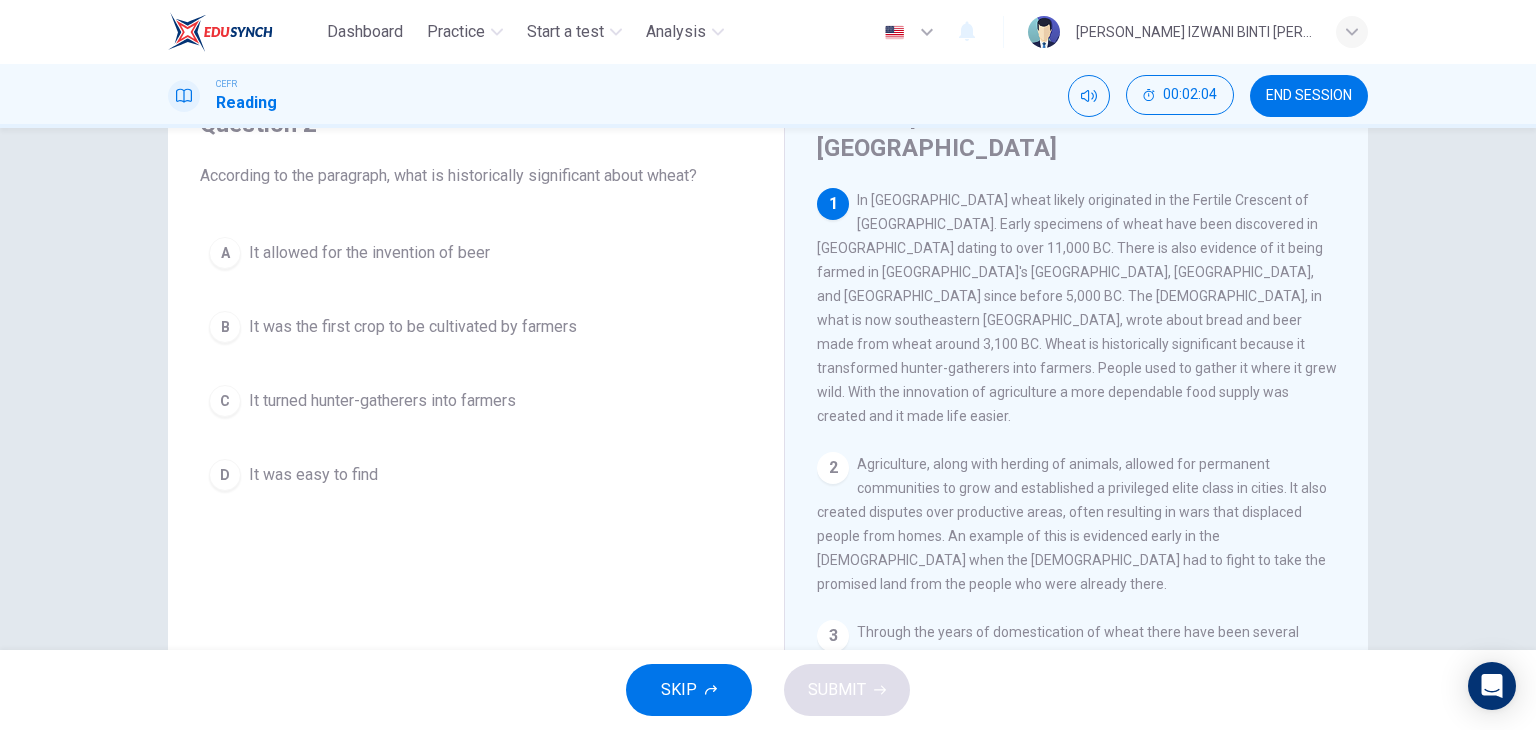 drag, startPoint x: 1094, startPoint y: 298, endPoint x: 1209, endPoint y: 293, distance: 115.10864 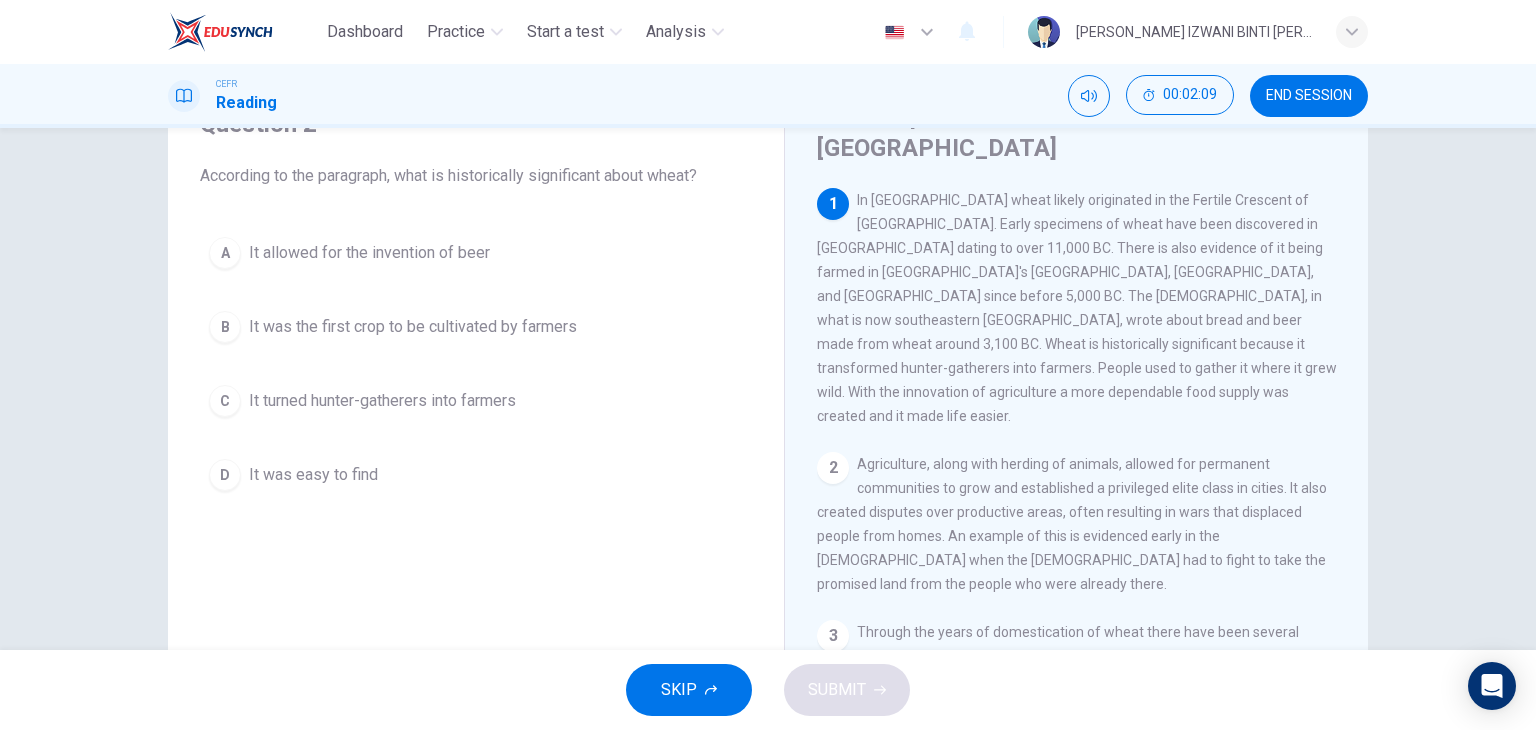 click on "It turned hunter-gatherers into farmers" at bounding box center [382, 401] 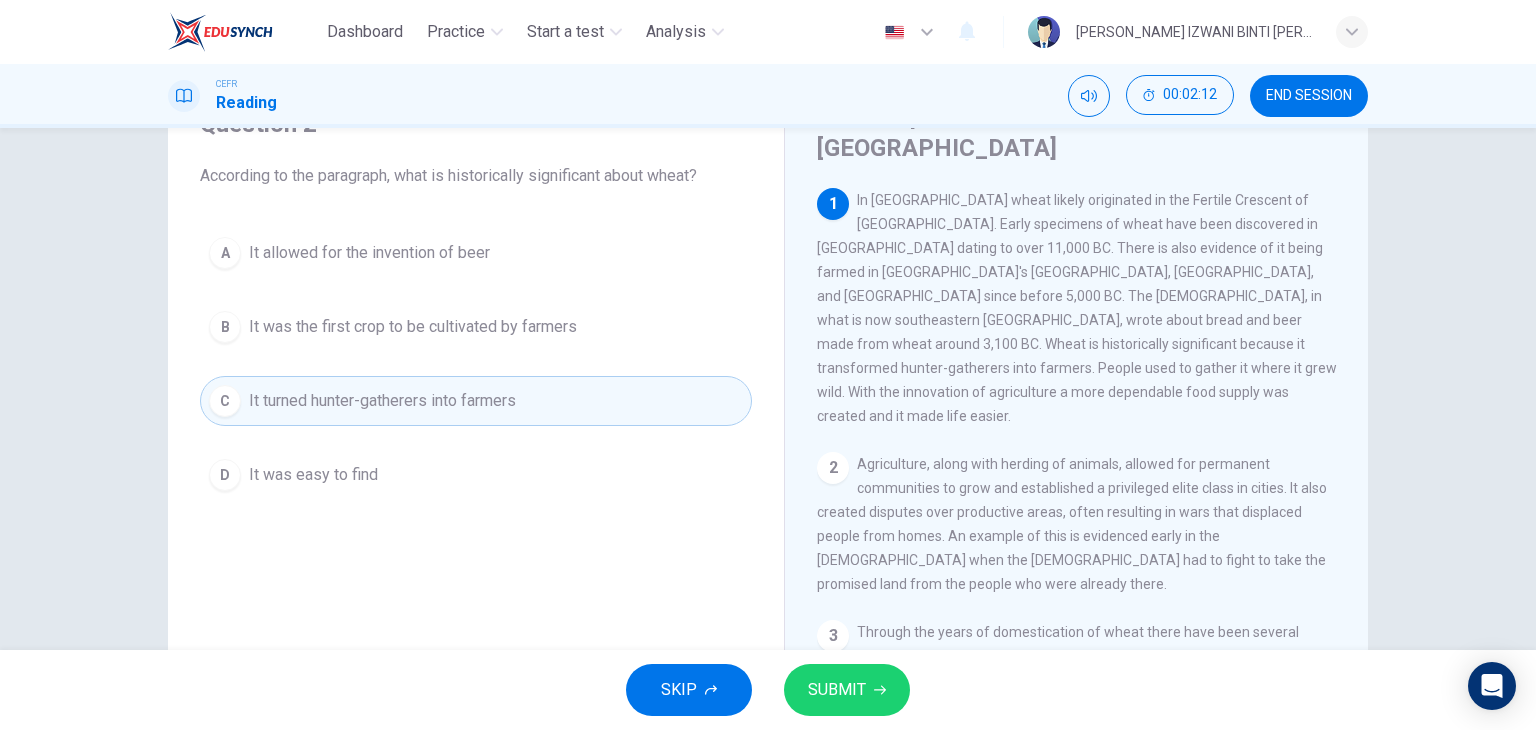 click 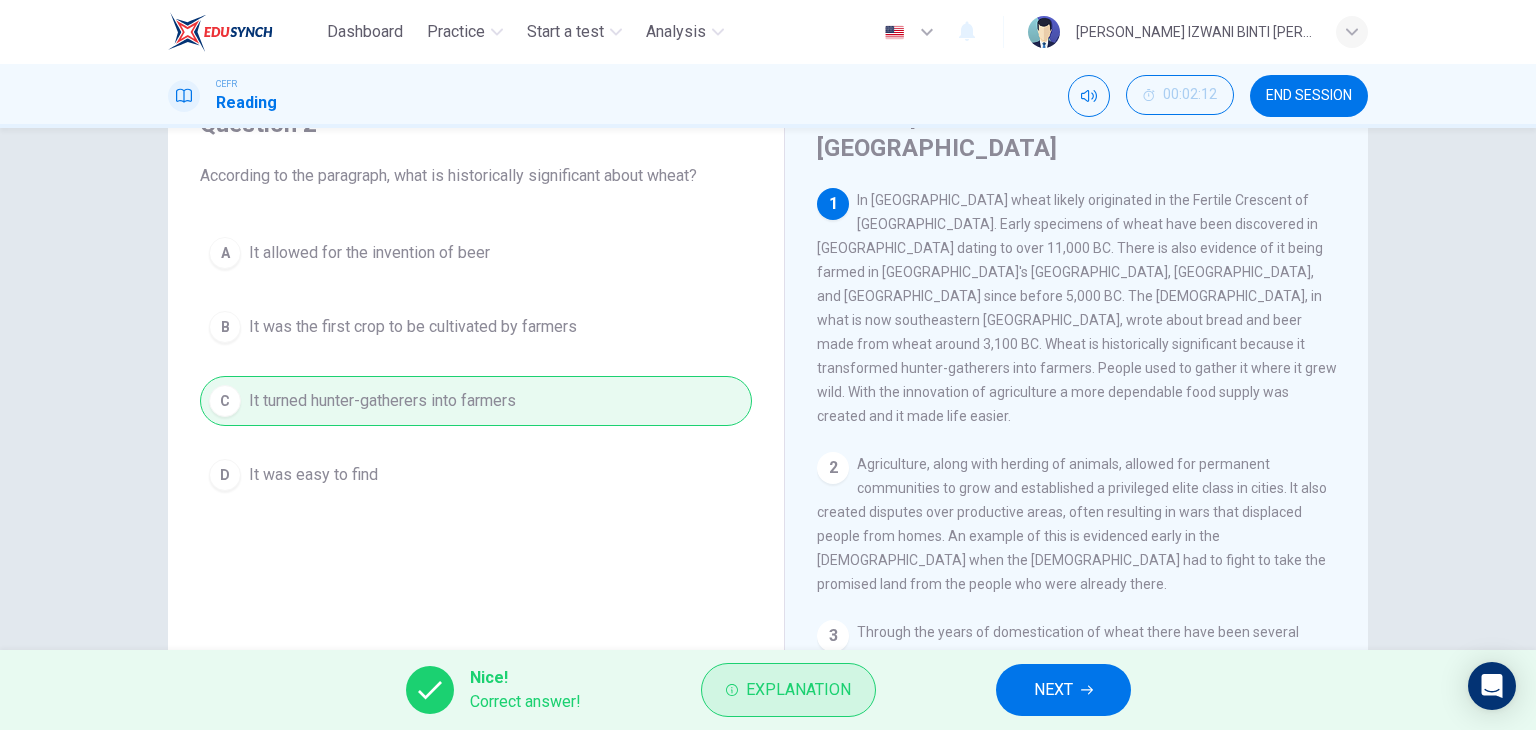 click on "Explanation" at bounding box center (798, 690) 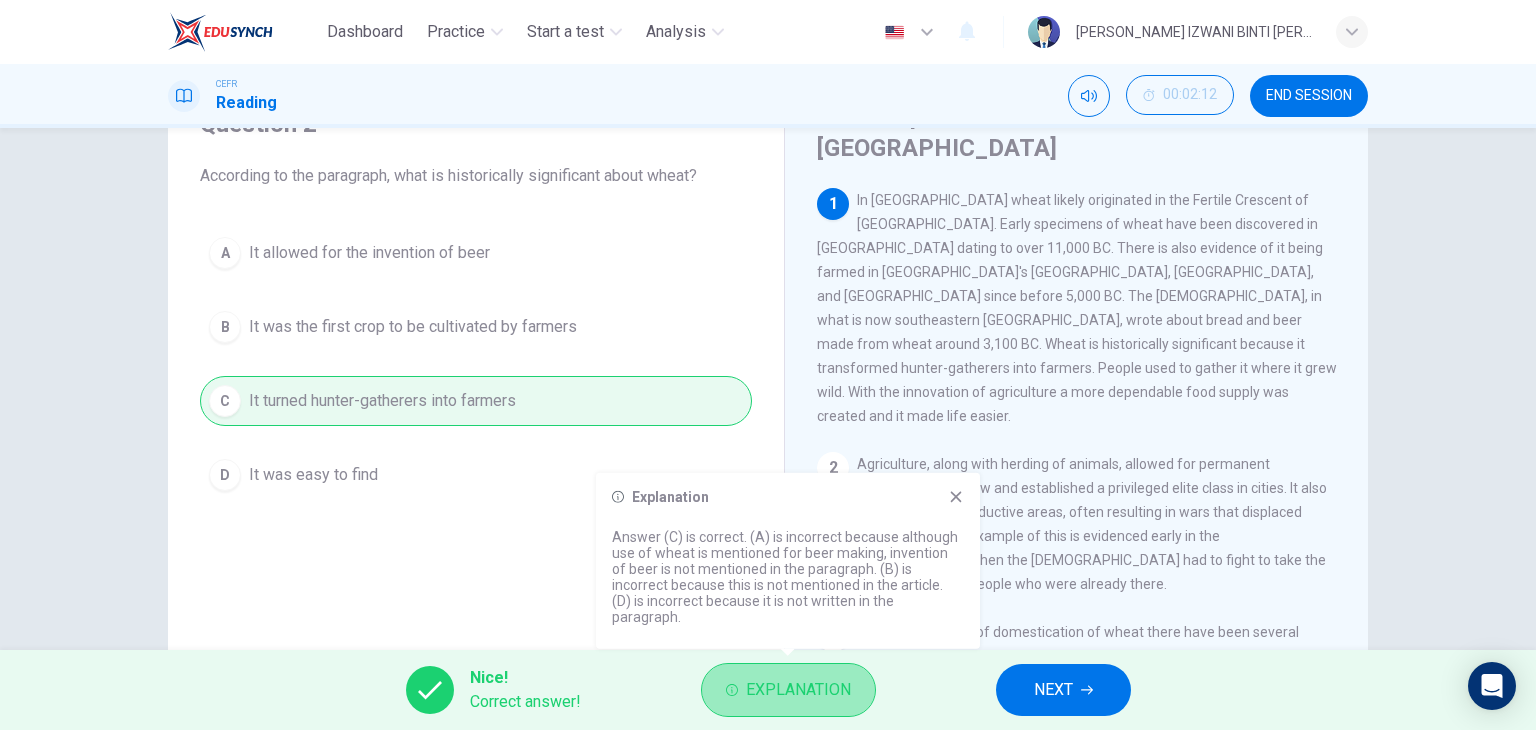 click on "Explanation" at bounding box center [798, 690] 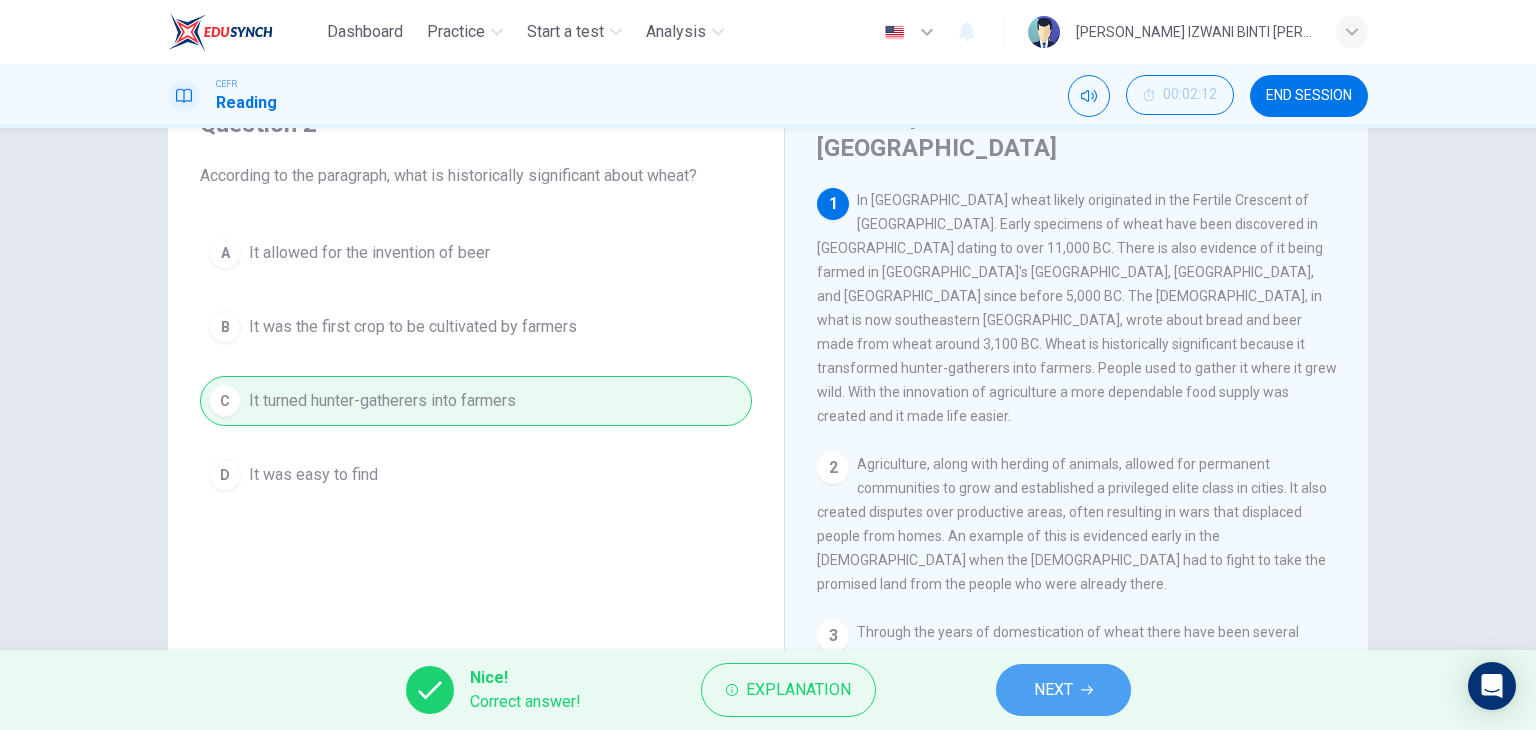 click on "NEXT" at bounding box center [1063, 690] 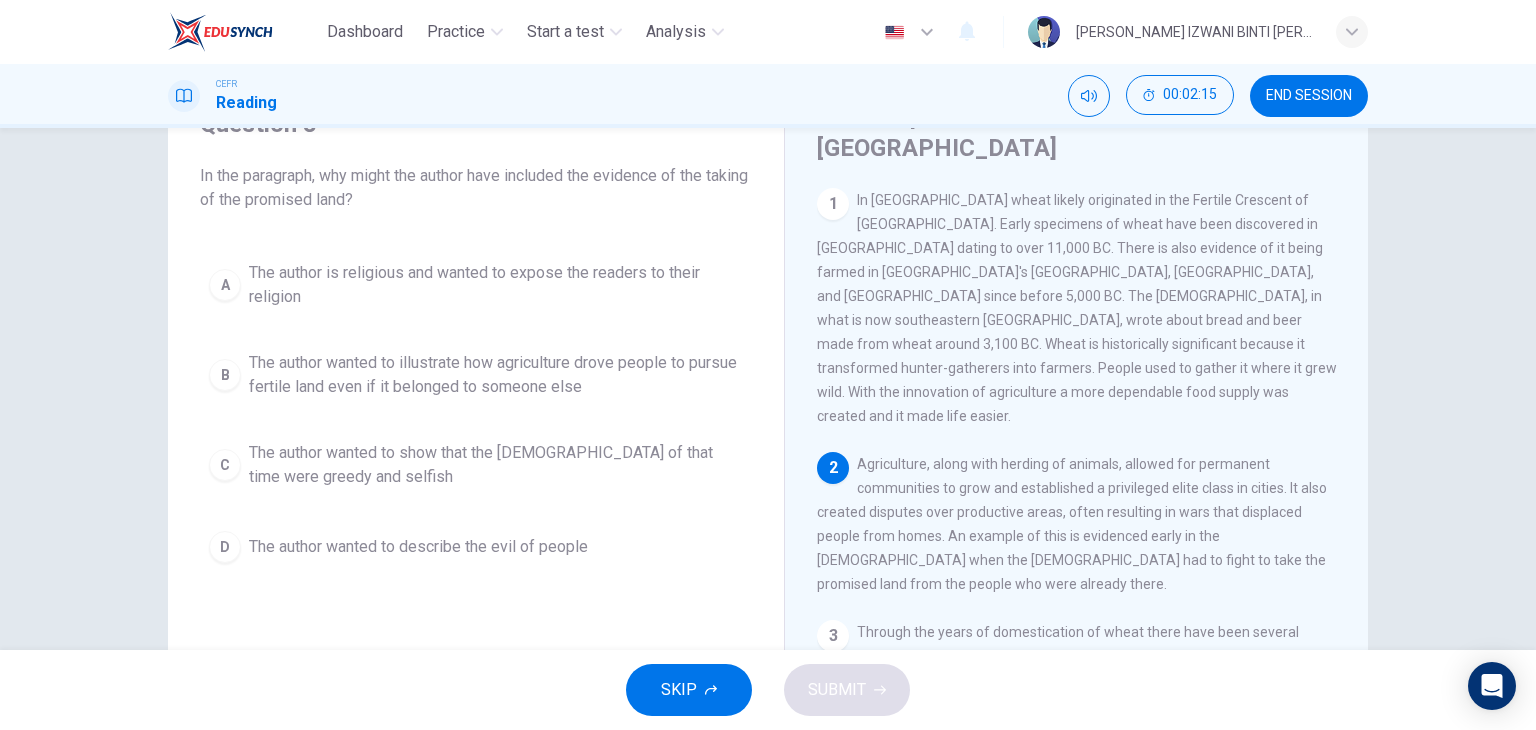 drag, startPoint x: 352, startPoint y: 173, endPoint x: 495, endPoint y: 173, distance: 143 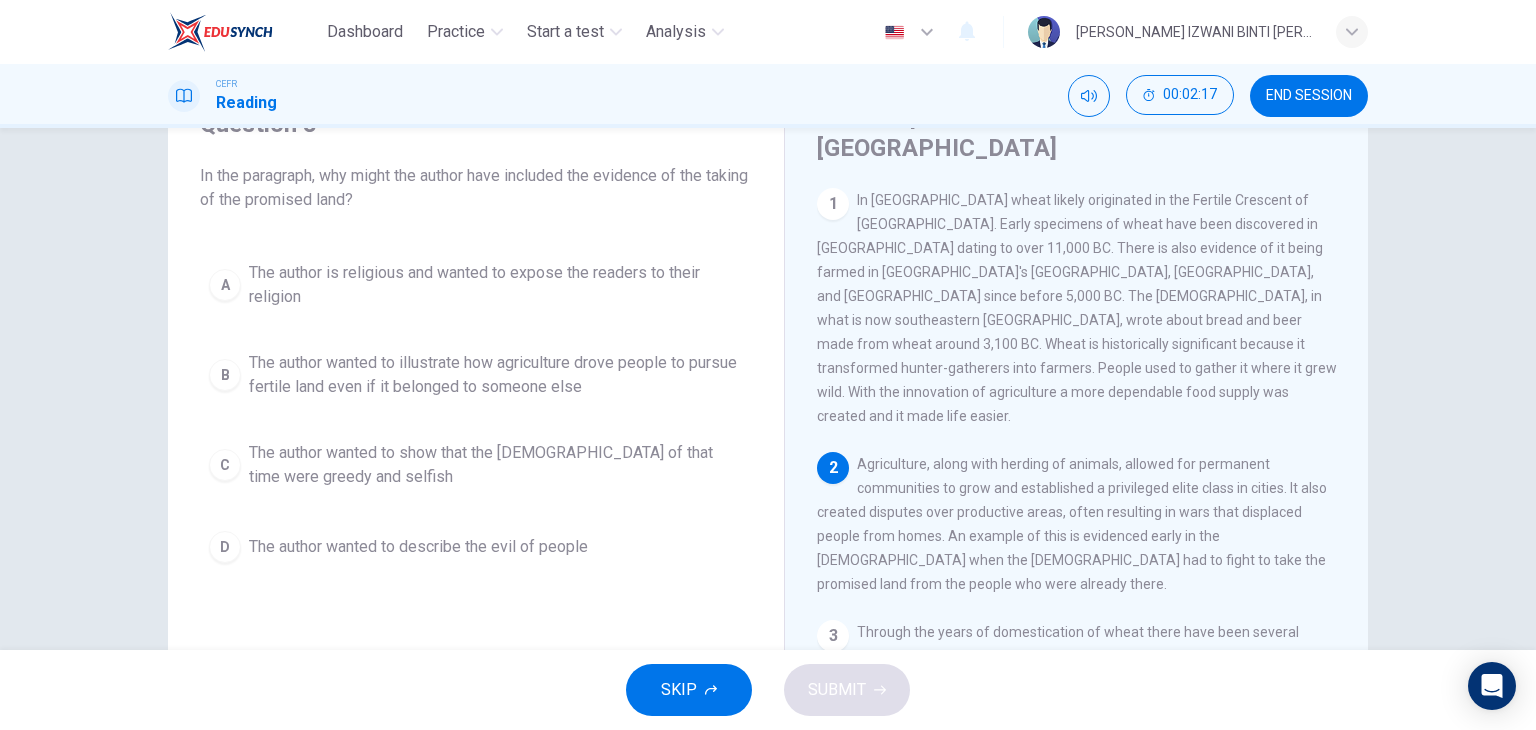 drag, startPoint x: 277, startPoint y: 216, endPoint x: 304, endPoint y: 208, distance: 28.160255 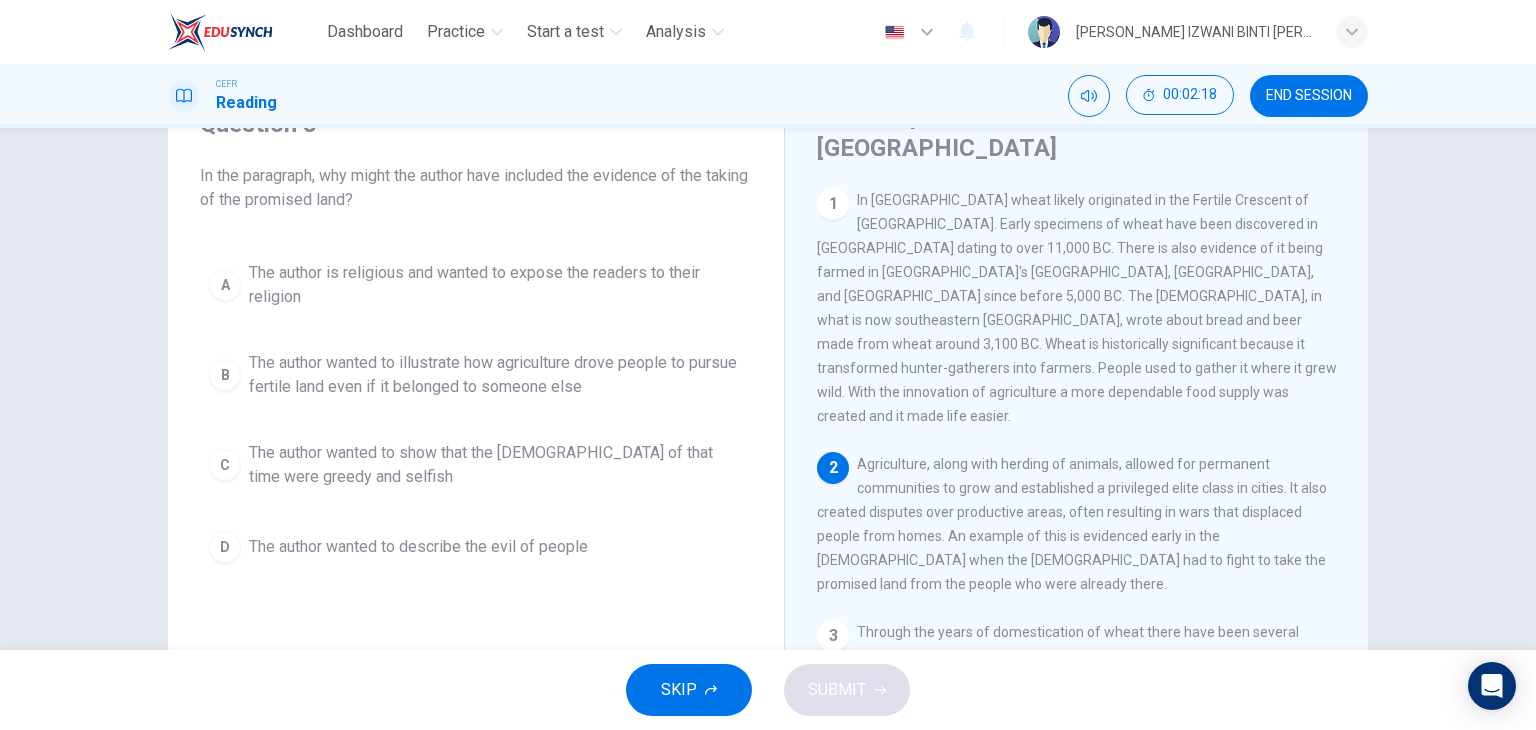 drag, startPoint x: 340, startPoint y: 197, endPoint x: 404, endPoint y: 199, distance: 64.03124 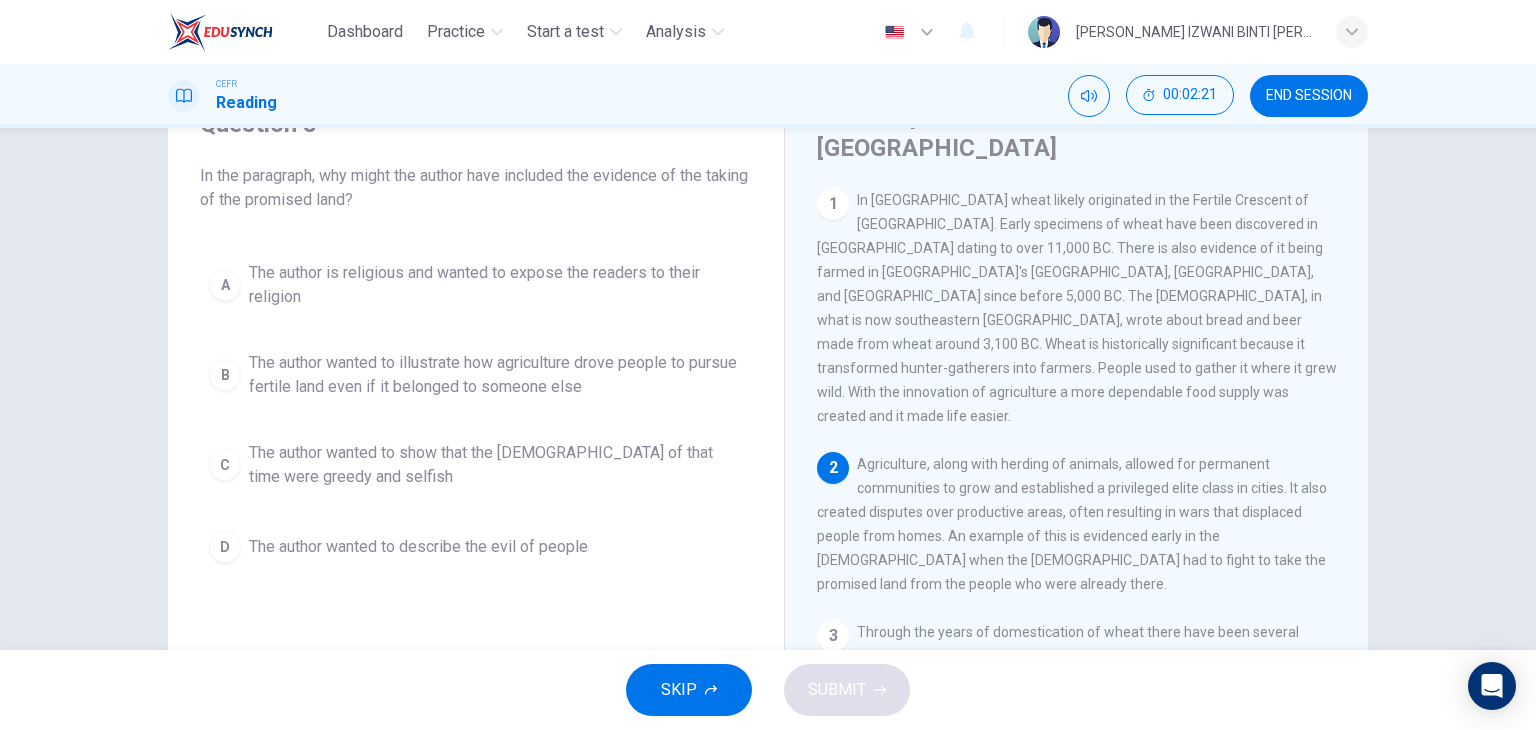 drag, startPoint x: 857, startPoint y: 388, endPoint x: 989, endPoint y: 394, distance: 132.13629 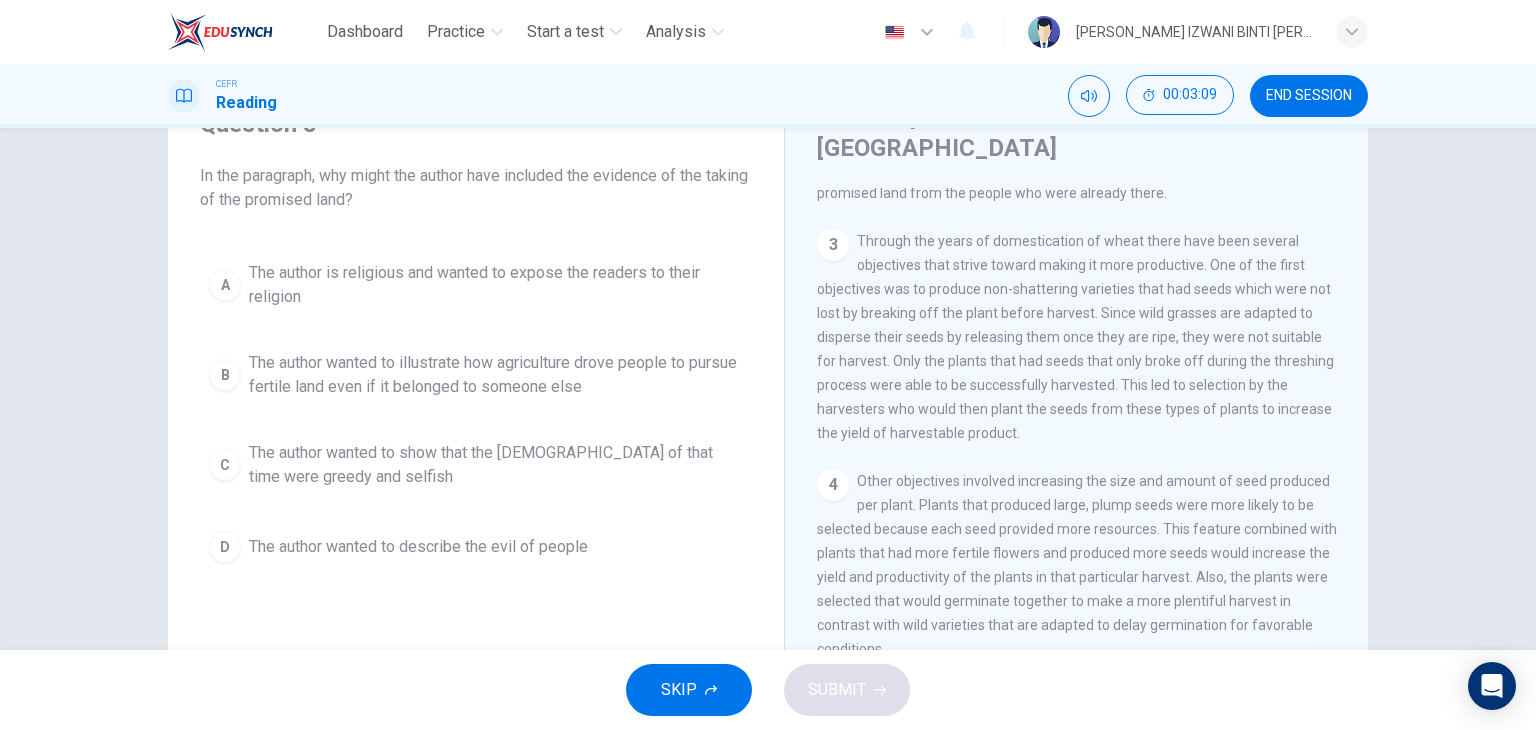 scroll, scrollTop: 400, scrollLeft: 0, axis: vertical 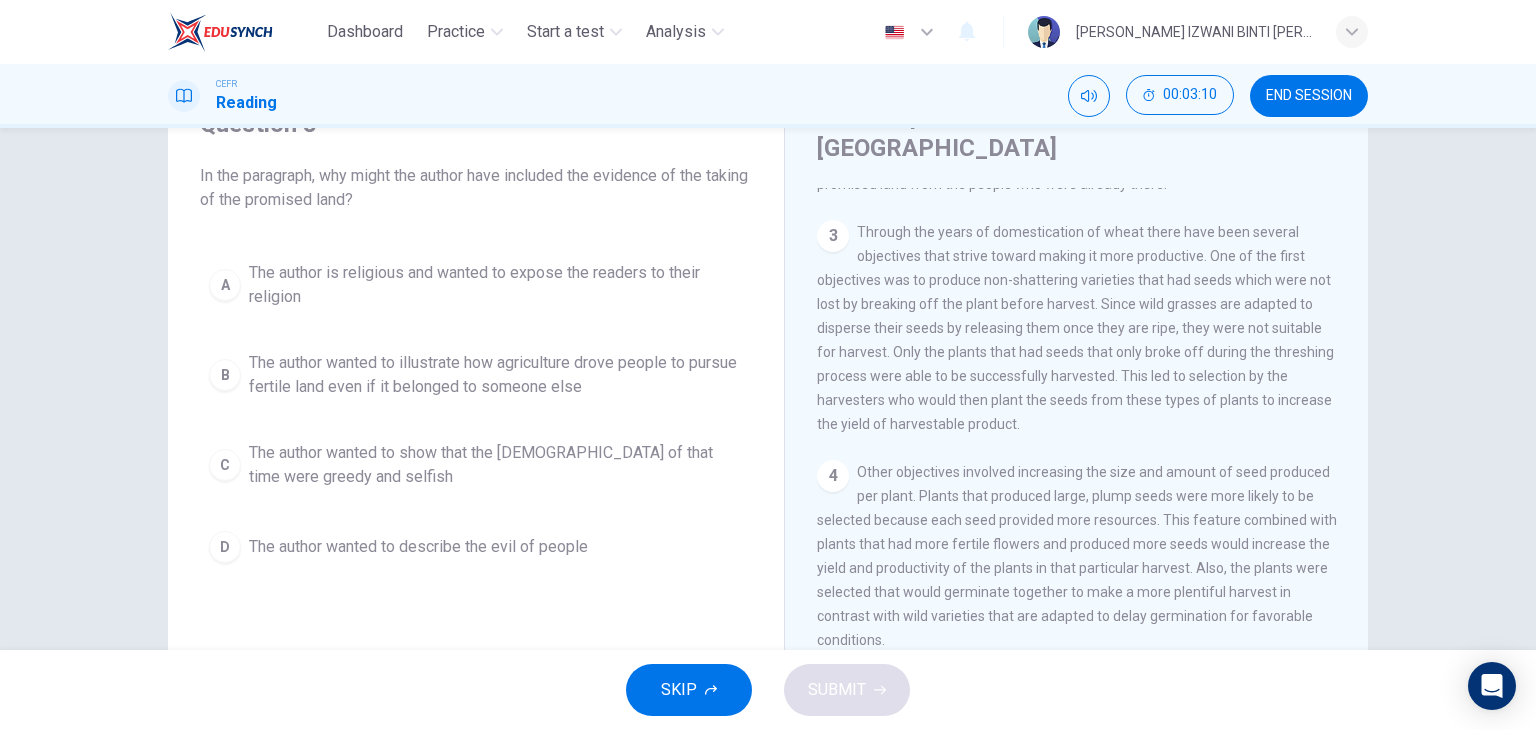 click on "3 Through the years of domestication of wheat there have been several objectives that strive toward making it more productive. One of the first objectives was to produce non-shattering varieties that had seeds which were not lost by breaking off the plant before harvest. Since wild grasses are adapted to disperse their seeds by releasing them once they are ripe, they were not suitable for harvest. Only the plants that had seeds that only broke off during the threshing process were able to be successfully harvested. This led to selection by the harvesters who would then plant the seeds from these types of plants to increase the yield of harvestable product." at bounding box center (1077, 328) 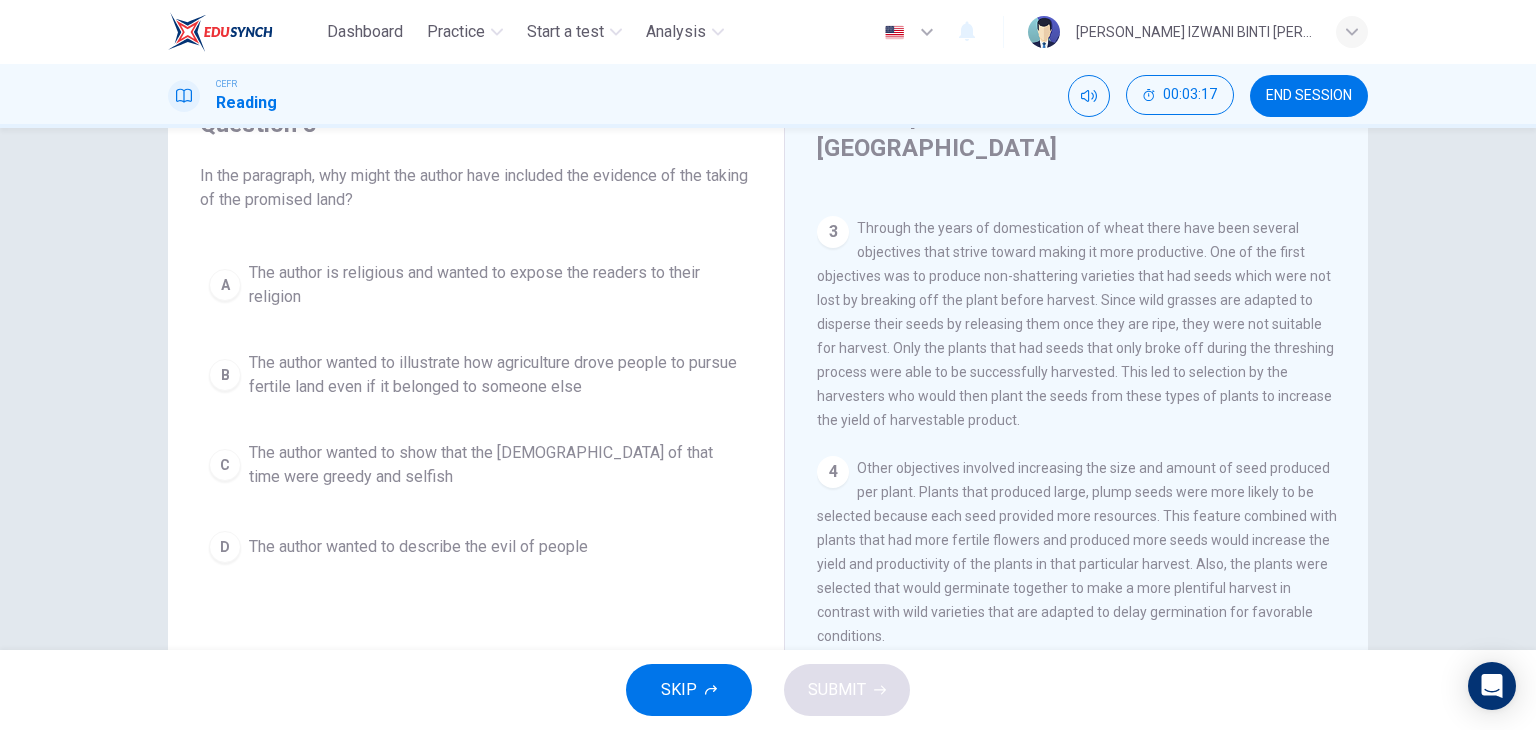 scroll, scrollTop: 405, scrollLeft: 0, axis: vertical 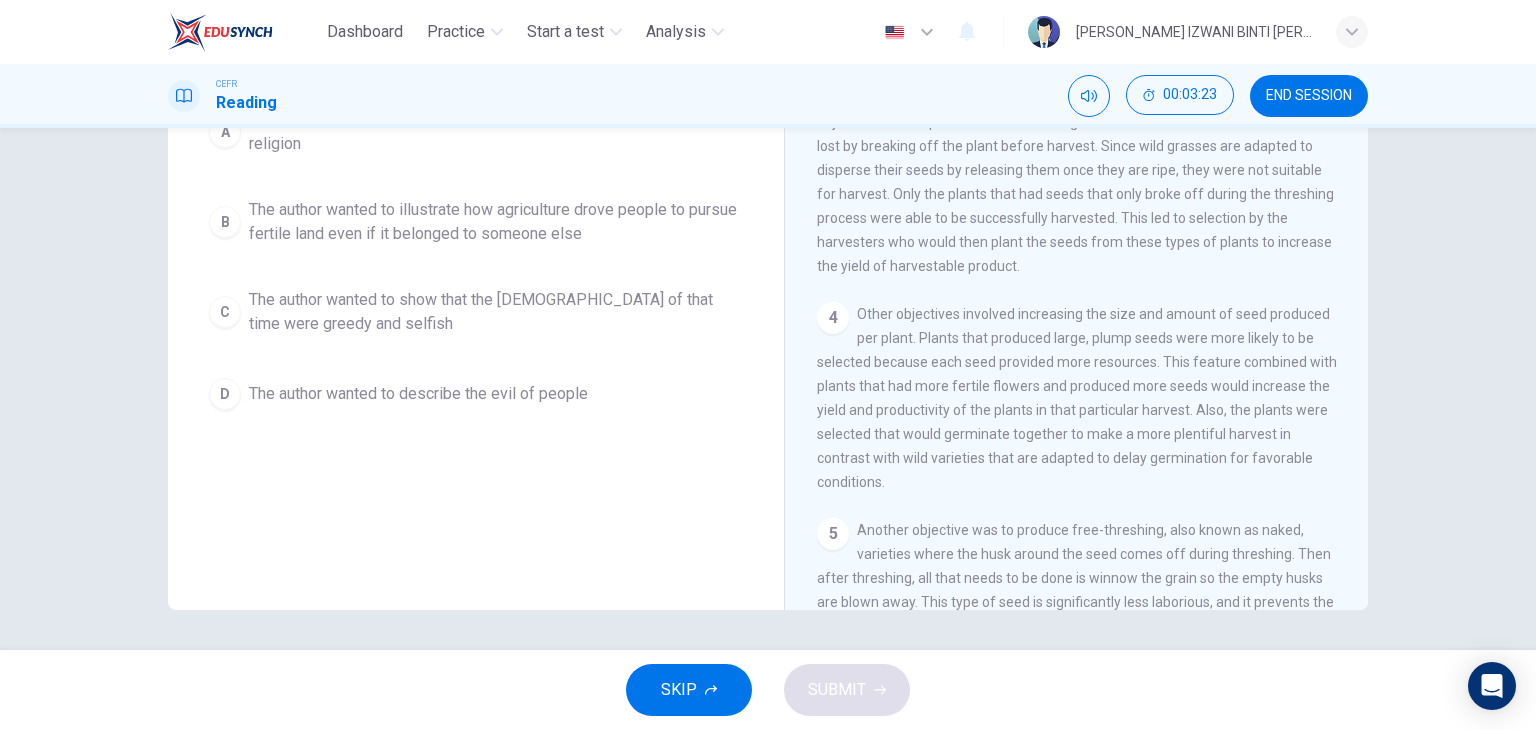 drag, startPoint x: 1140, startPoint y: 261, endPoint x: 1180, endPoint y: 264, distance: 40.112343 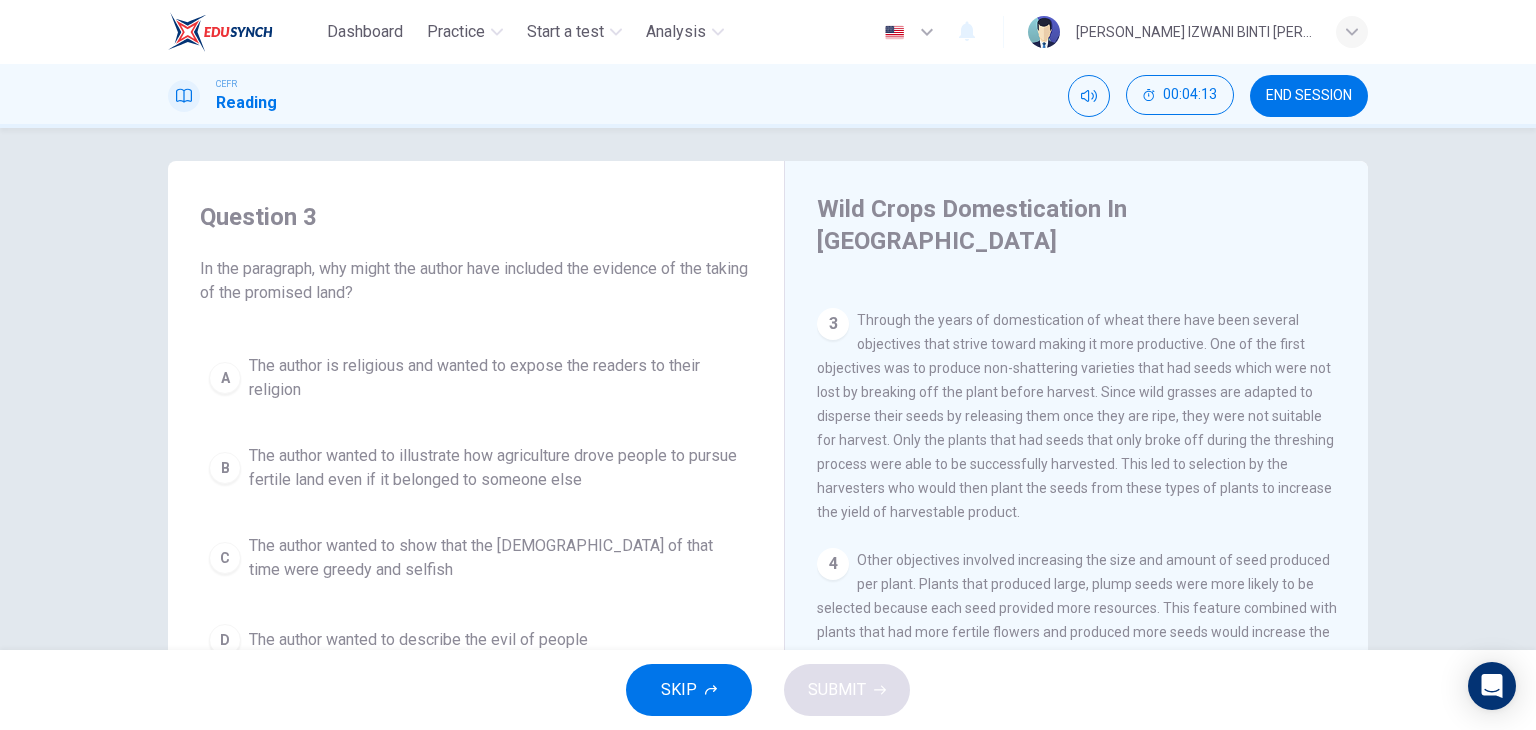 scroll, scrollTop: 0, scrollLeft: 0, axis: both 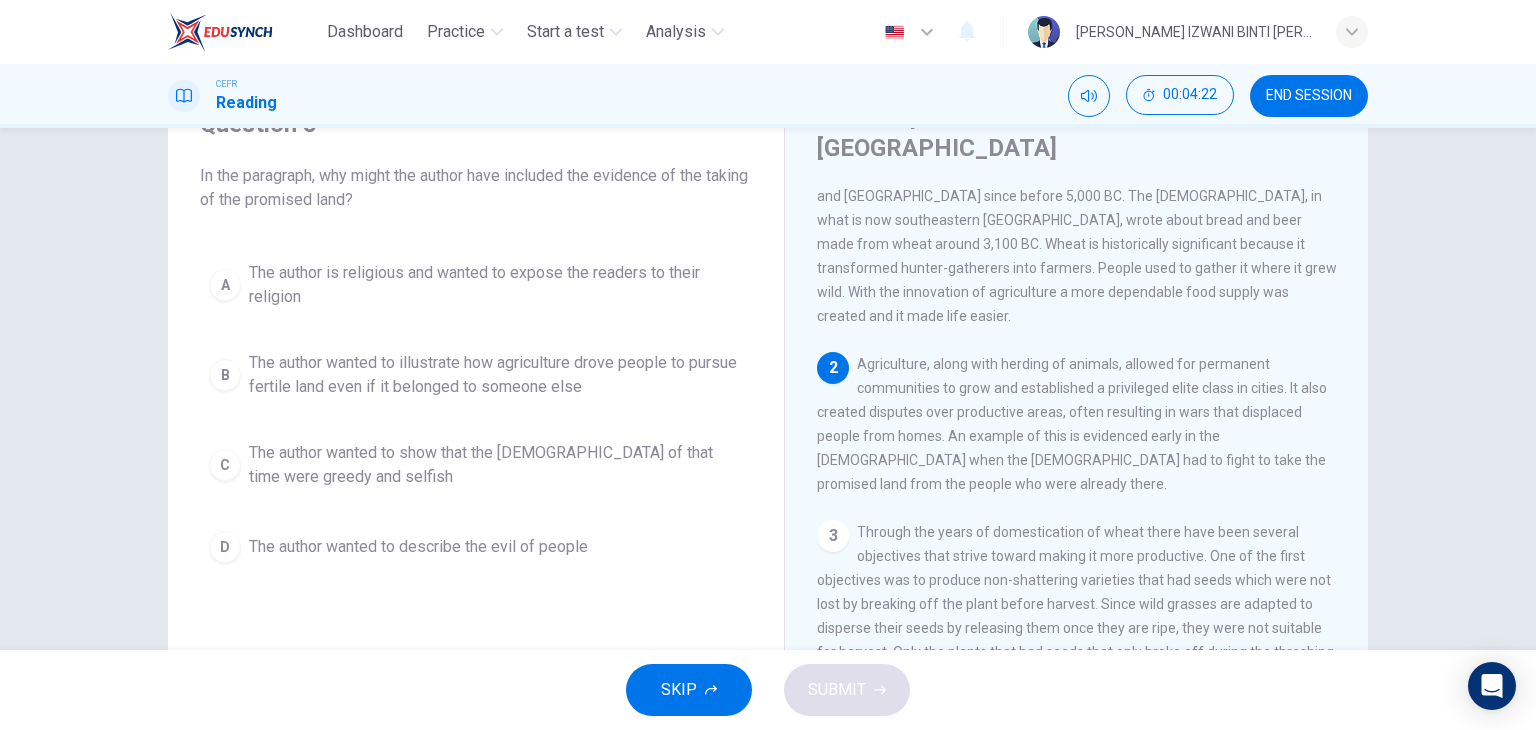 drag, startPoint x: 452, startPoint y: 176, endPoint x: 627, endPoint y: 197, distance: 176.2555 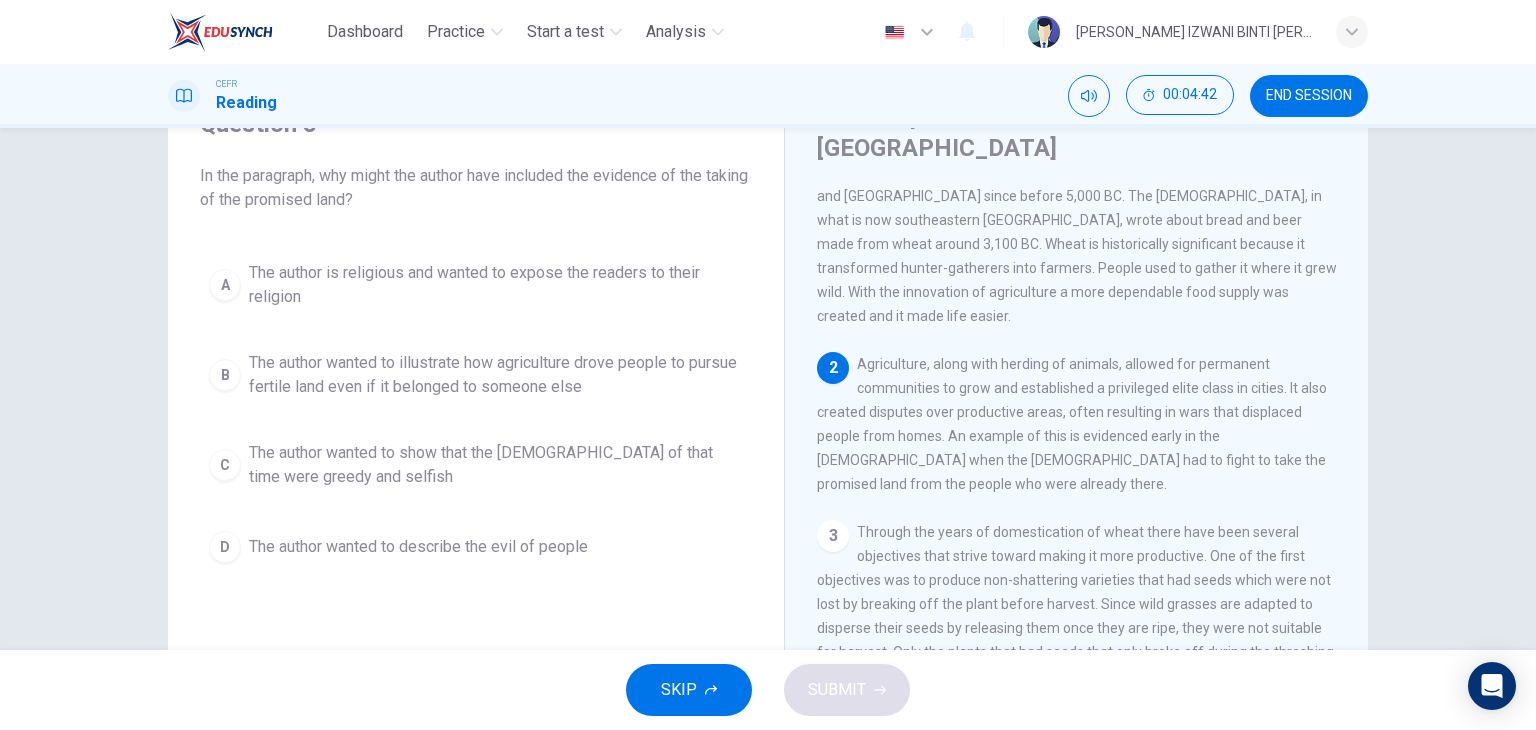 drag, startPoint x: 956, startPoint y: 345, endPoint x: 1108, endPoint y: 353, distance: 152.21039 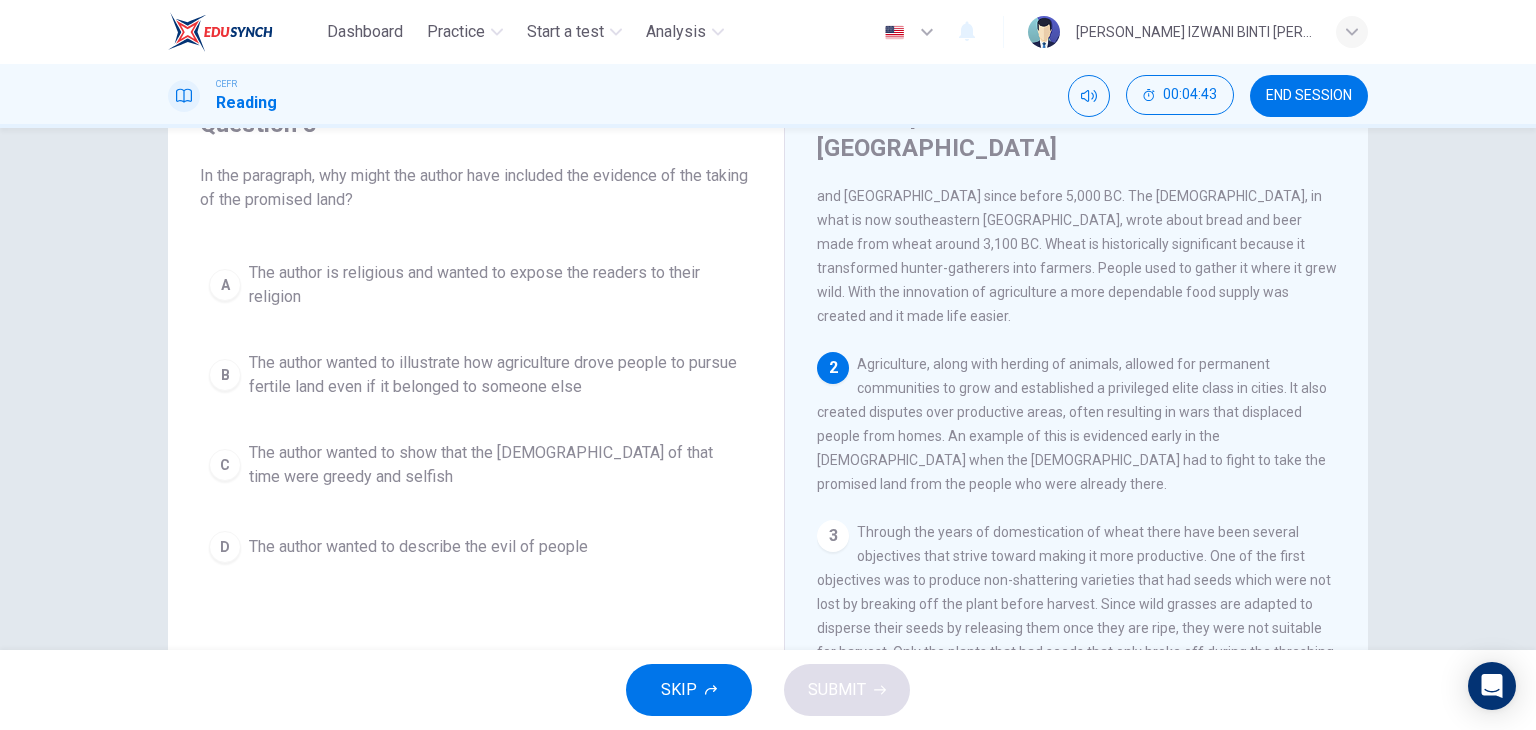 drag, startPoint x: 1108, startPoint y: 346, endPoint x: 1230, endPoint y: 348, distance: 122.016396 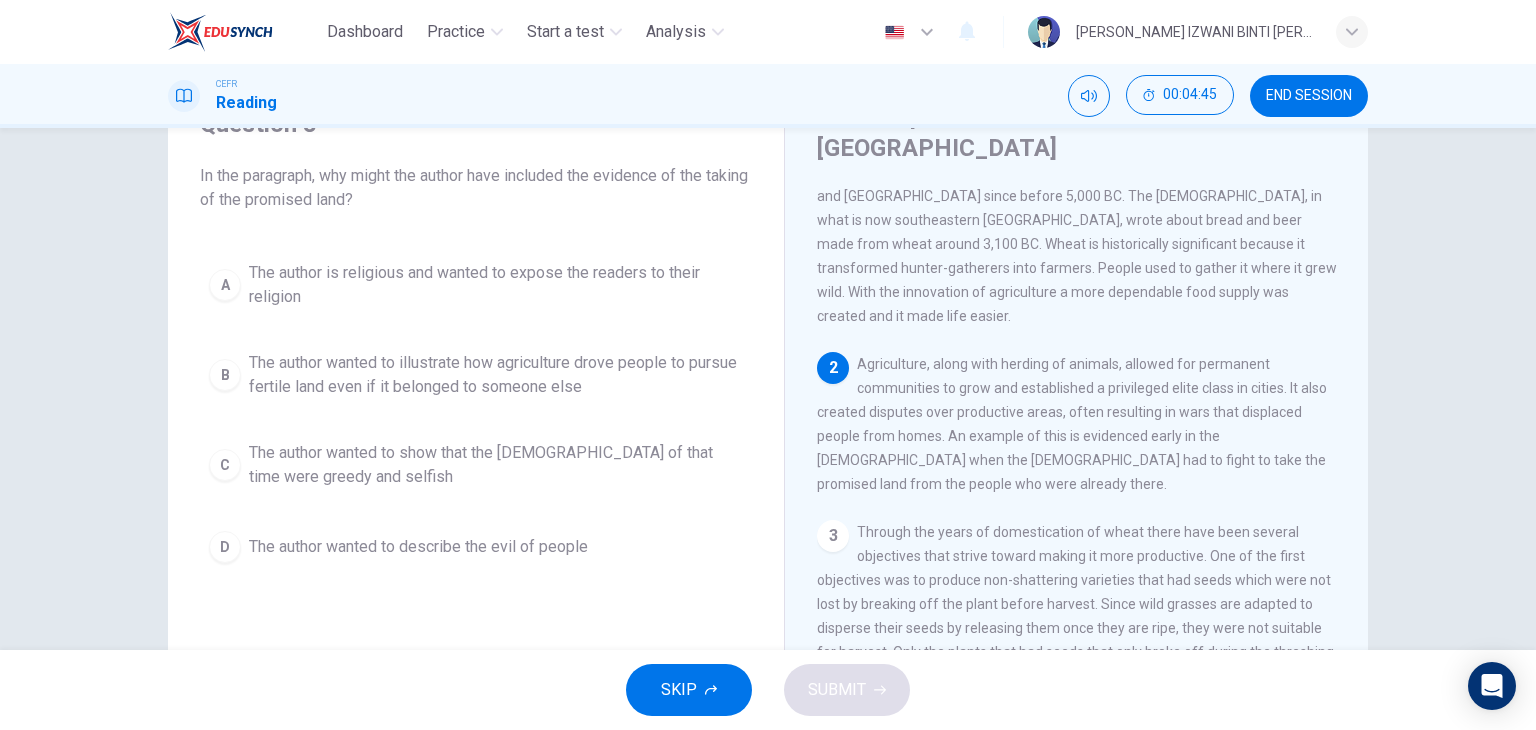 drag, startPoint x: 823, startPoint y: 356, endPoint x: 952, endPoint y: 361, distance: 129.09686 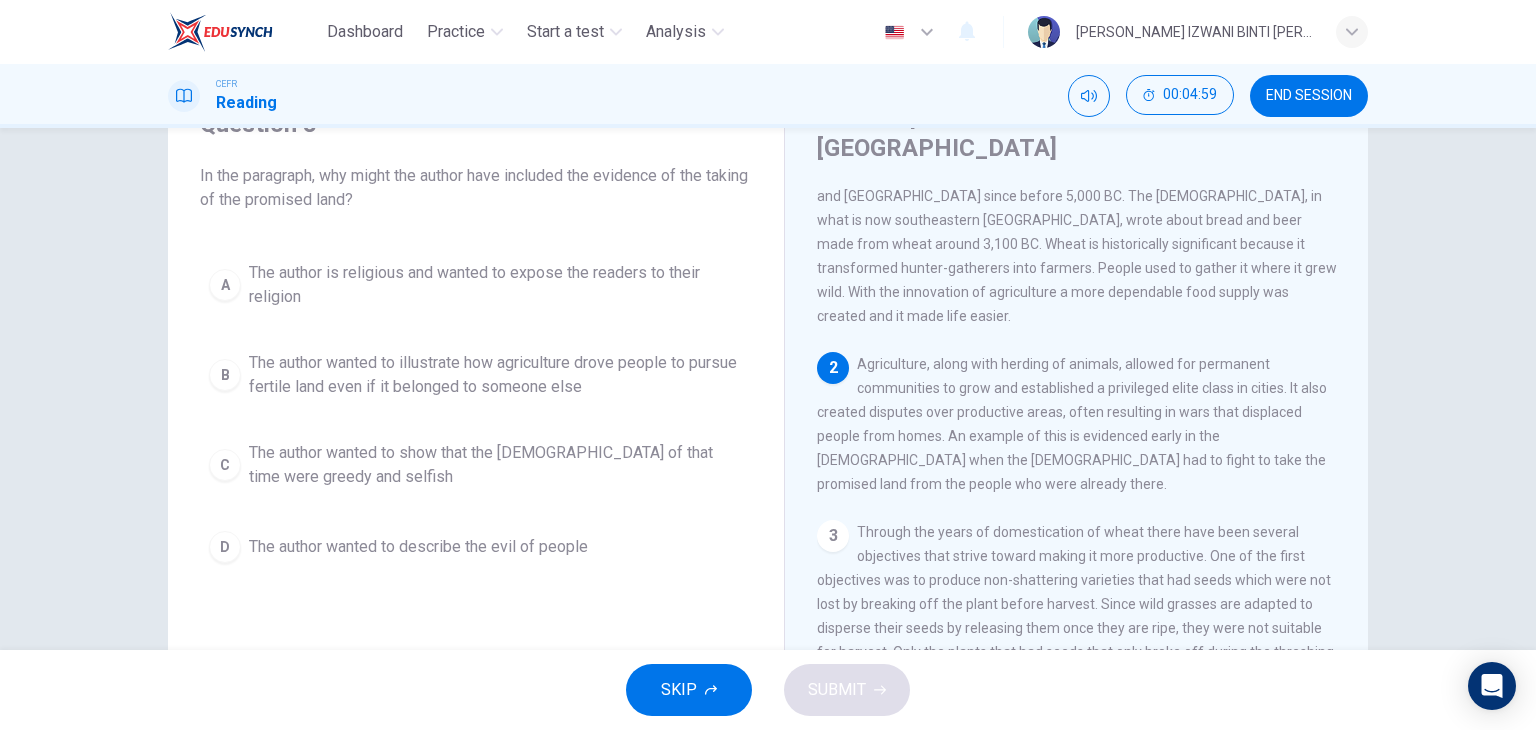 drag, startPoint x: 889, startPoint y: 310, endPoint x: 1265, endPoint y: 318, distance: 376.08508 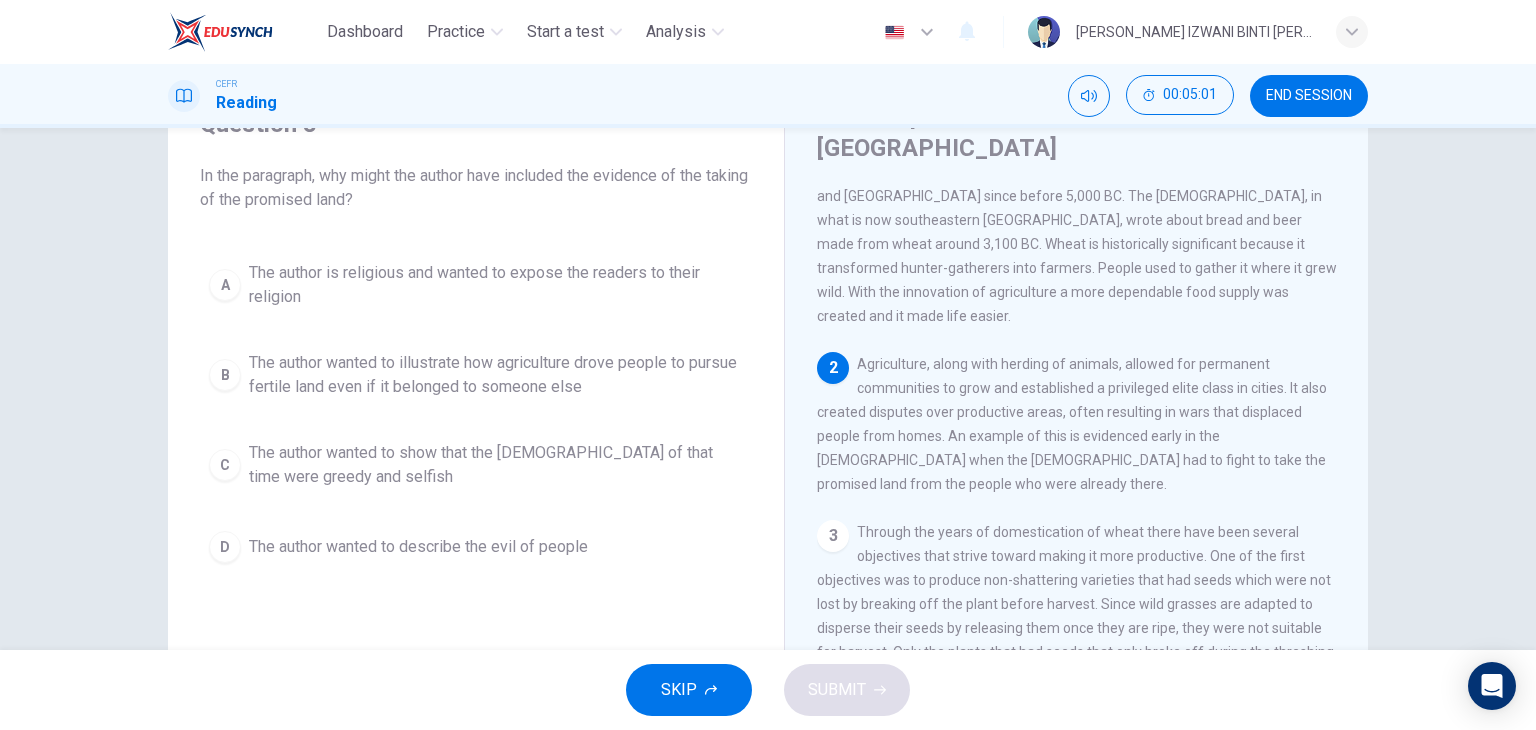 drag, startPoint x: 901, startPoint y: 331, endPoint x: 1094, endPoint y: 345, distance: 193.50711 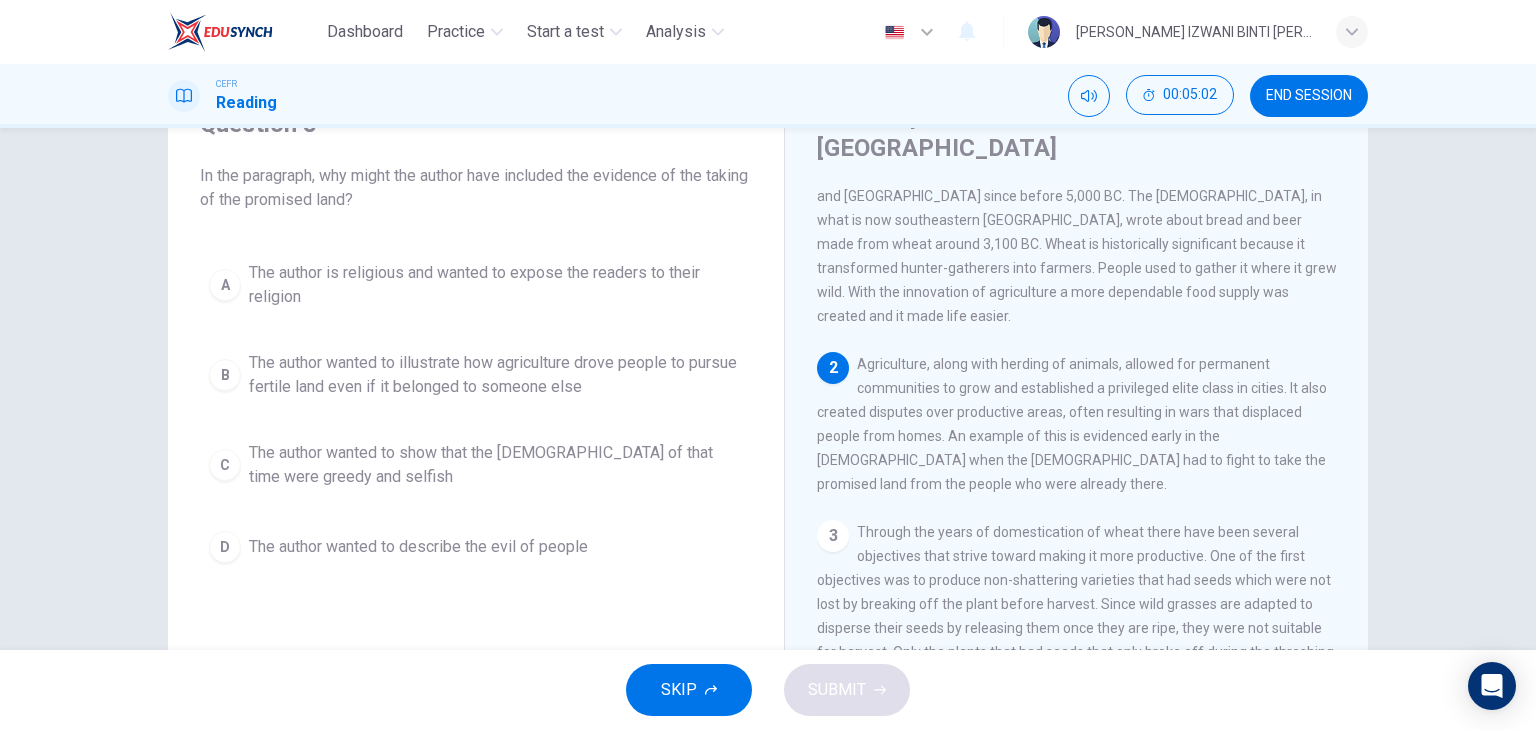 drag, startPoint x: 1094, startPoint y: 345, endPoint x: 1116, endPoint y: 346, distance: 22.022715 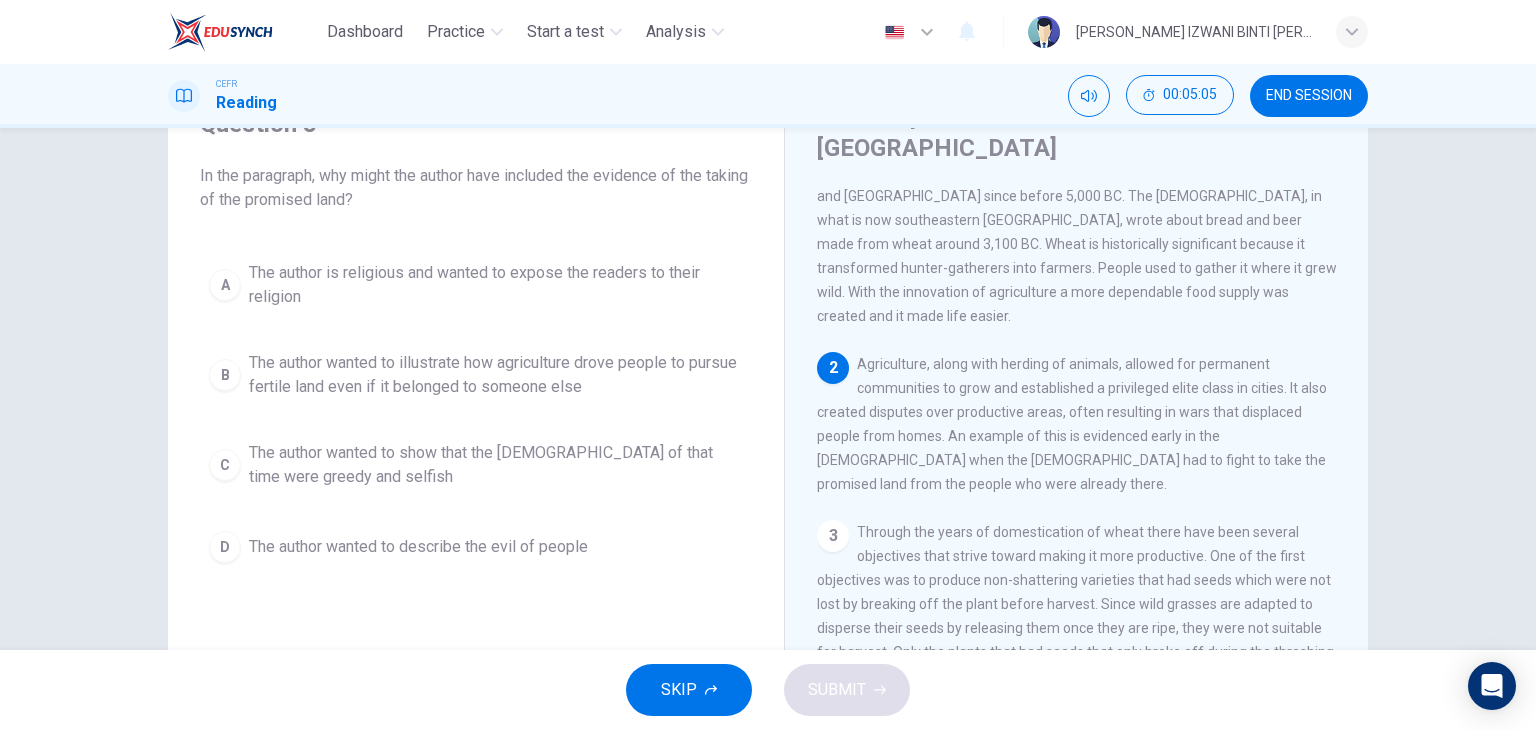 drag, startPoint x: 840, startPoint y: 357, endPoint x: 944, endPoint y: 360, distance: 104.04326 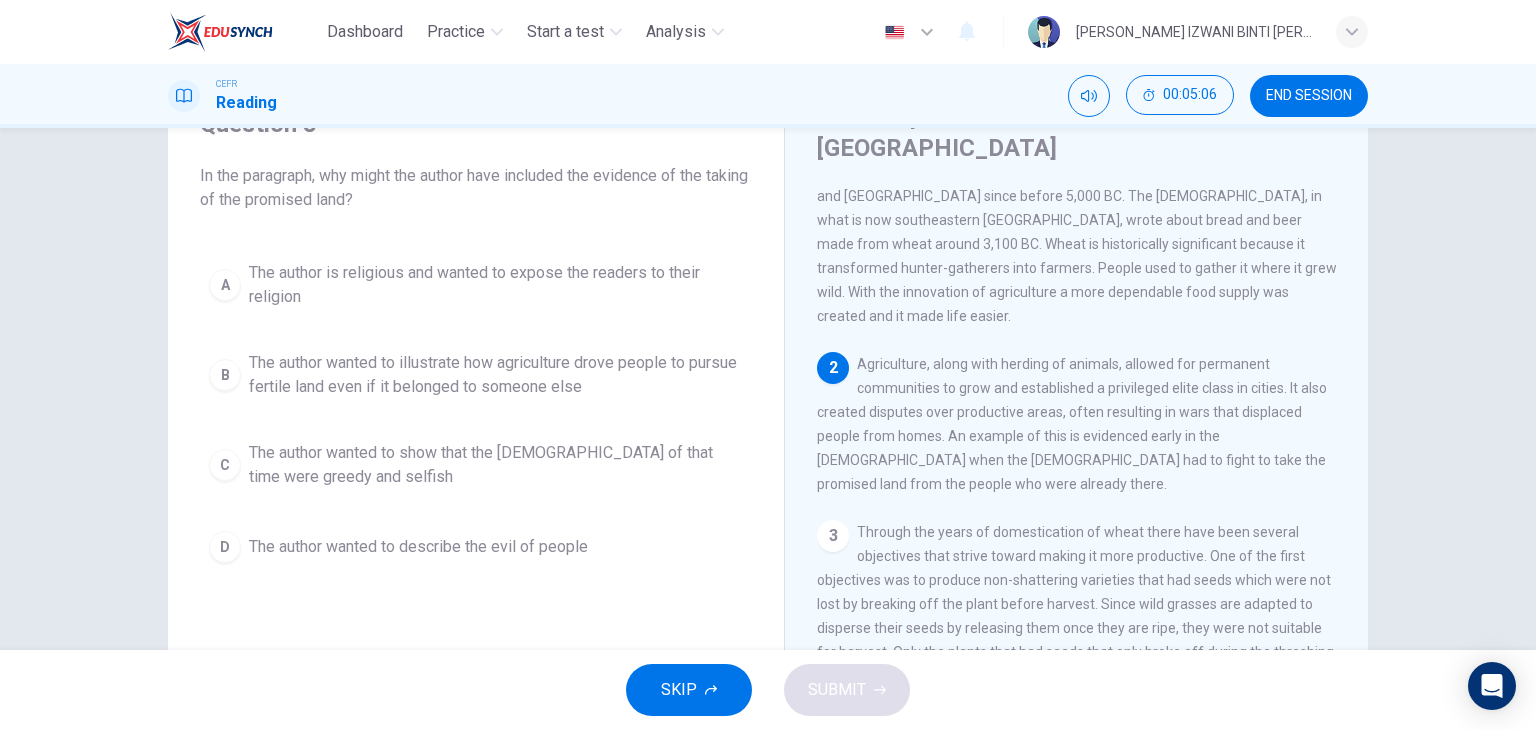 drag, startPoint x: 944, startPoint y: 360, endPoint x: 1101, endPoint y: 375, distance: 157.71494 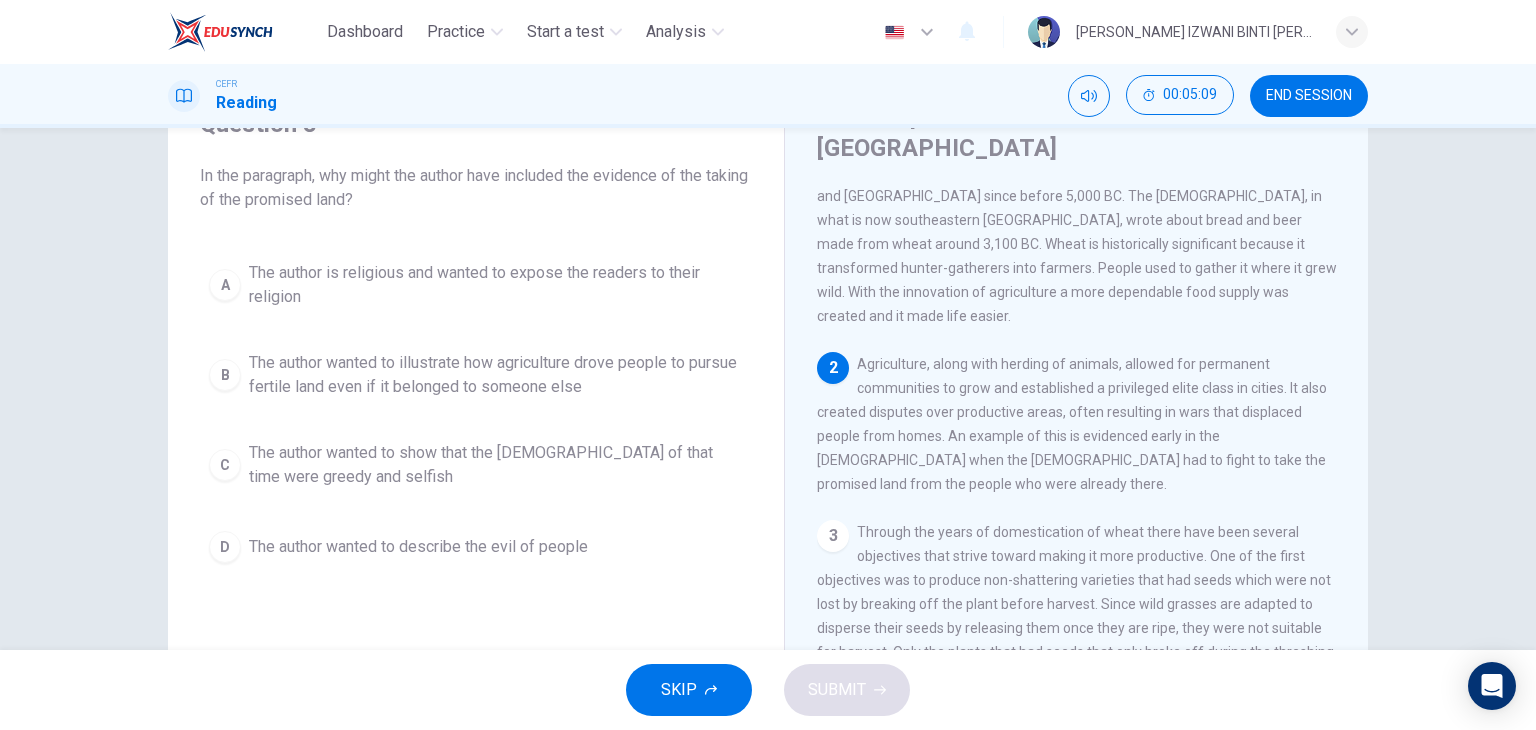 drag, startPoint x: 848, startPoint y: 378, endPoint x: 911, endPoint y: 414, distance: 72.56032 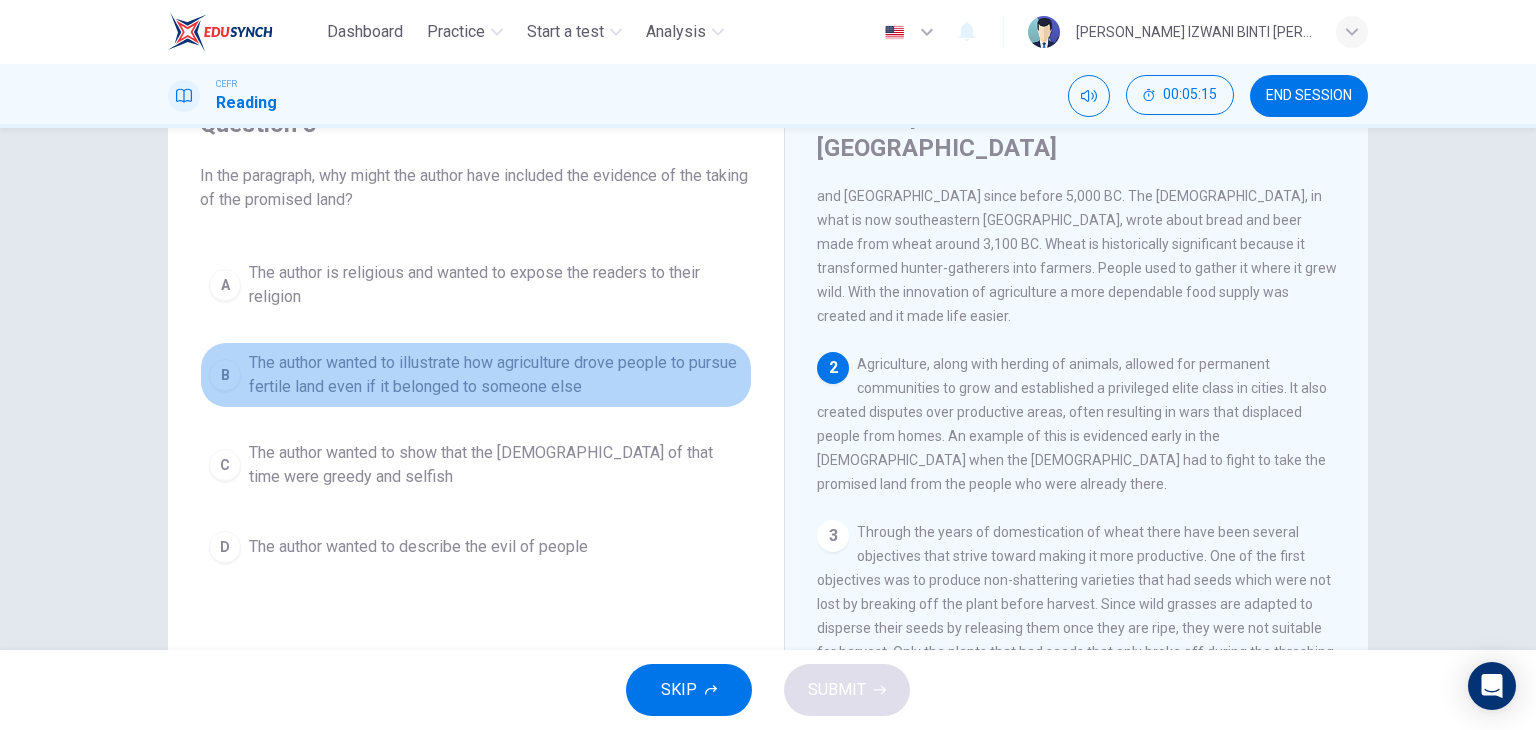 click on "The author wanted to illustrate how agriculture drove people to pursue fertile land even if it belonged to someone else" at bounding box center [496, 375] 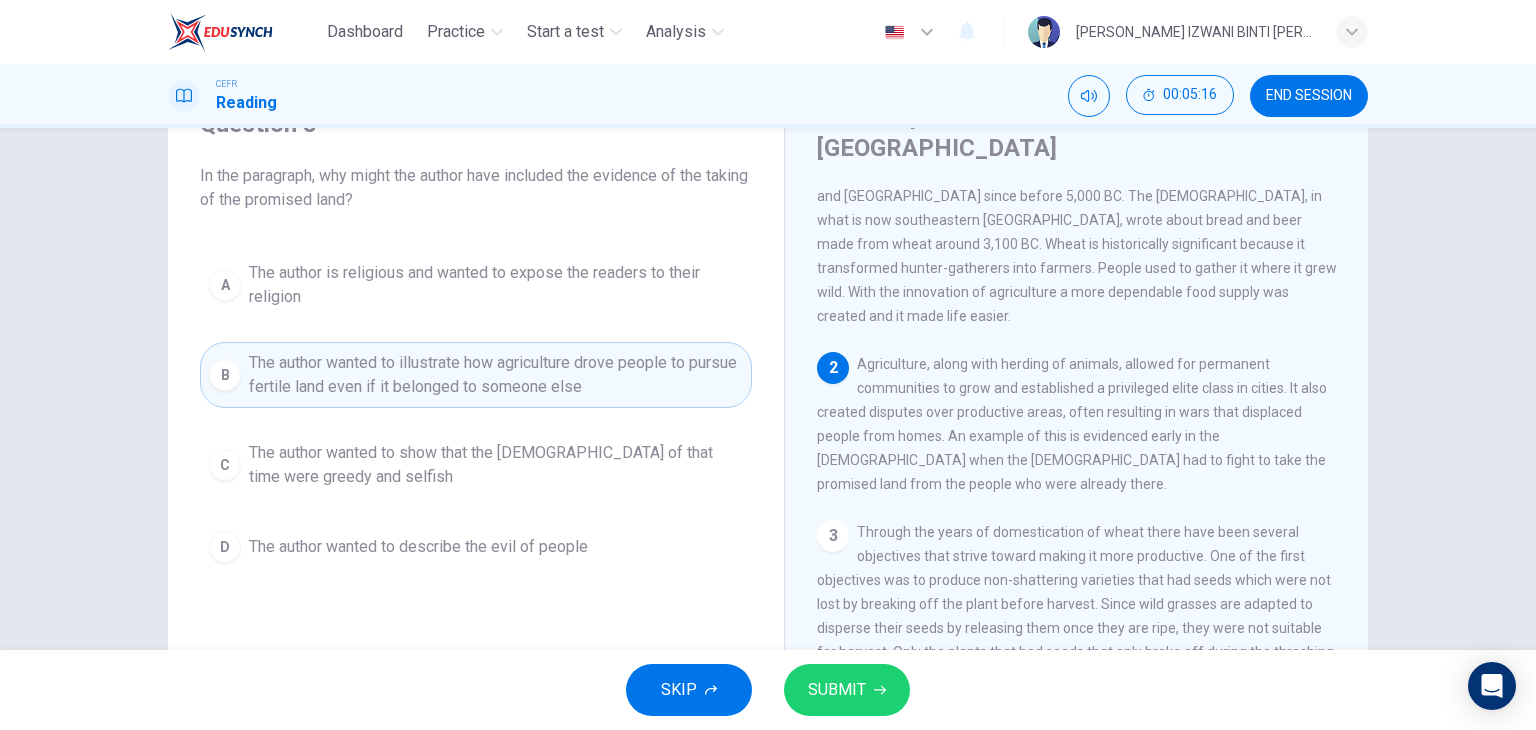 click on "SUBMIT" at bounding box center [837, 690] 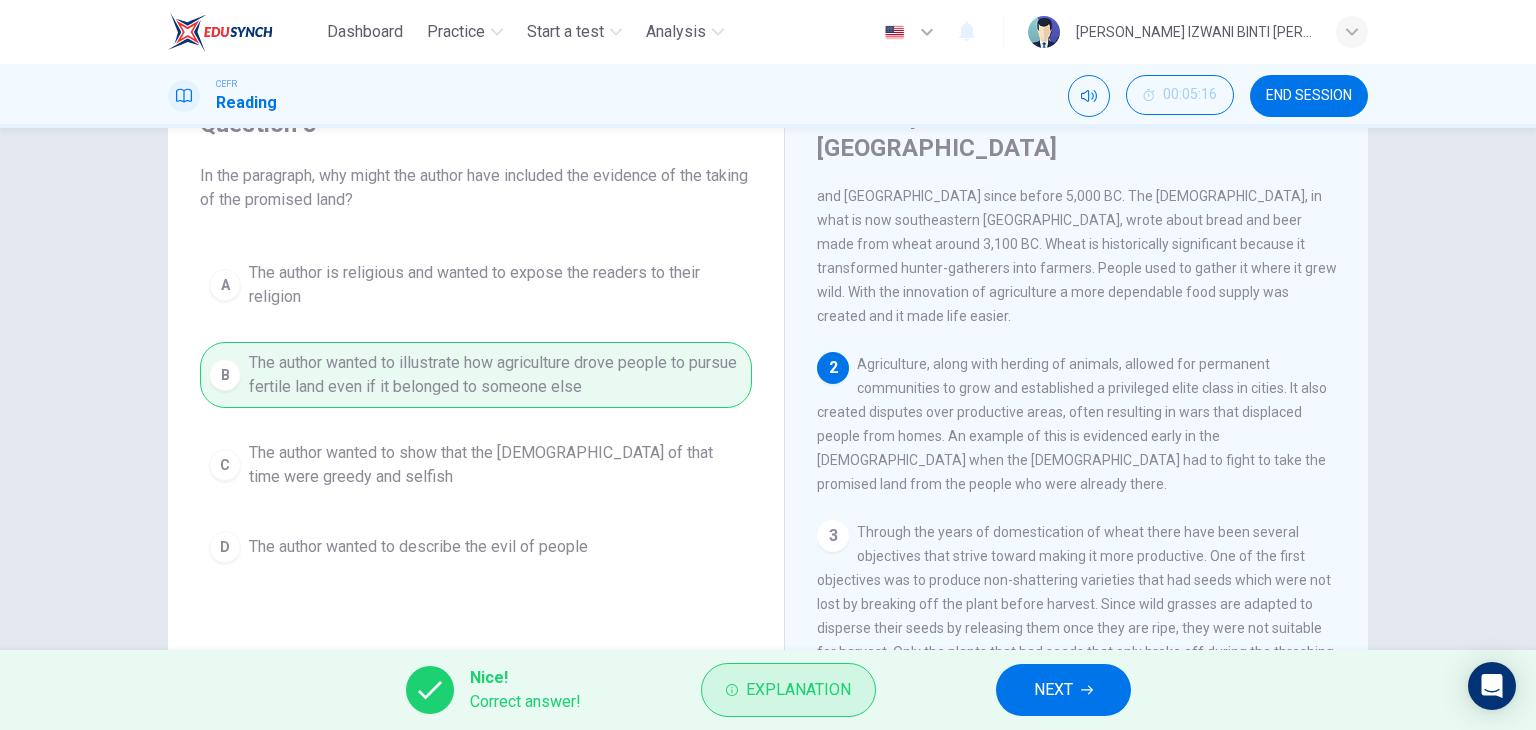 click on "Explanation" at bounding box center [788, 690] 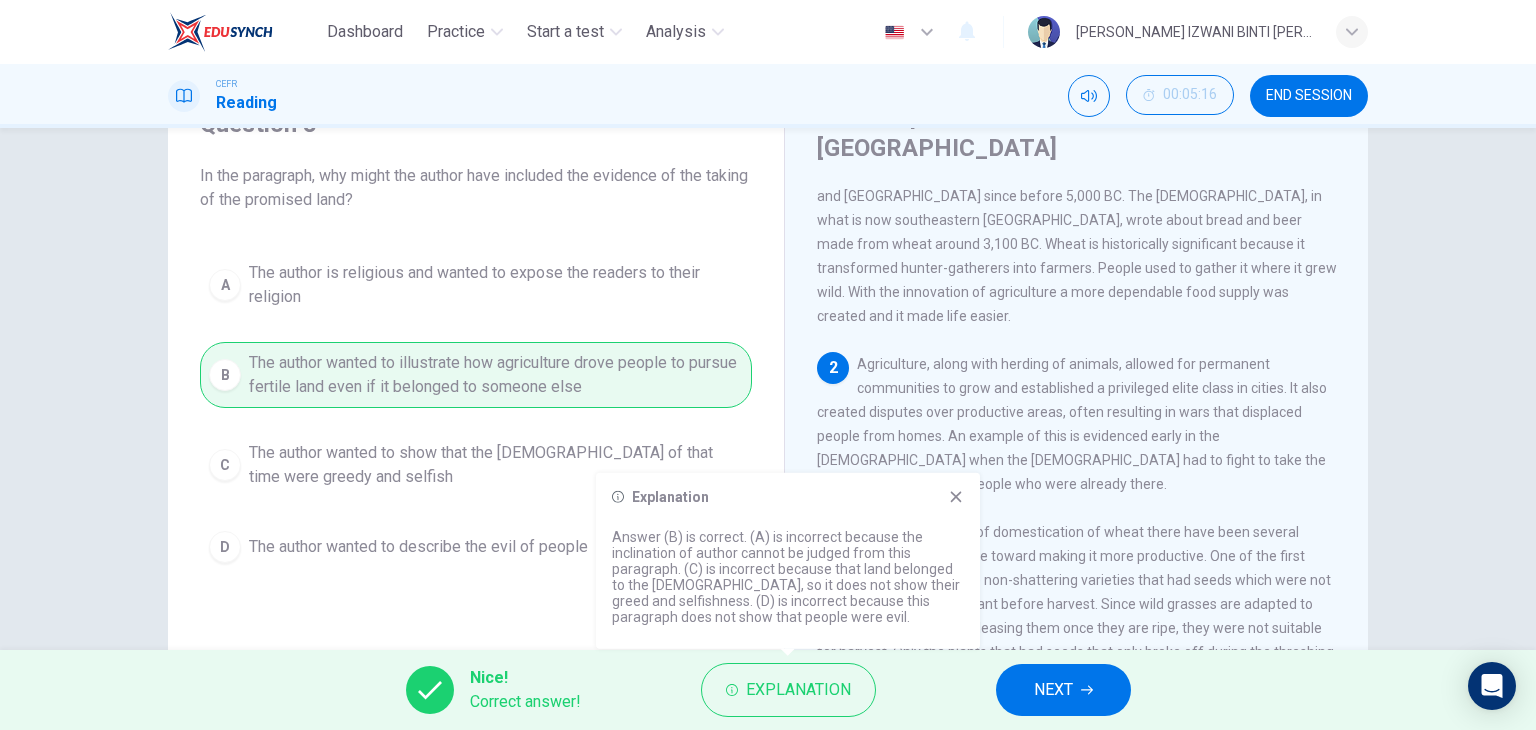 click 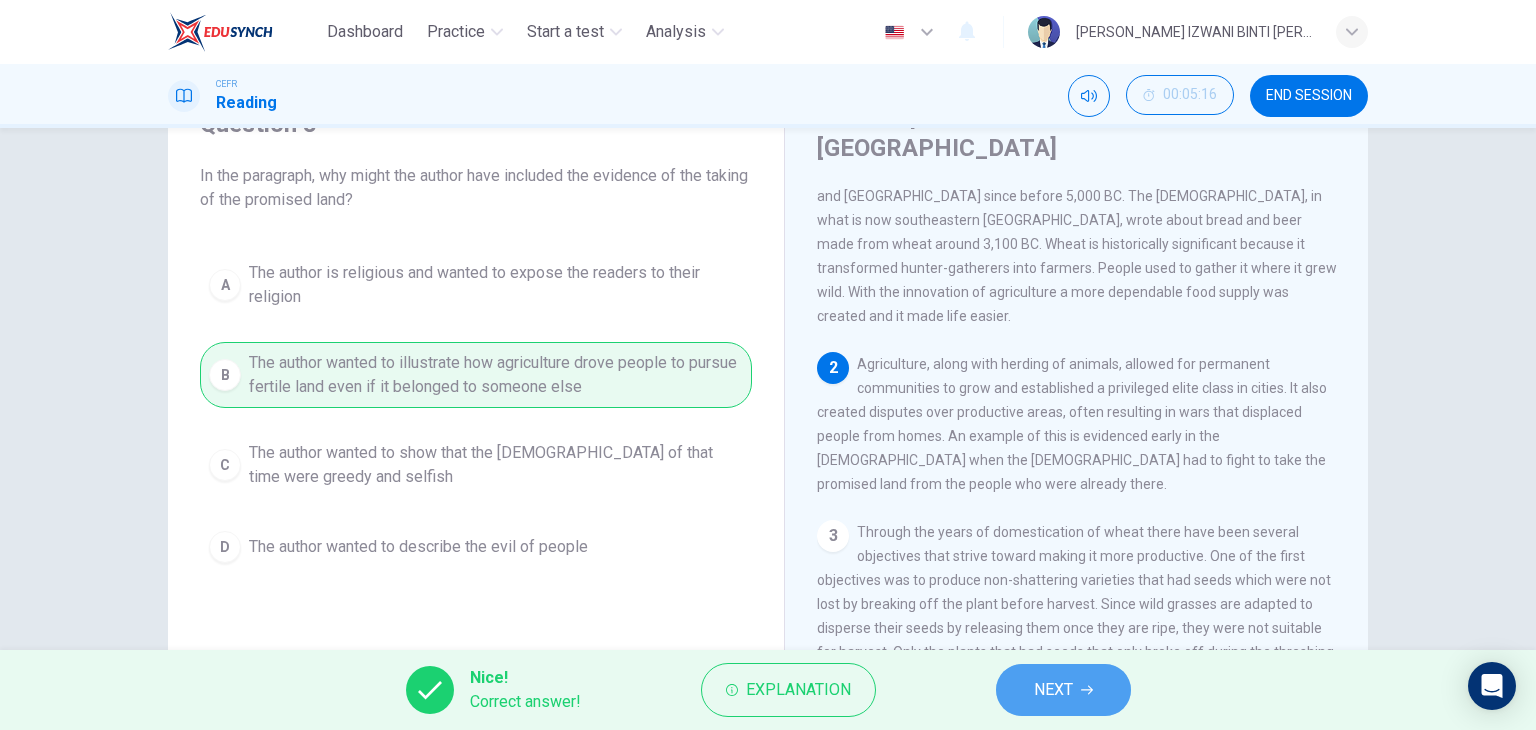 click on "NEXT" at bounding box center [1063, 690] 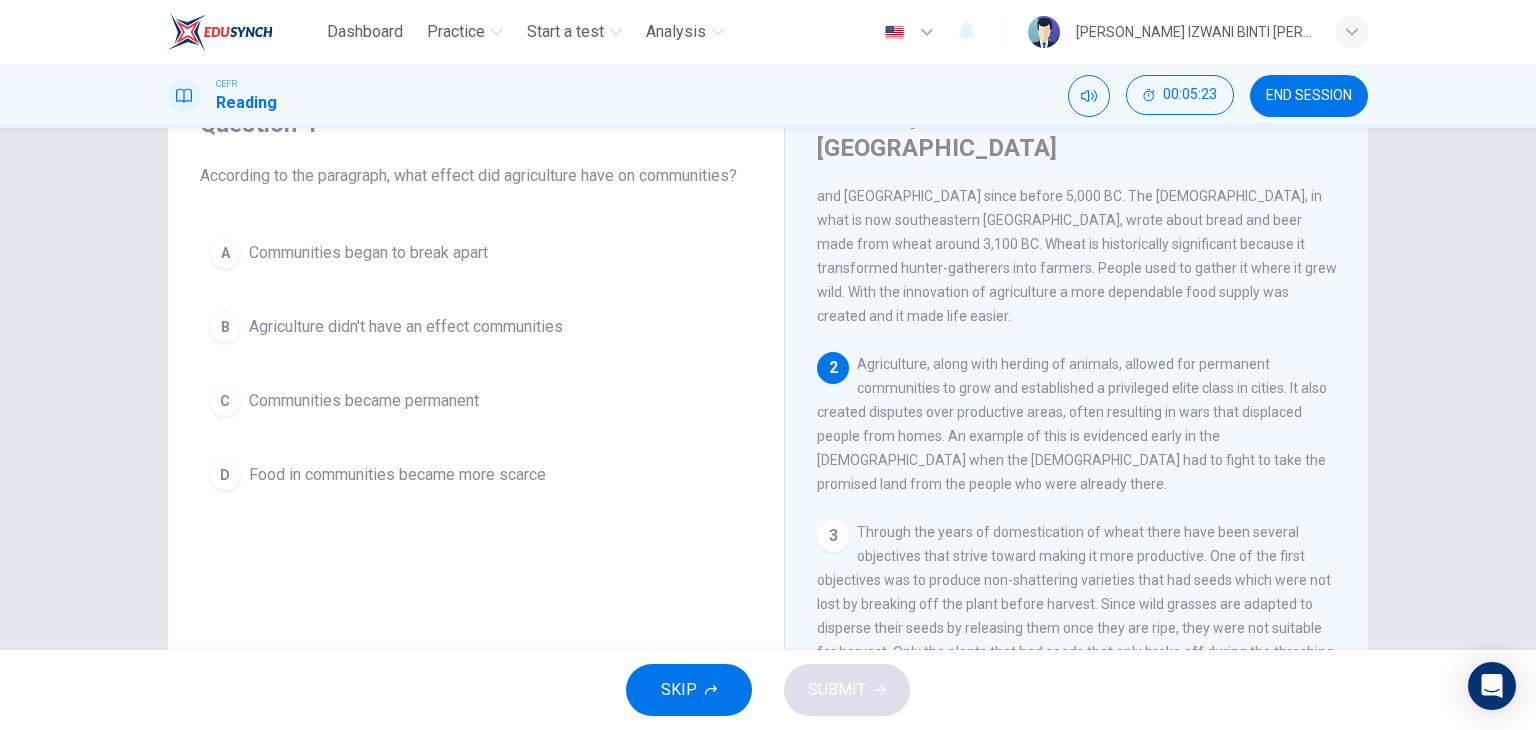 drag, startPoint x: 964, startPoint y: 322, endPoint x: 1160, endPoint y: 306, distance: 196.65198 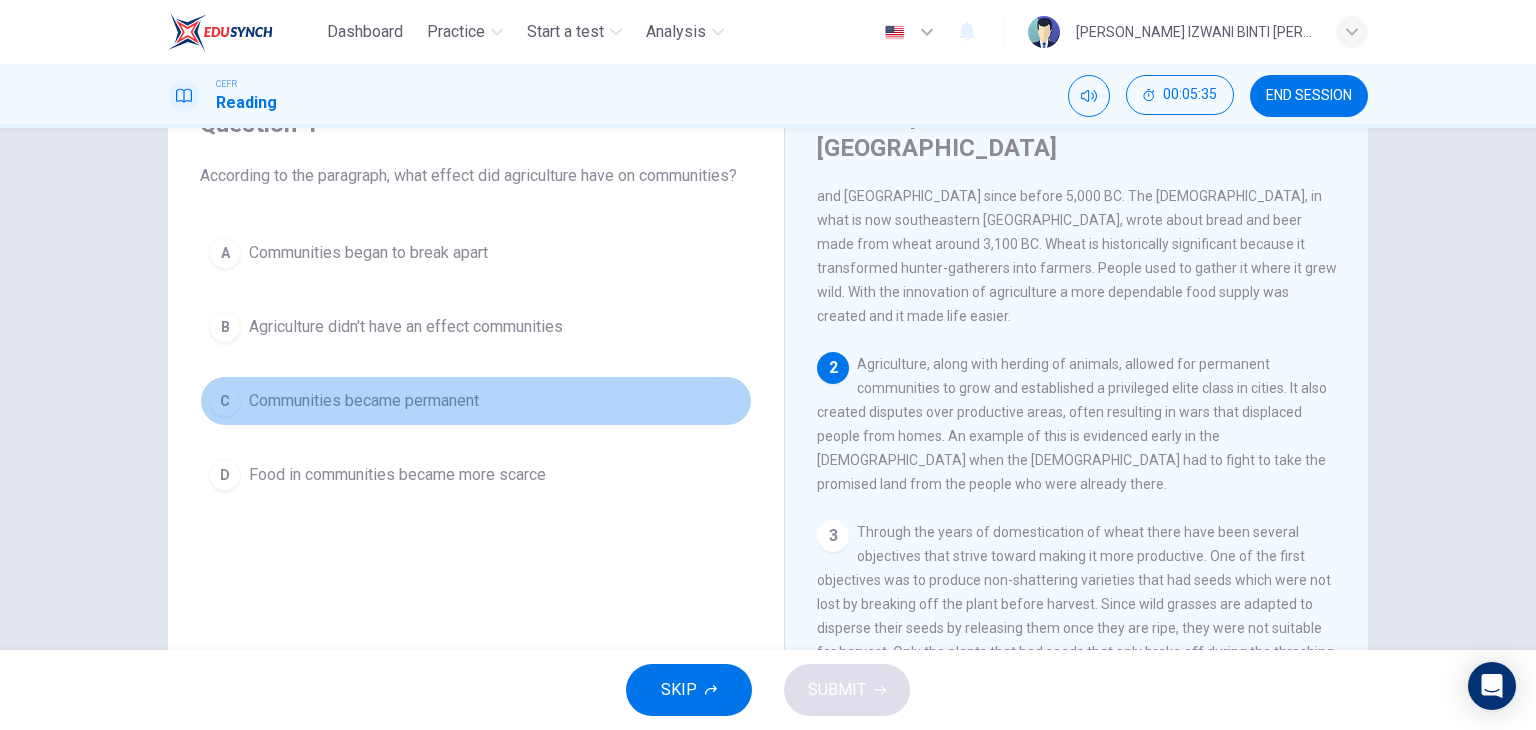 click on "Communities became permanent" at bounding box center (364, 401) 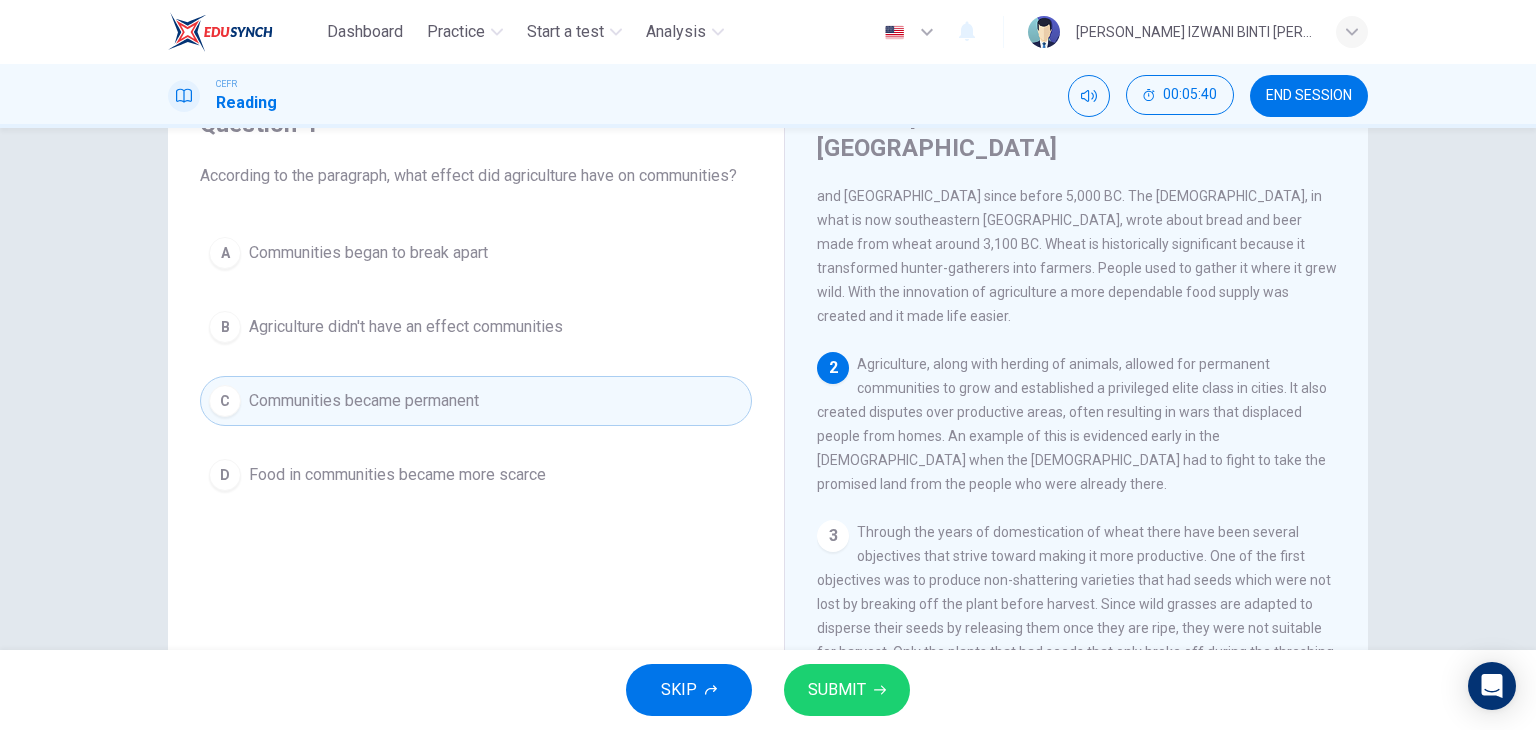 click on "Agriculture, along with herding of animals, allowed for permanent communities to grow and established a privileged elite class in cities. It also created disputes over productive areas, often resulting in wars that displaced people from homes. An example of this is evidenced early in the [DEMOGRAPHIC_DATA] when the [DEMOGRAPHIC_DATA] had to fight to take the promised land from the people who were already there." at bounding box center [1072, 424] 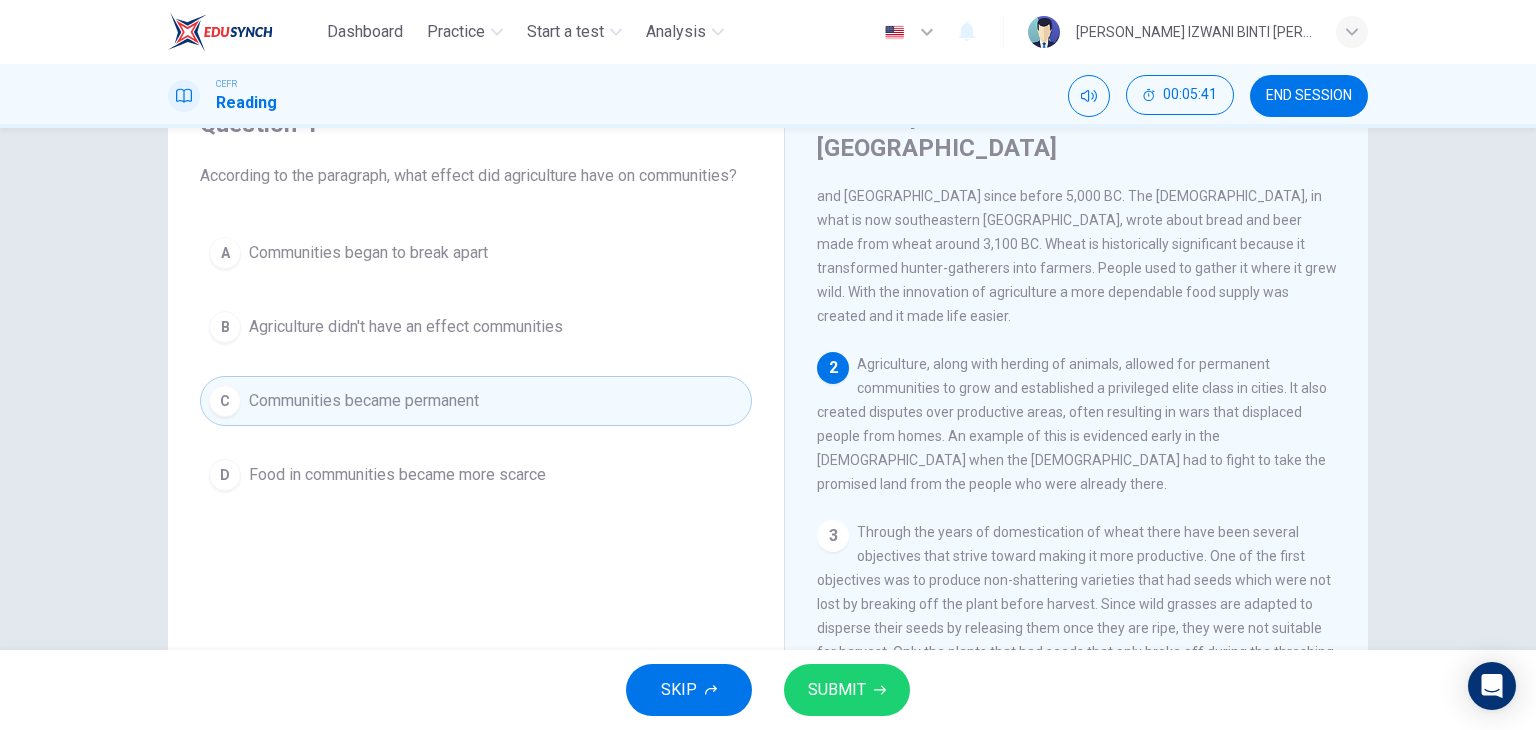drag, startPoint x: 1126, startPoint y: 291, endPoint x: 986, endPoint y: 298, distance: 140.1749 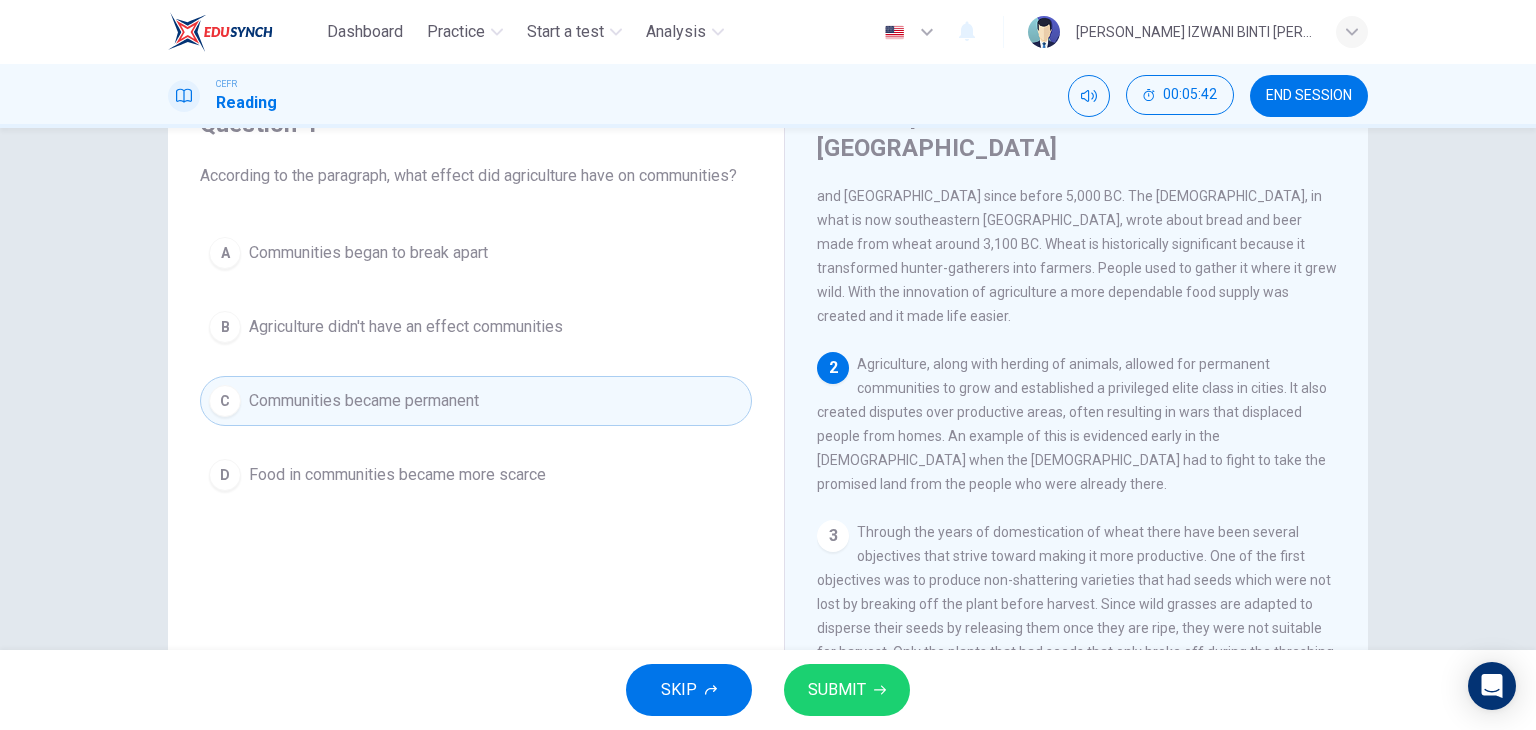 click on "2 Agriculture, along with herding of animals, allowed for permanent communities to grow and established a privileged elite class in cities. It also created disputes over productive areas, often resulting in wars that displaced people from homes. An example of this is evidenced early in the [DEMOGRAPHIC_DATA] when the [DEMOGRAPHIC_DATA] had to fight to take the promised land from the people who were already there." at bounding box center [1077, 424] 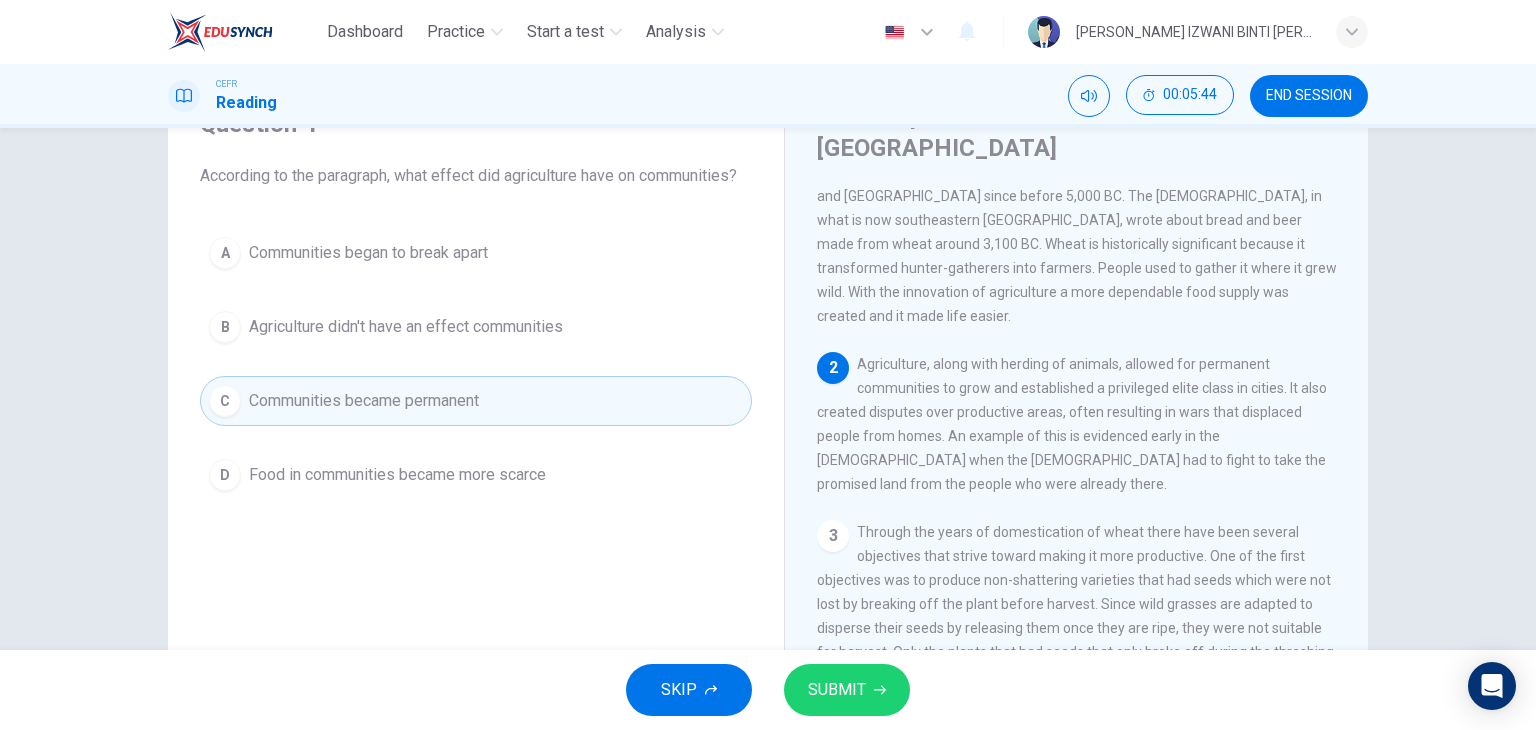 drag, startPoint x: 977, startPoint y: 310, endPoint x: 1079, endPoint y: 313, distance: 102.044106 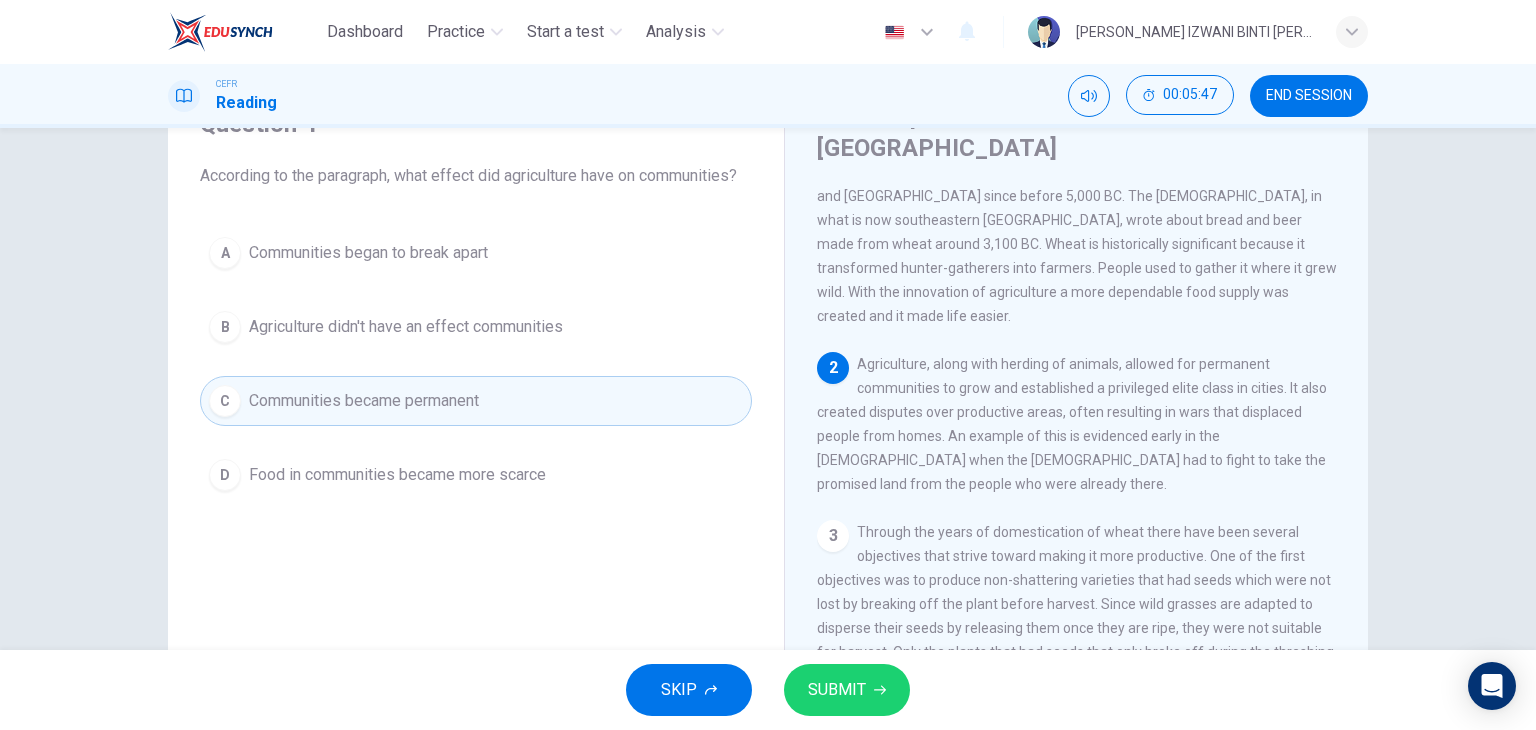 drag, startPoint x: 837, startPoint y: 333, endPoint x: 1152, endPoint y: 338, distance: 315.03967 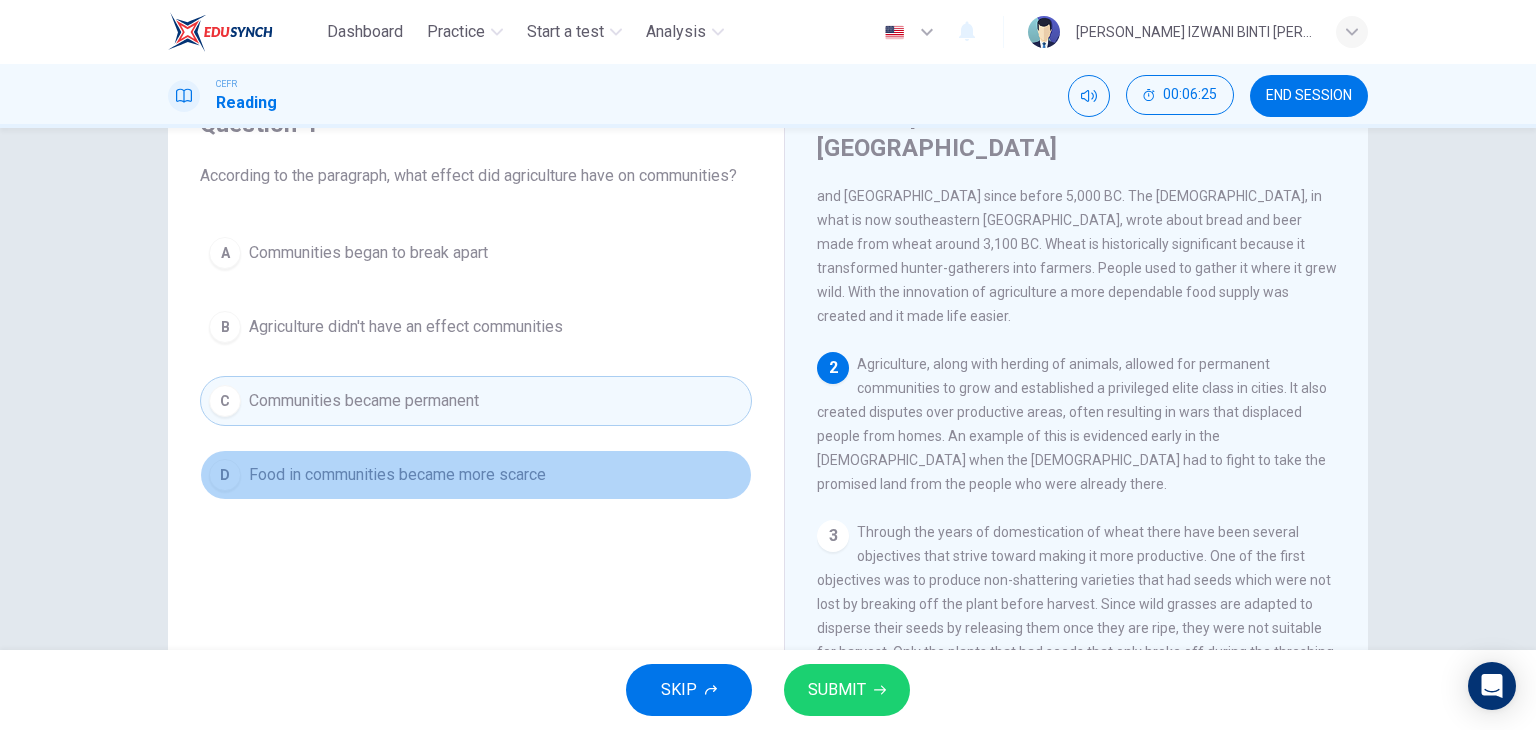 click on "Food in communities became more scarce" at bounding box center (397, 475) 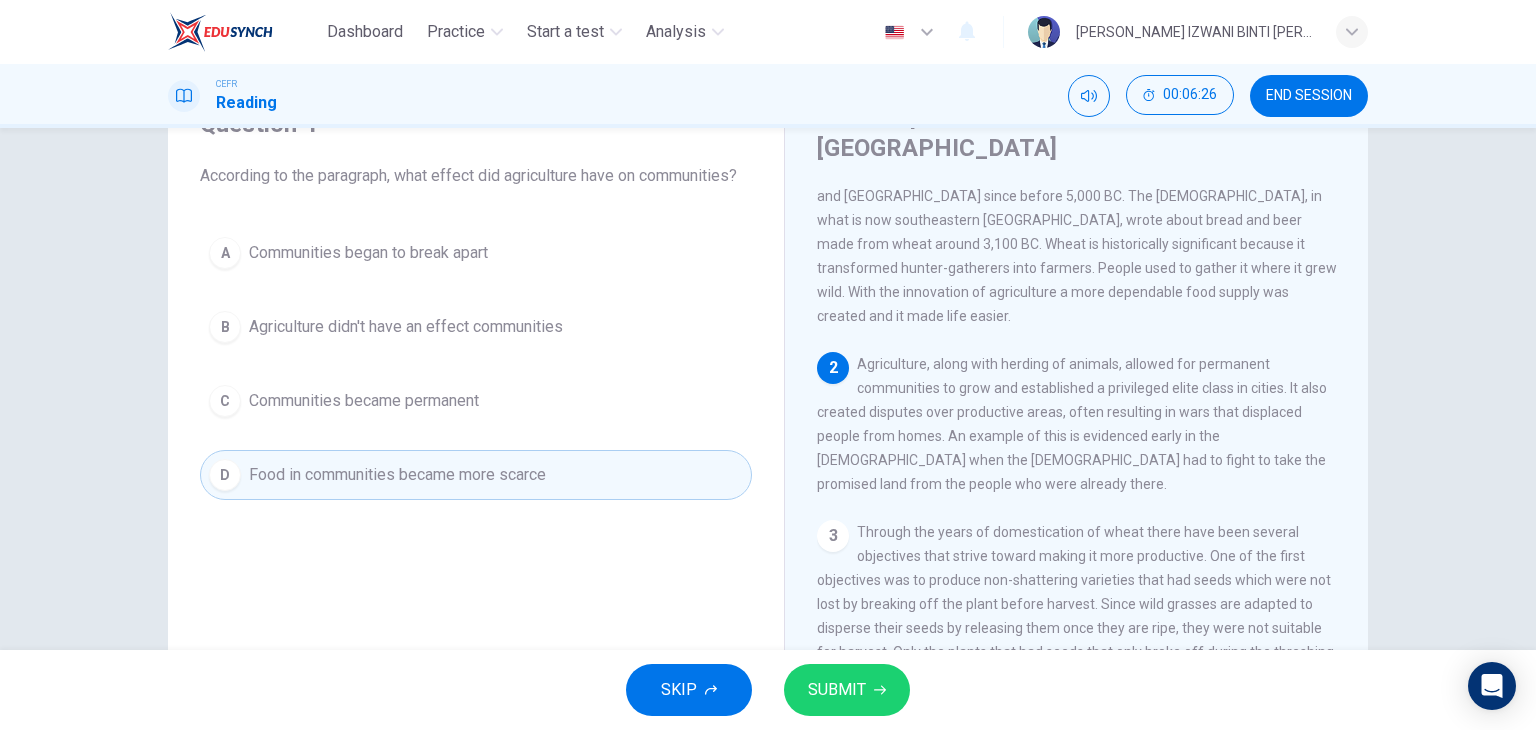 click on "Communities became permanent" at bounding box center (364, 401) 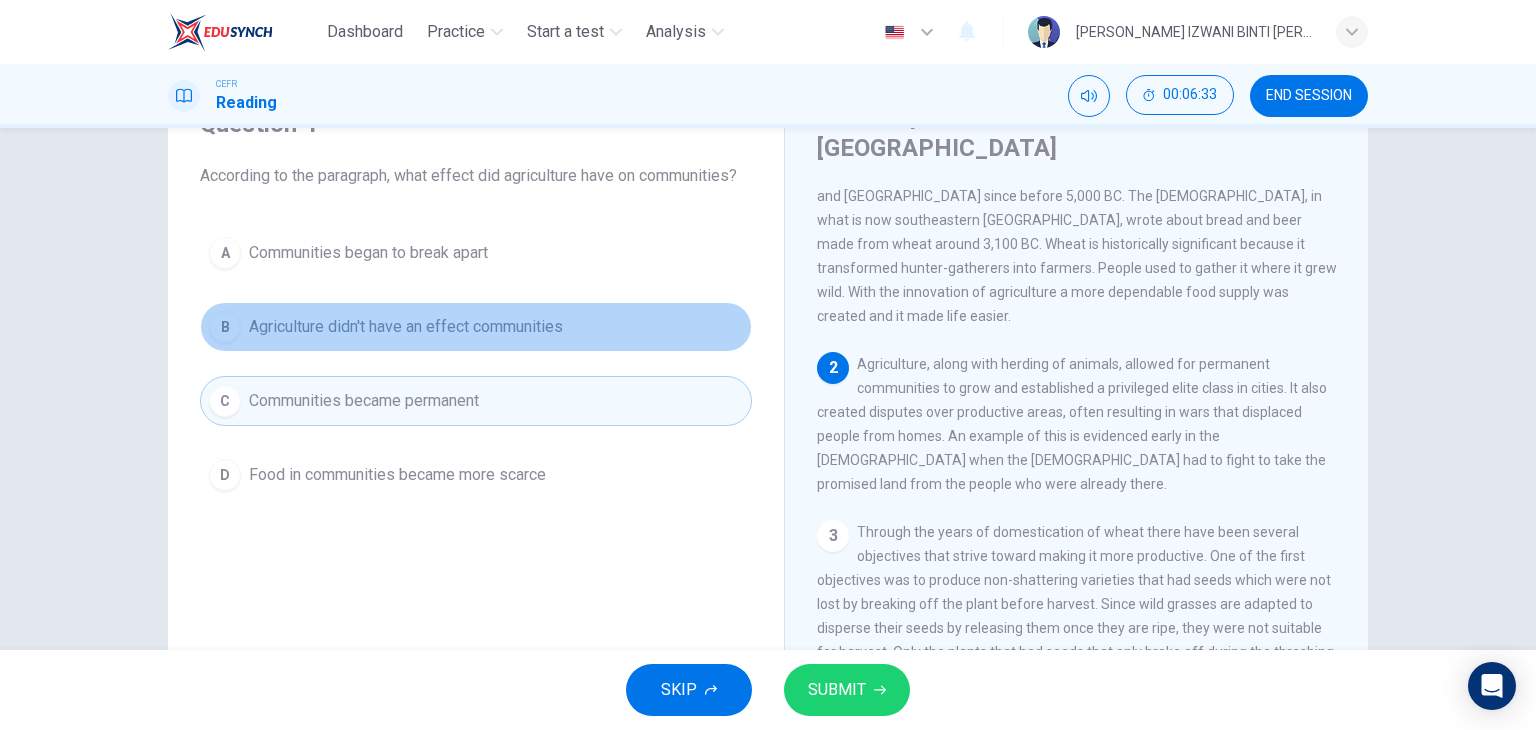 click on "Agriculture didn't have an effect communities" at bounding box center [406, 327] 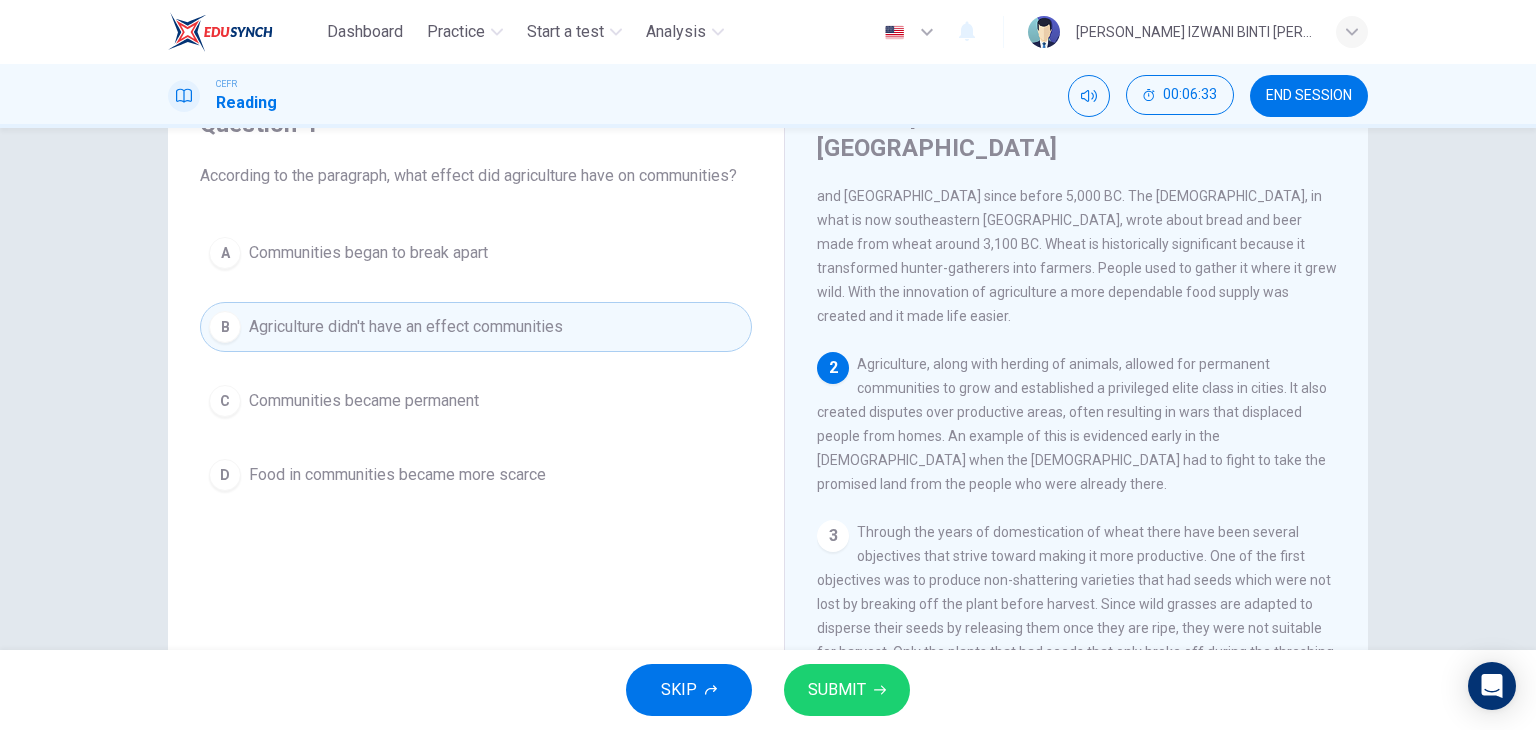 click on "C Communities became permanent" at bounding box center [476, 401] 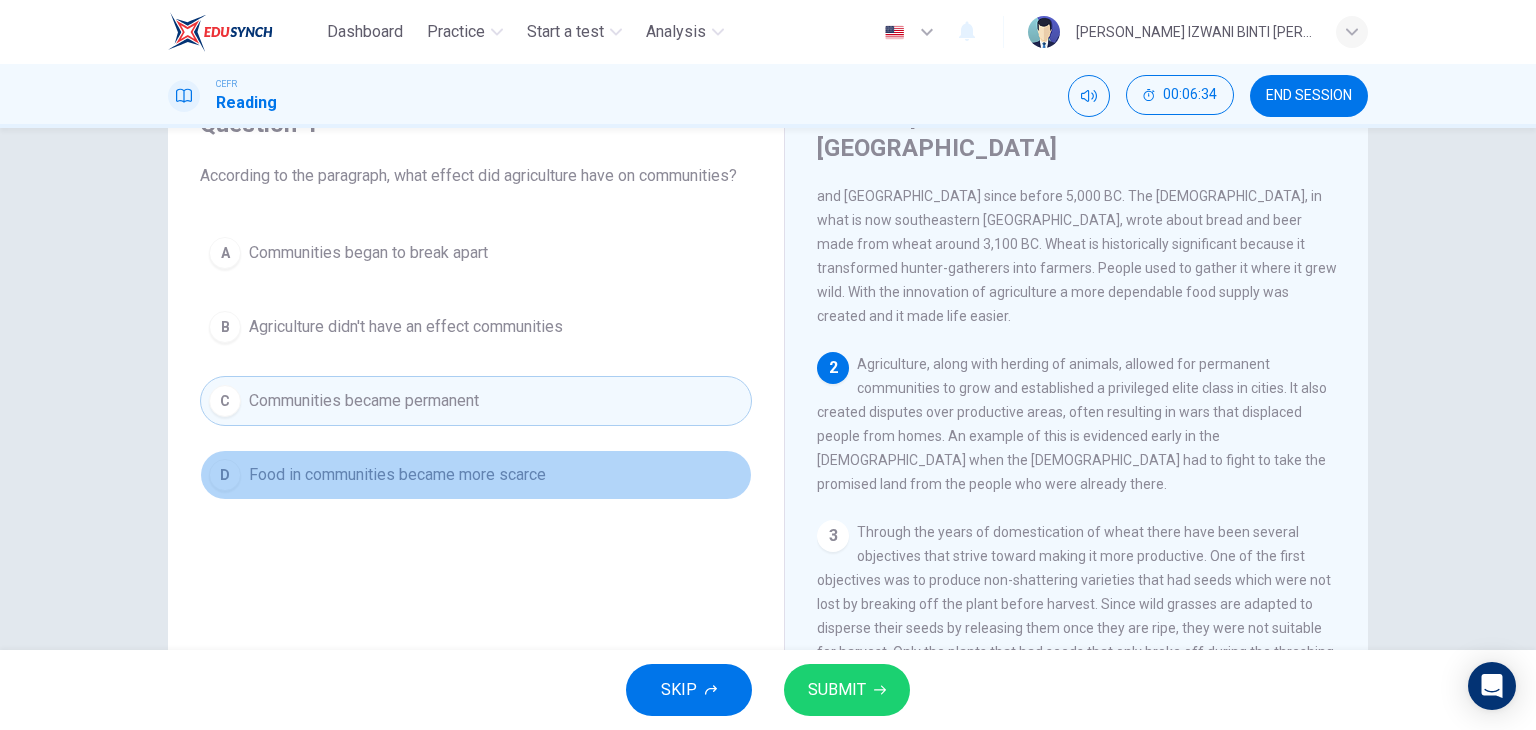 click on "Food in communities became more scarce" at bounding box center [397, 475] 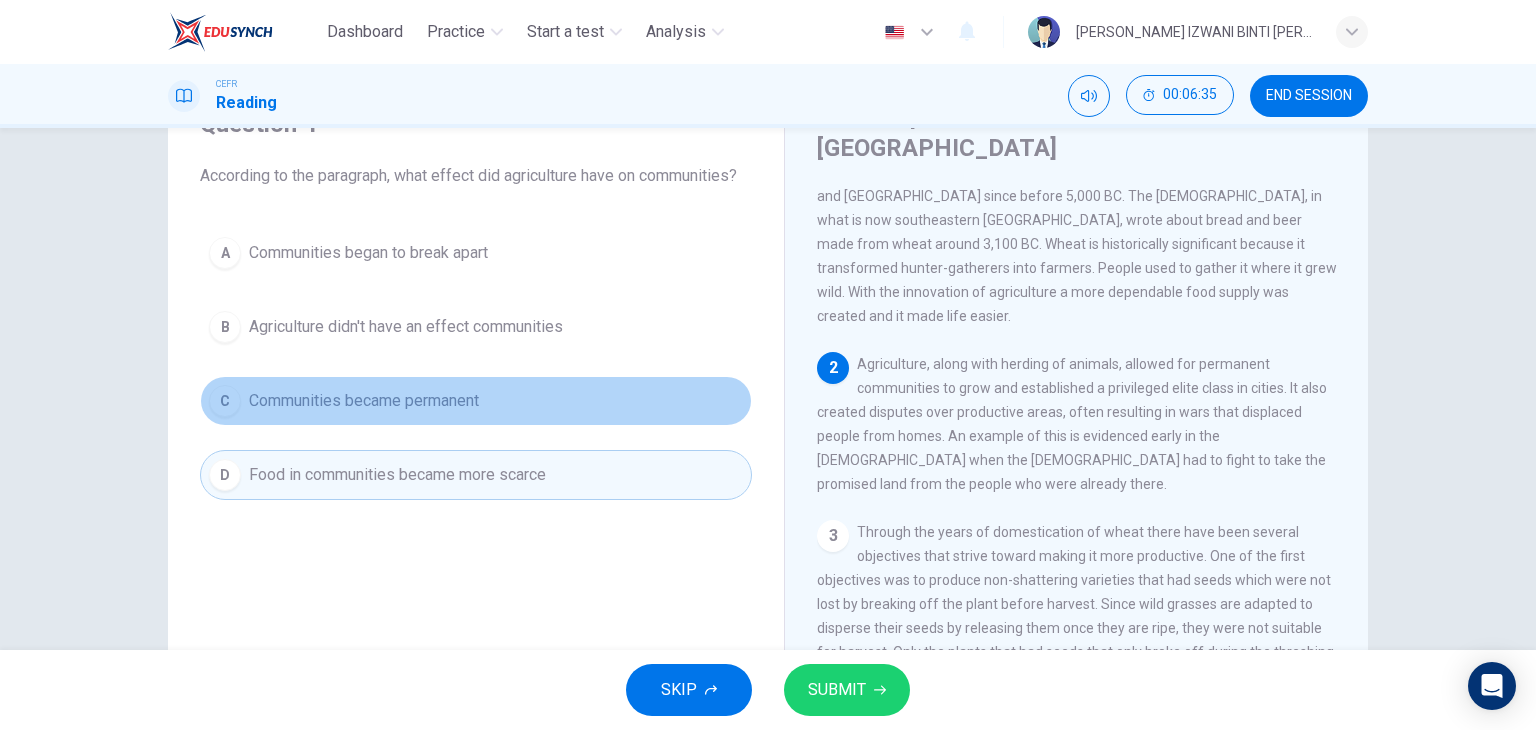drag, startPoint x: 470, startPoint y: 408, endPoint x: 468, endPoint y: 442, distance: 34.058773 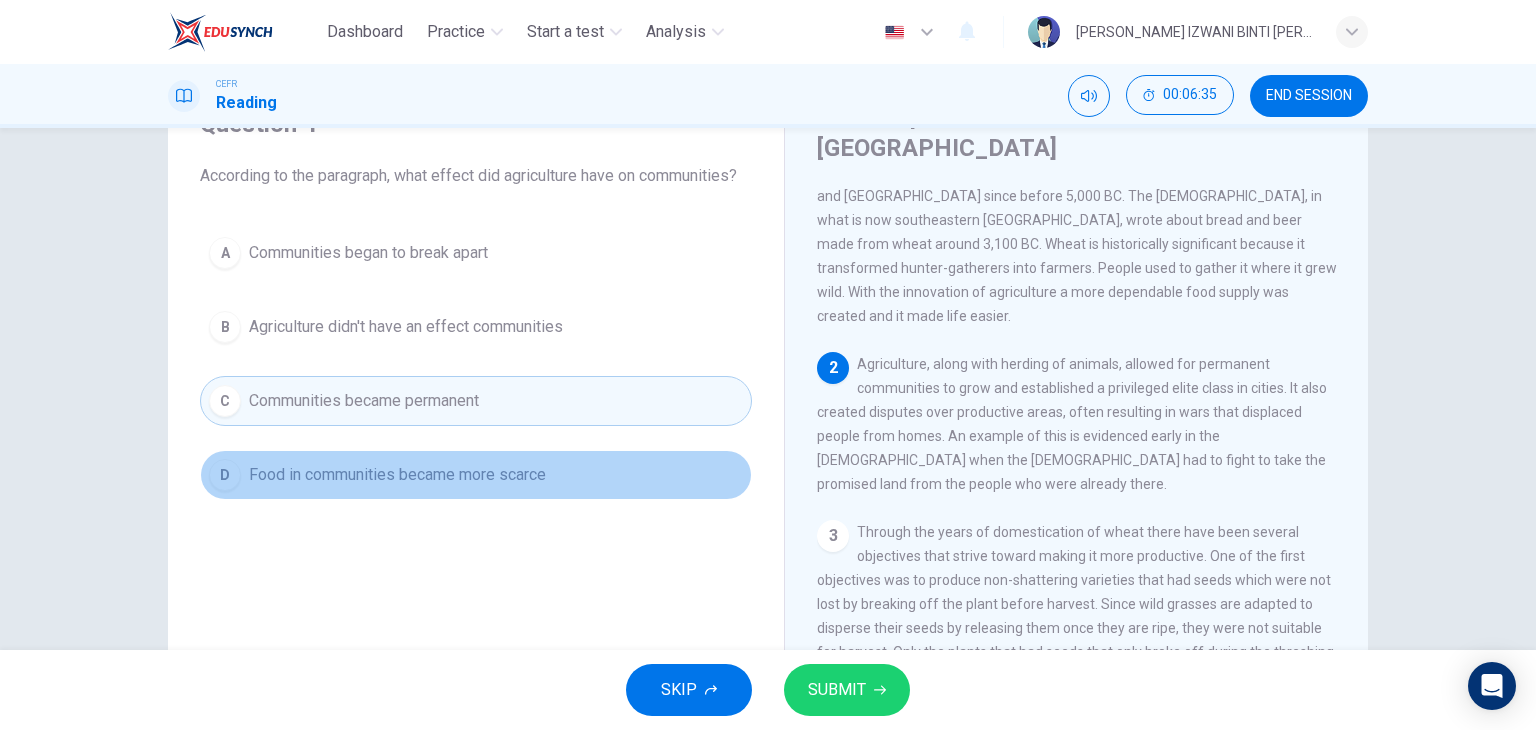 click on "D Food in communities became more scarce" at bounding box center [476, 475] 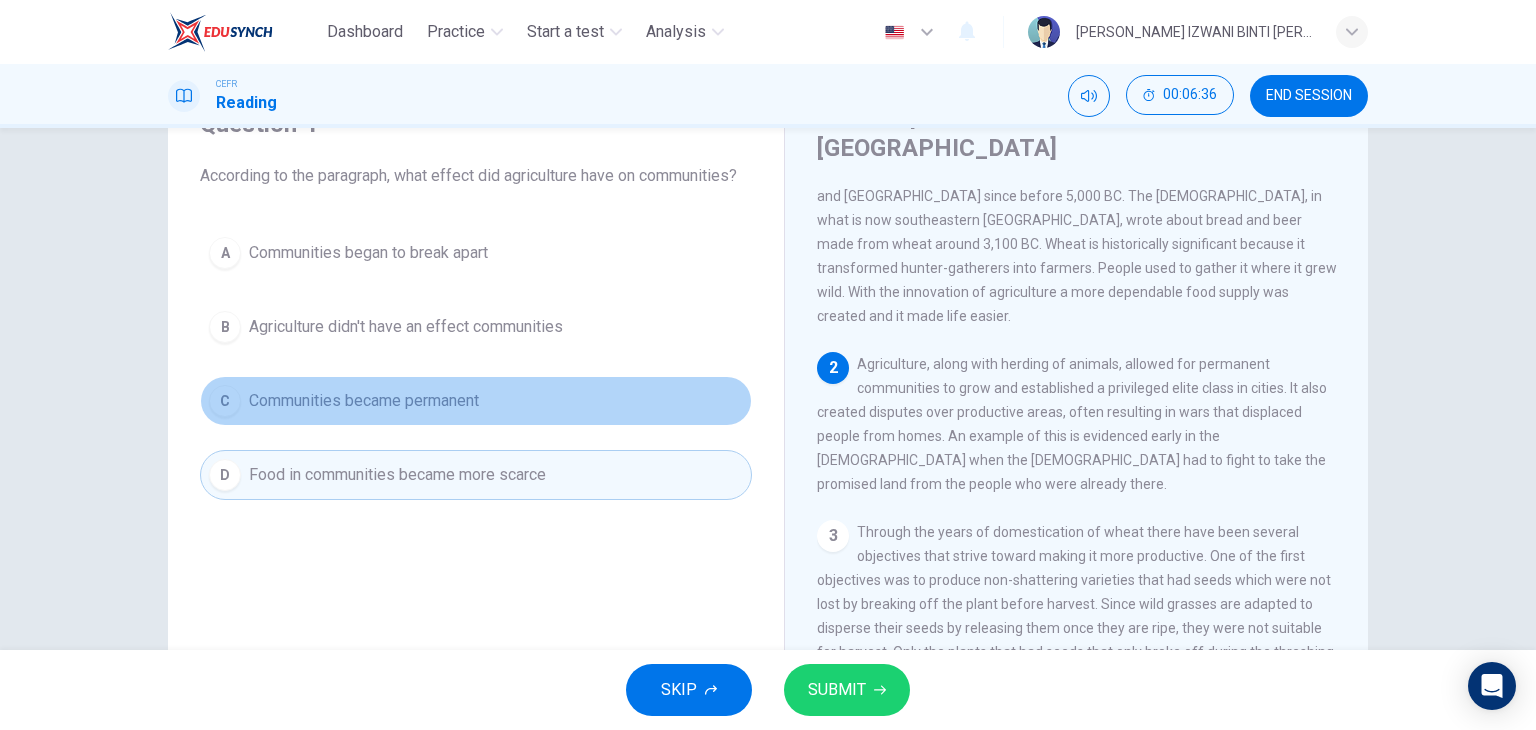 click on "Communities became permanent" at bounding box center (364, 401) 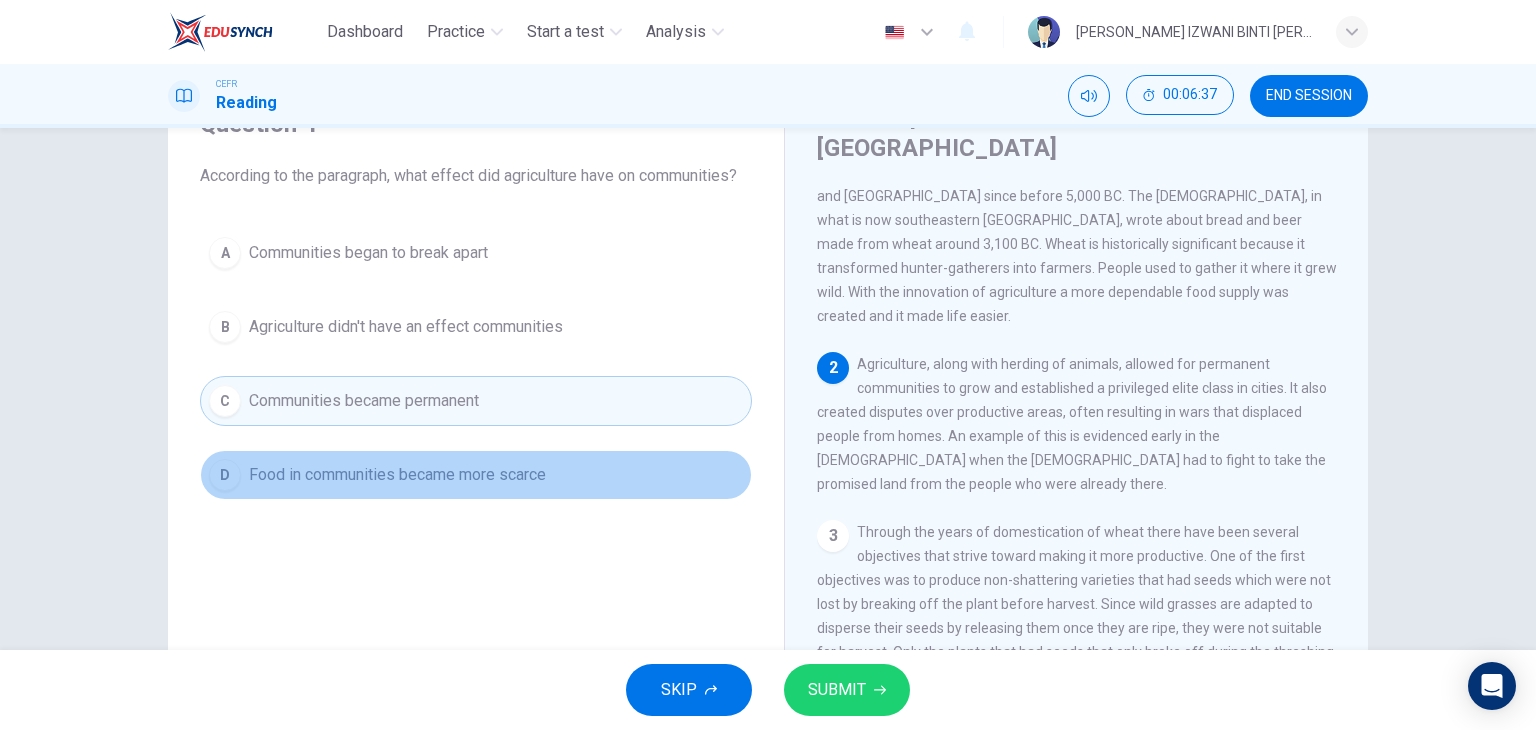 click on "Food in communities became more scarce" at bounding box center (397, 475) 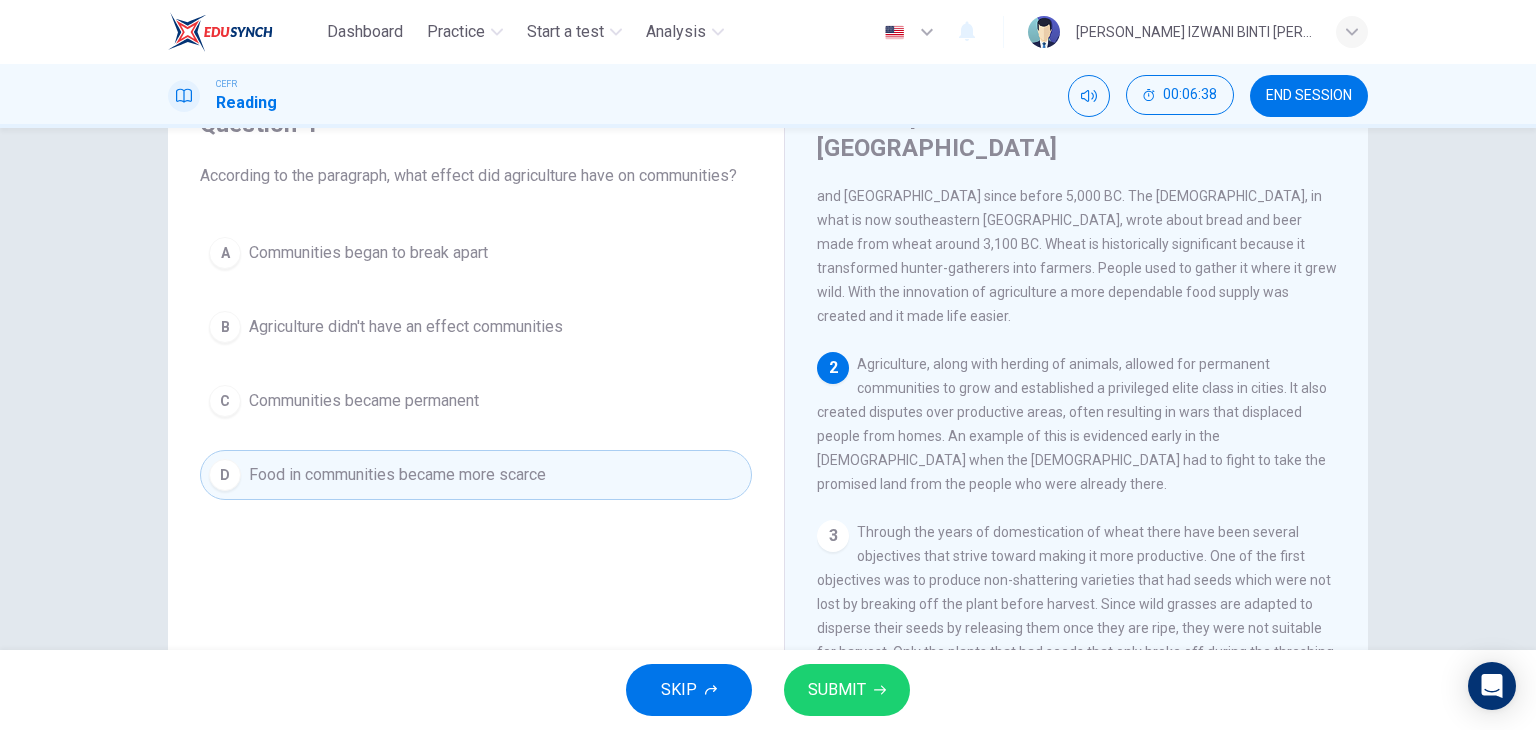 click on "A Communities began to break apart B Agriculture didn't have an effect communities C Communities became permanent D Food in communities became more scarce" at bounding box center [476, 364] 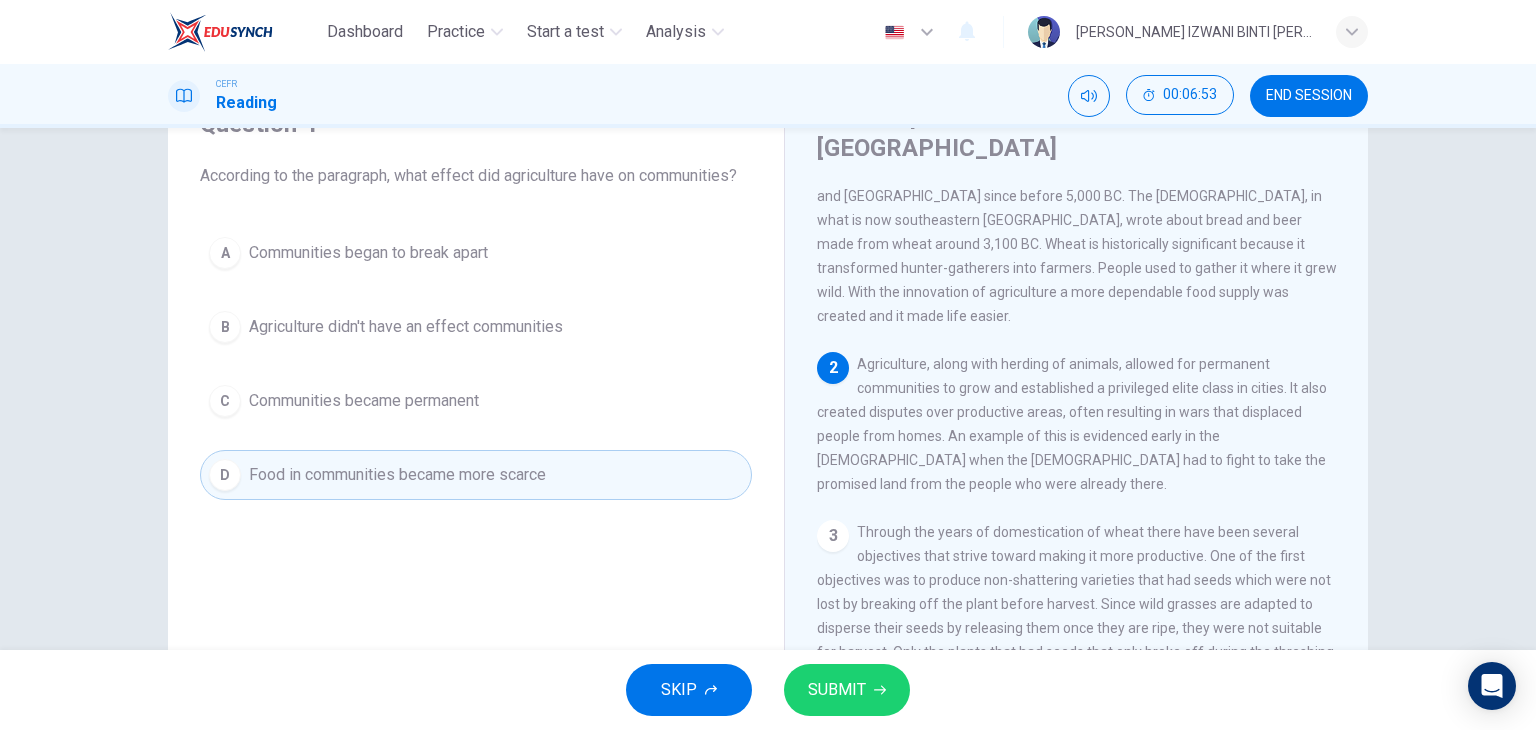click on "C Communities became permanent" at bounding box center [476, 401] 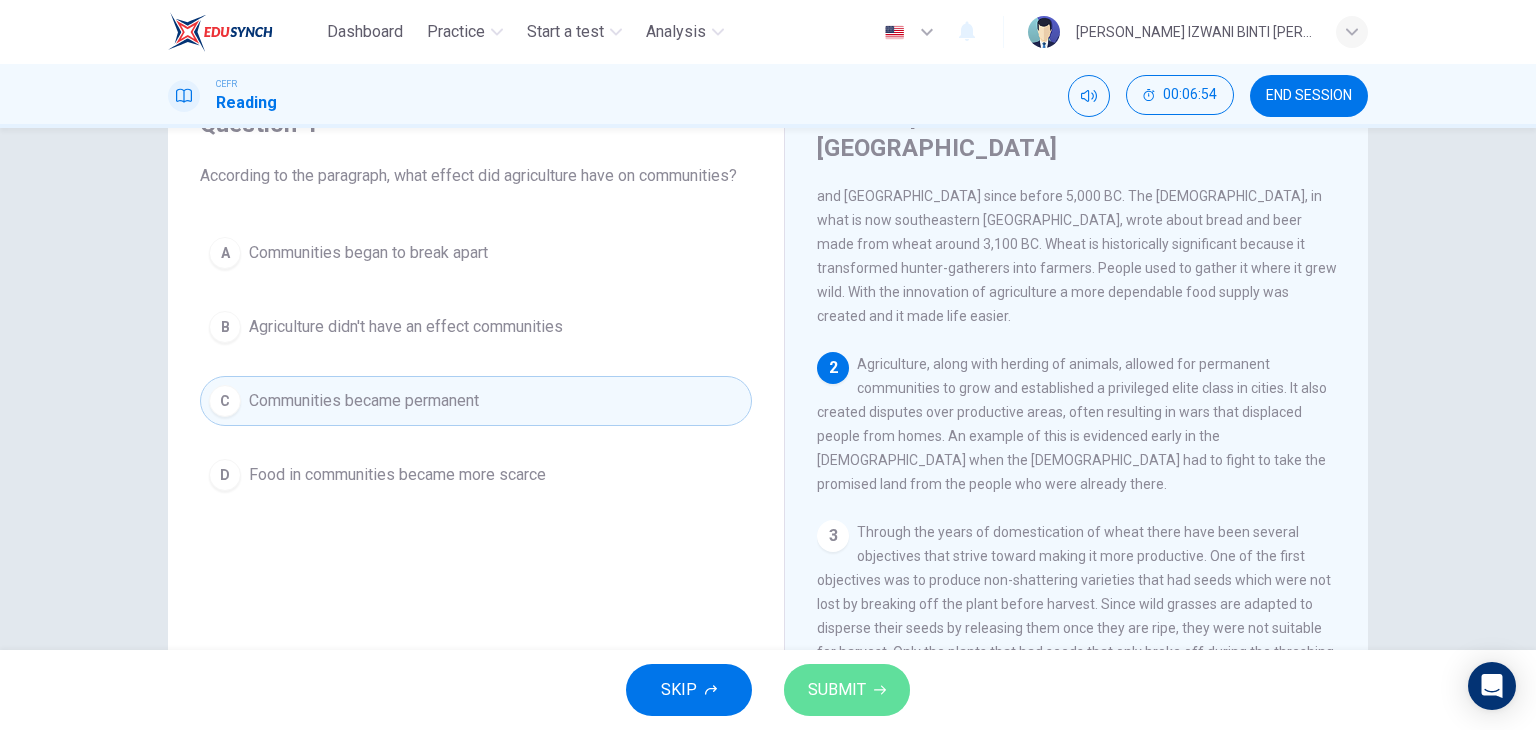 click 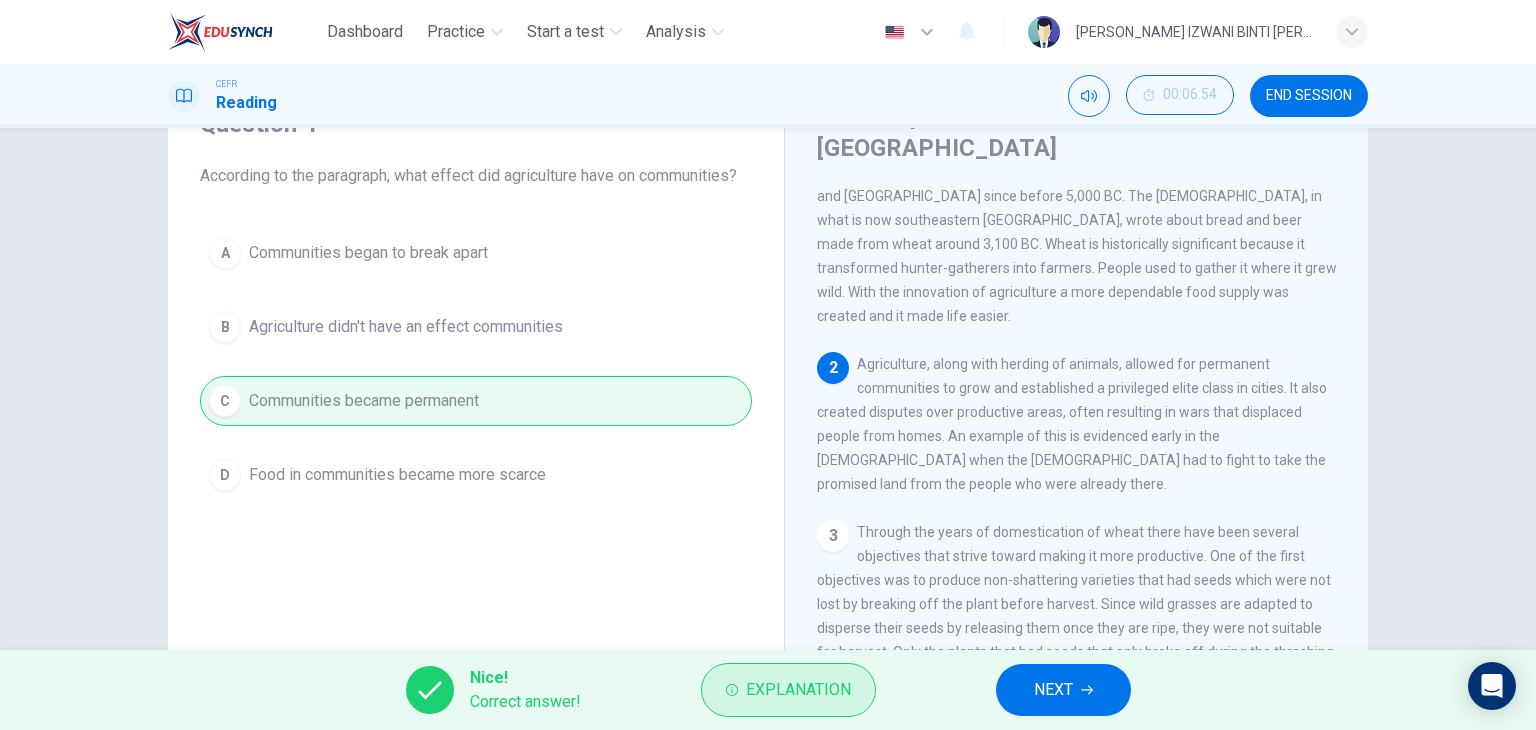 click on "Explanation" at bounding box center [798, 690] 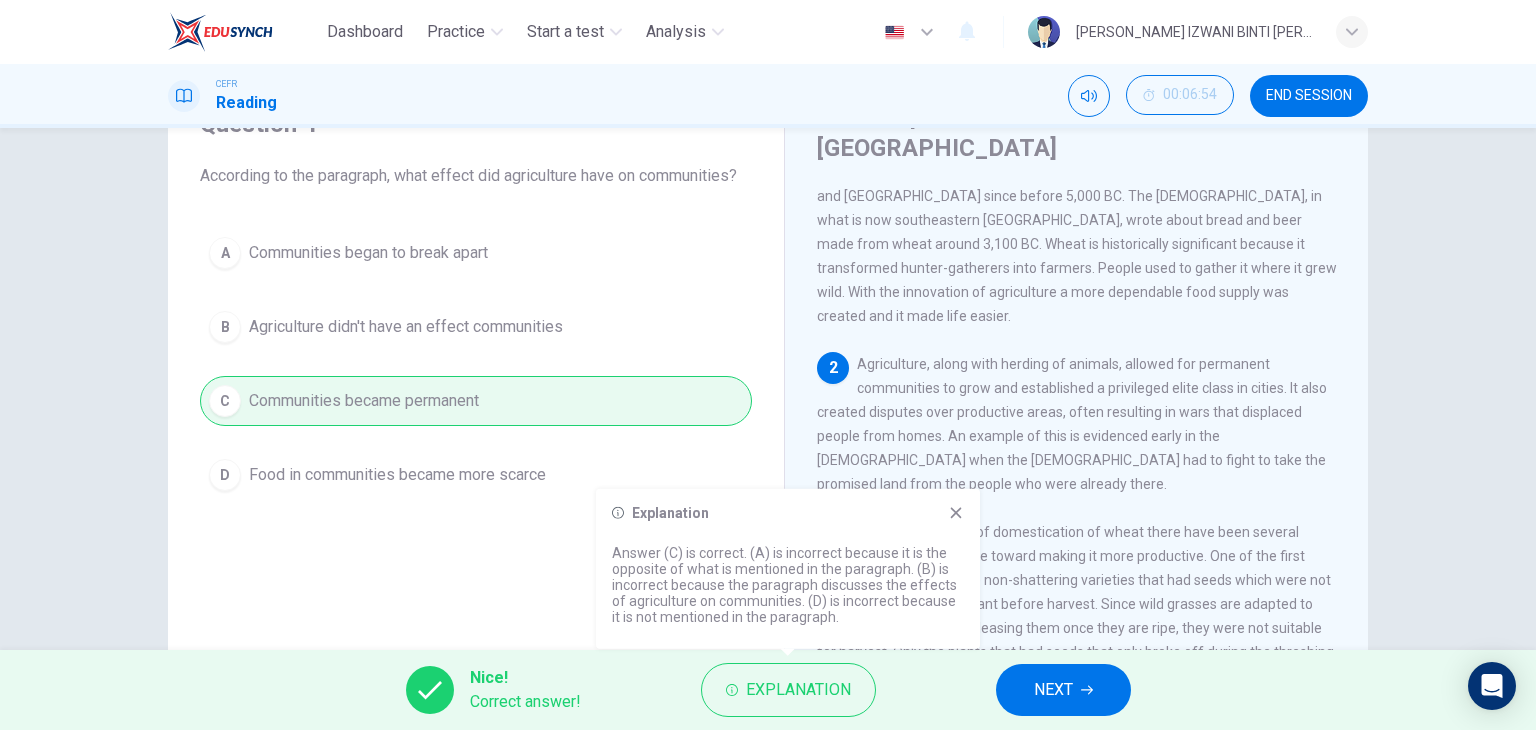 drag, startPoint x: 656, startPoint y: 613, endPoint x: 714, endPoint y: 598, distance: 59.908264 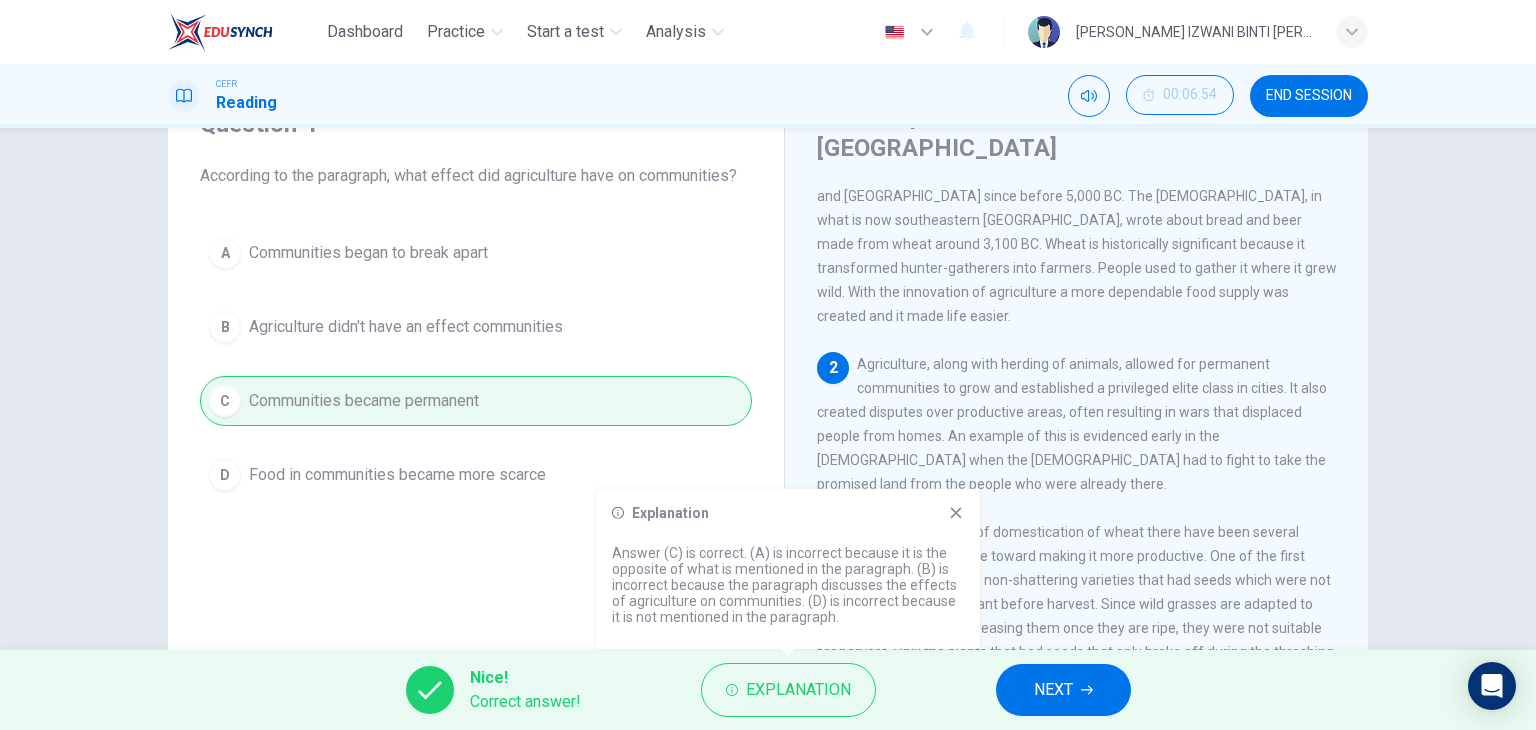 click 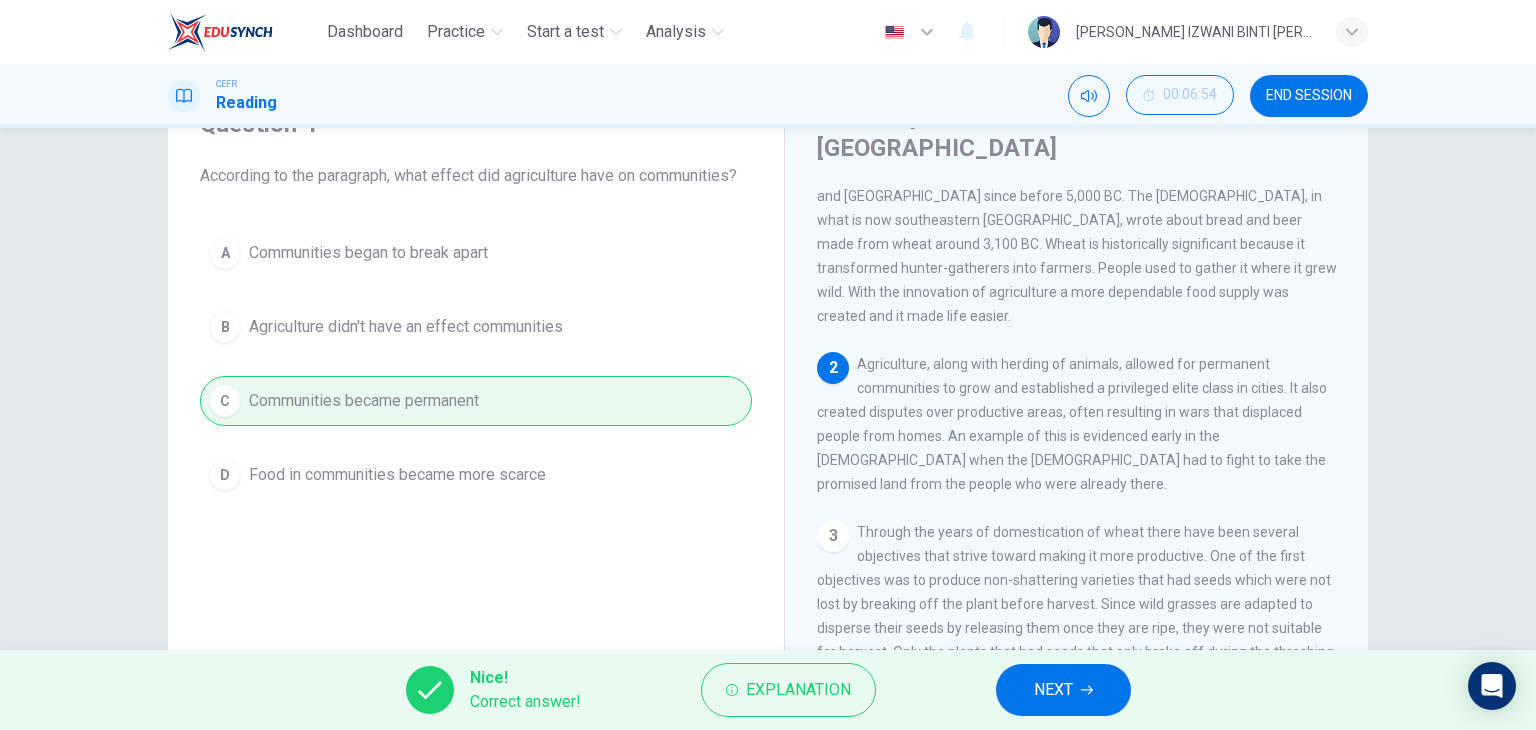click on "NEXT" at bounding box center [1063, 690] 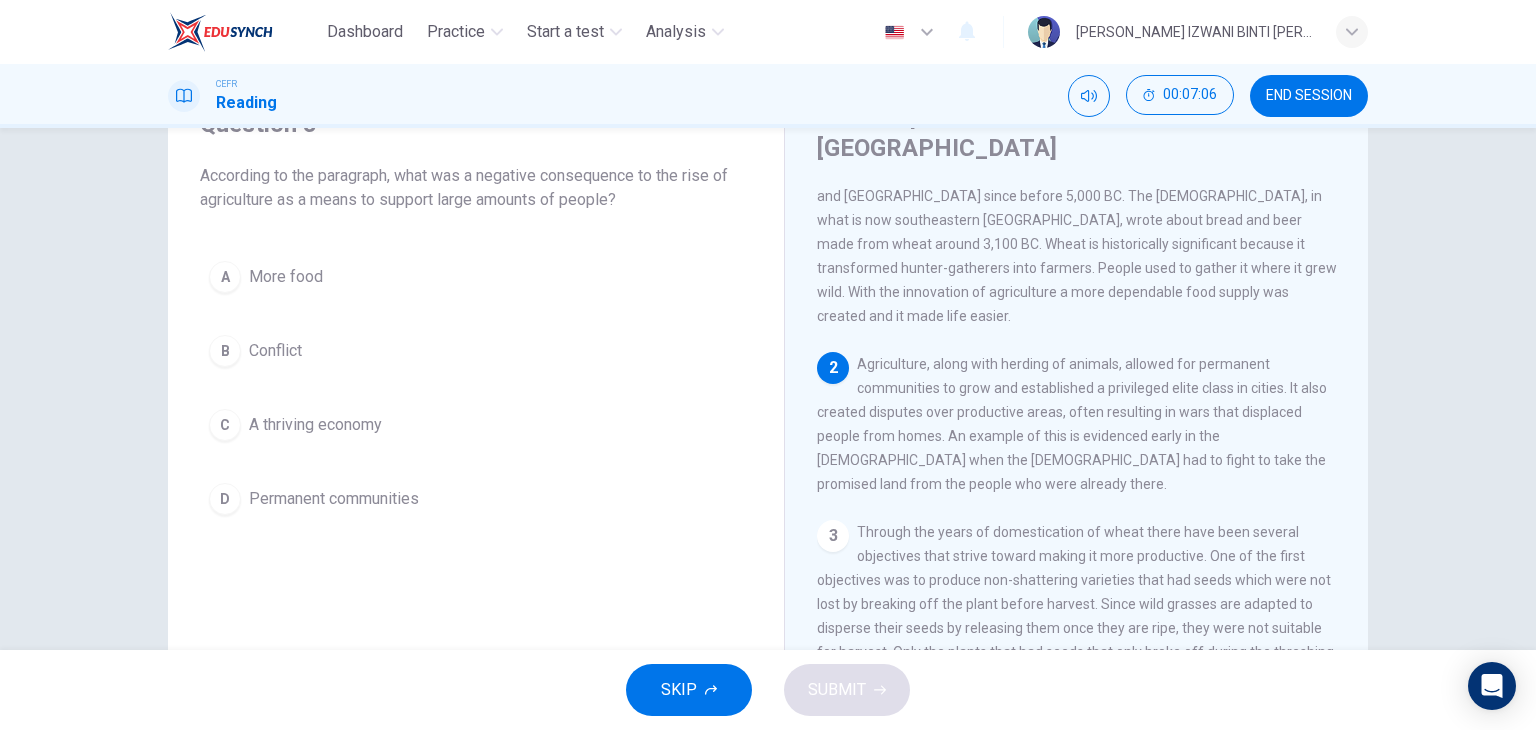 drag, startPoint x: 496, startPoint y: 170, endPoint x: 576, endPoint y: 155, distance: 81.394104 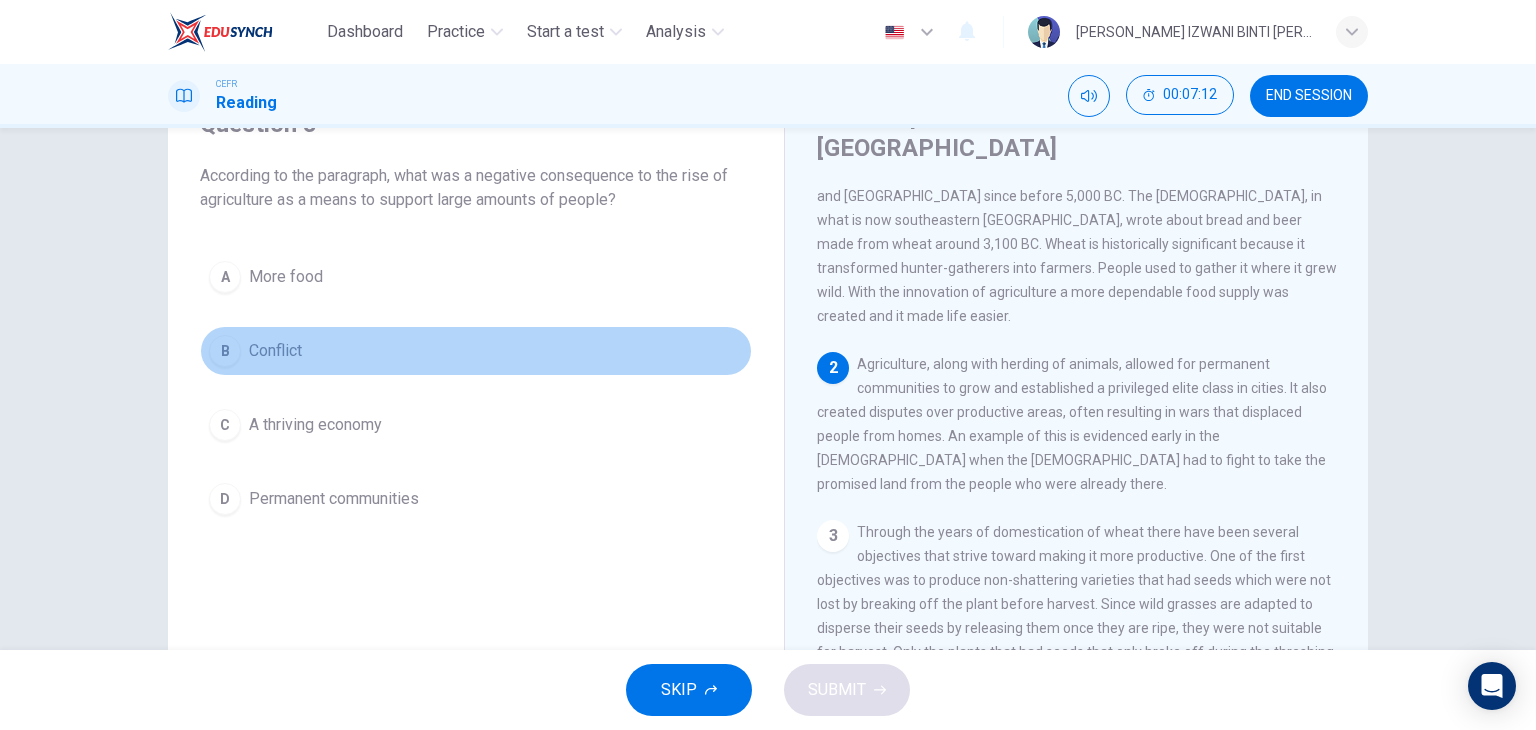 click on "B Conflict" at bounding box center [476, 351] 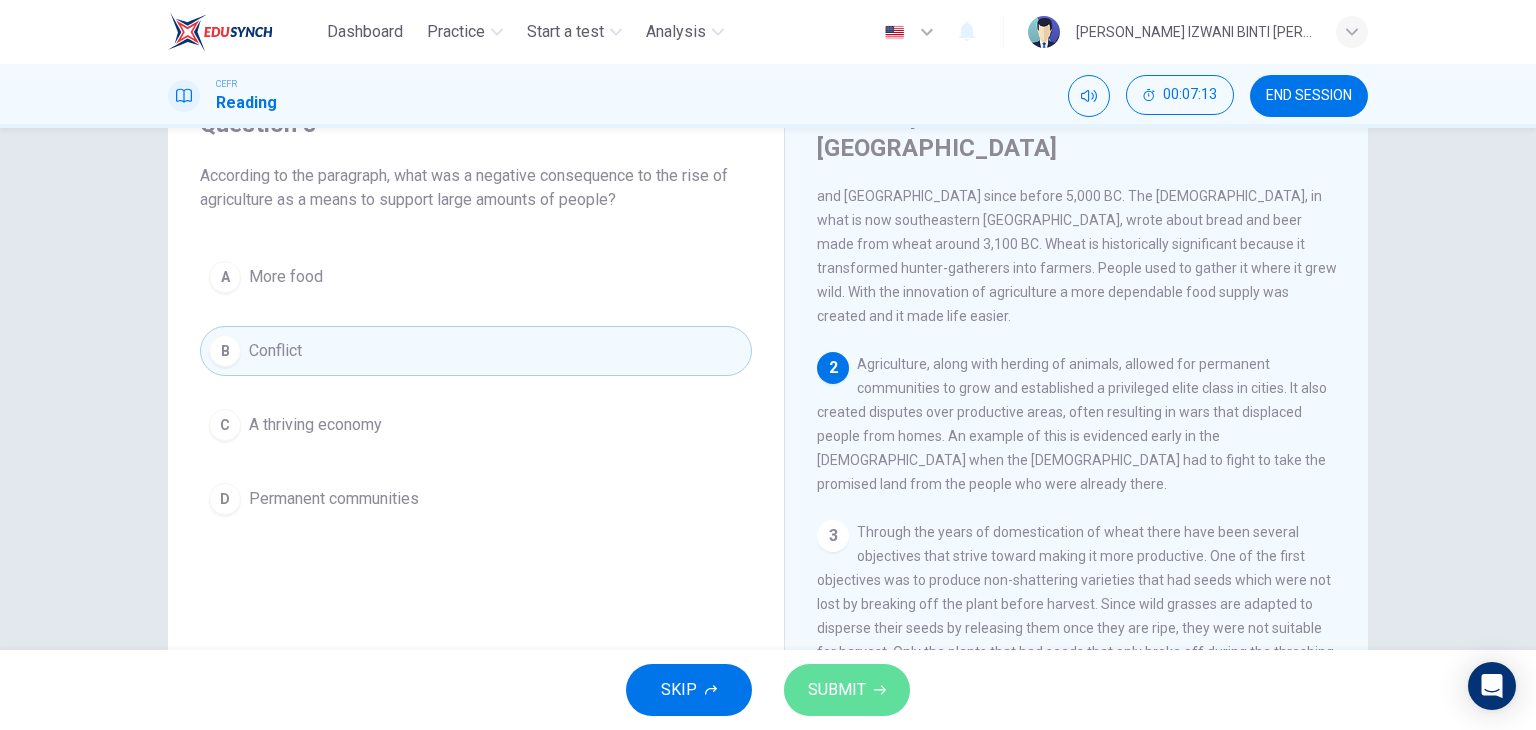 click on "SUBMIT" at bounding box center [847, 690] 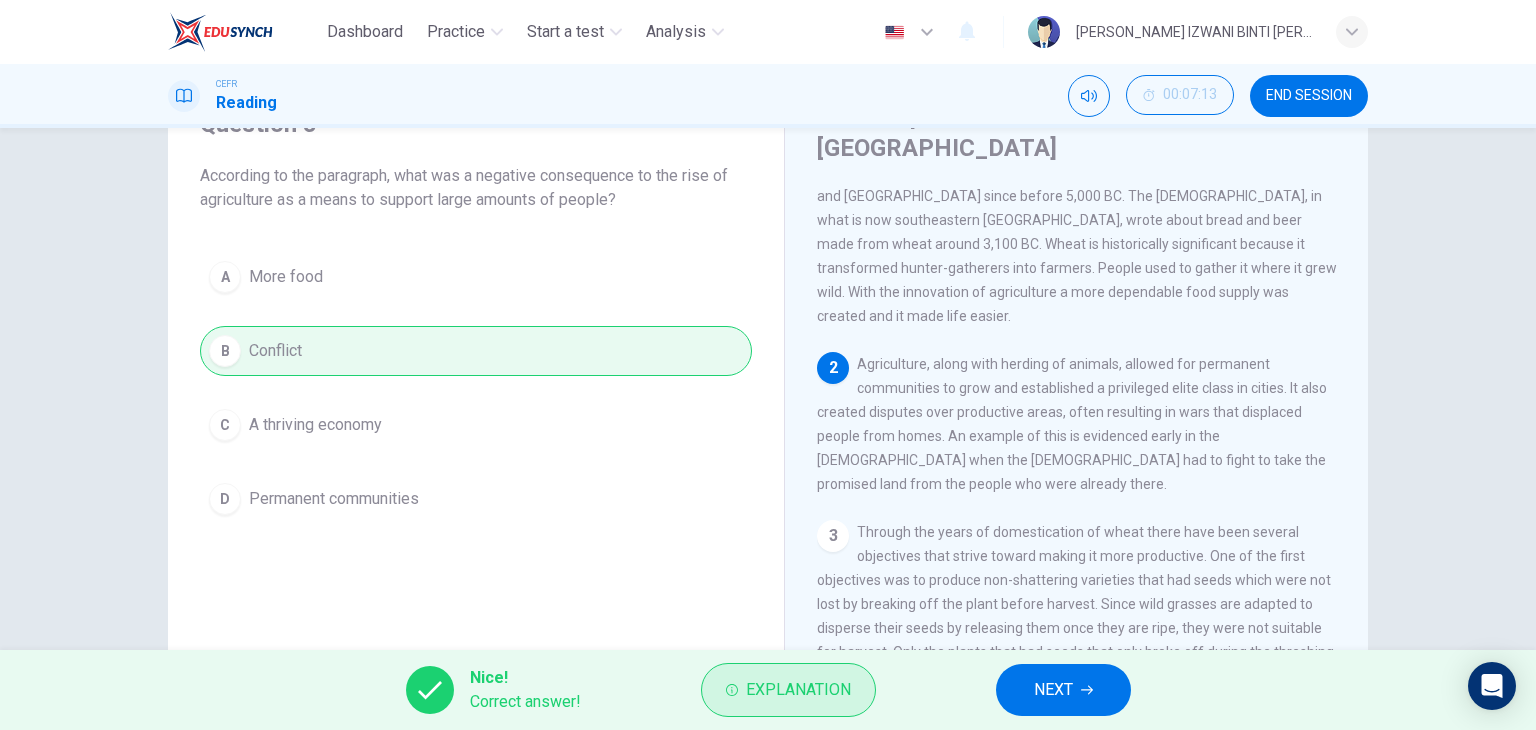 click on "Explanation" at bounding box center [788, 690] 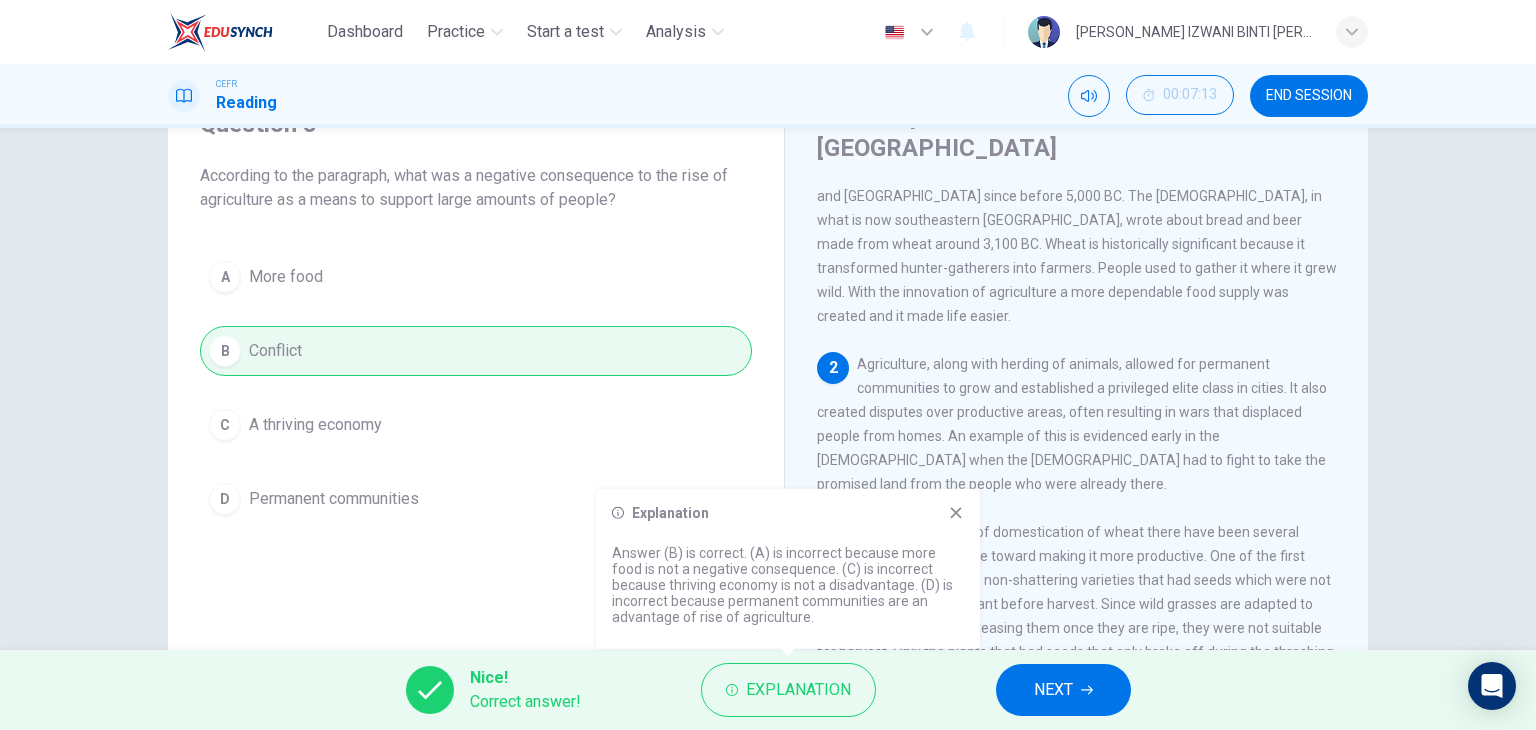 click 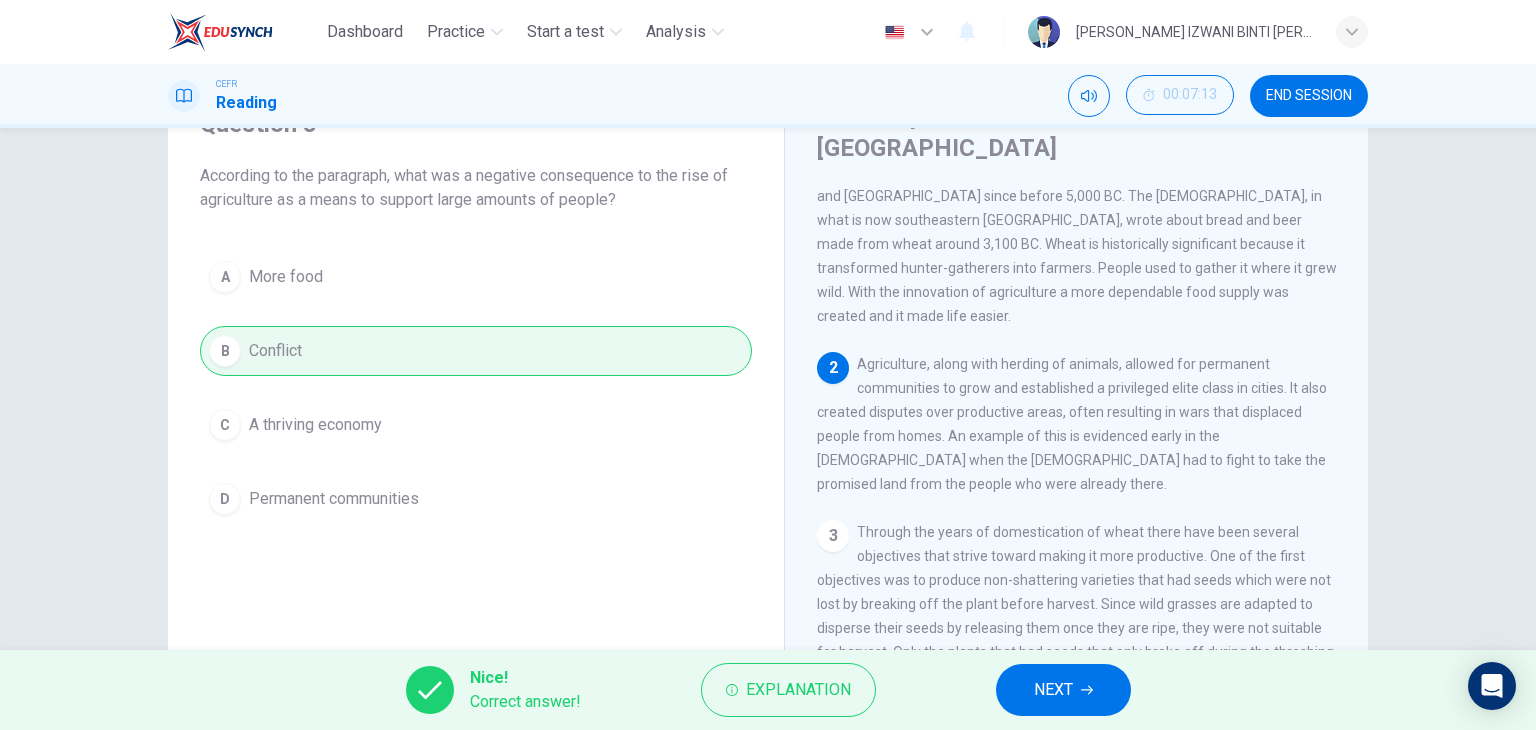 click 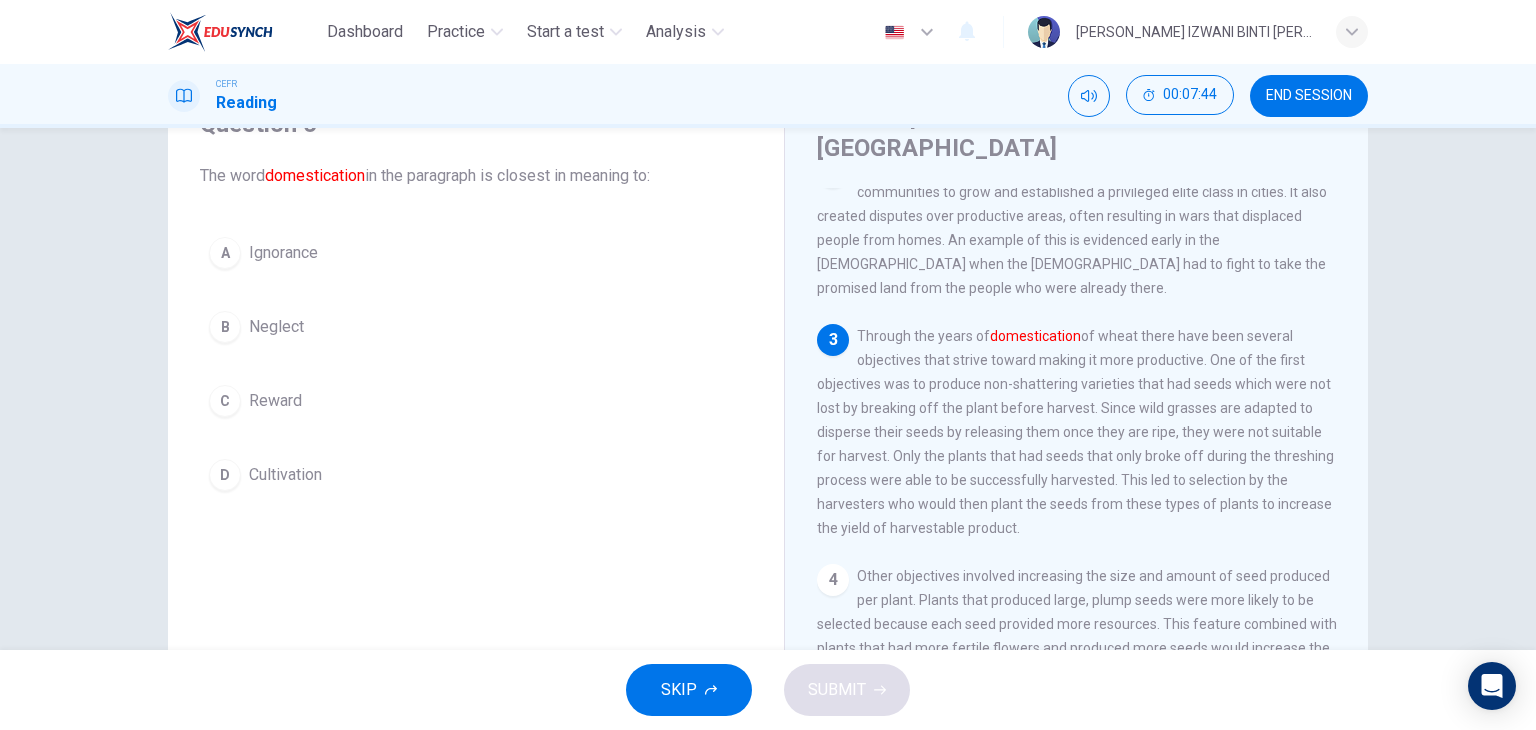 scroll, scrollTop: 300, scrollLeft: 0, axis: vertical 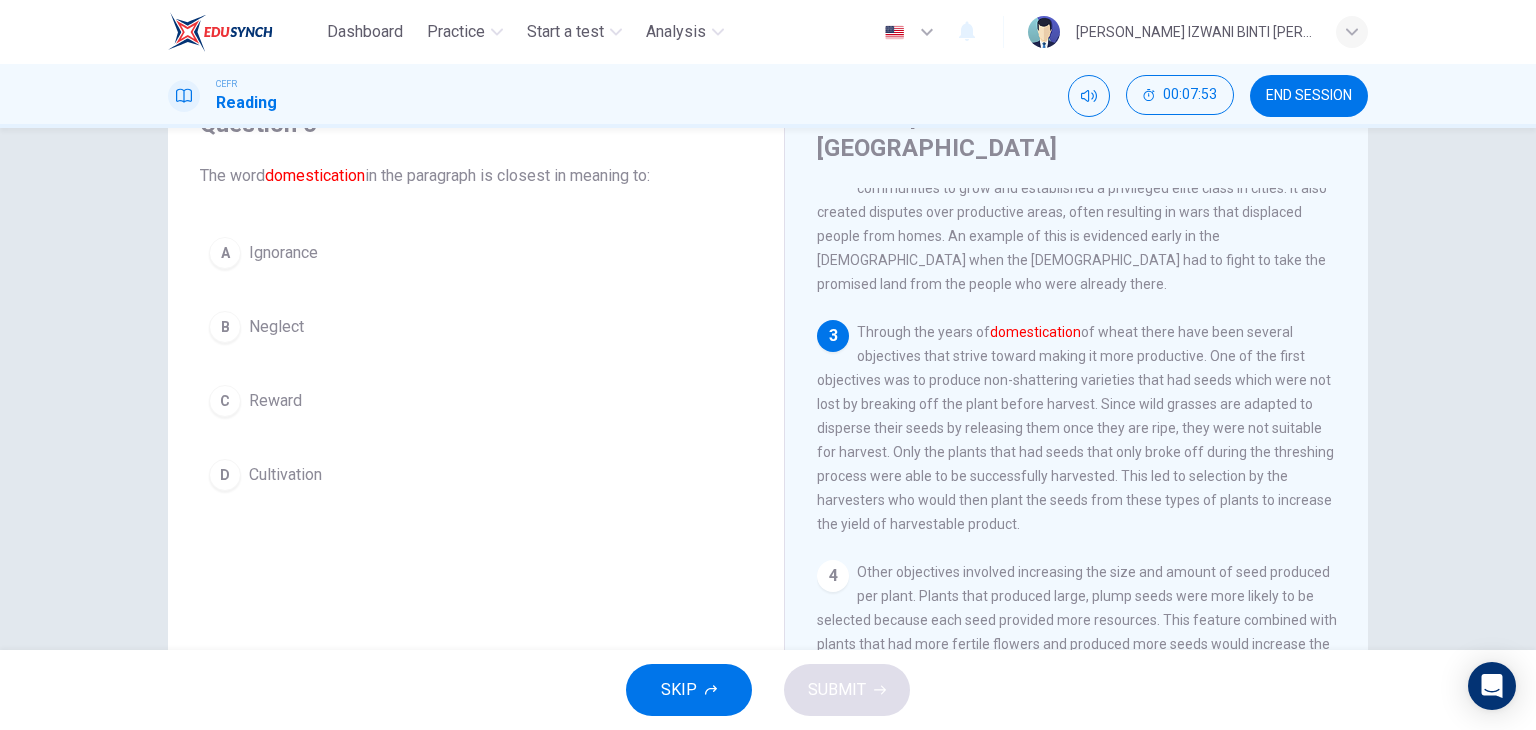 drag, startPoint x: 964, startPoint y: 265, endPoint x: 1079, endPoint y: 265, distance: 115 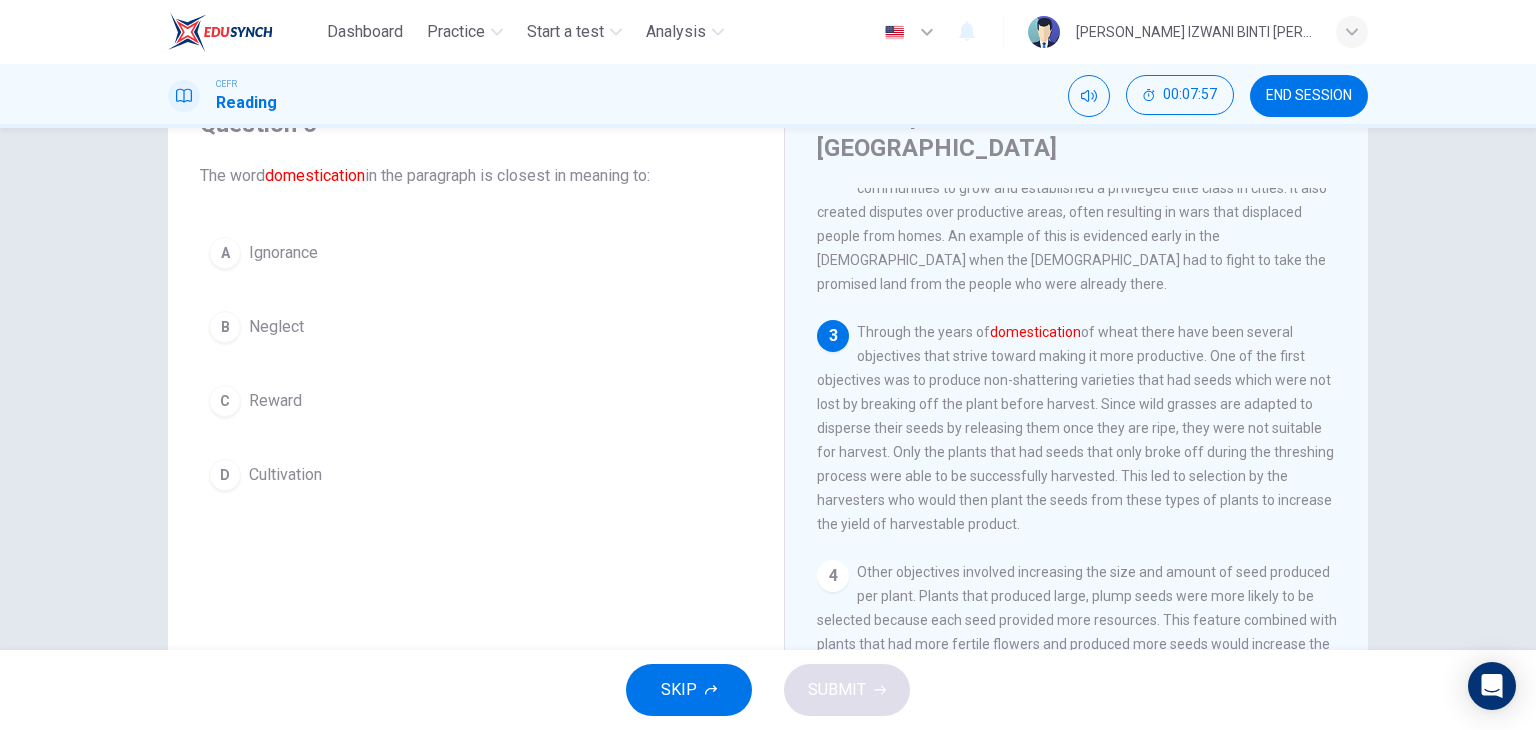 click on "Cultivation" at bounding box center (285, 475) 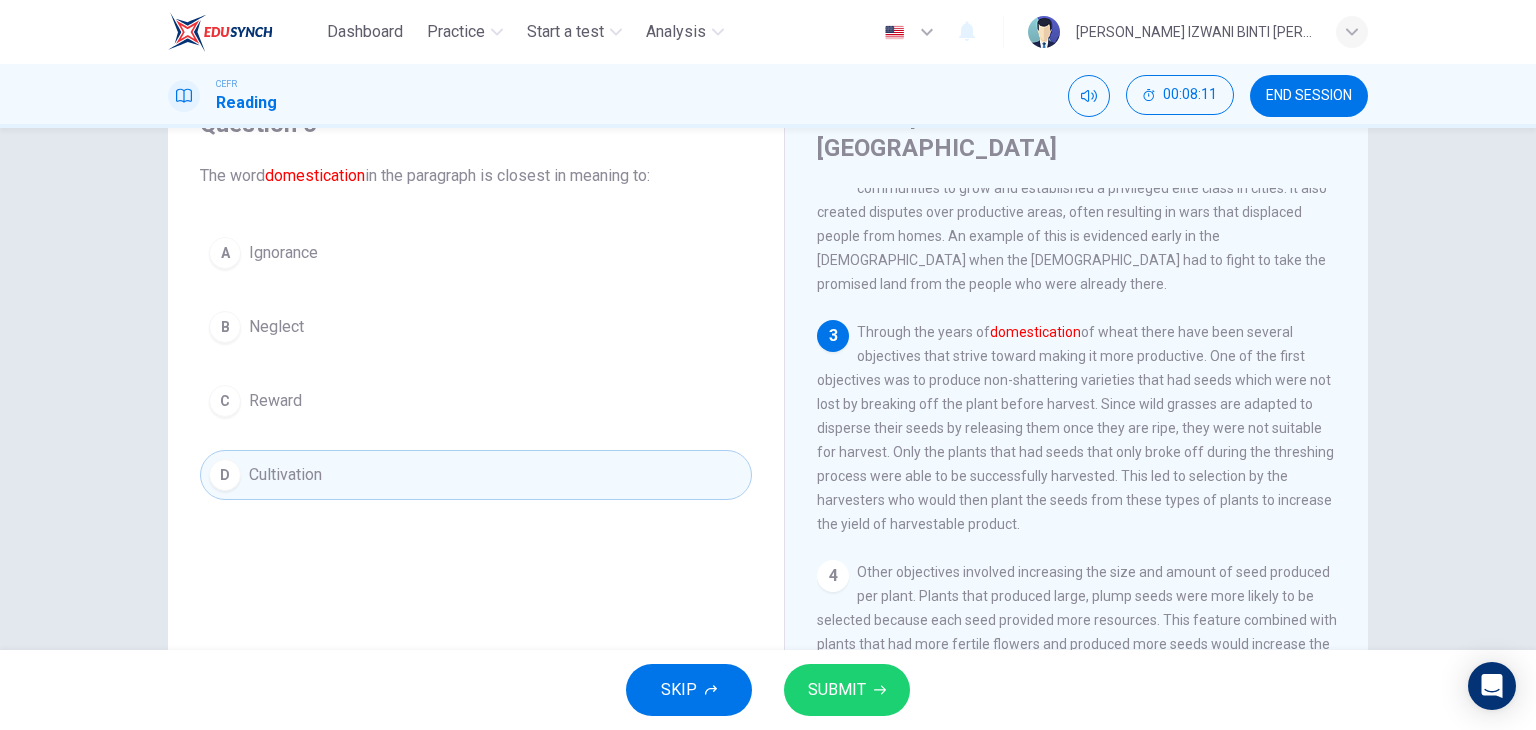 click on "SUBMIT" at bounding box center [837, 690] 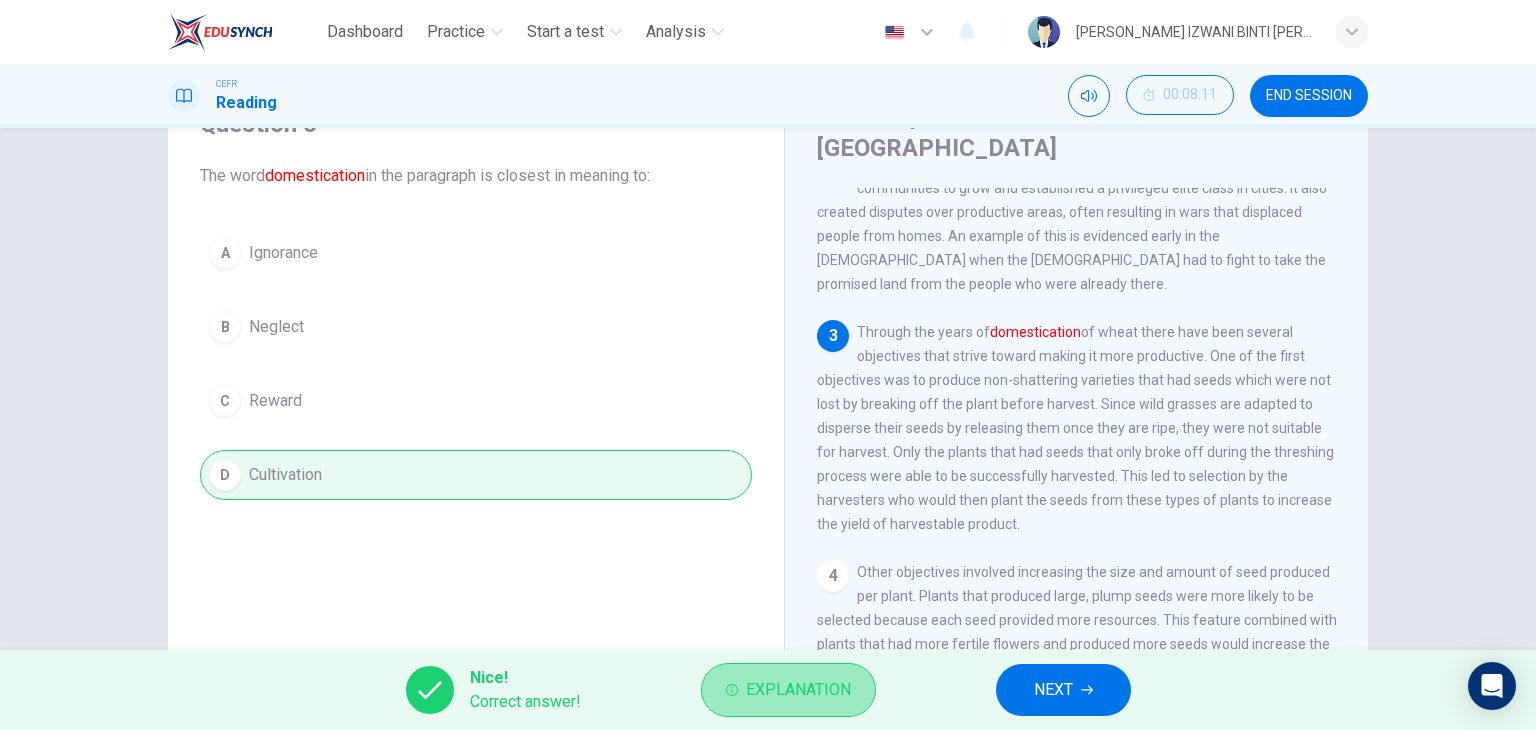 click on "Explanation" at bounding box center [798, 690] 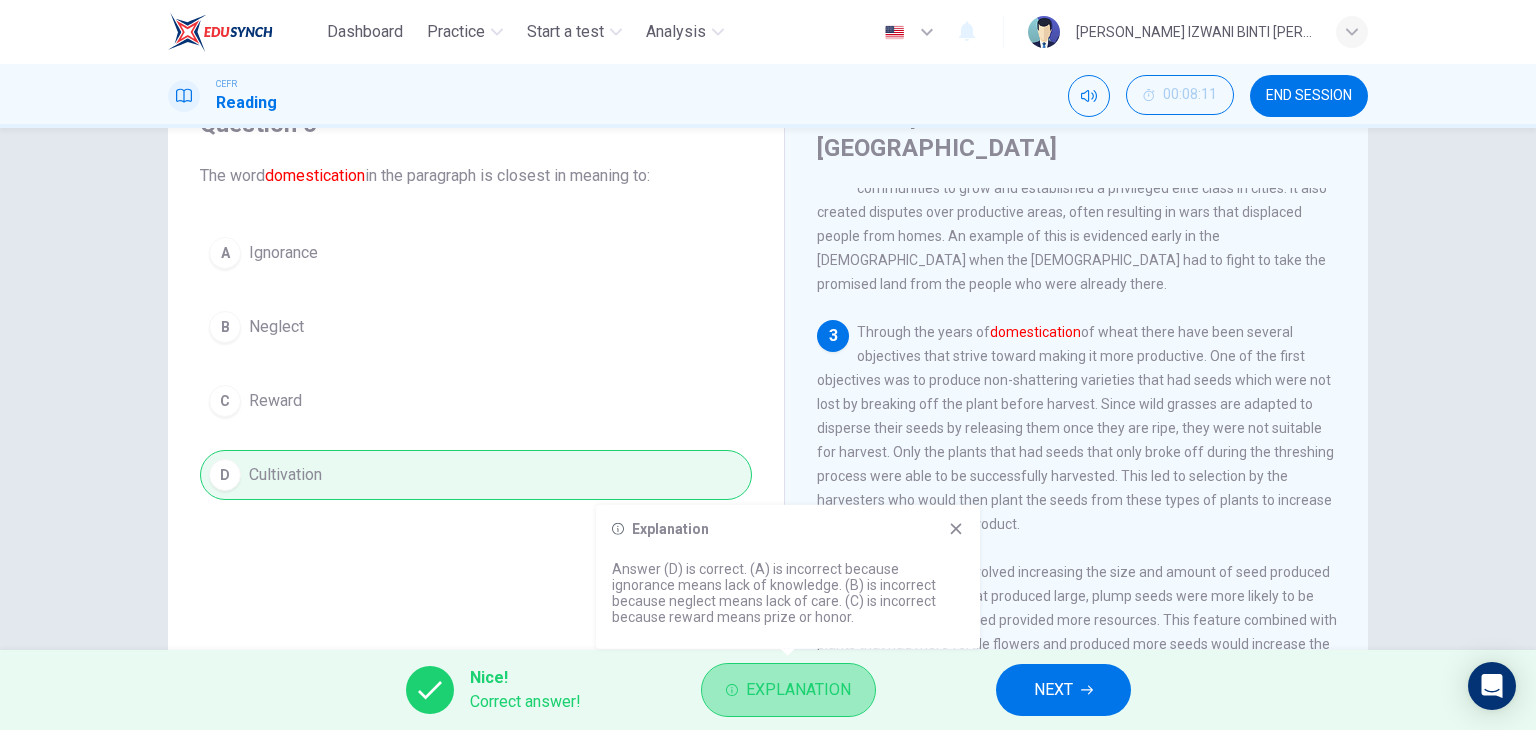 click on "Explanation" at bounding box center (798, 690) 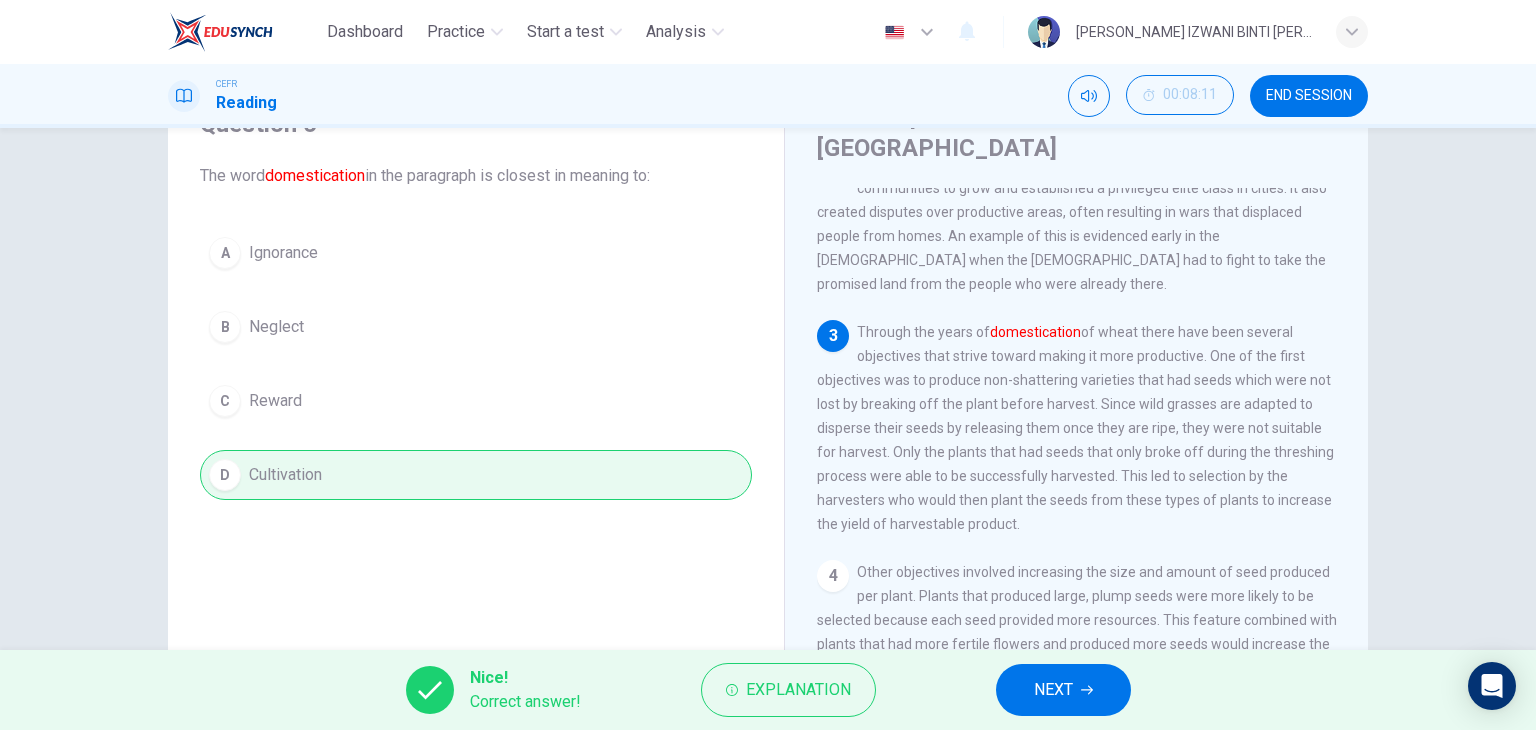 scroll, scrollTop: 200, scrollLeft: 0, axis: vertical 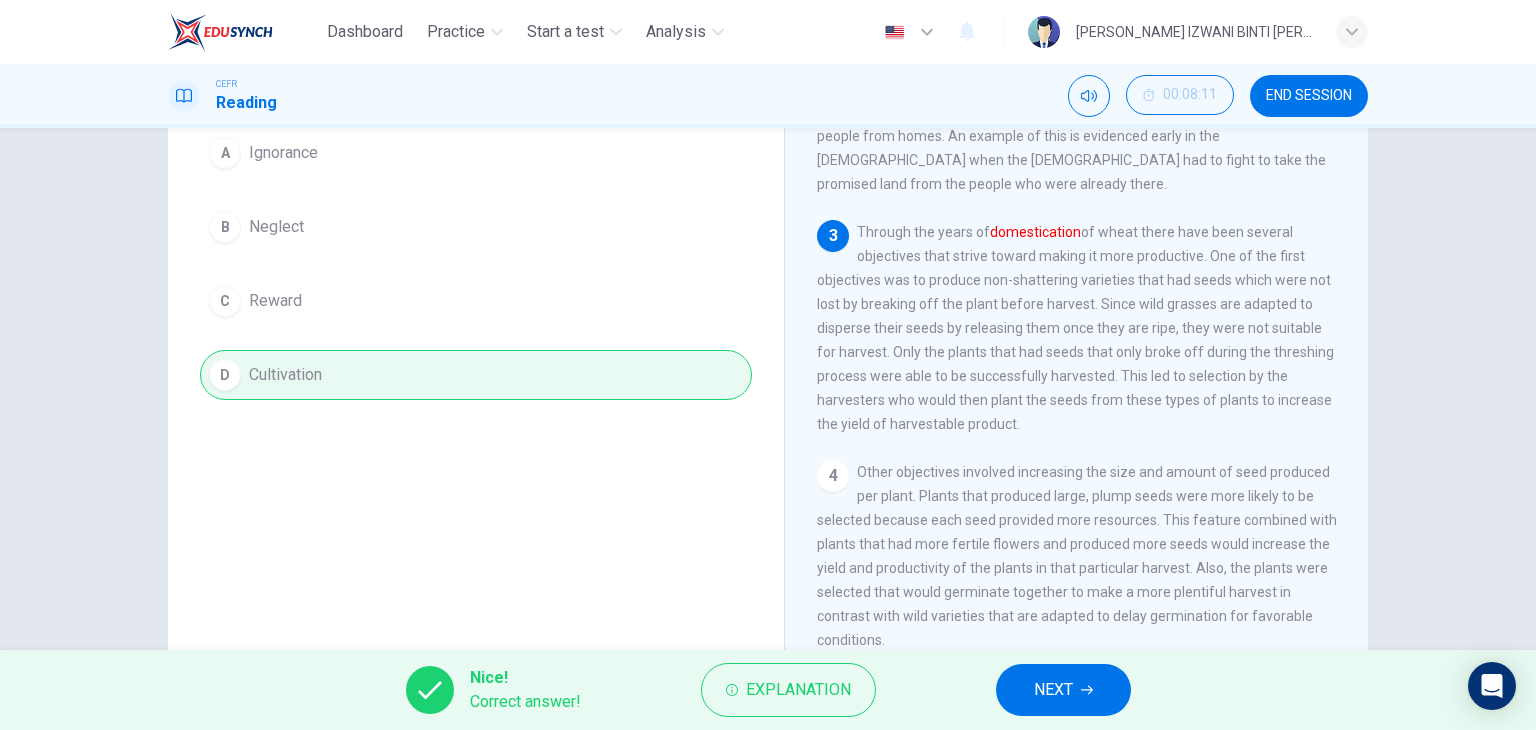click on "NEXT" at bounding box center [1053, 690] 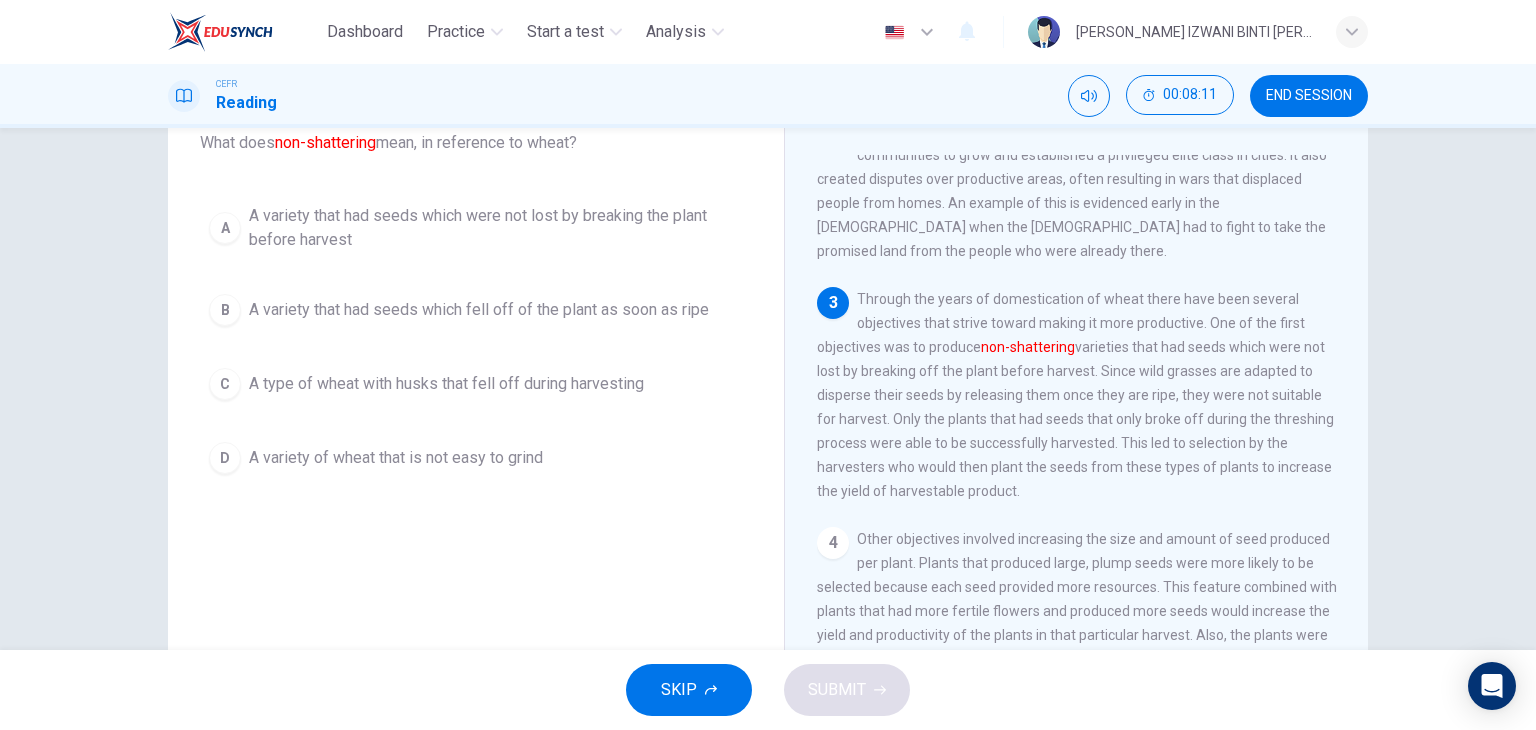 scroll, scrollTop: 0, scrollLeft: 0, axis: both 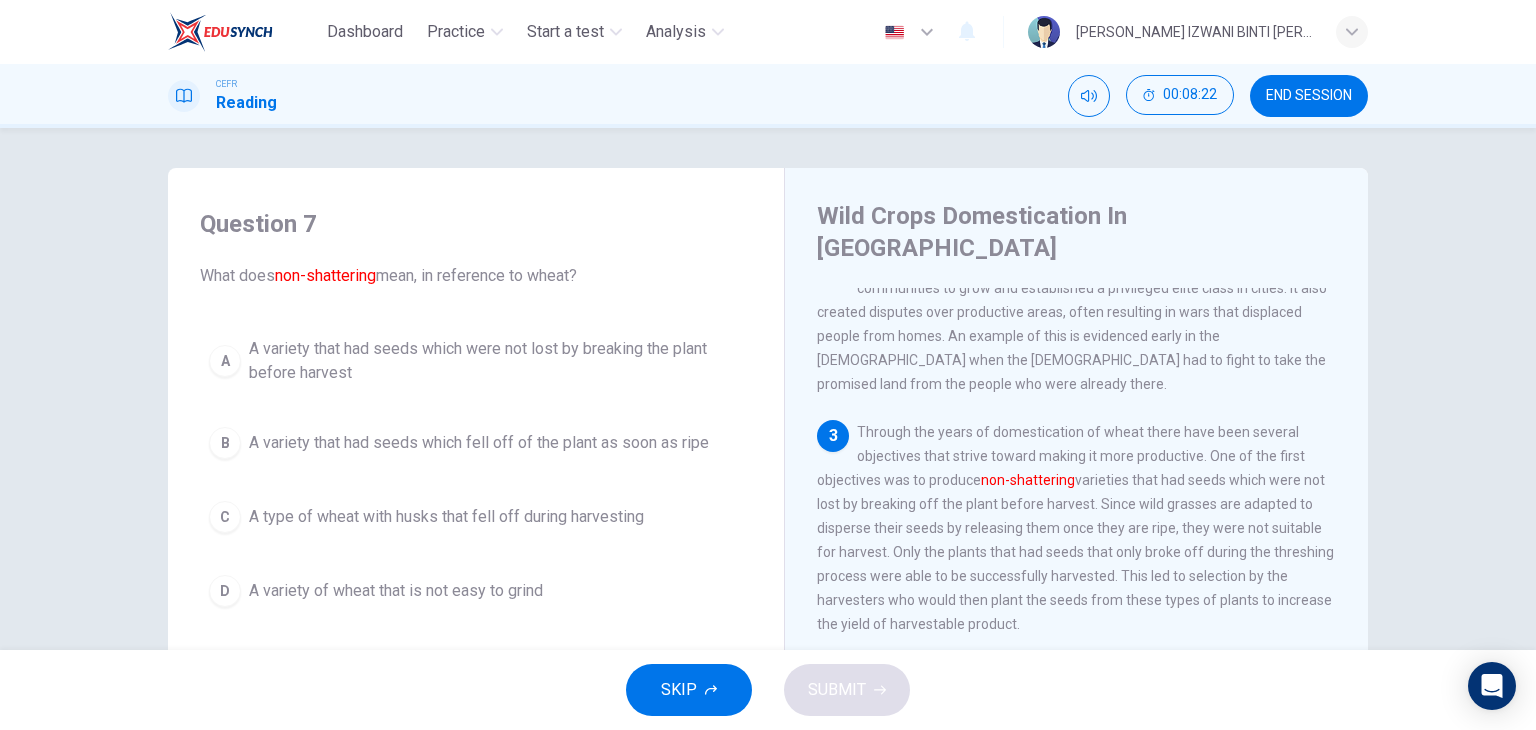 drag, startPoint x: 858, startPoint y: 420, endPoint x: 920, endPoint y: 425, distance: 62.201286 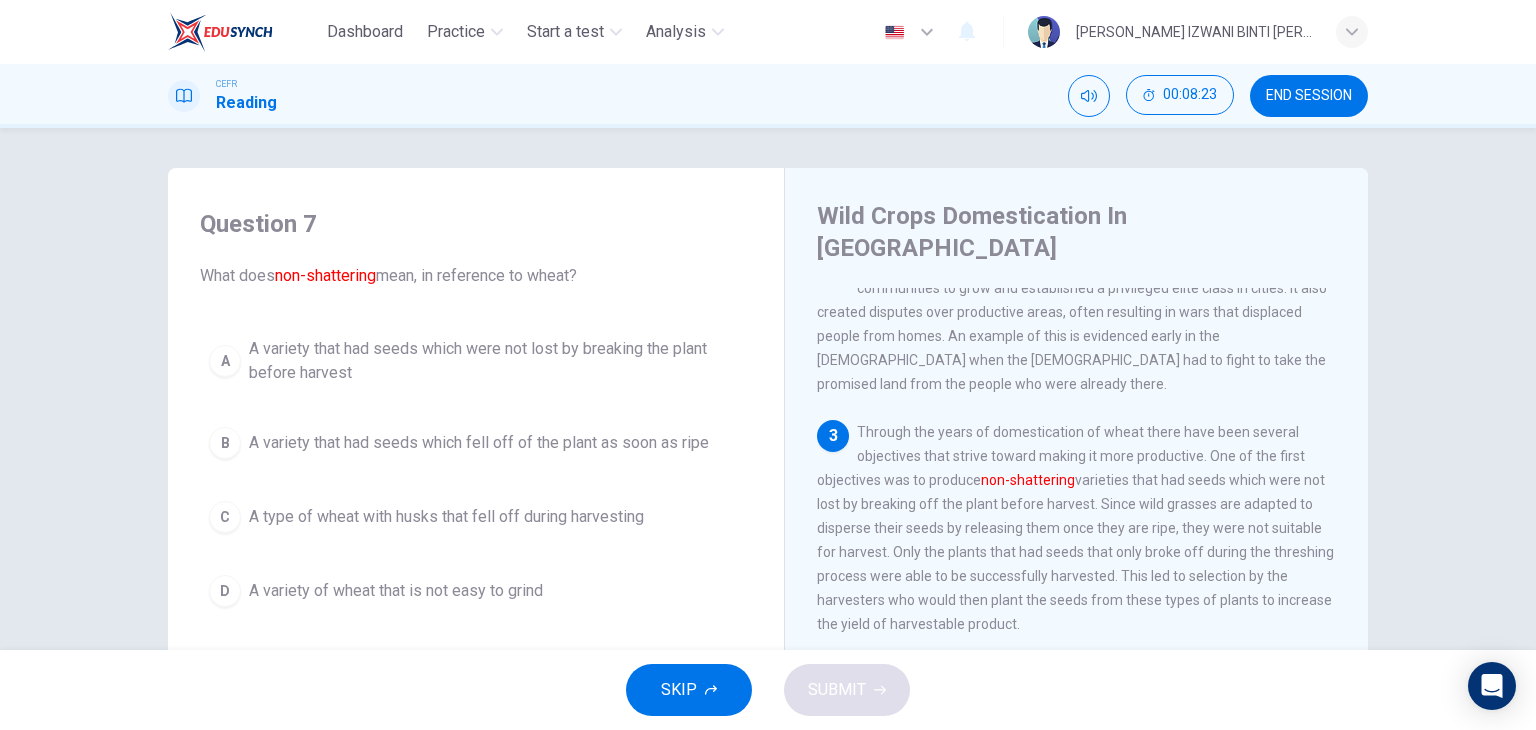 drag, startPoint x: 1004, startPoint y: 414, endPoint x: 1077, endPoint y: 423, distance: 73.552704 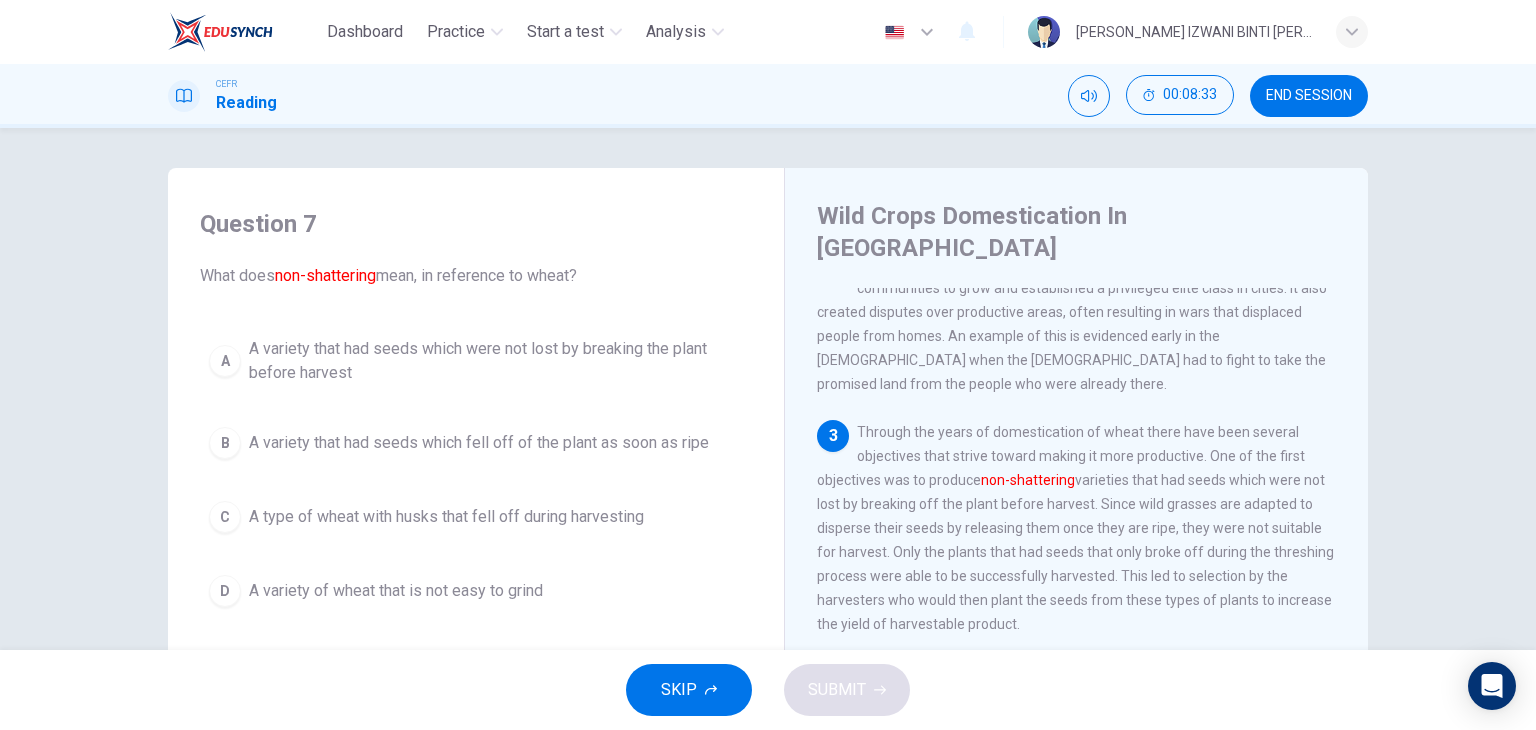 scroll, scrollTop: 100, scrollLeft: 0, axis: vertical 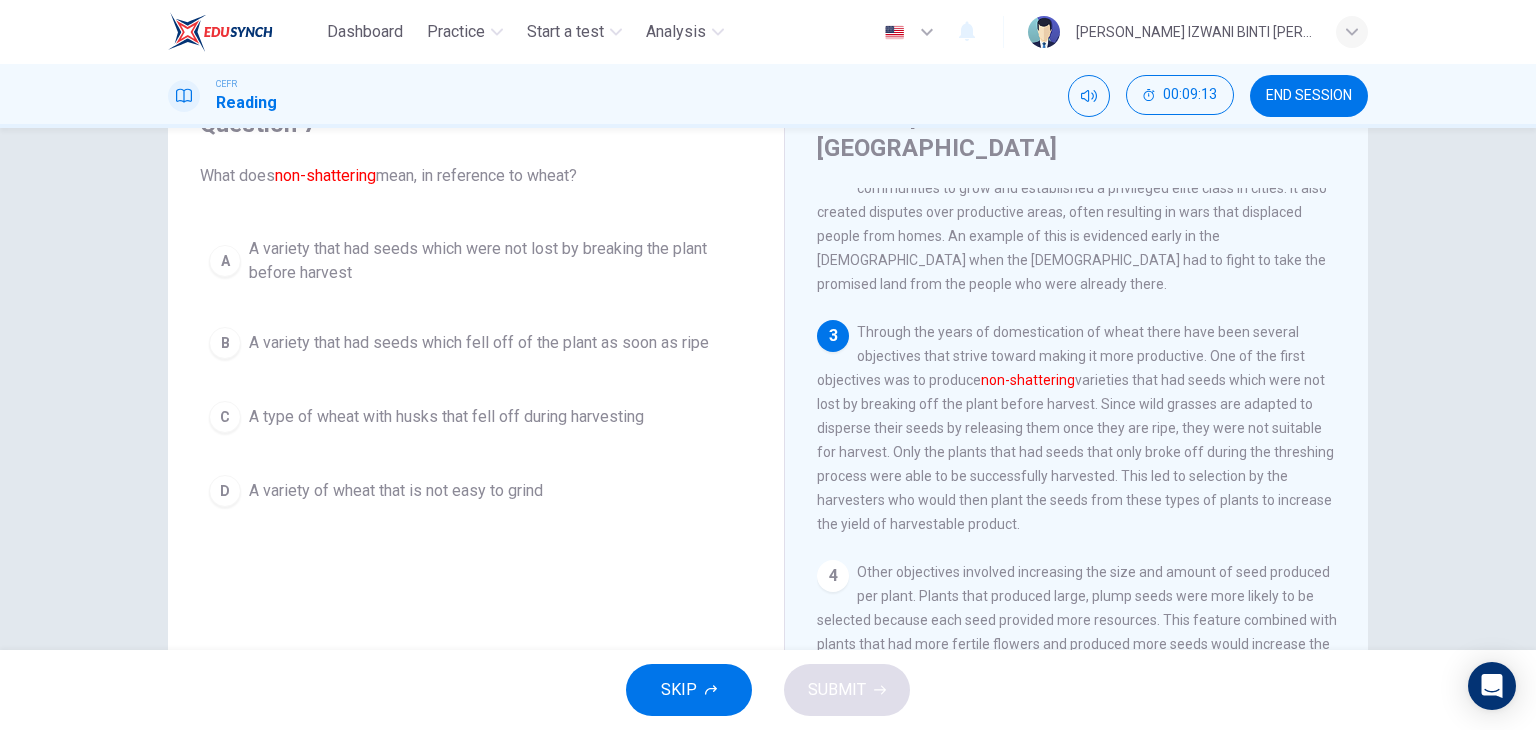 click on "A type of wheat with husks that fell off during harvesting" at bounding box center [446, 417] 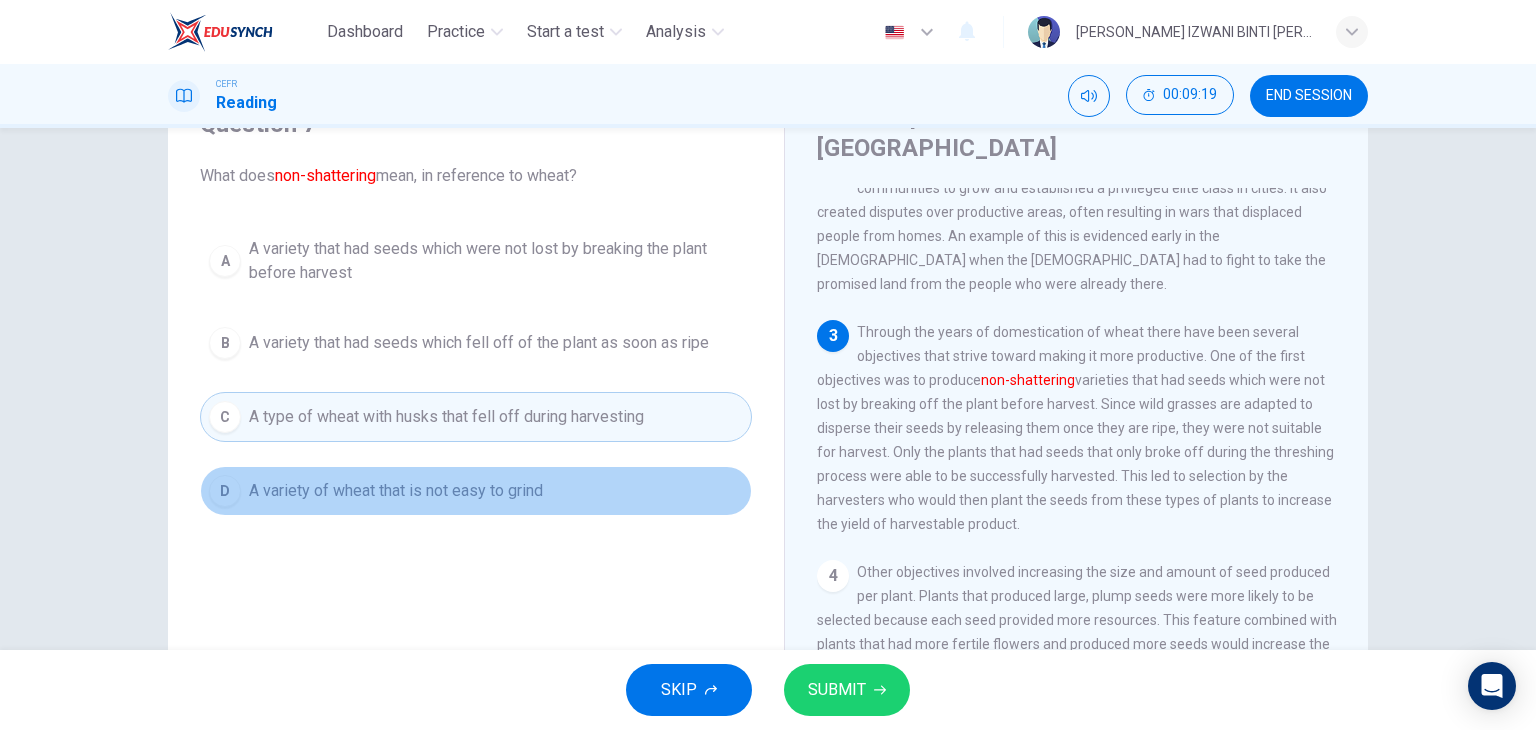 click on "A variety of wheat that is not easy to grind" at bounding box center [396, 491] 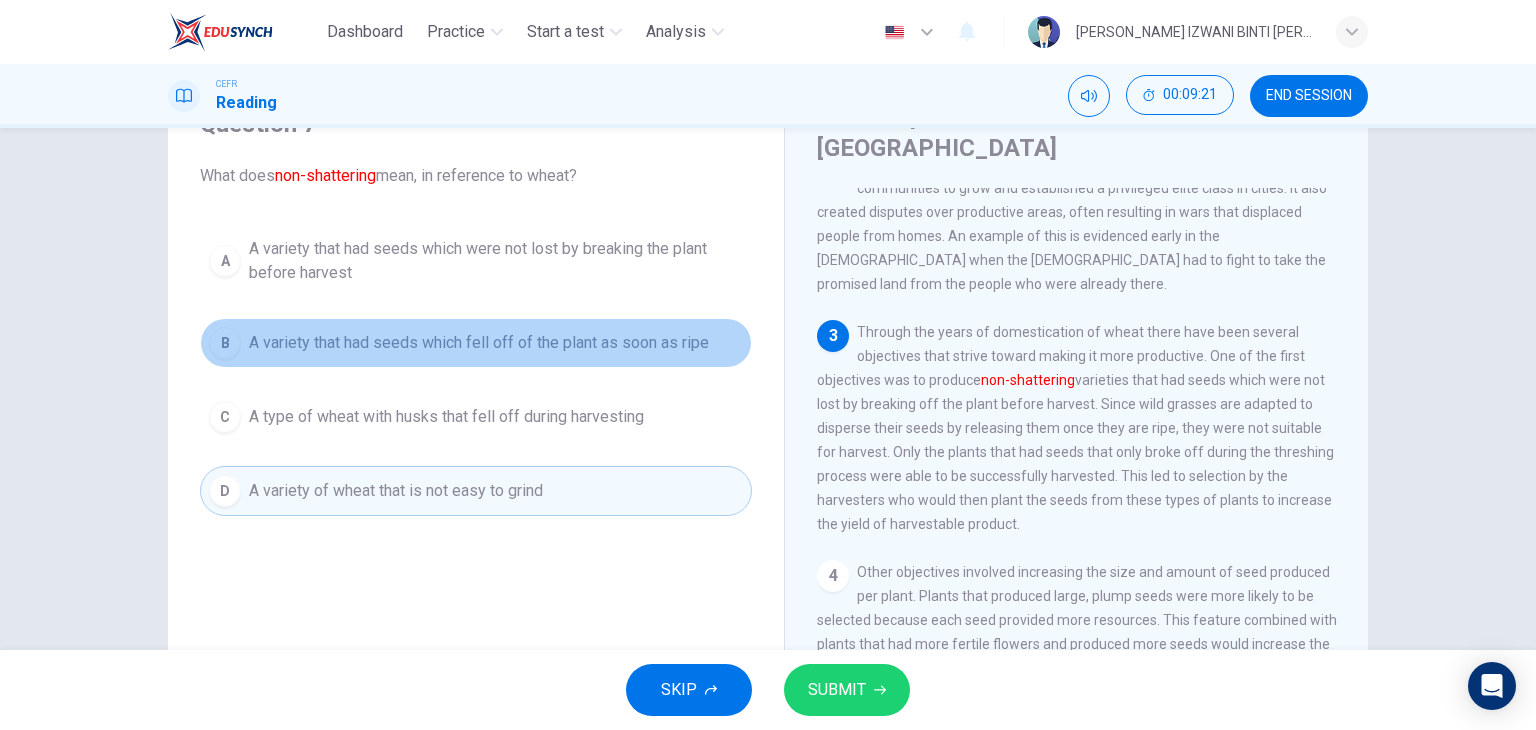 click on "A variety that had seeds which fell off of the plant as soon as ripe" at bounding box center [479, 343] 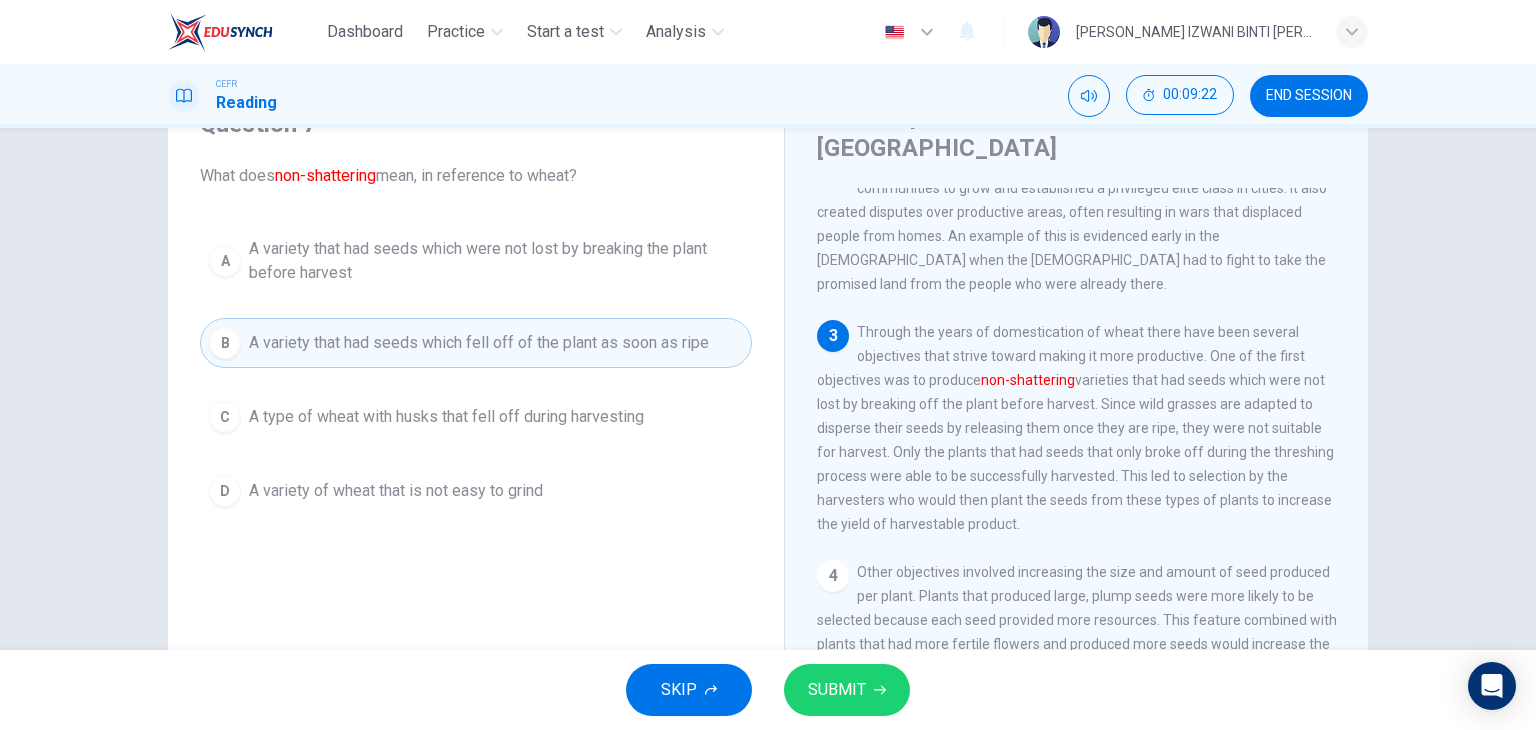 click on "SUBMIT" at bounding box center [837, 690] 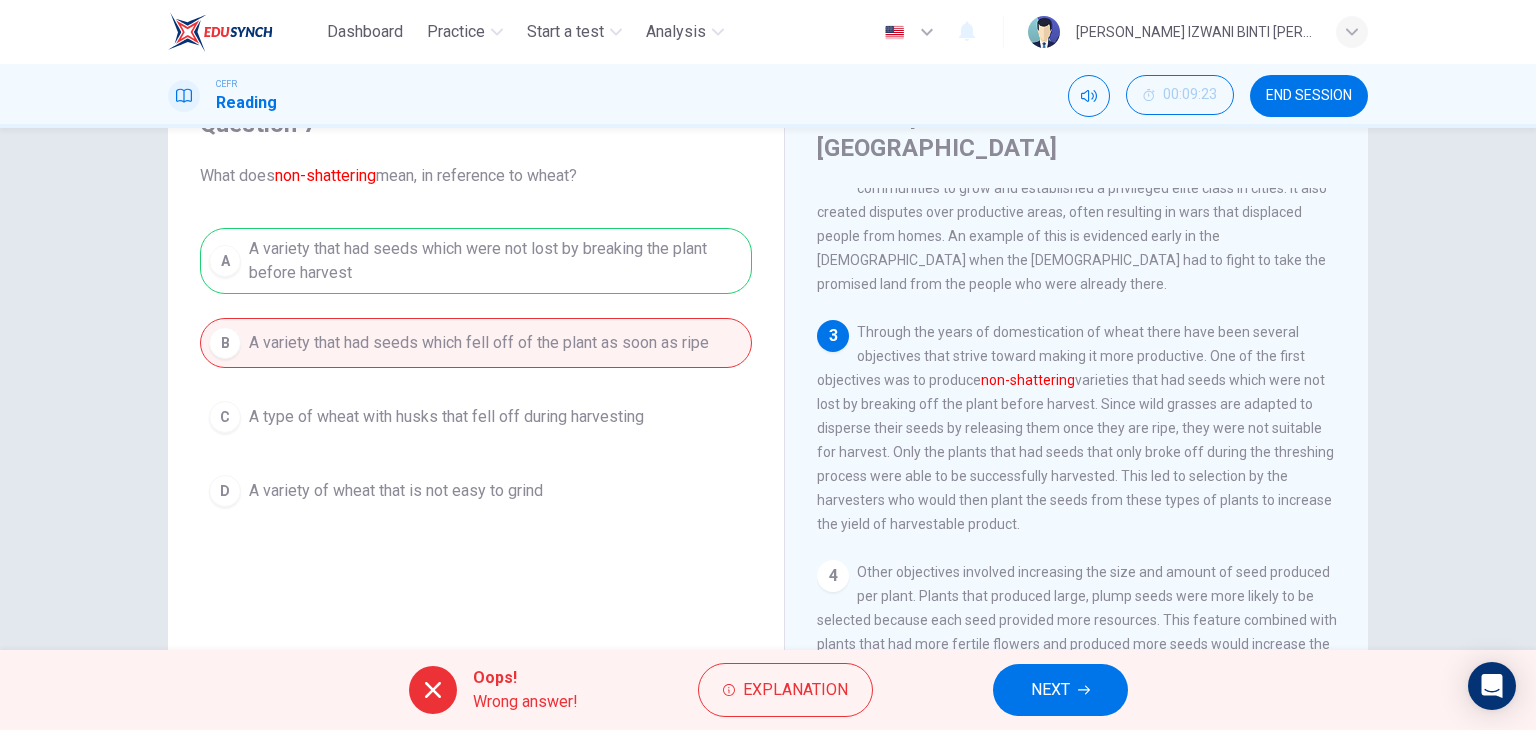 click on "A A variety that had seeds which were not lost by breaking the plant before harvest B A variety that had seeds which fell off of the plant as soon as ripe C A type of wheat with husks that fell off during harvesting D A variety of wheat that is not easy to grind" at bounding box center [476, 372] 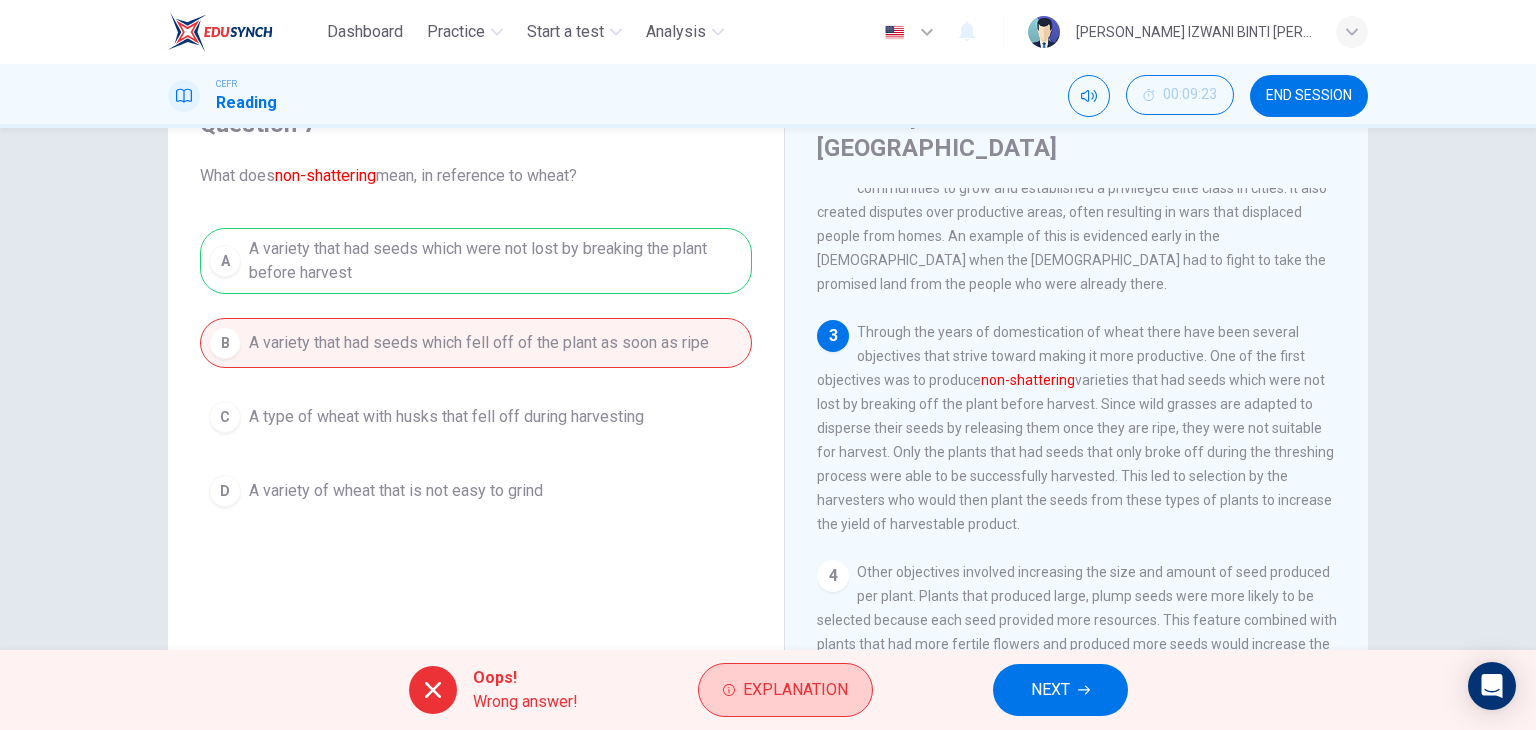 click on "Explanation" at bounding box center (795, 690) 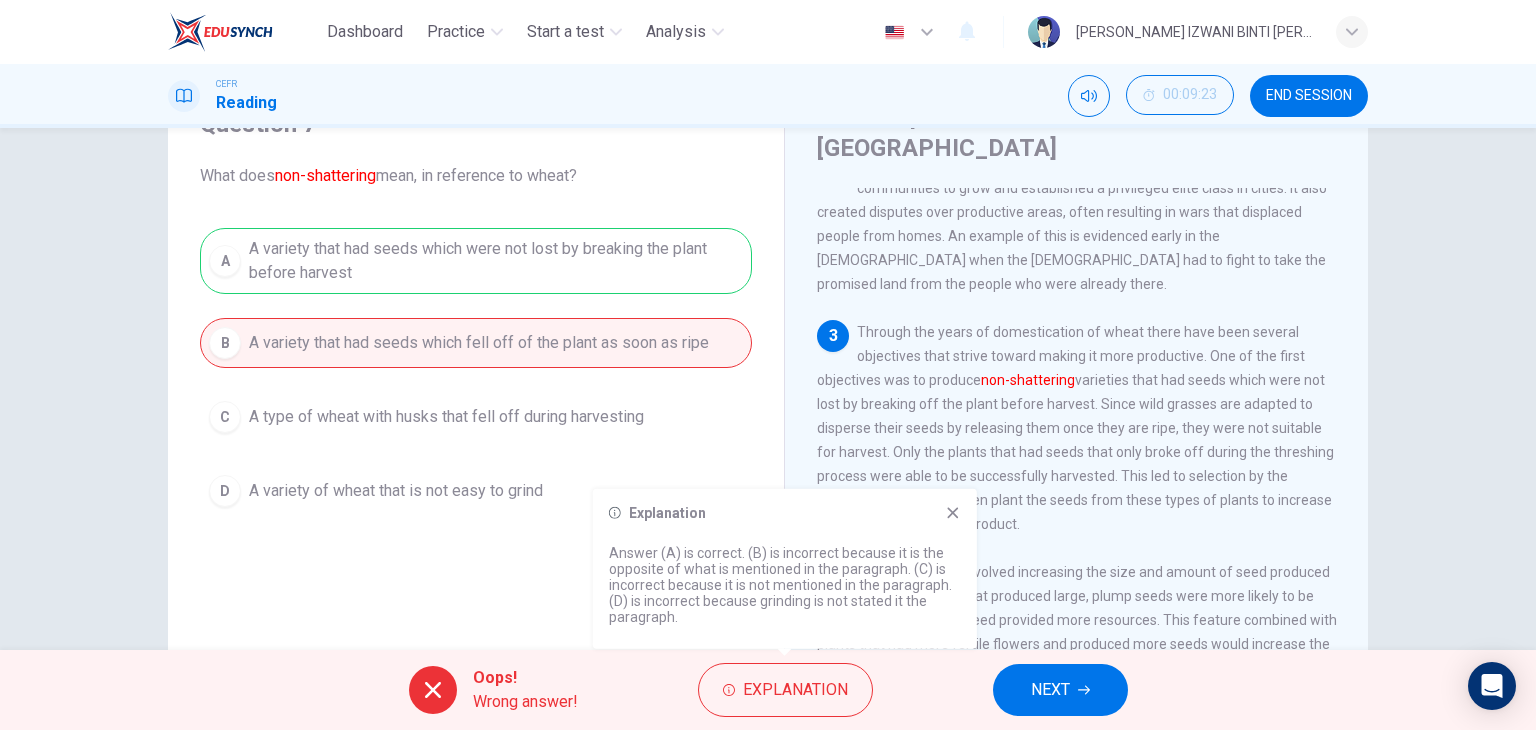 click on "Answer (A) is correct. (B) is incorrect because it is the opposite of what is mentioned in the paragraph. (C) is incorrect because it is not mentioned in the paragraph. (D) is incorrect because grinding is not stated it the paragraph." at bounding box center [785, 585] 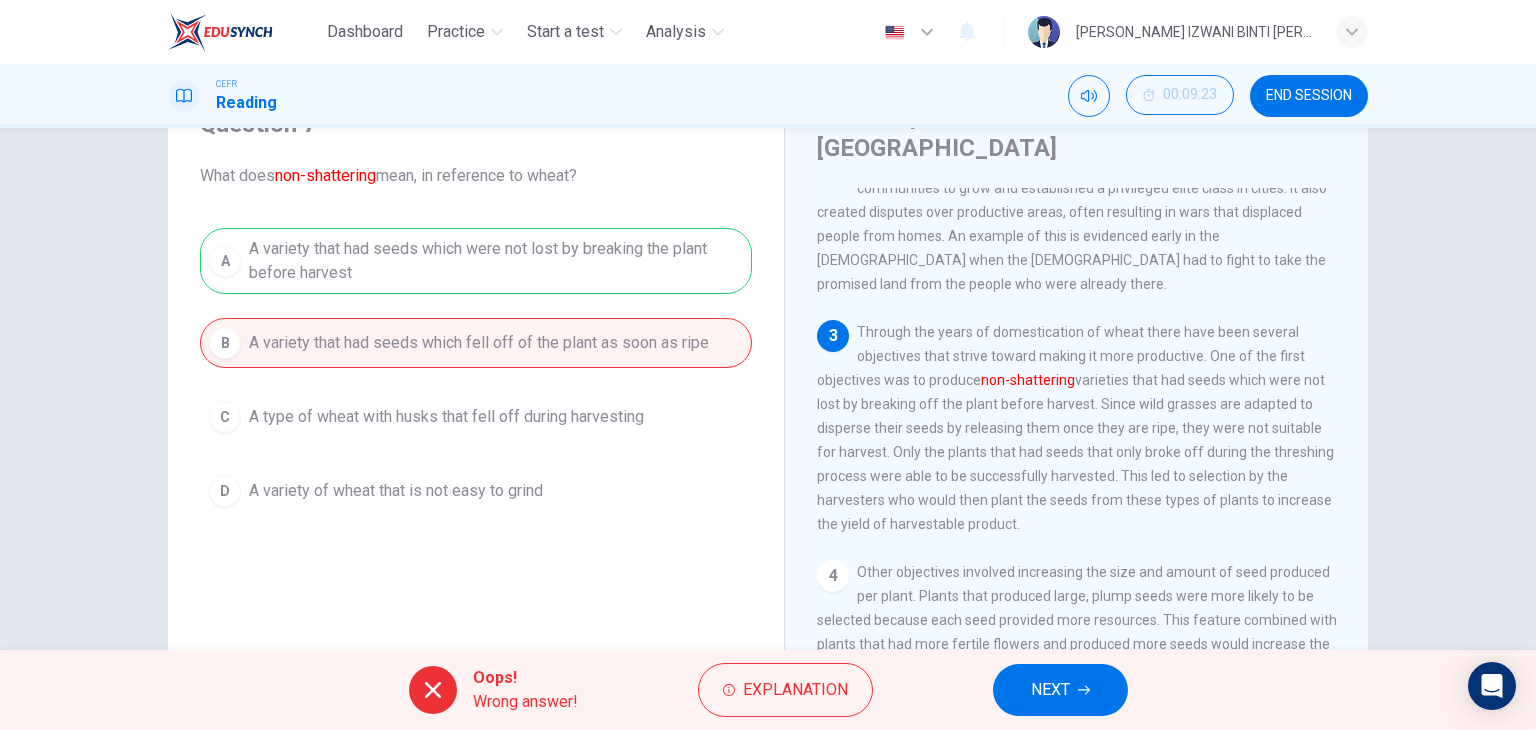 click on "A A variety that had seeds which were not lost by breaking the plant before harvest B A variety that had seeds which fell off of the plant as soon as ripe C A type of wheat with husks that fell off during harvesting D A variety of wheat that is not easy to grind" at bounding box center [476, 372] 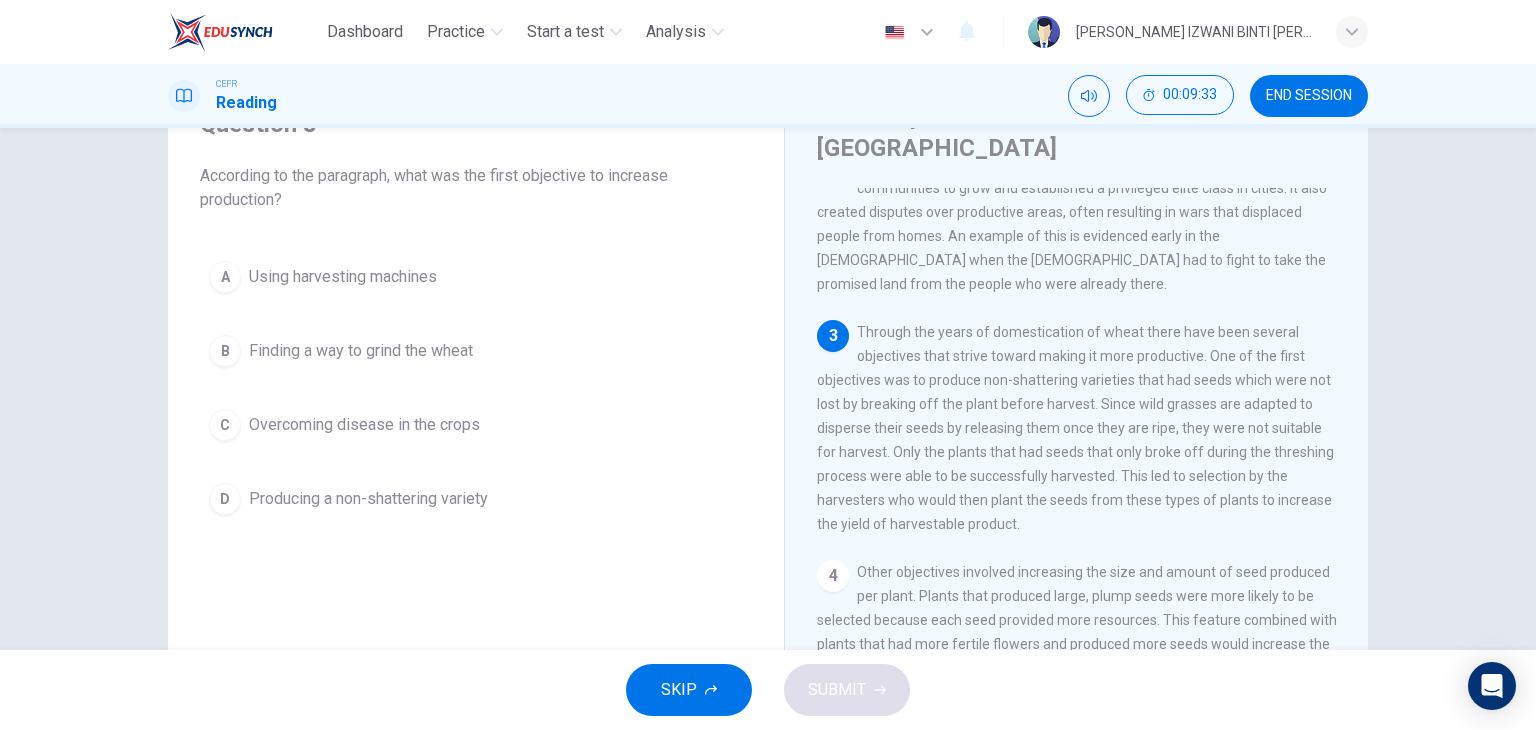 drag, startPoint x: 895, startPoint y: 312, endPoint x: 1216, endPoint y: 311, distance: 321.00156 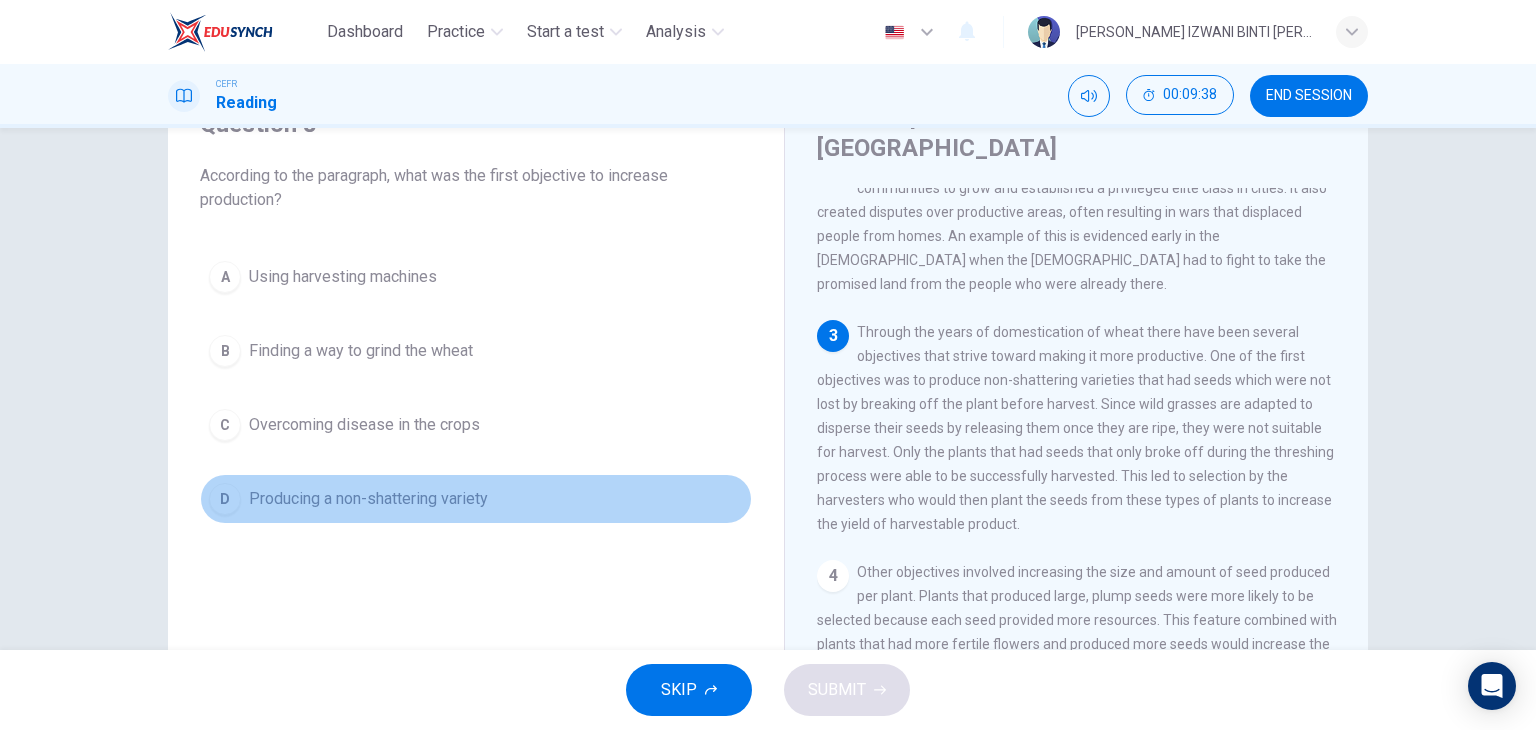 click on "D" at bounding box center [225, 499] 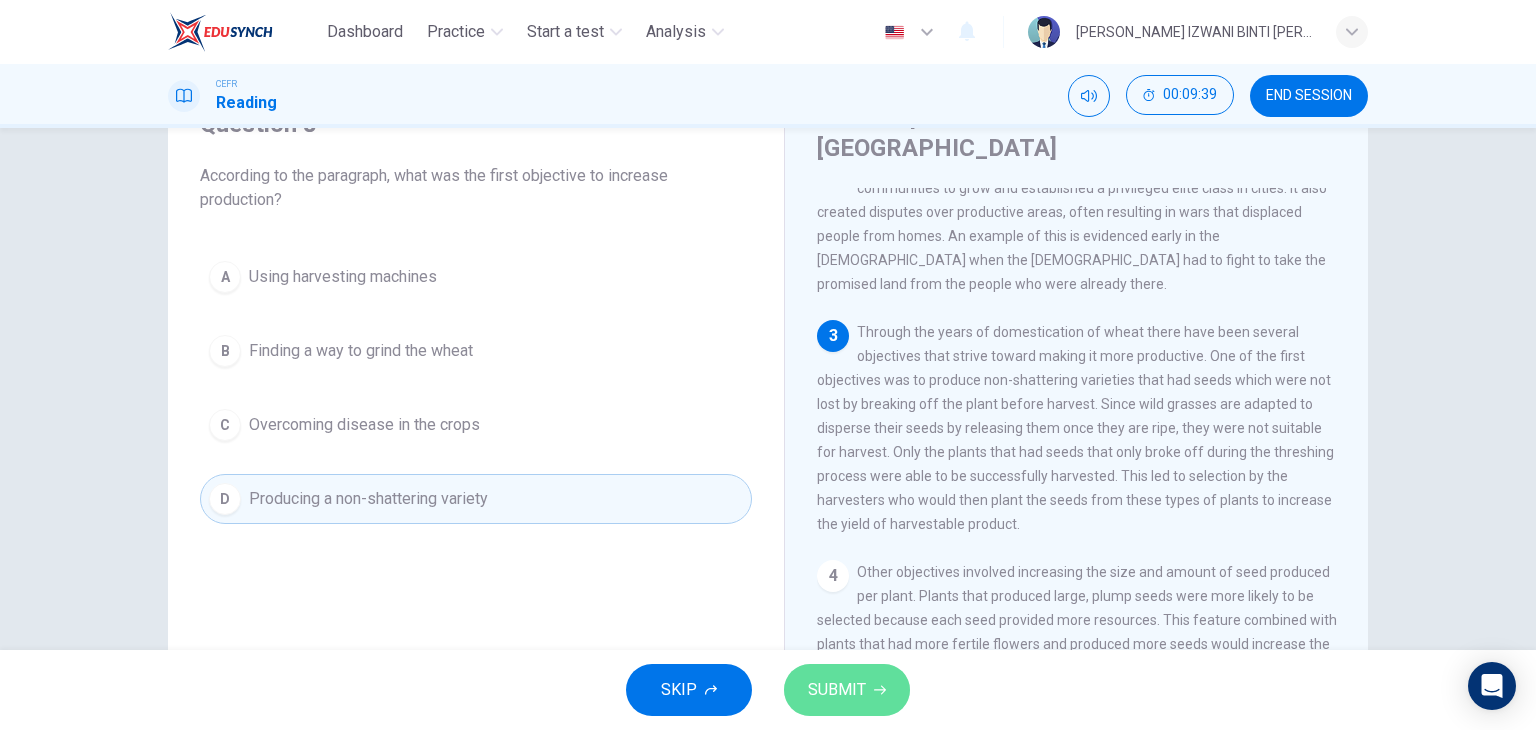 click on "SUBMIT" at bounding box center [837, 690] 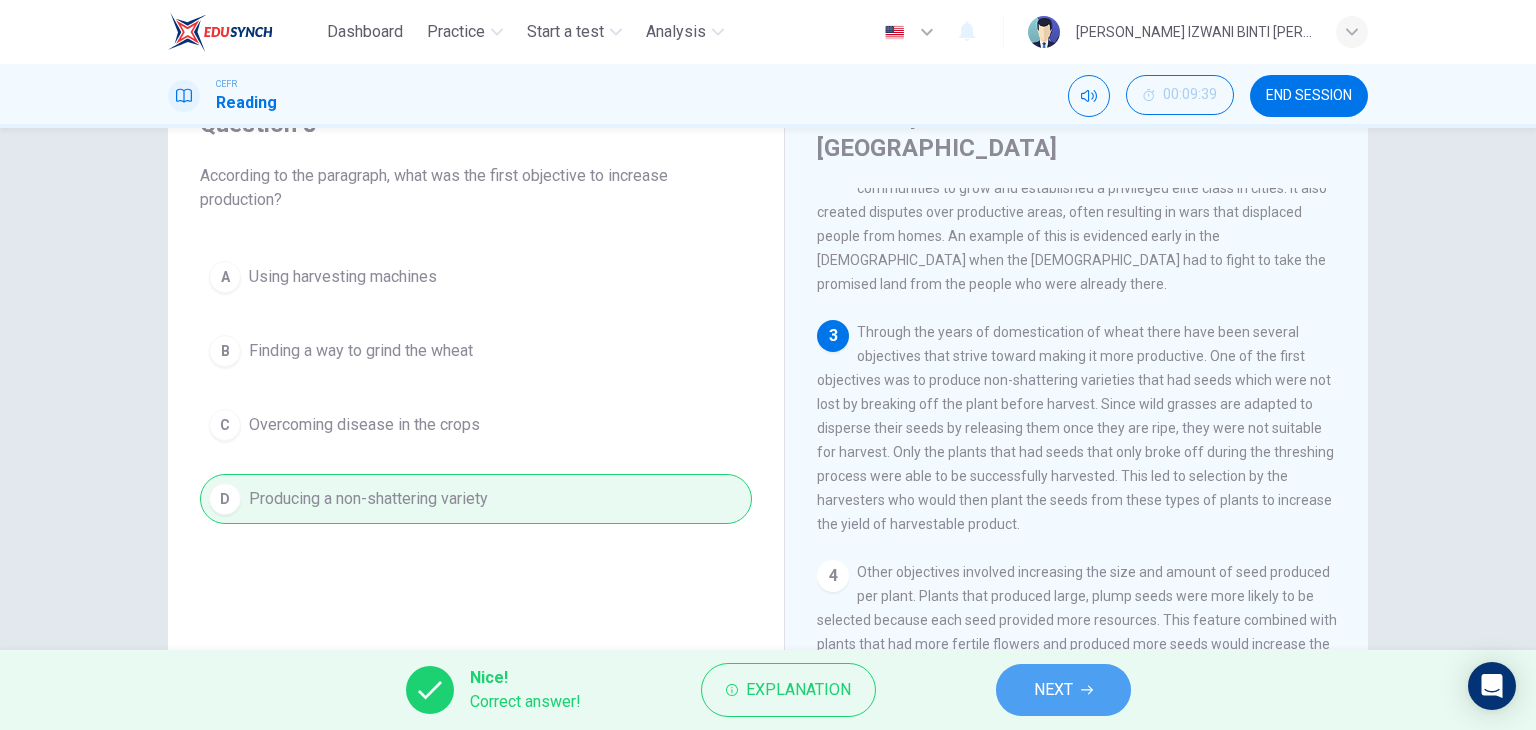 click on "NEXT" at bounding box center (1063, 690) 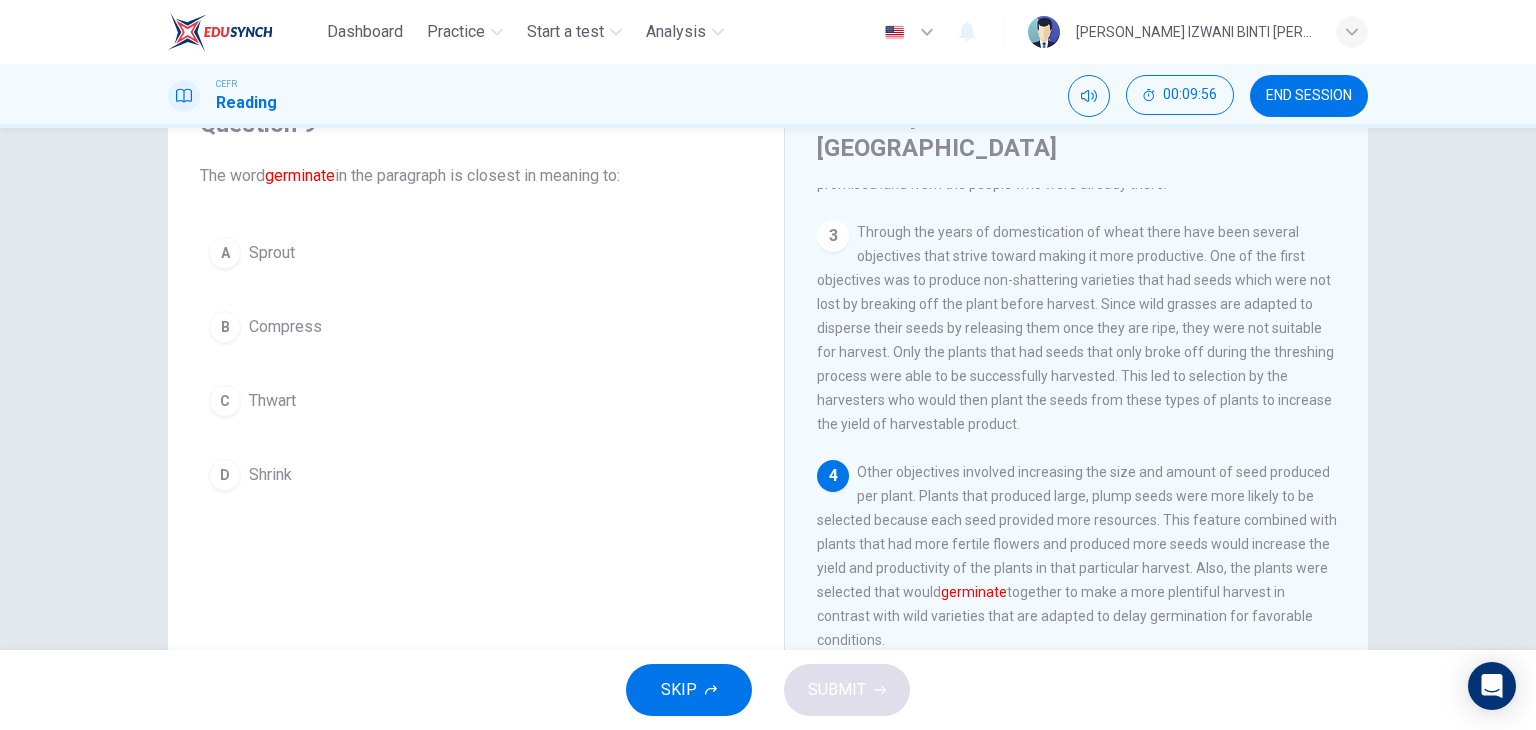 scroll, scrollTop: 405, scrollLeft: 0, axis: vertical 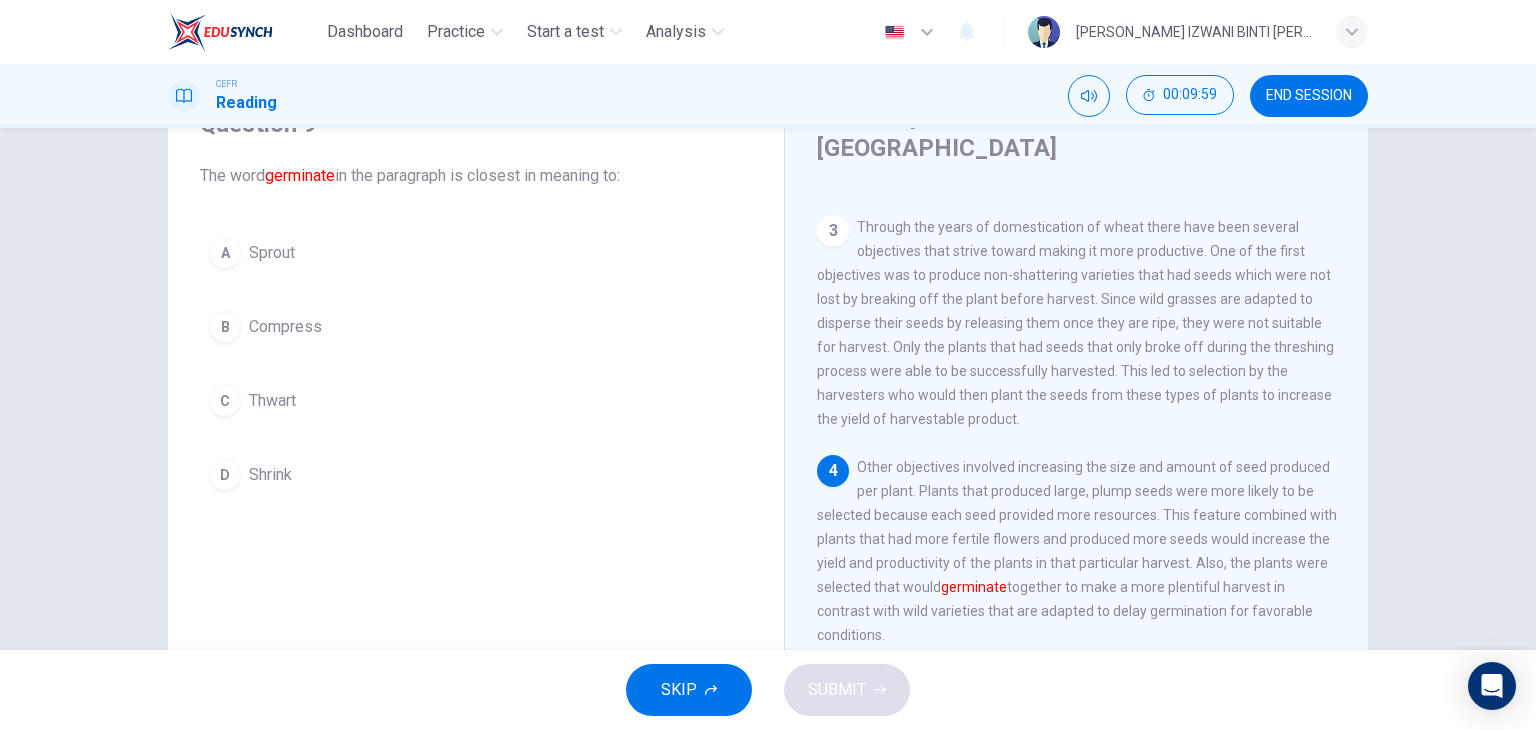 drag, startPoint x: 884, startPoint y: 430, endPoint x: 1075, endPoint y: 435, distance: 191.06543 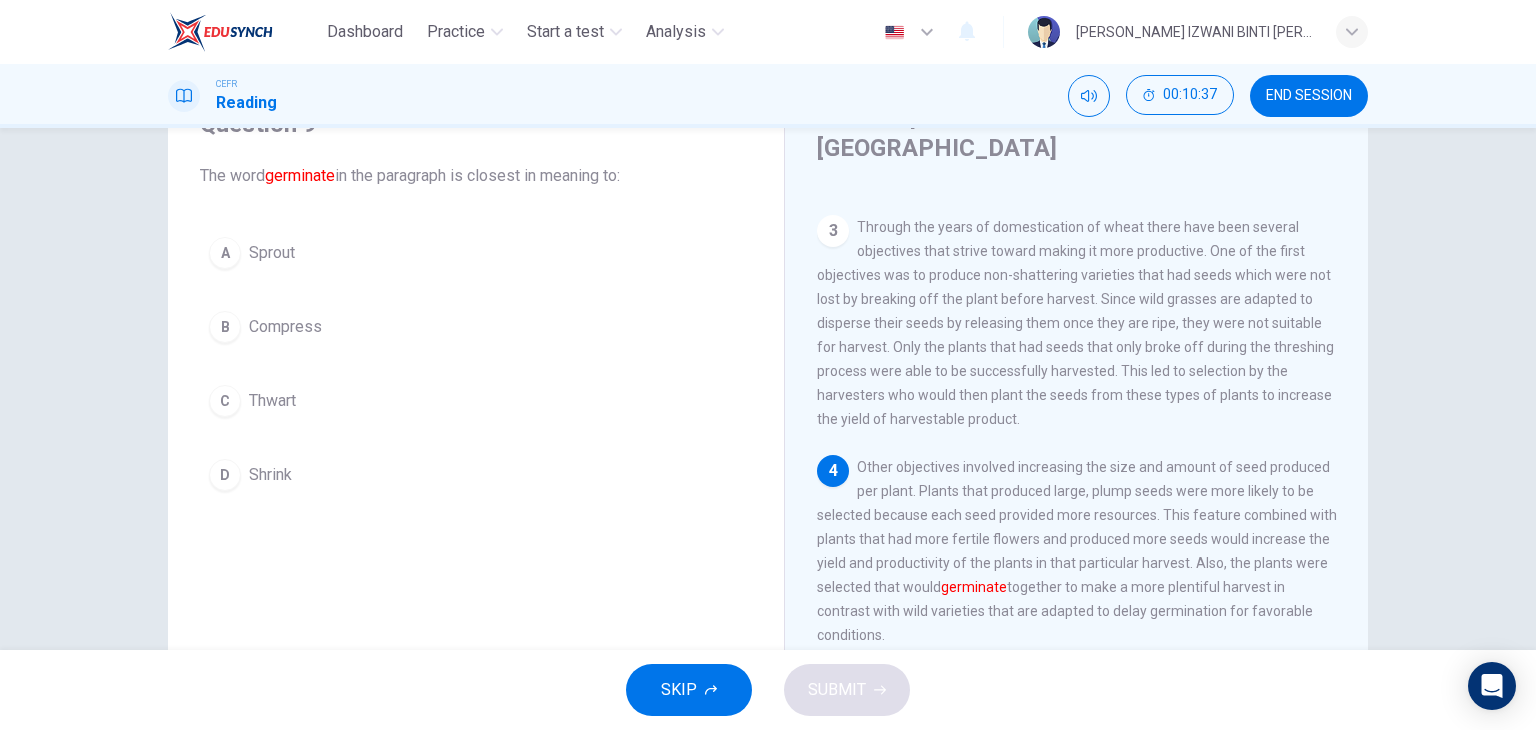 click on "A Sprout" at bounding box center (476, 253) 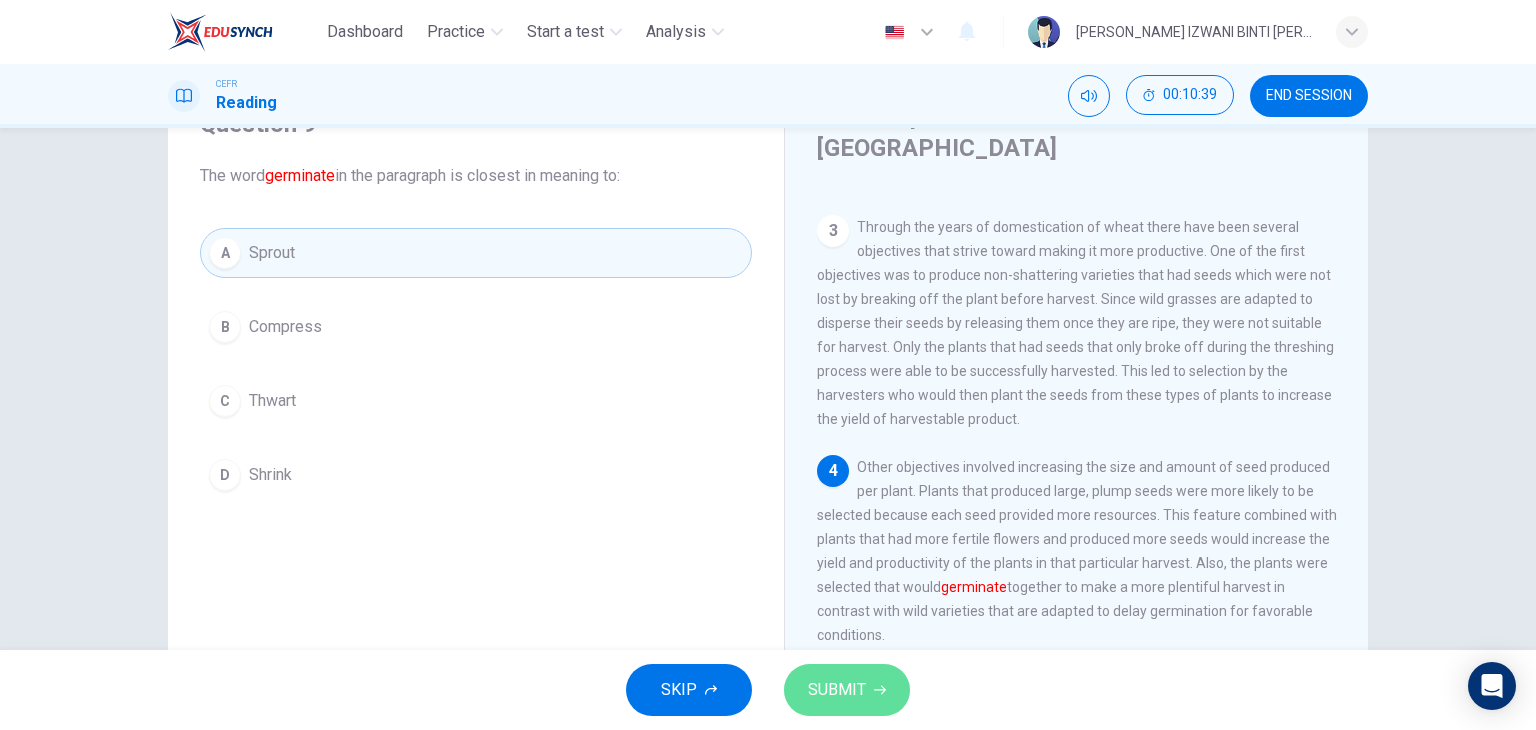 click on "SUBMIT" at bounding box center [837, 690] 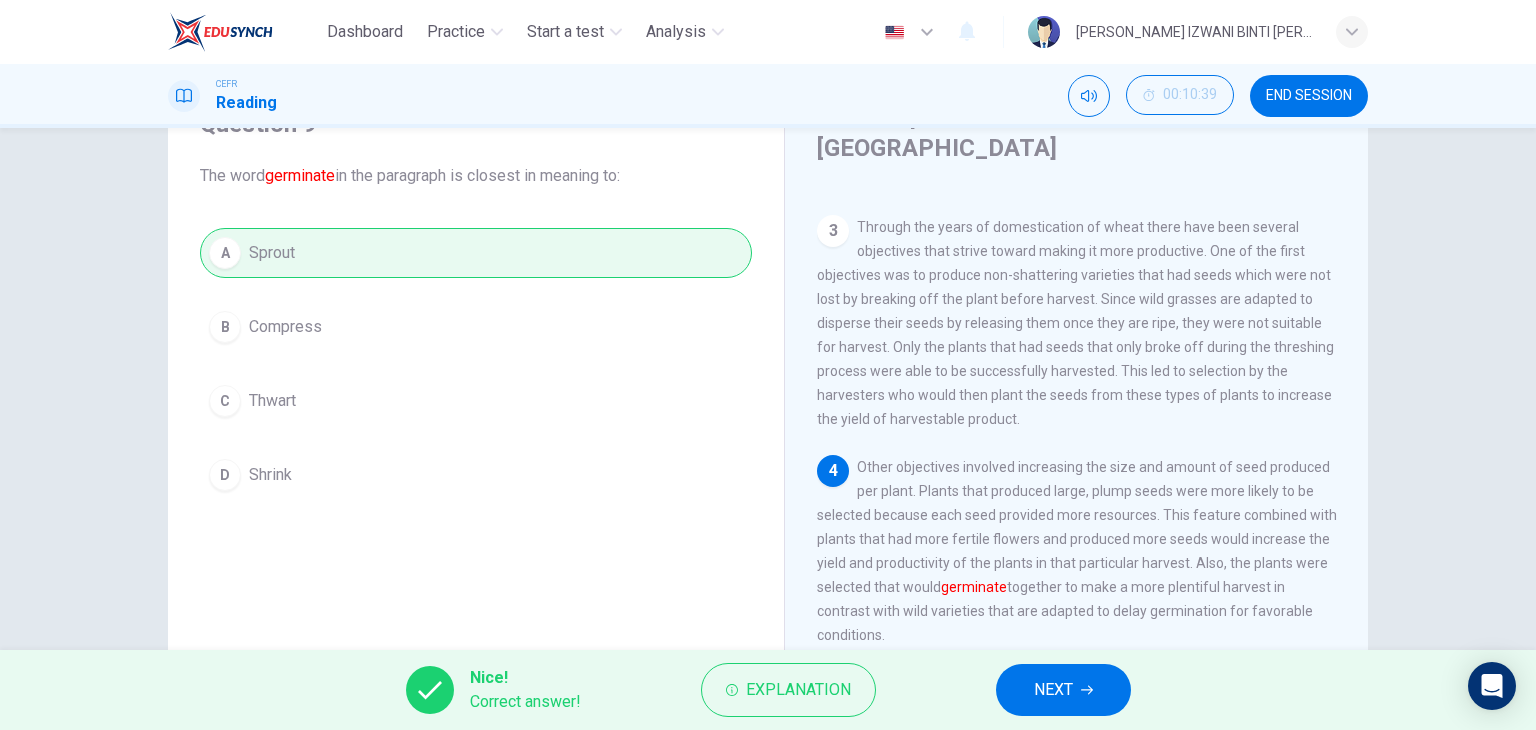 click on "NEXT" at bounding box center (1063, 690) 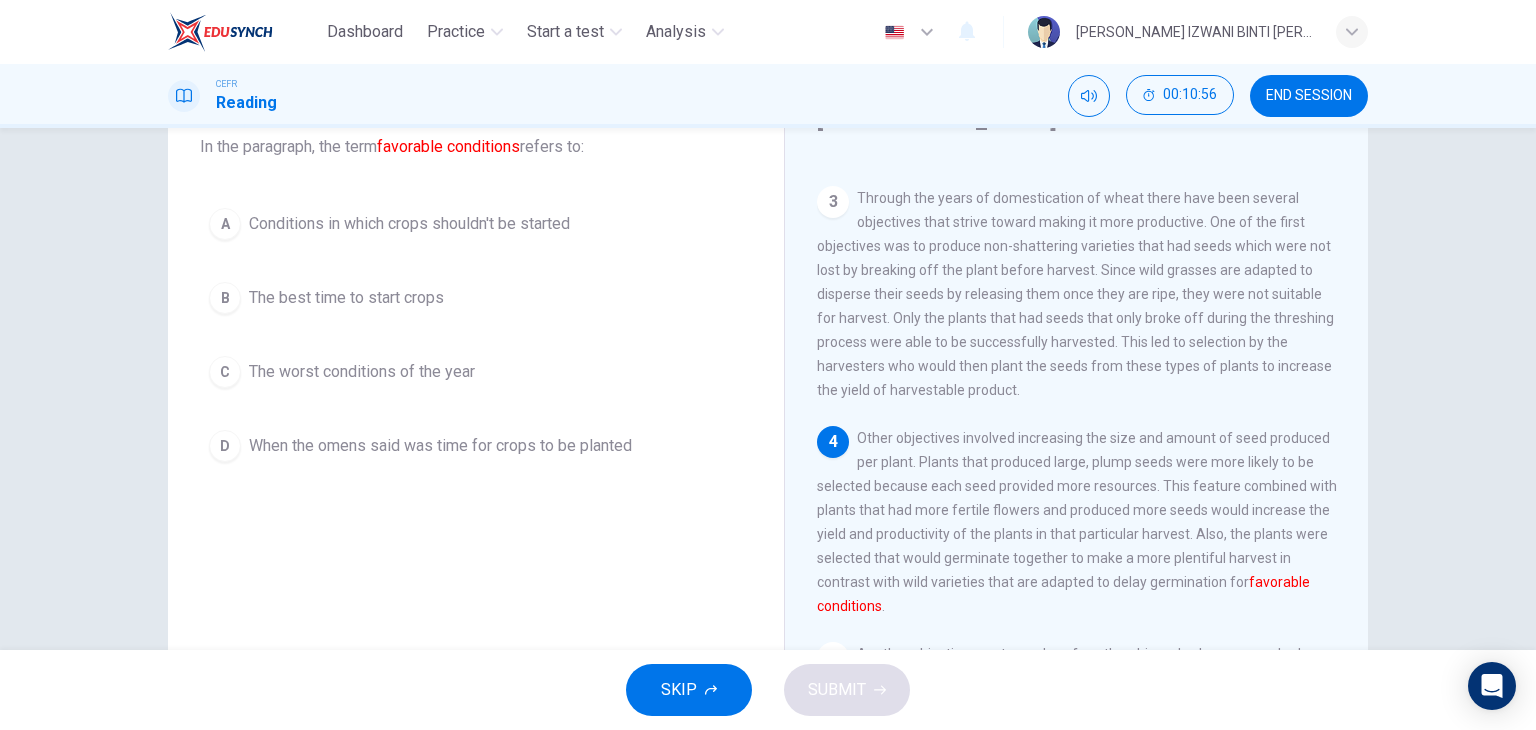 scroll, scrollTop: 100, scrollLeft: 0, axis: vertical 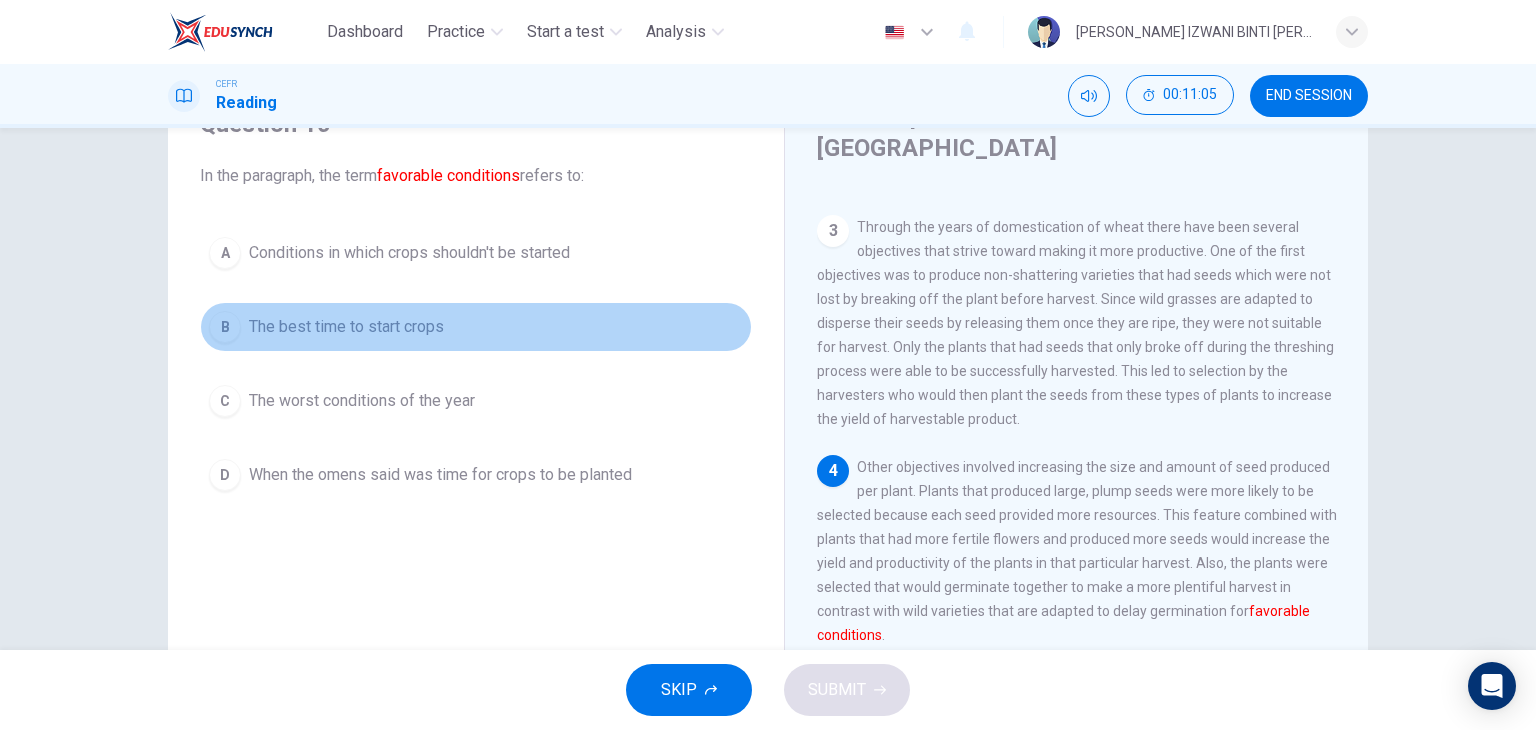 click on "The best time to start crops" at bounding box center (346, 327) 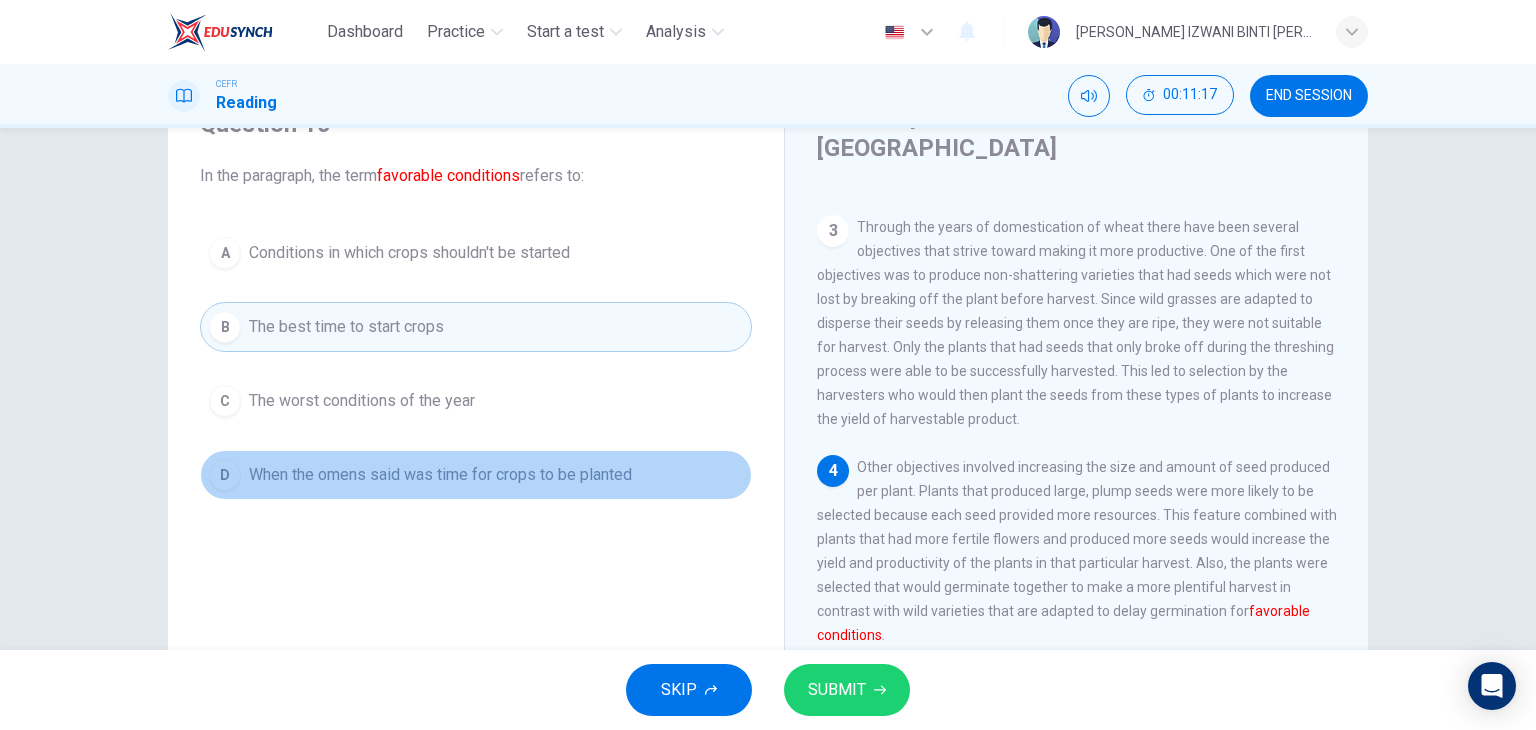 click on "When the omens said was time for crops to be planted" at bounding box center [440, 475] 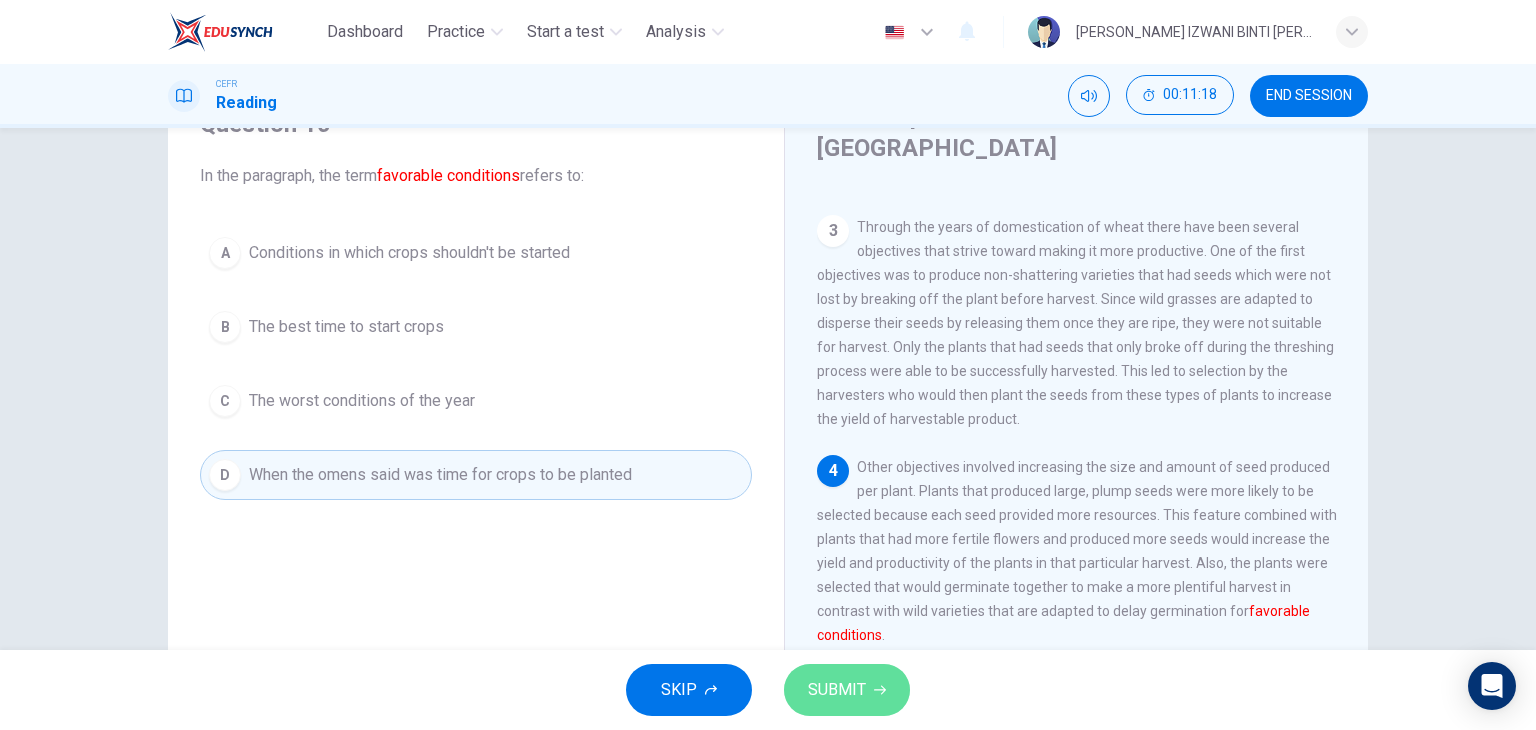 click on "SUBMIT" at bounding box center (837, 690) 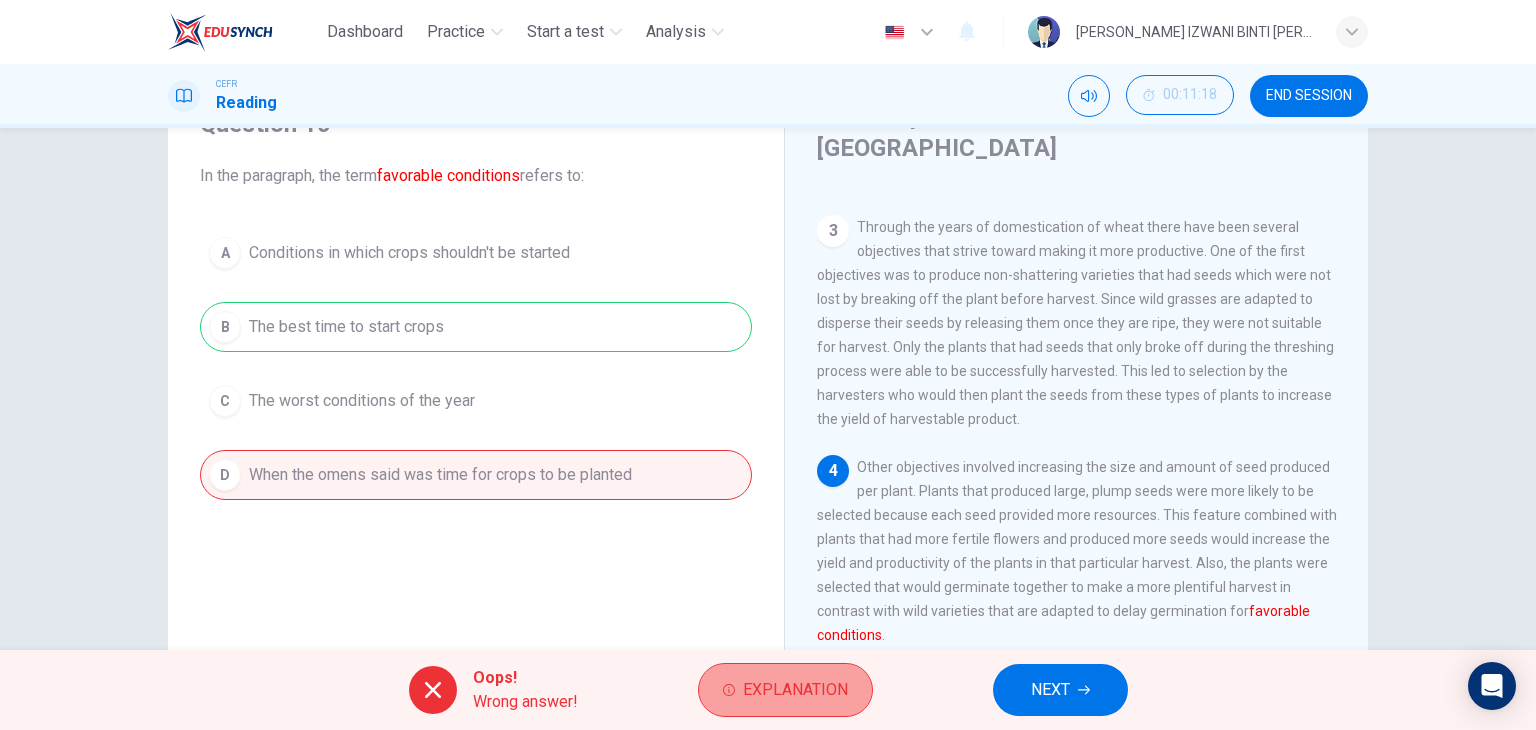 click on "Explanation" at bounding box center [795, 690] 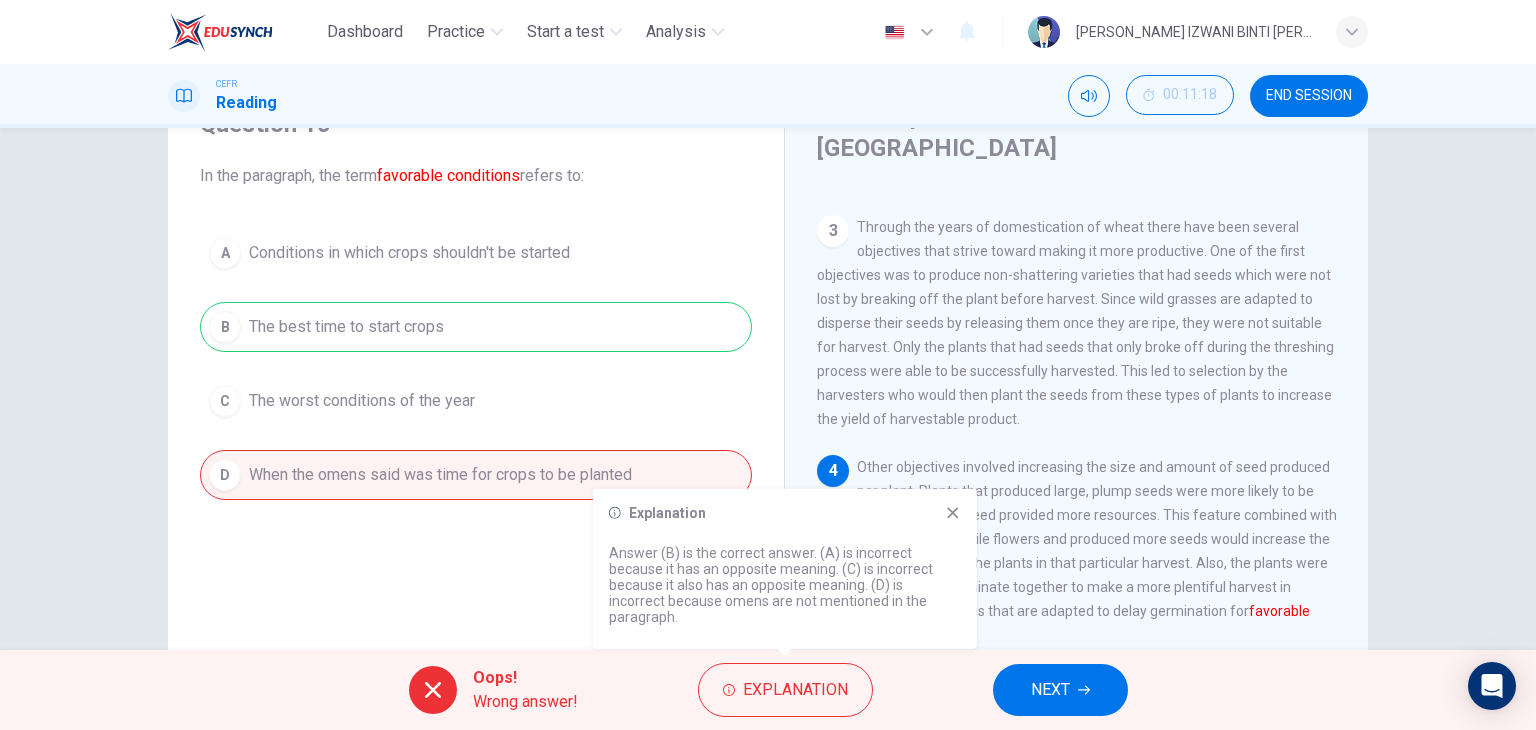 click 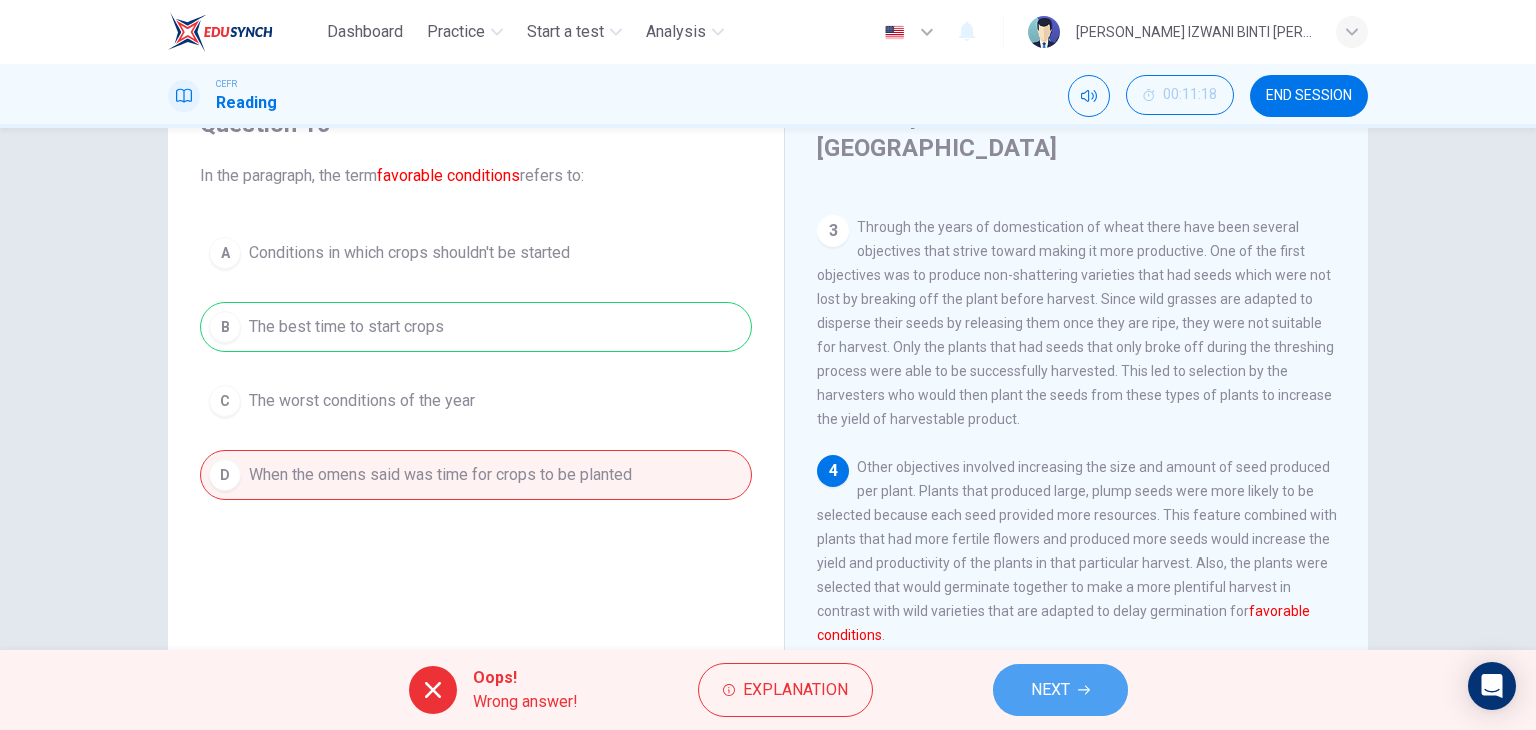 click on "NEXT" at bounding box center (1060, 690) 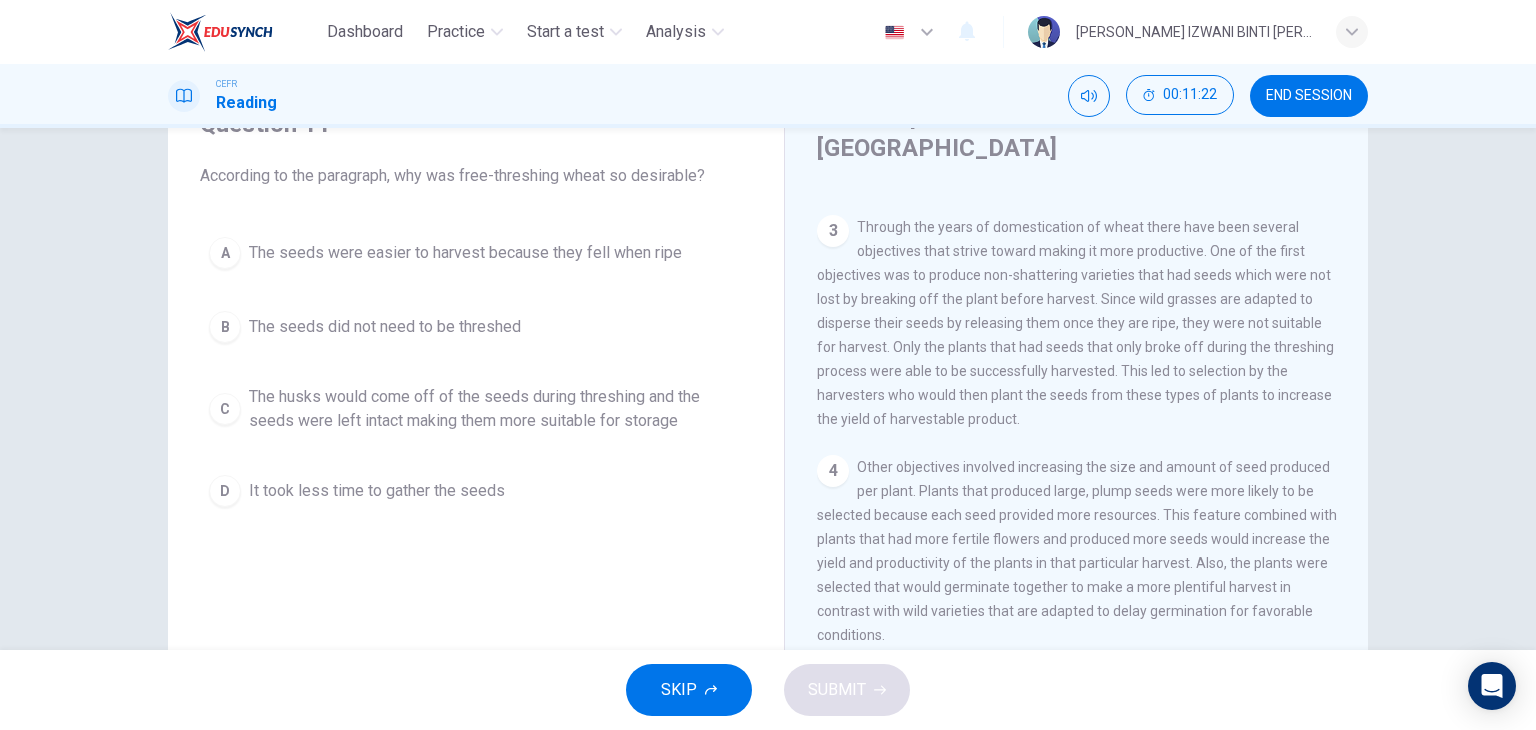 drag, startPoint x: 471, startPoint y: 179, endPoint x: 611, endPoint y: 187, distance: 140.22838 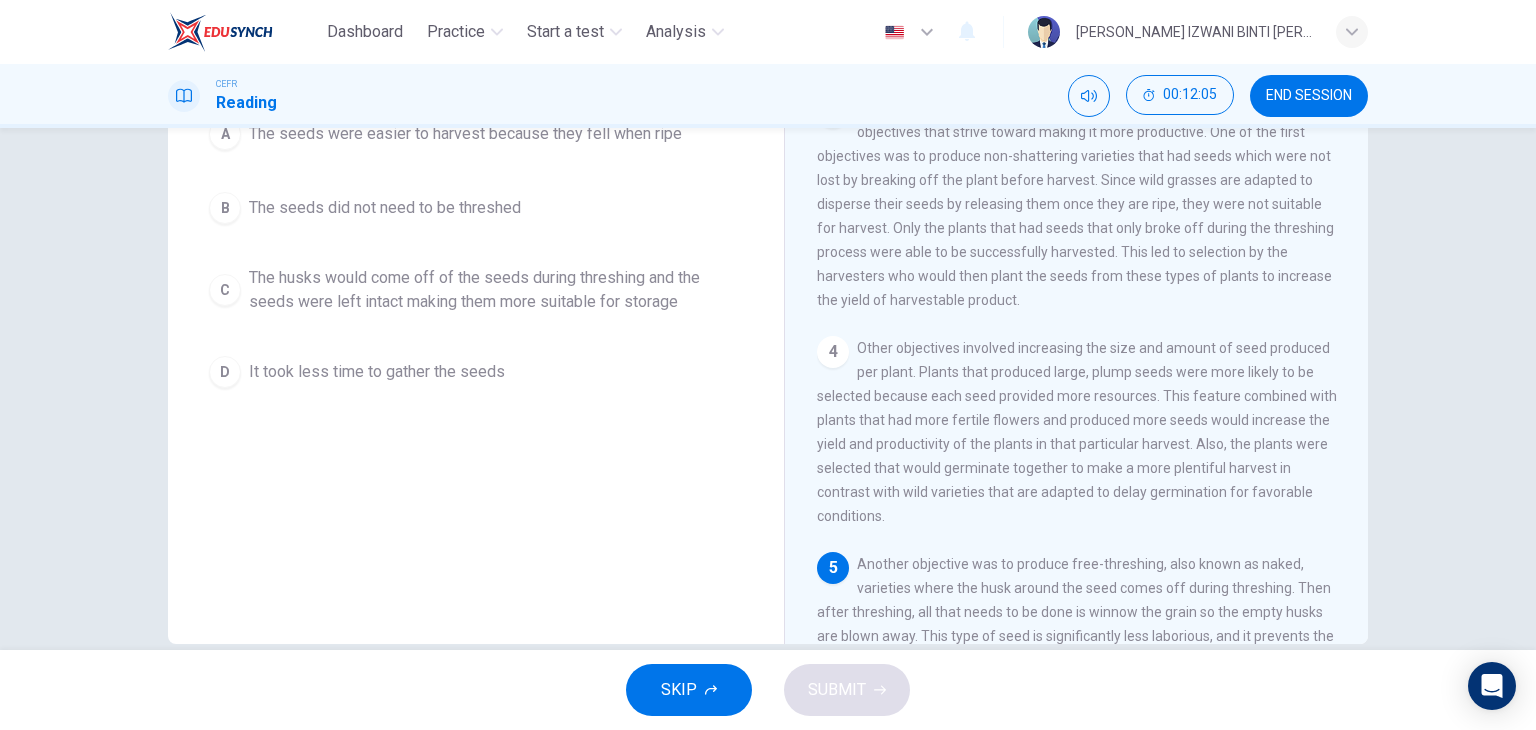 scroll, scrollTop: 253, scrollLeft: 0, axis: vertical 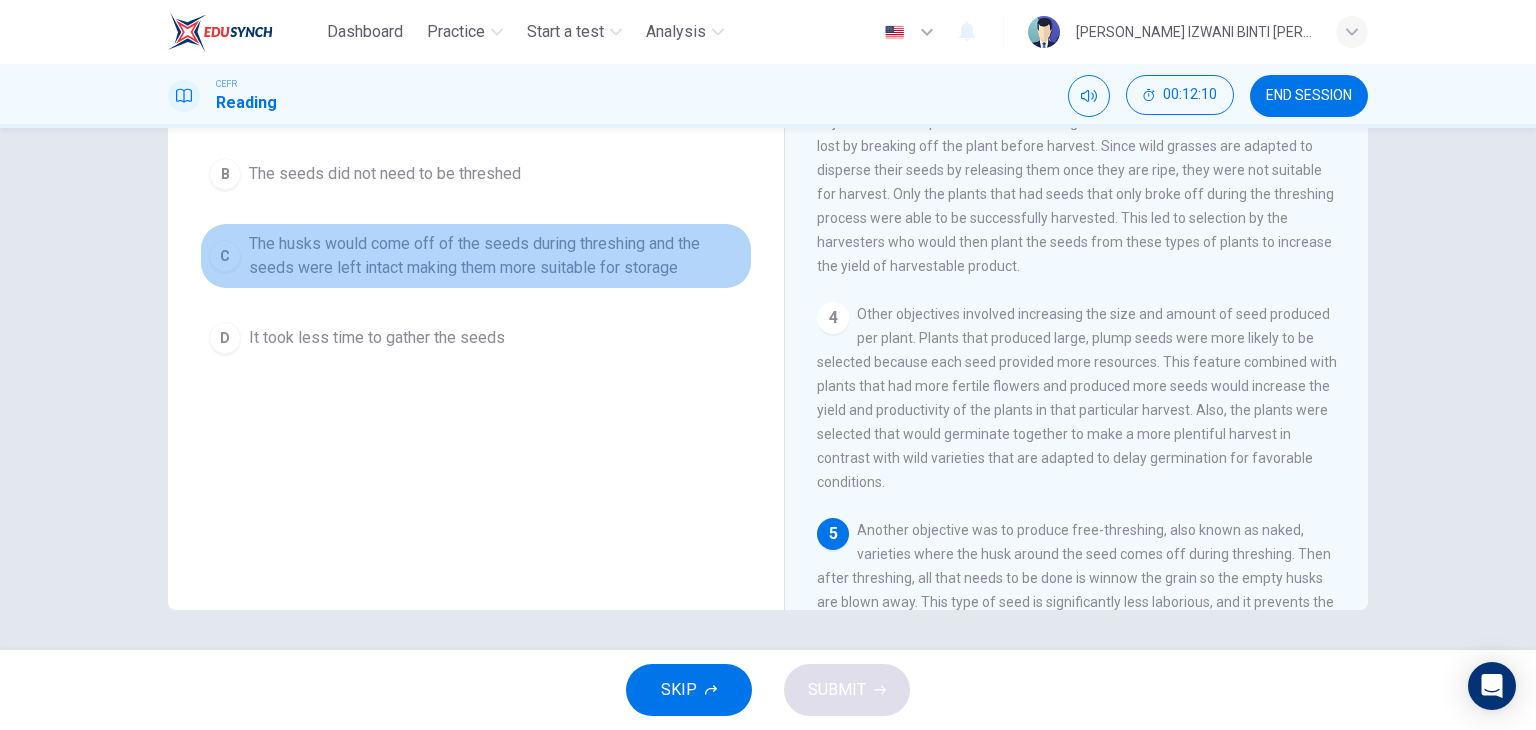 click on "The husks would come off of the seeds during threshing and the seeds were left intact making them more suitable for storage" at bounding box center (496, 256) 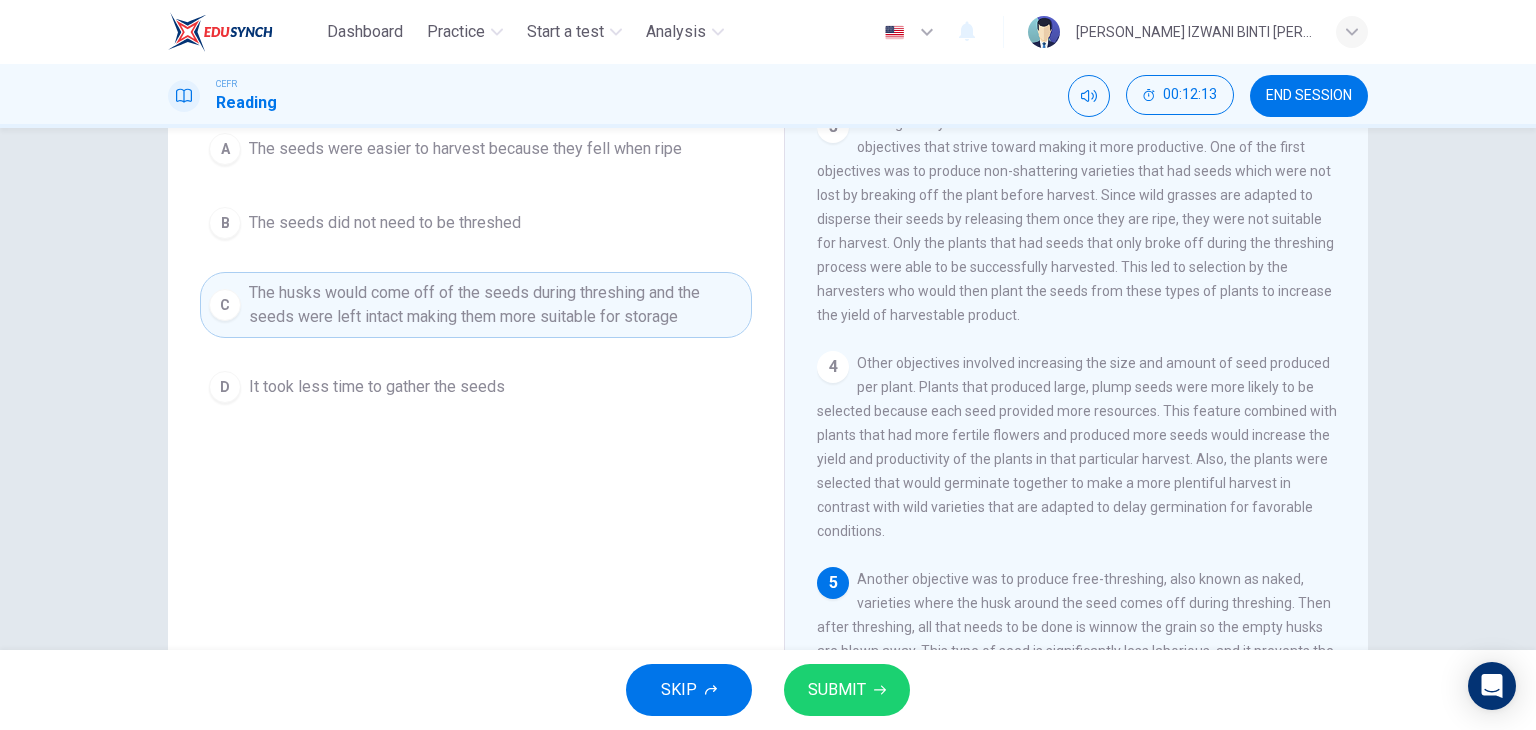 scroll, scrollTop: 253, scrollLeft: 0, axis: vertical 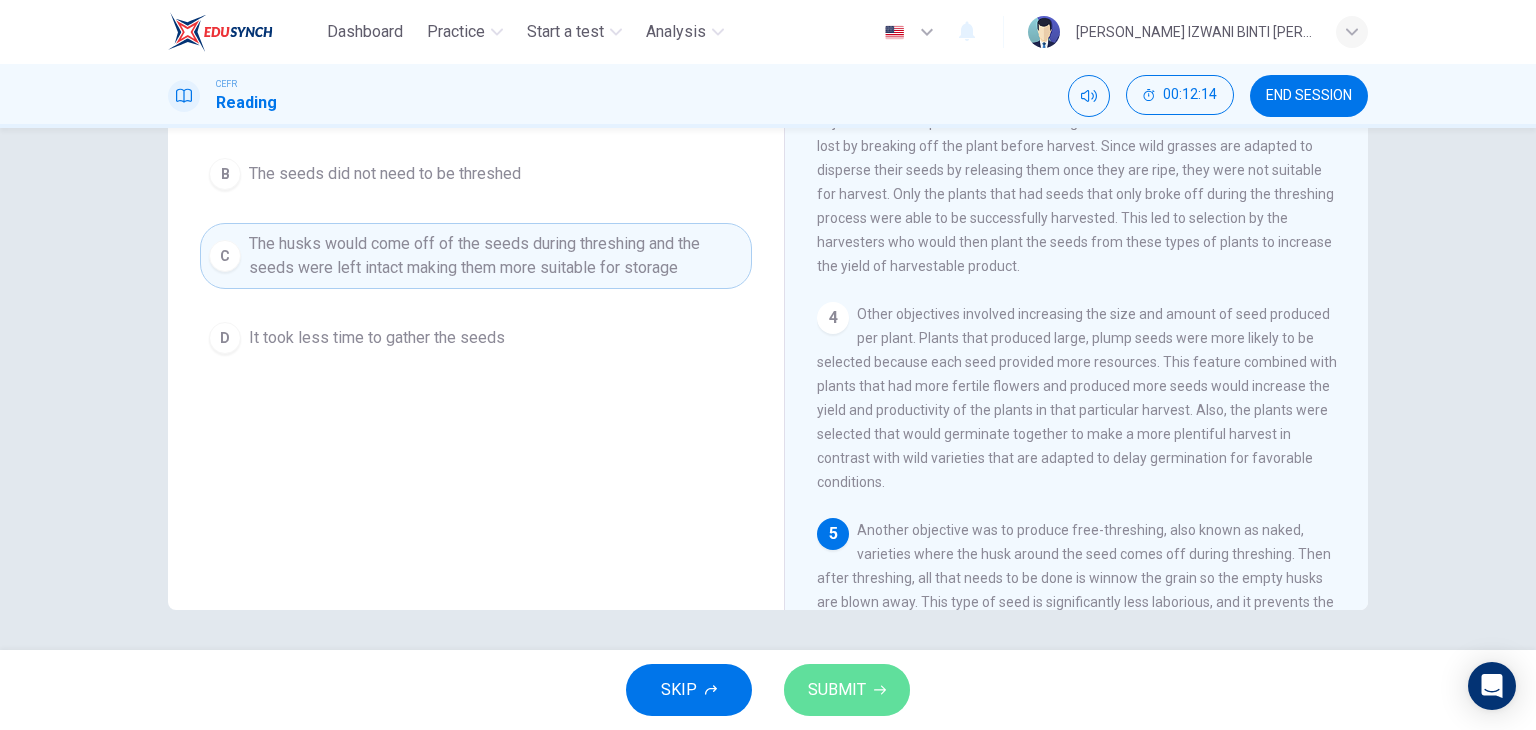 click on "SUBMIT" at bounding box center (837, 690) 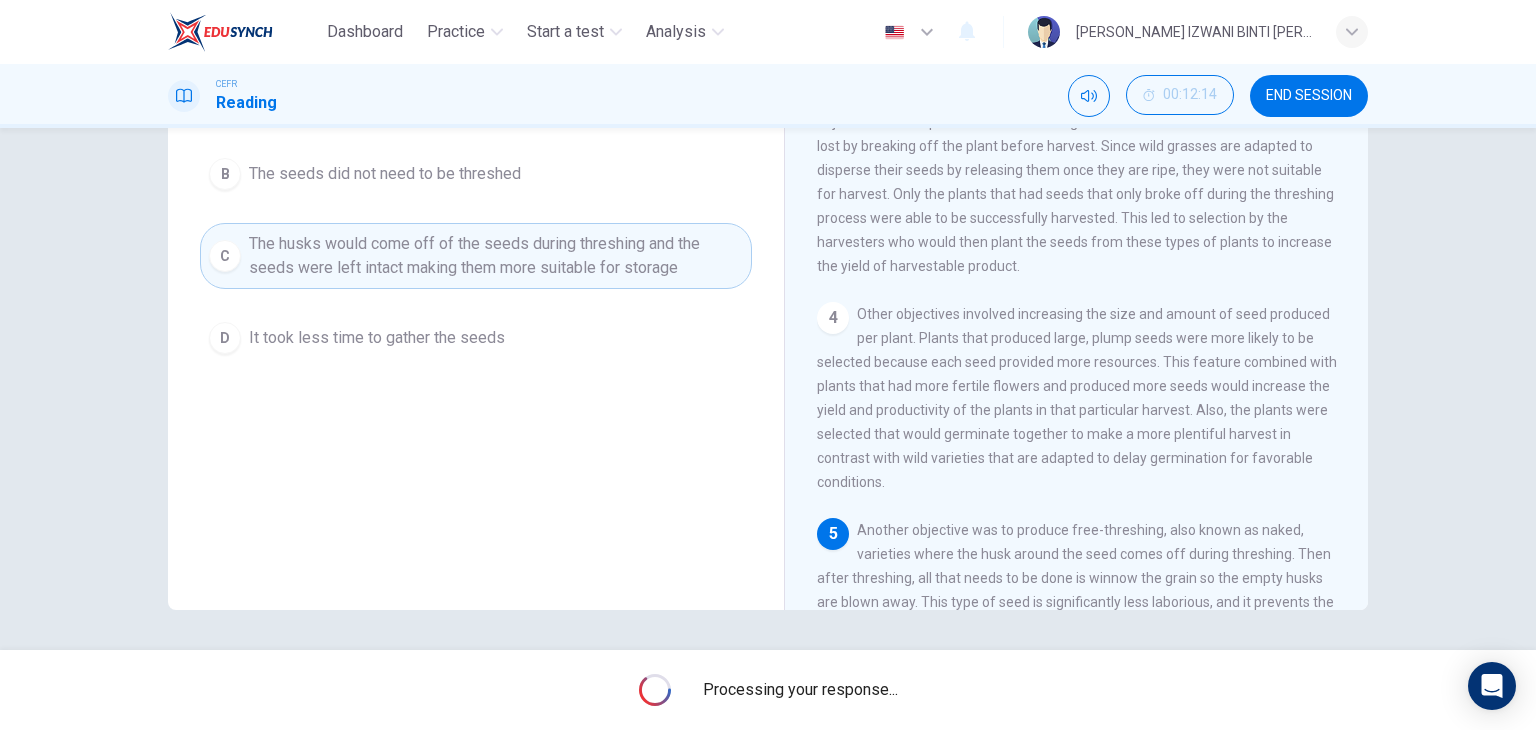 scroll, scrollTop: 153, scrollLeft: 0, axis: vertical 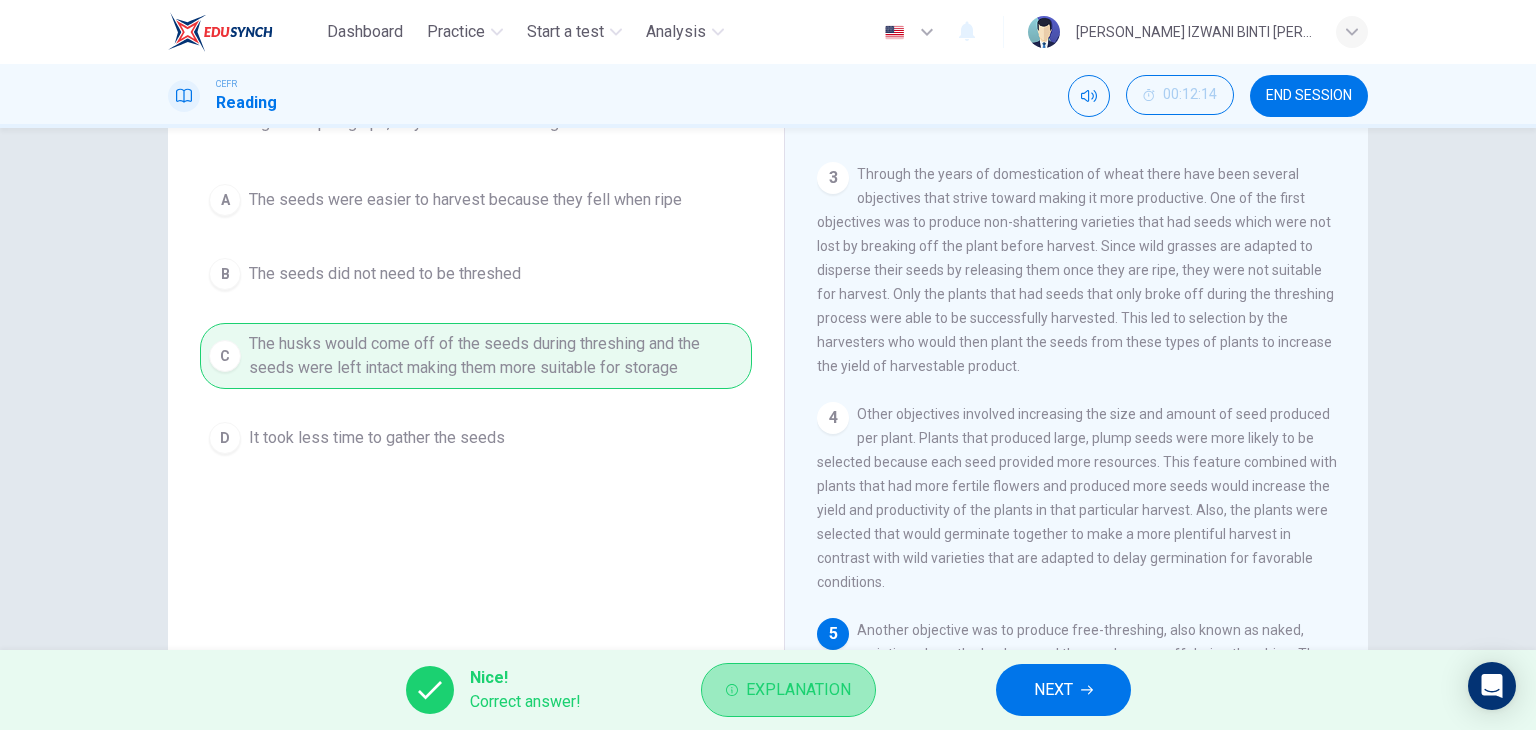 click on "Explanation" at bounding box center [798, 690] 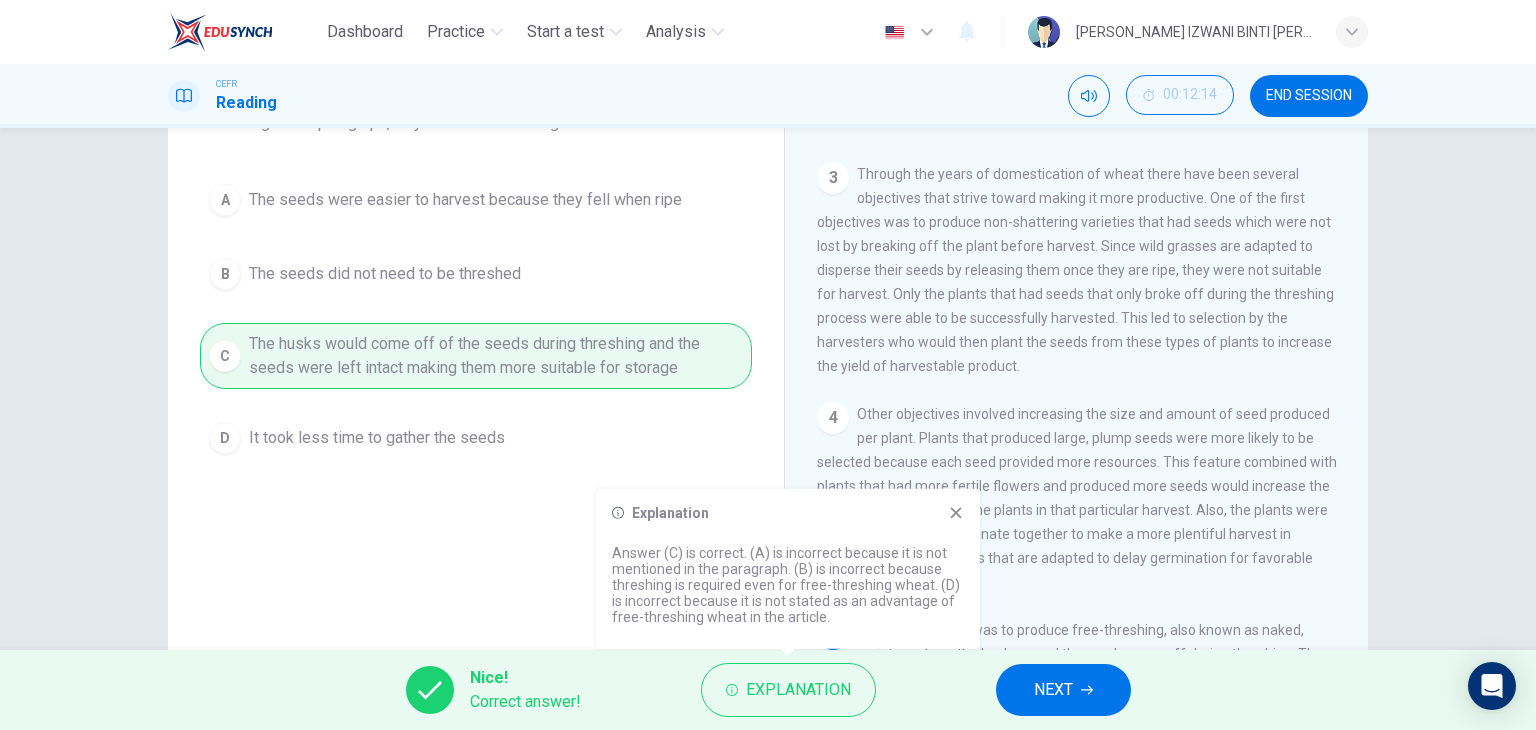 click 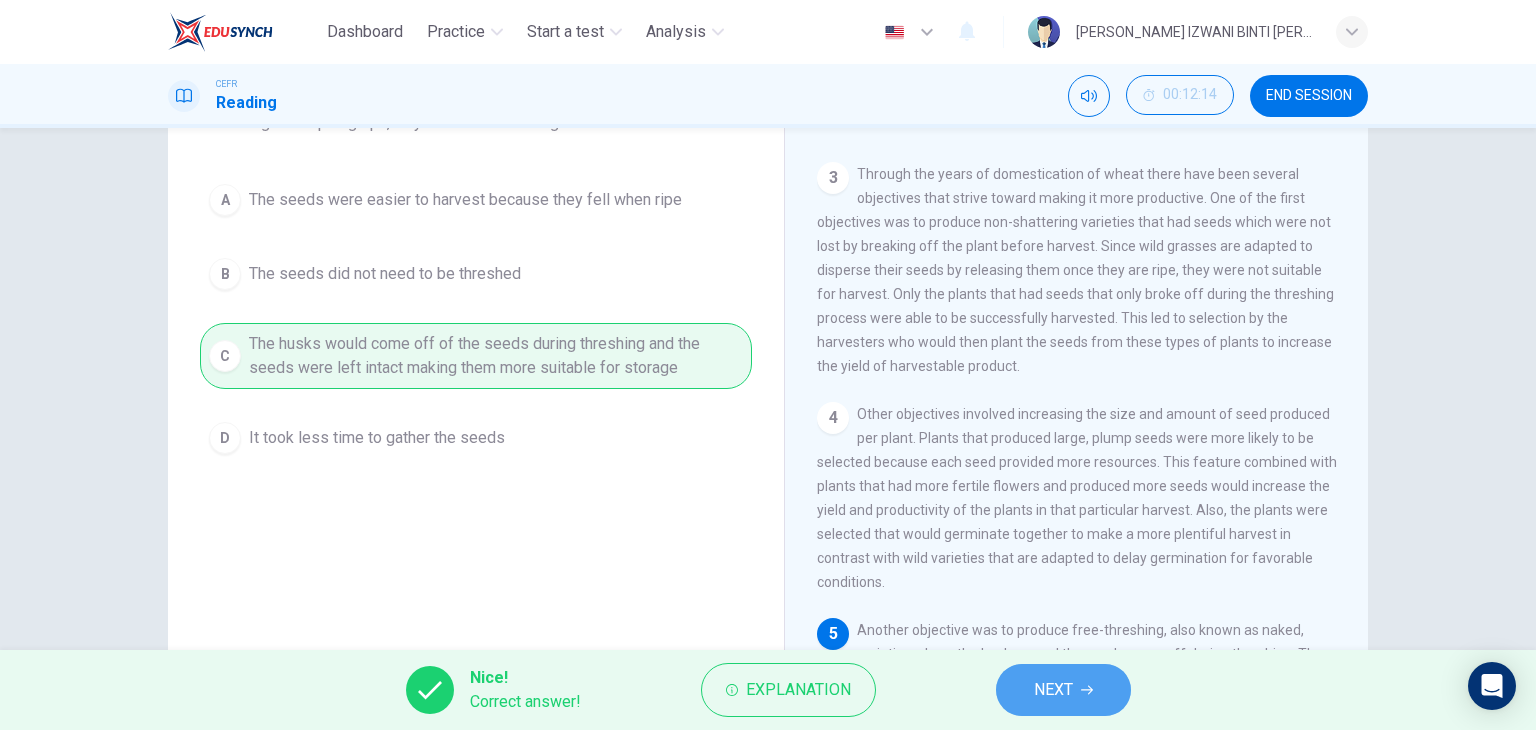 click on "NEXT" at bounding box center [1053, 690] 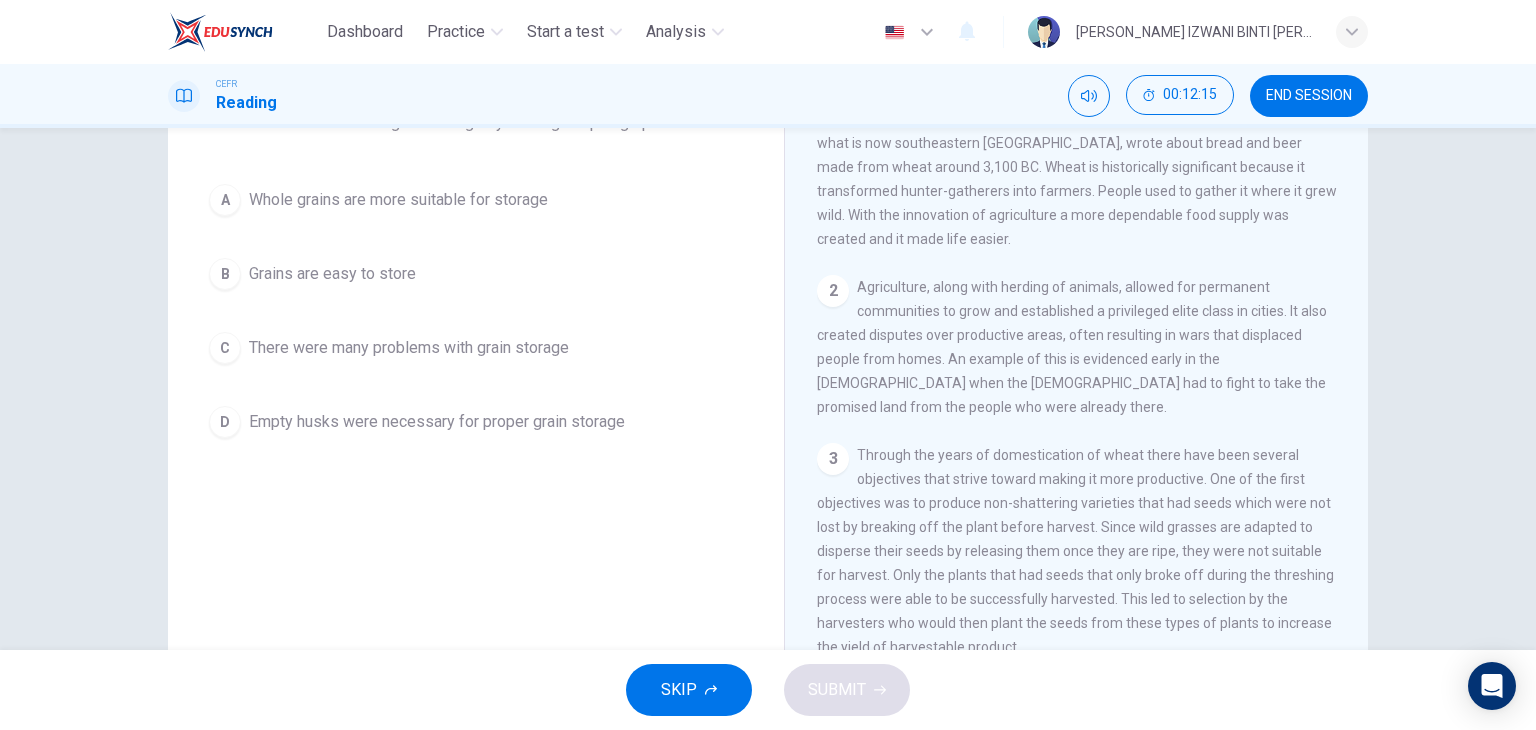 scroll, scrollTop: 105, scrollLeft: 0, axis: vertical 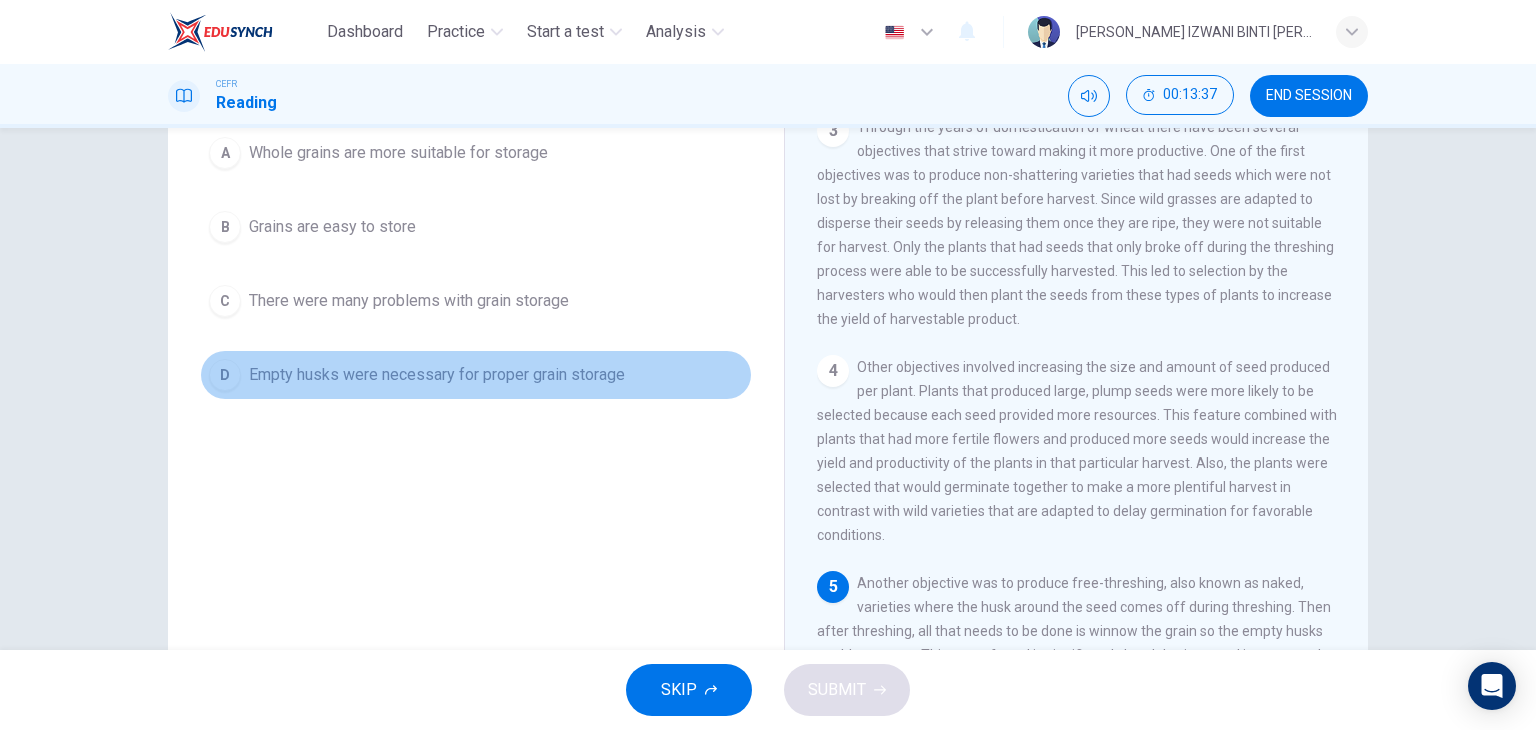 click on "Empty husks were necessary for proper grain storage" at bounding box center [437, 375] 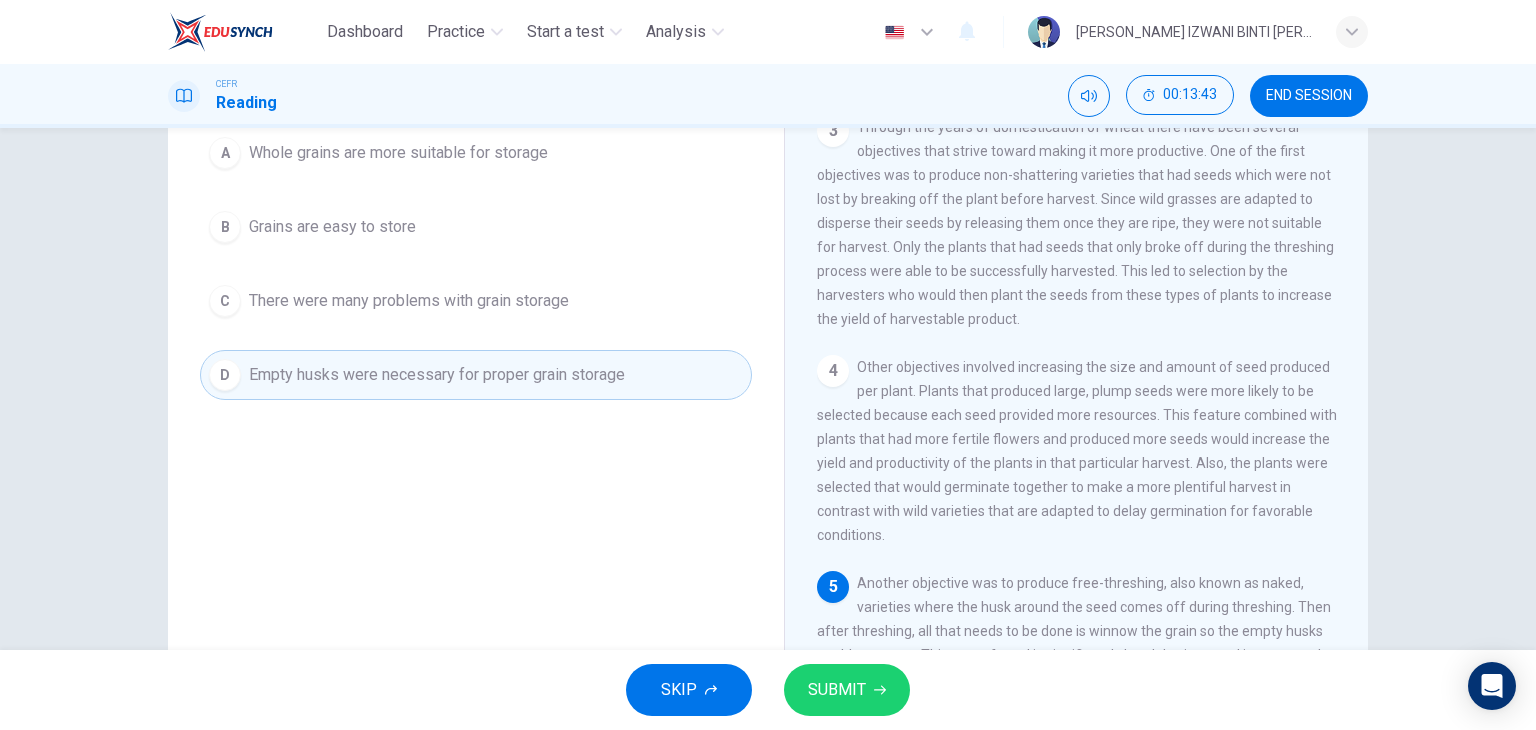 click on "SUBMIT" at bounding box center [847, 690] 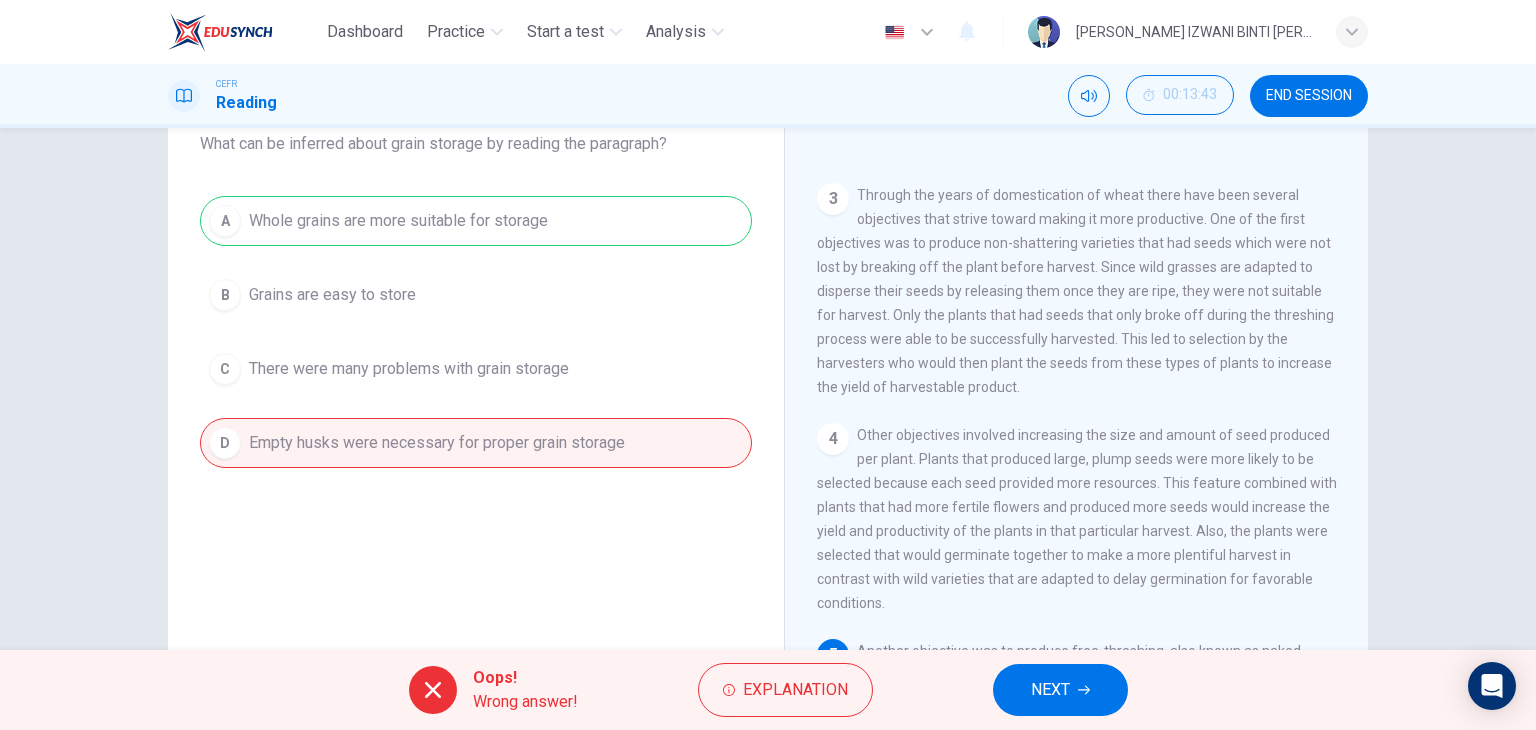 scroll, scrollTop: 100, scrollLeft: 0, axis: vertical 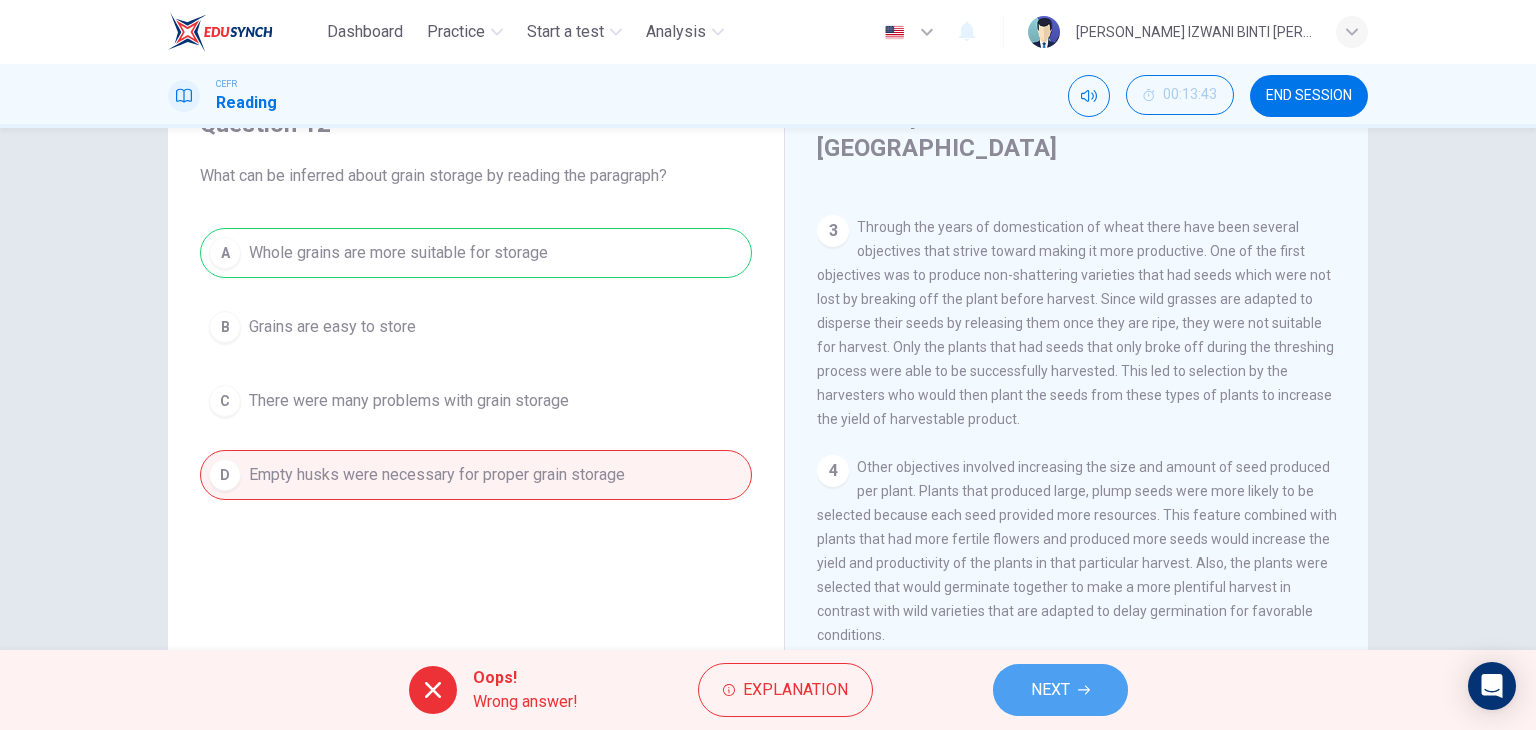 click on "NEXT" at bounding box center (1060, 690) 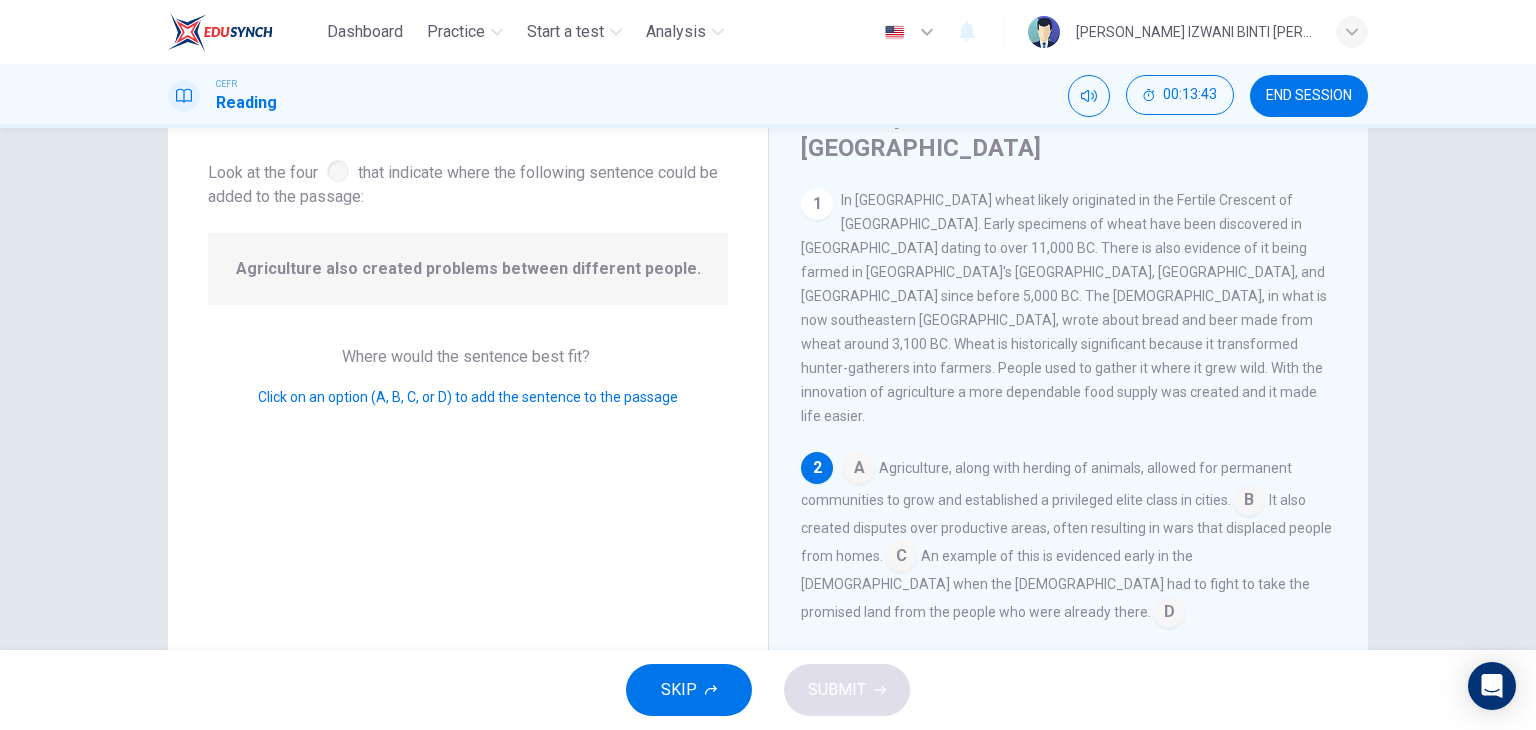 scroll, scrollTop: 23, scrollLeft: 0, axis: vertical 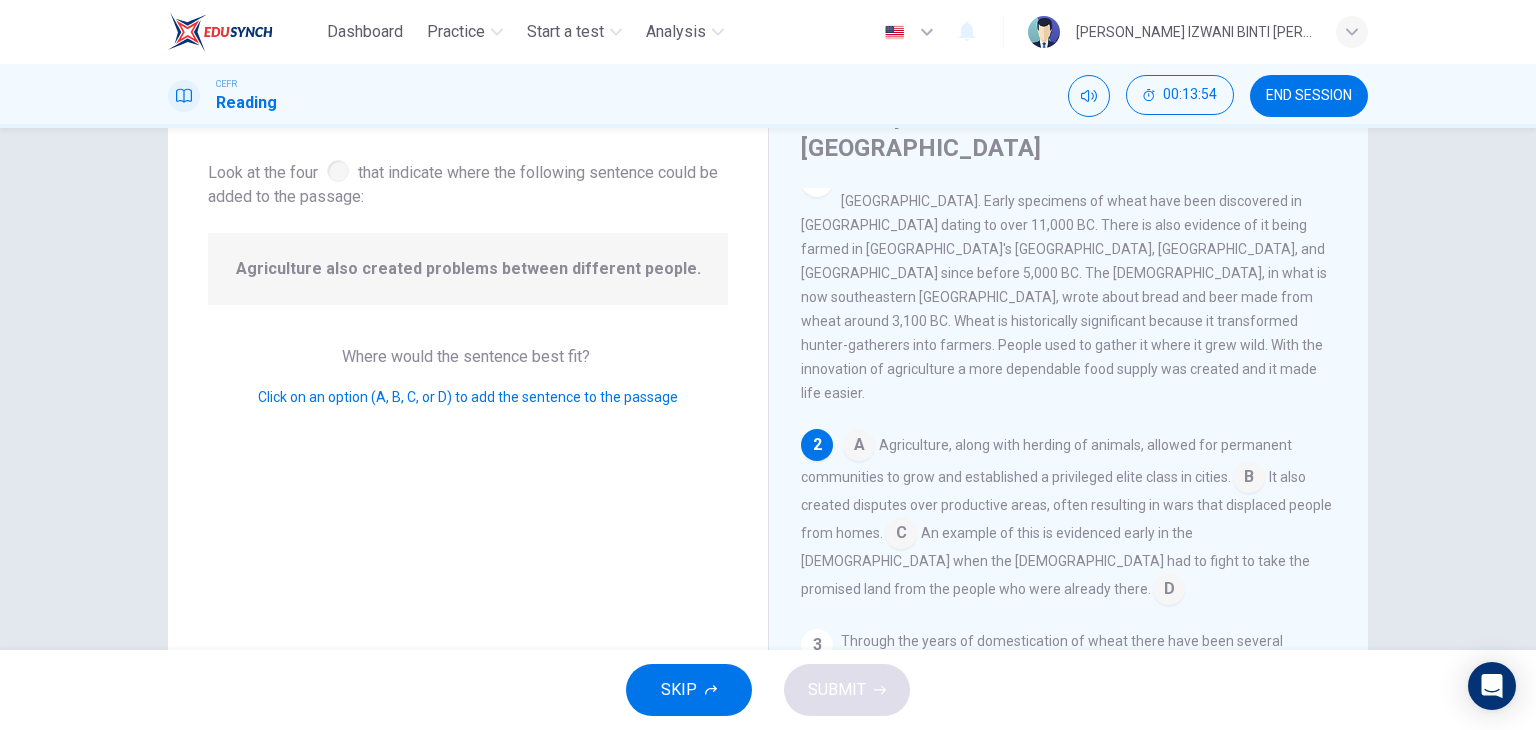 drag, startPoint x: 250, startPoint y: 273, endPoint x: 828, endPoint y: 411, distance: 594.2457 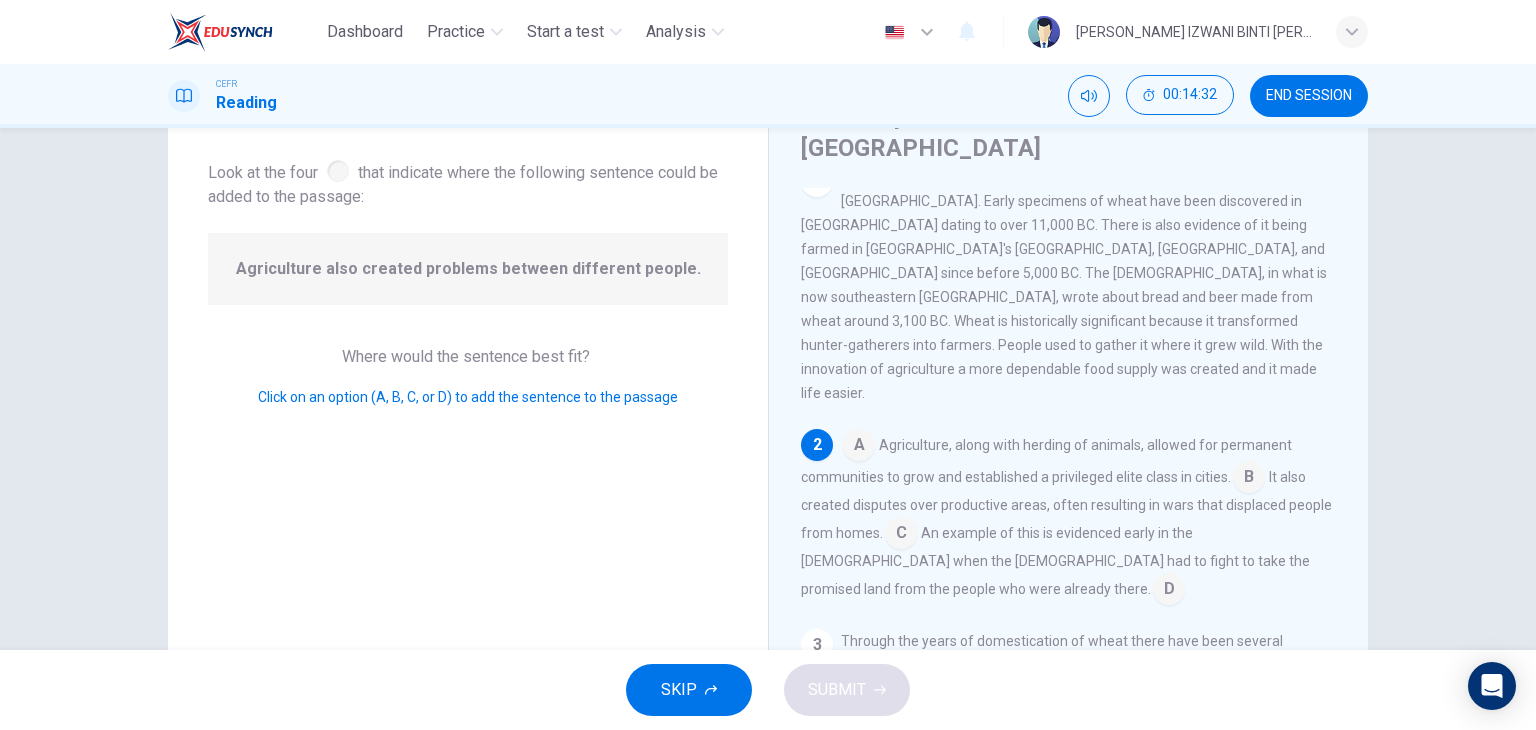 click at bounding box center (1249, 479) 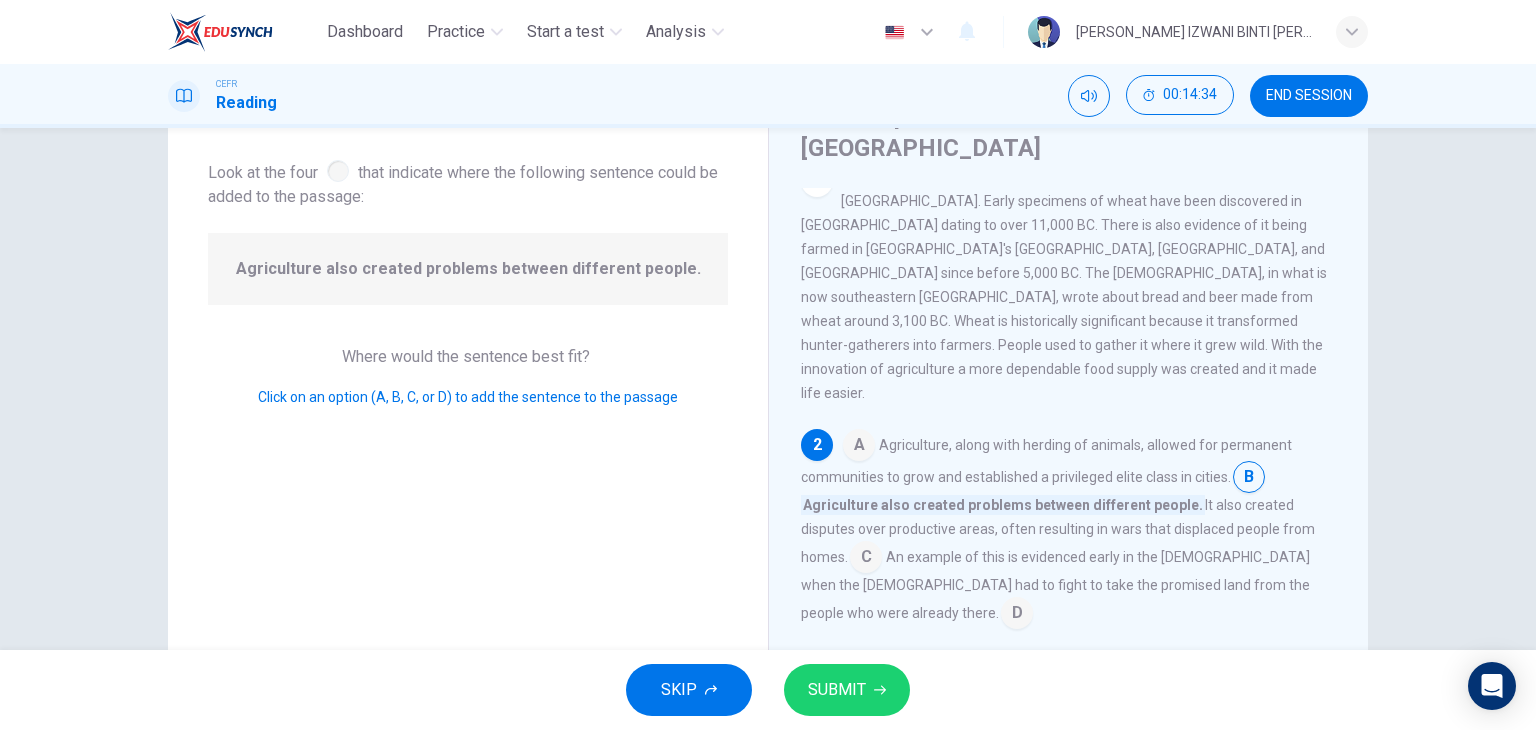 click at bounding box center [1249, 479] 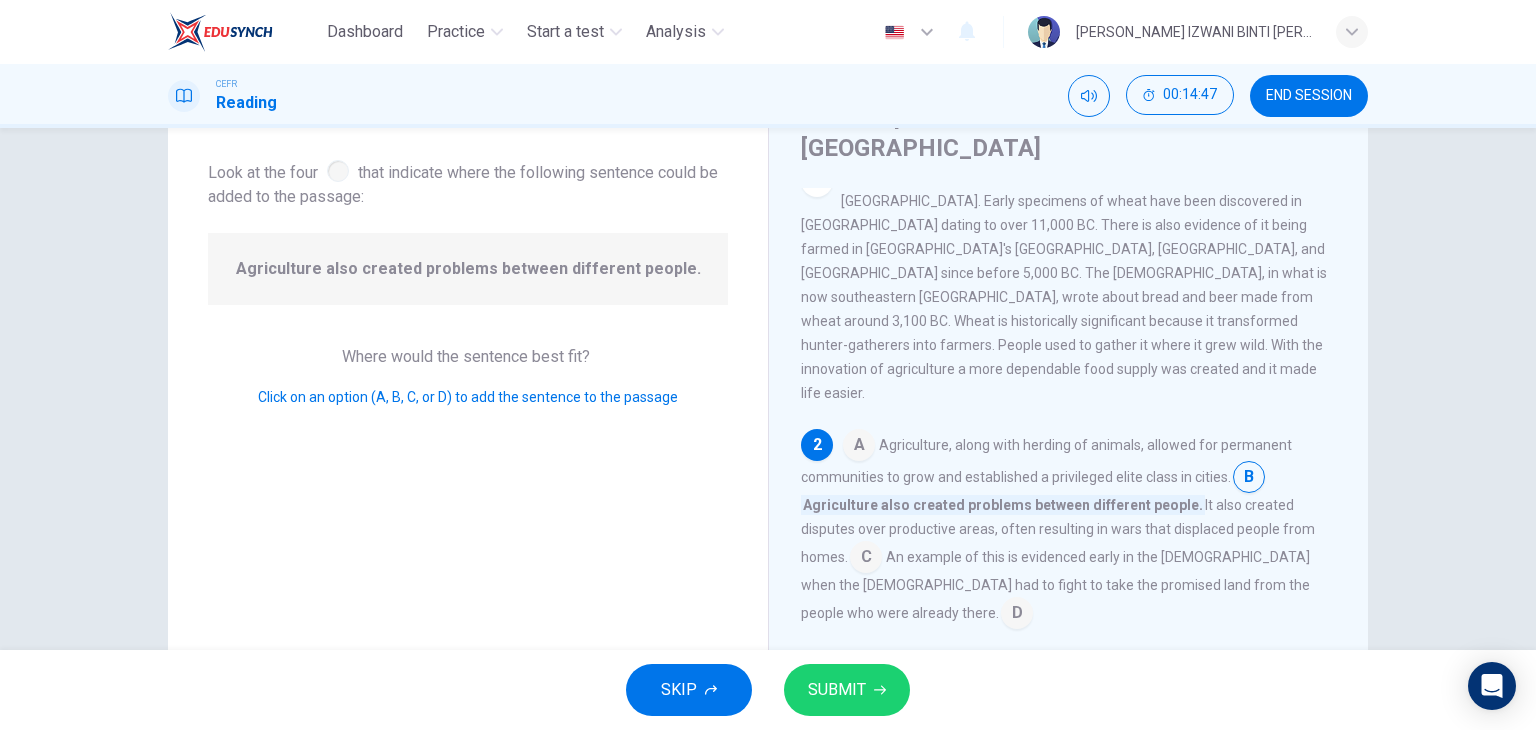 click at bounding box center (866, 559) 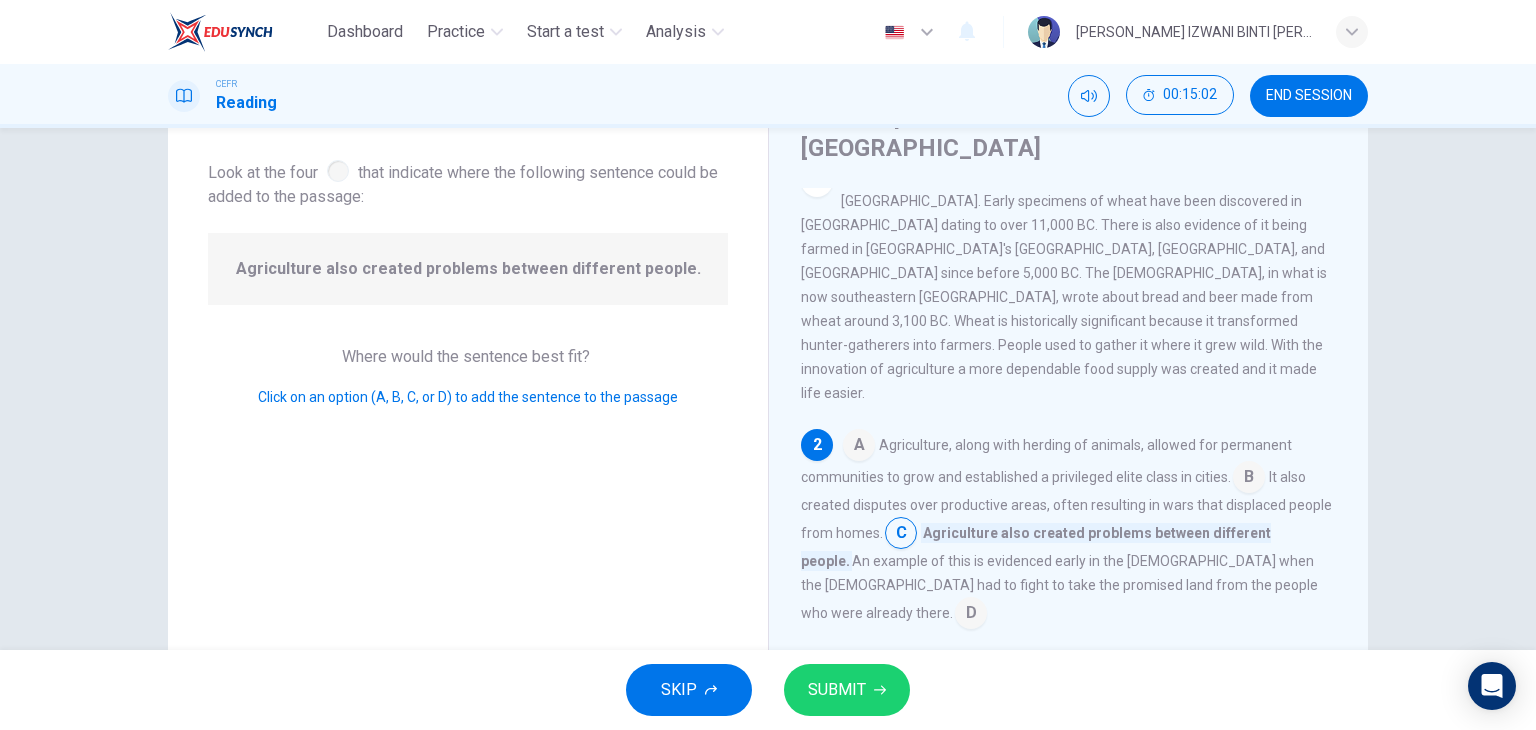 click at bounding box center (1249, 479) 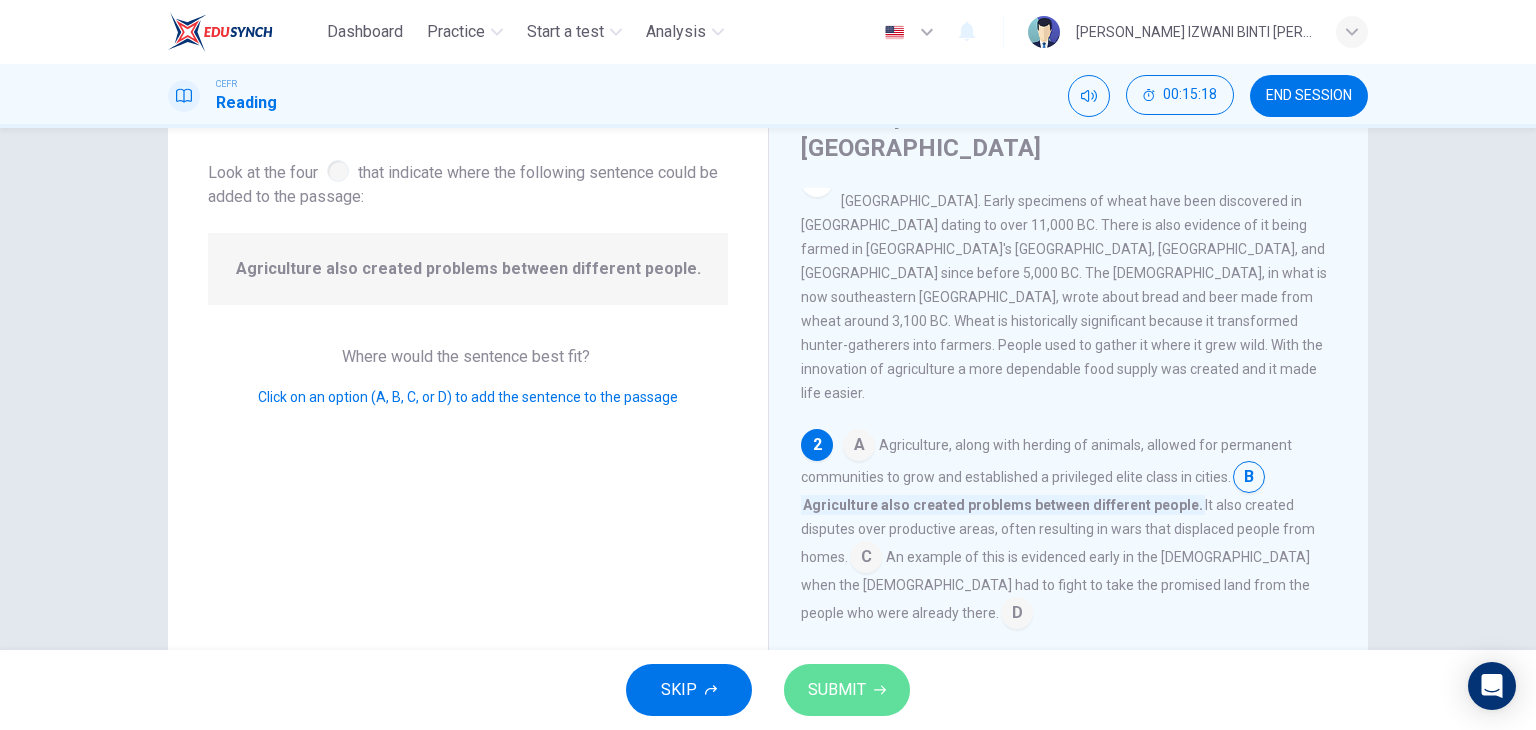 click on "SUBMIT" at bounding box center [837, 690] 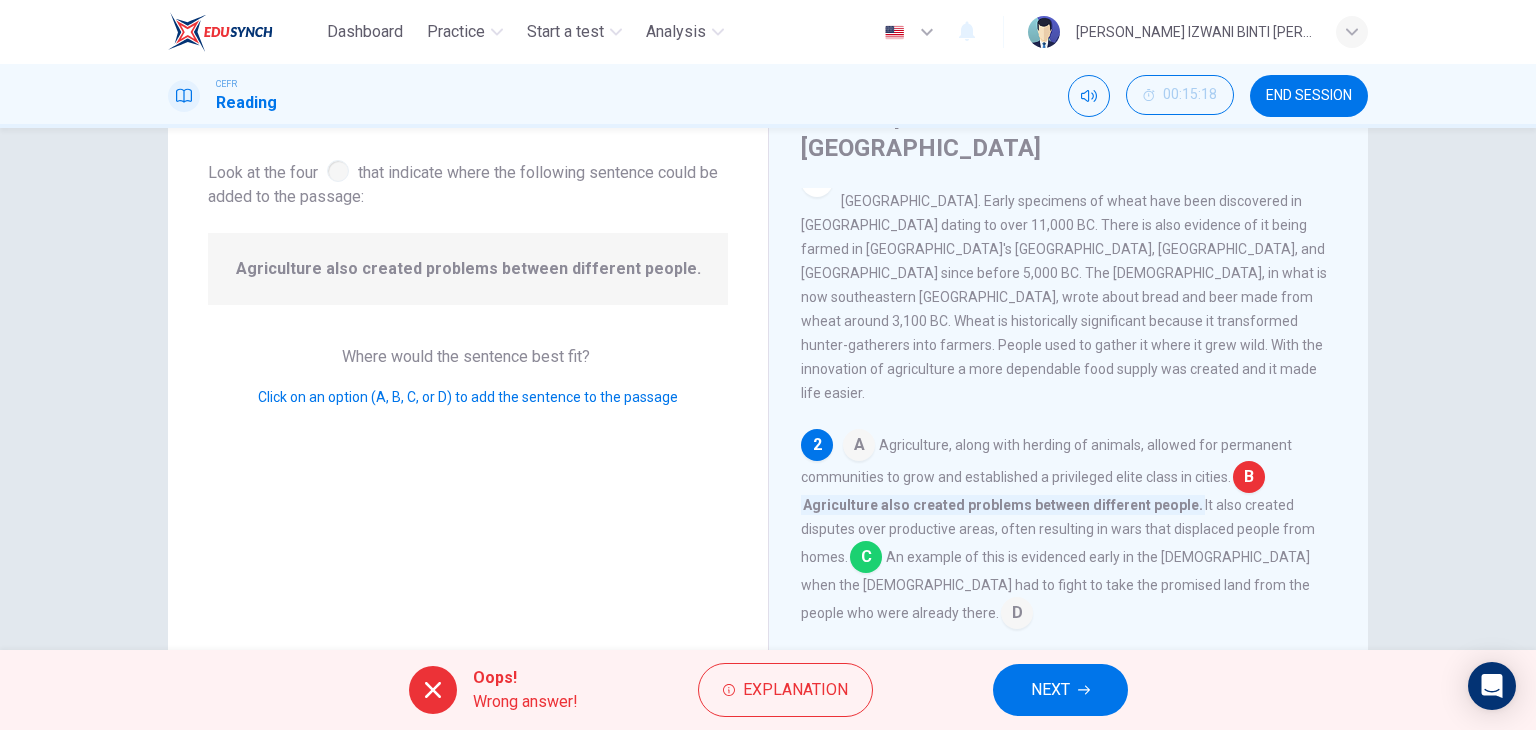click at bounding box center (866, 559) 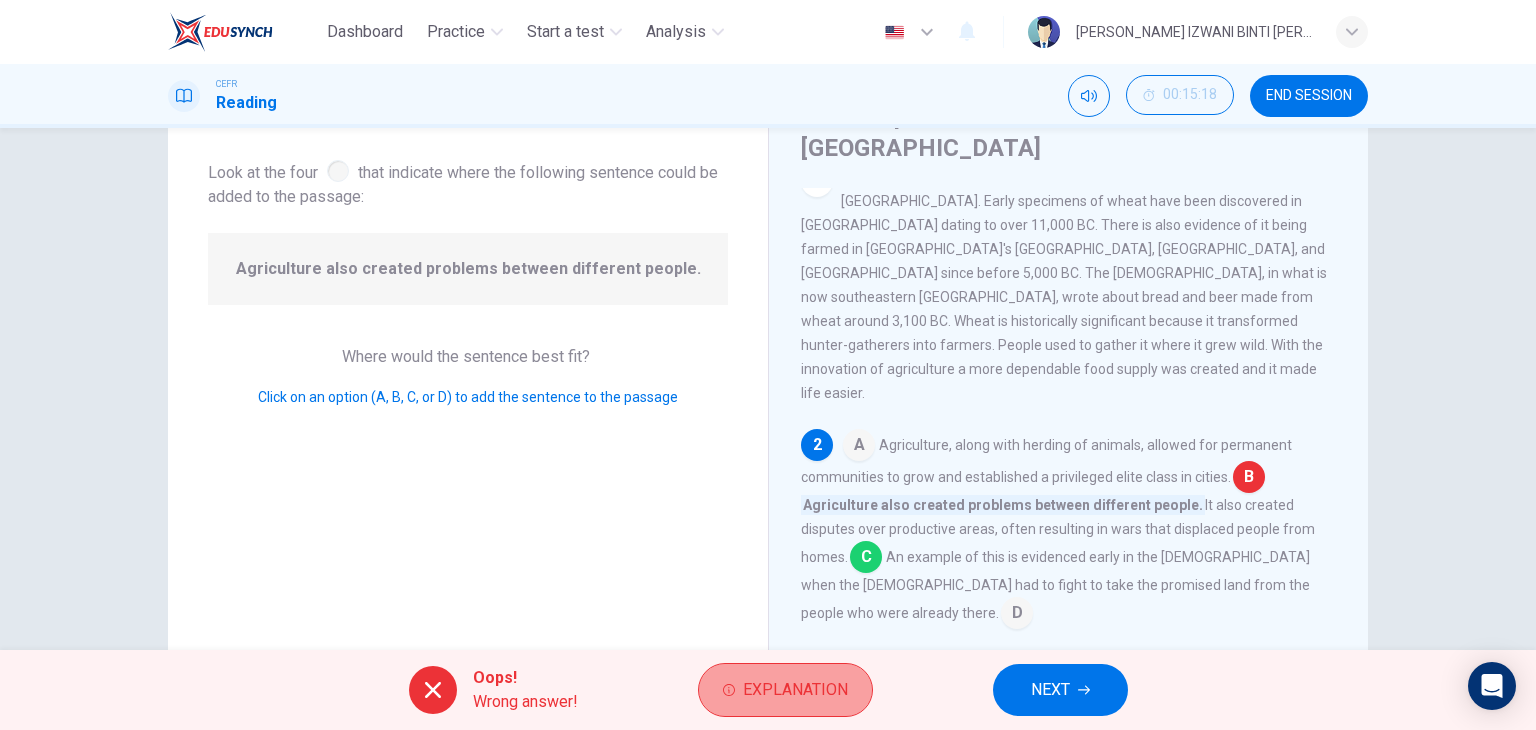 click on "Explanation" at bounding box center (795, 690) 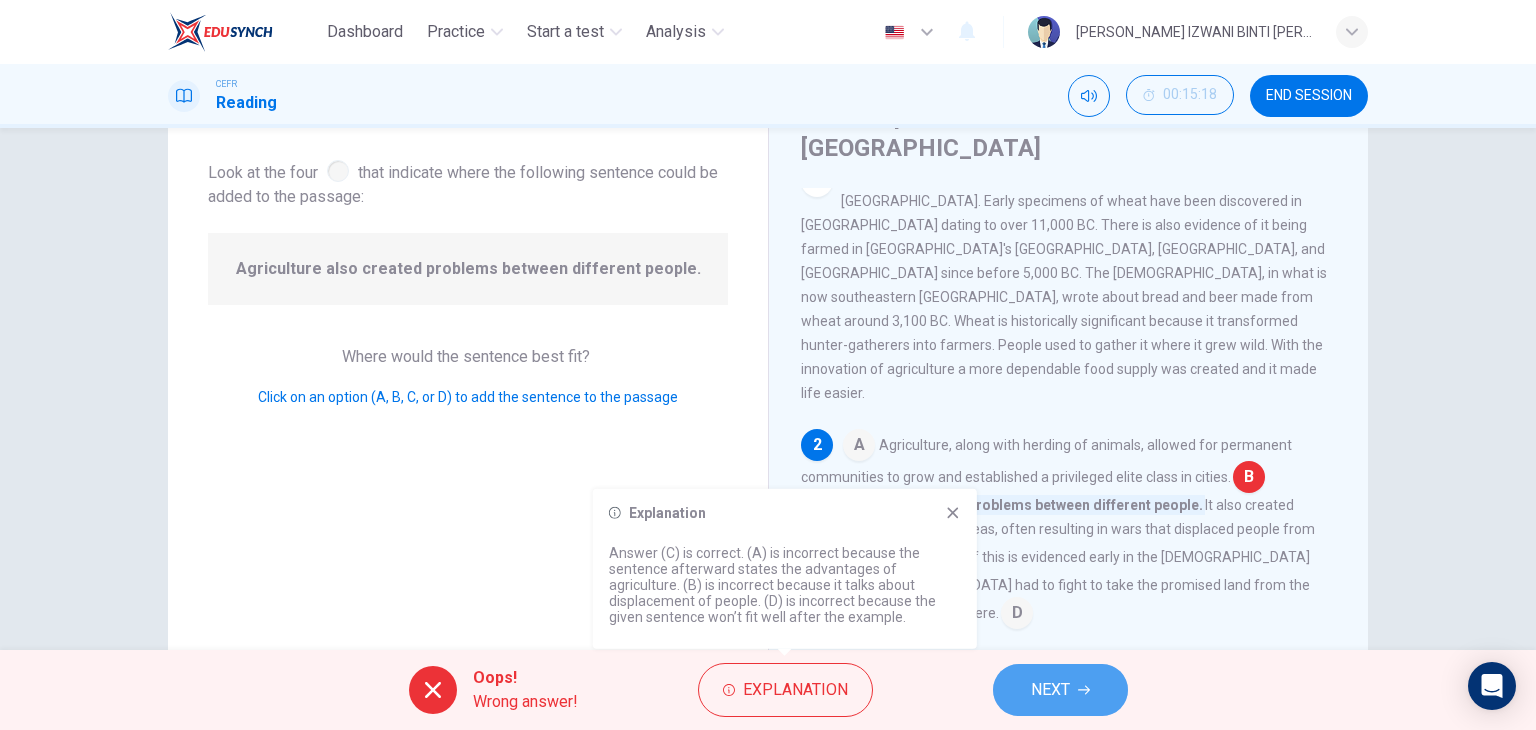 click on "NEXT" at bounding box center (1050, 690) 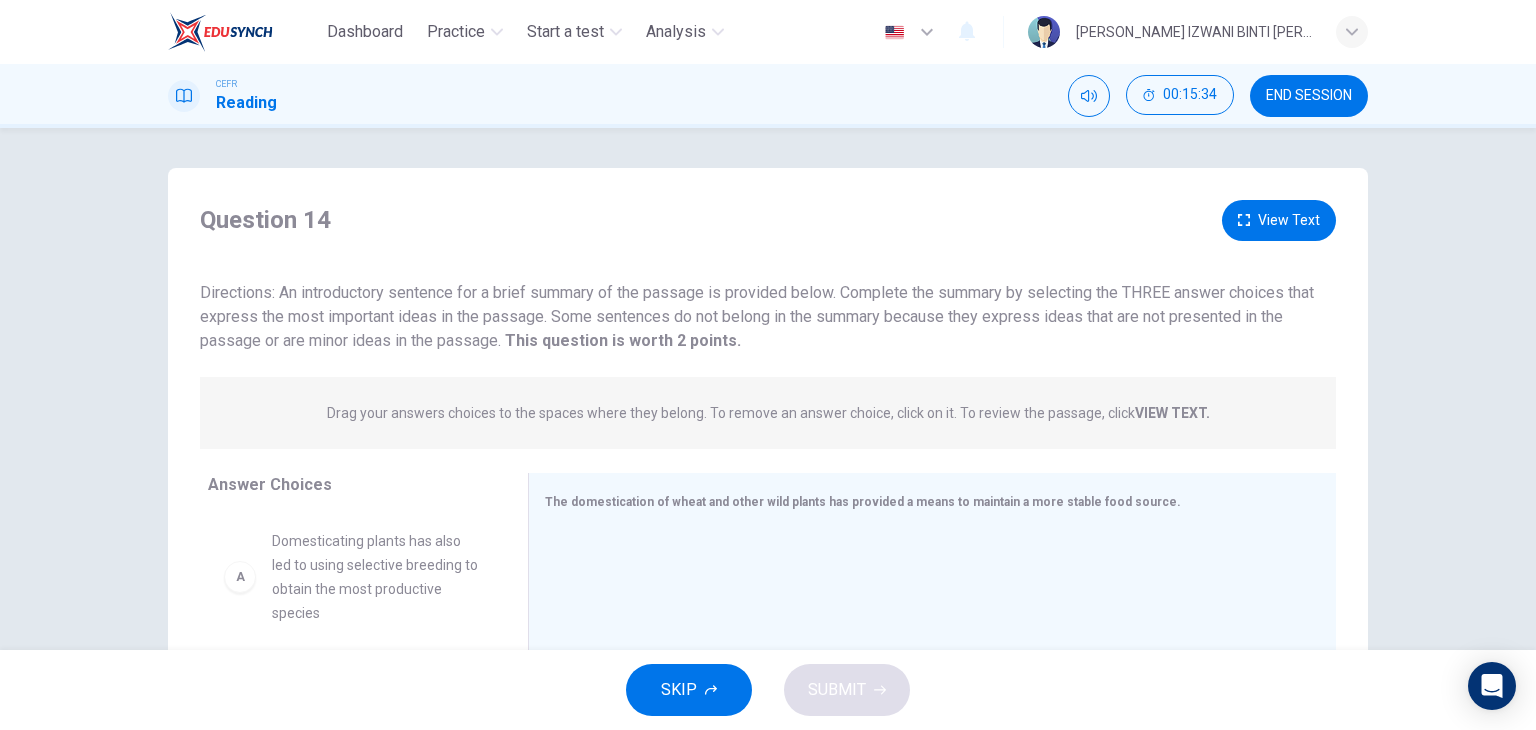 scroll, scrollTop: 100, scrollLeft: 0, axis: vertical 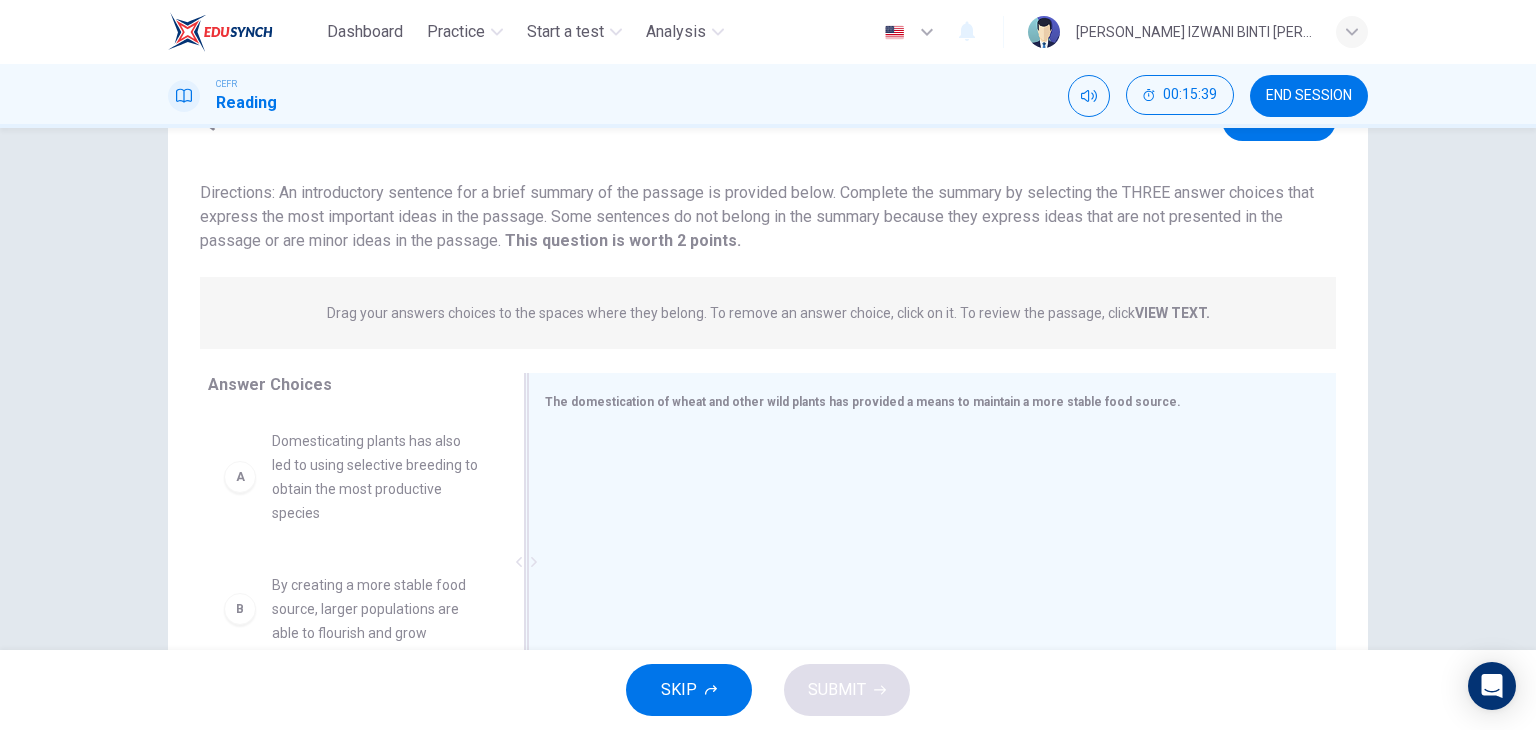 click on "The domestication of wheat and other wild plants has provided a means to maintain a more stable food source." at bounding box center (920, 401) 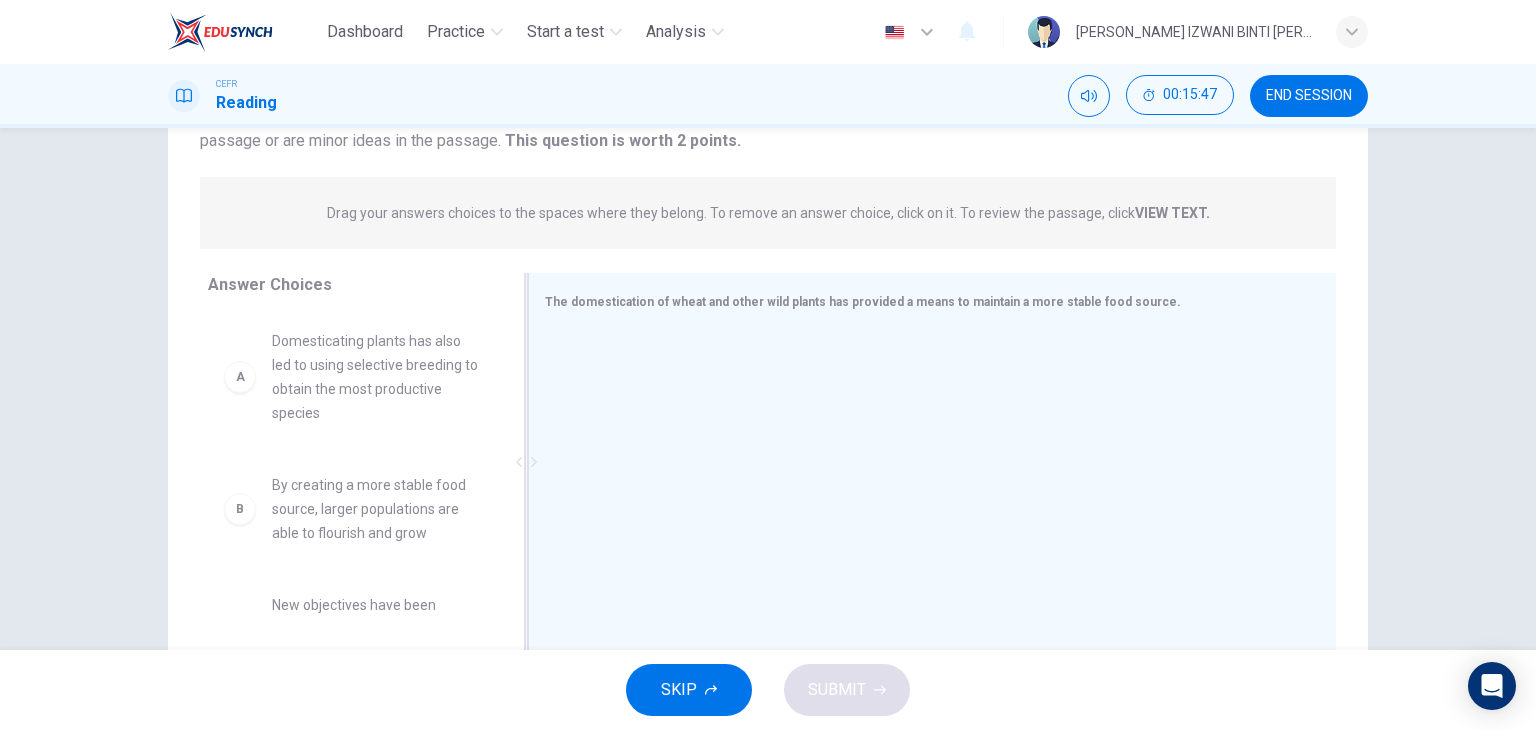 scroll, scrollTop: 0, scrollLeft: 0, axis: both 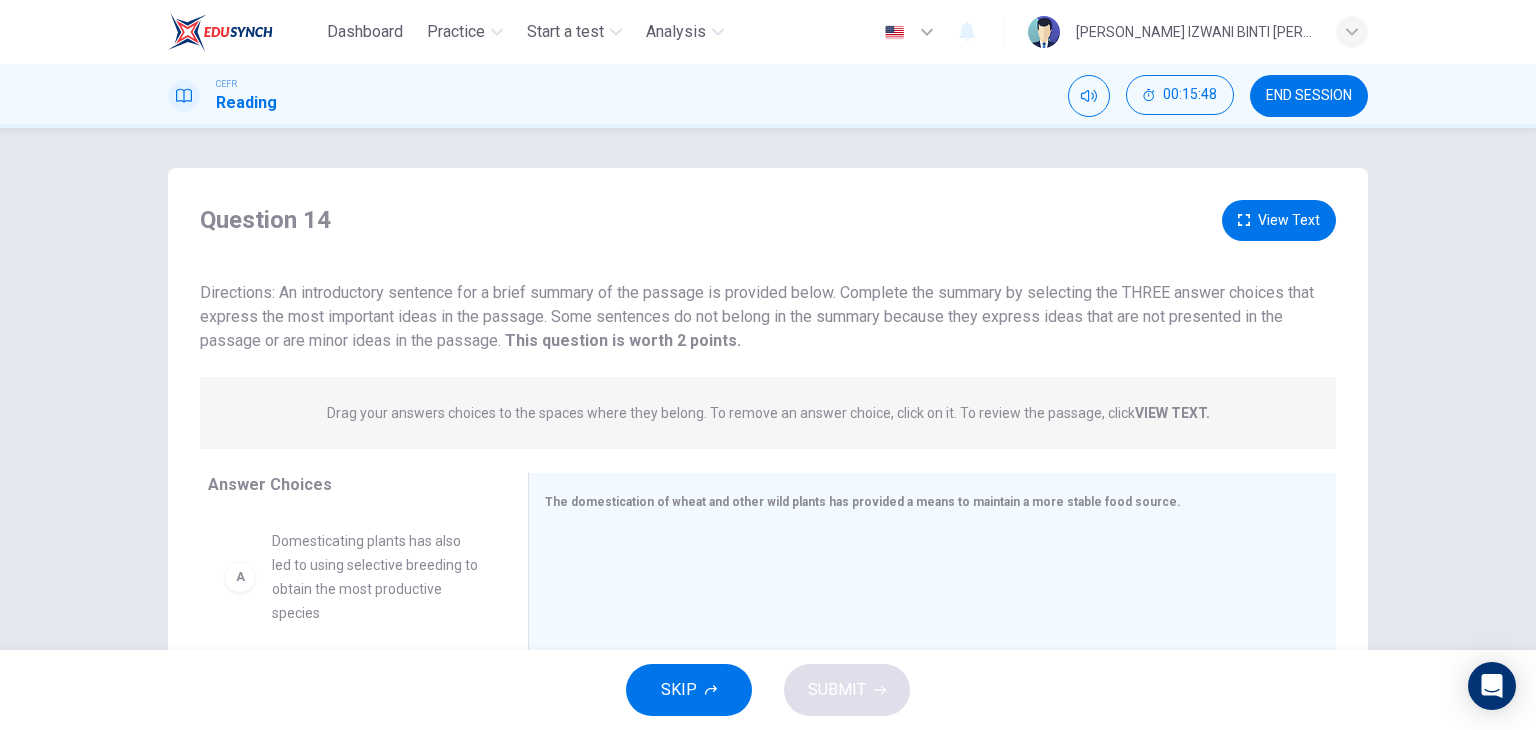 click on "View Text" at bounding box center [1279, 220] 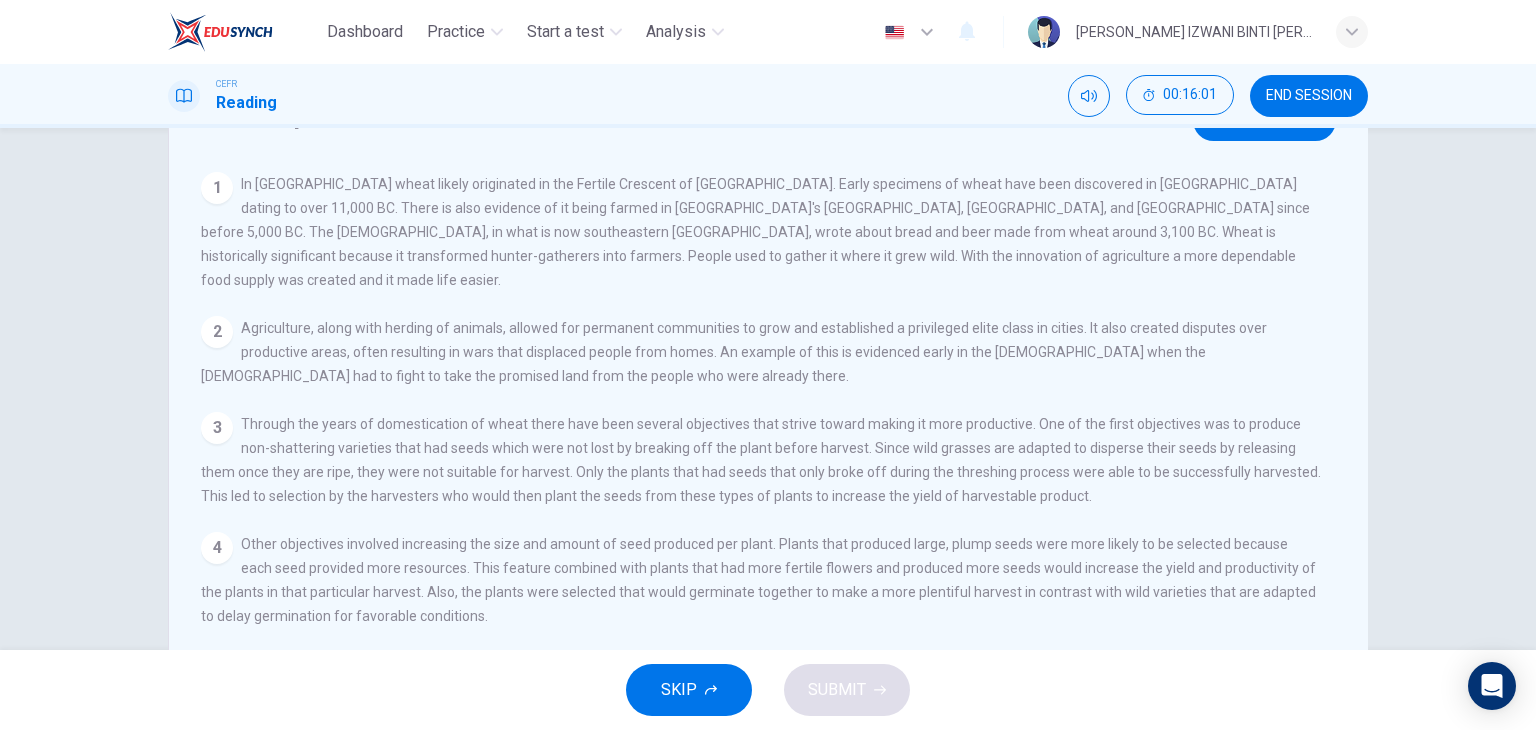 scroll, scrollTop: 0, scrollLeft: 0, axis: both 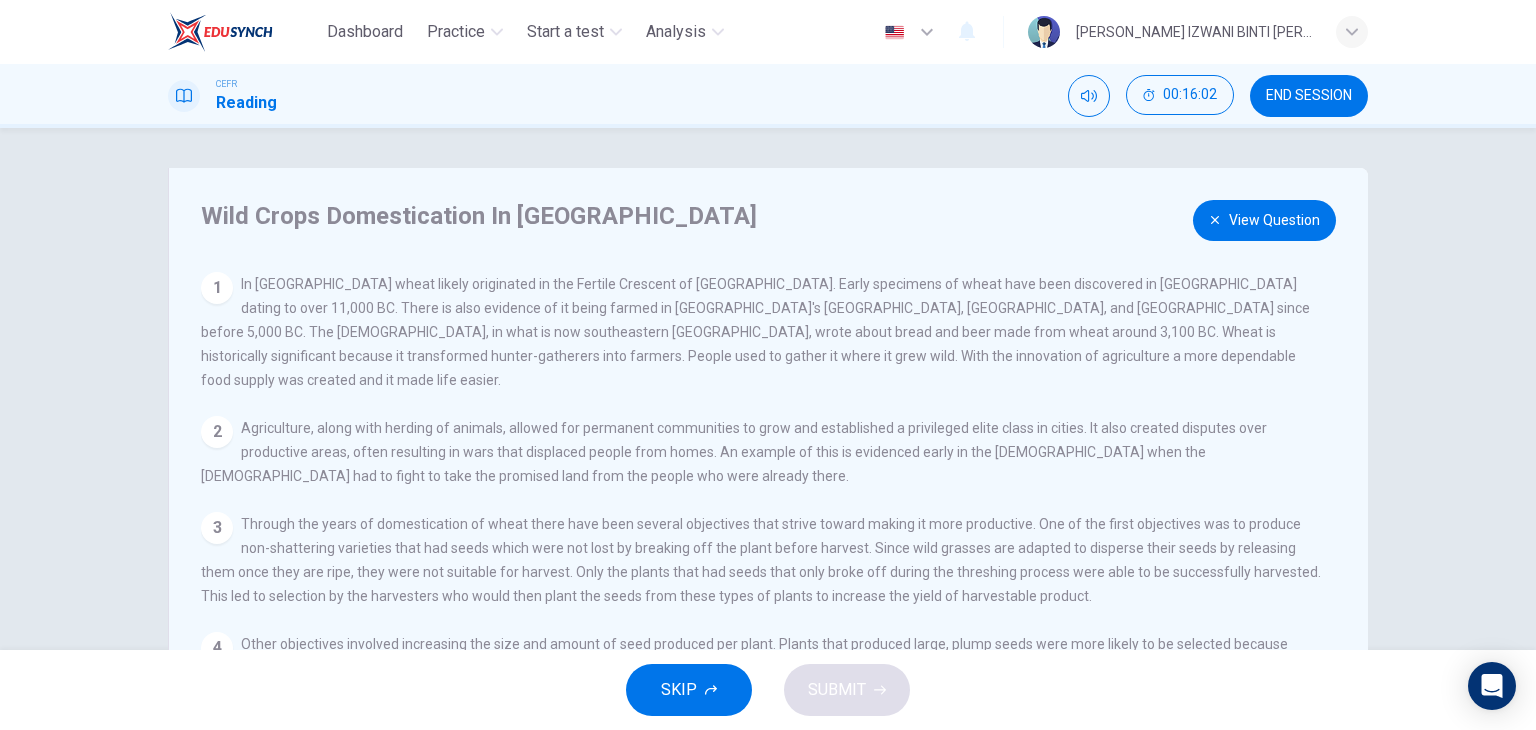 click on "View Question" at bounding box center (1264, 220) 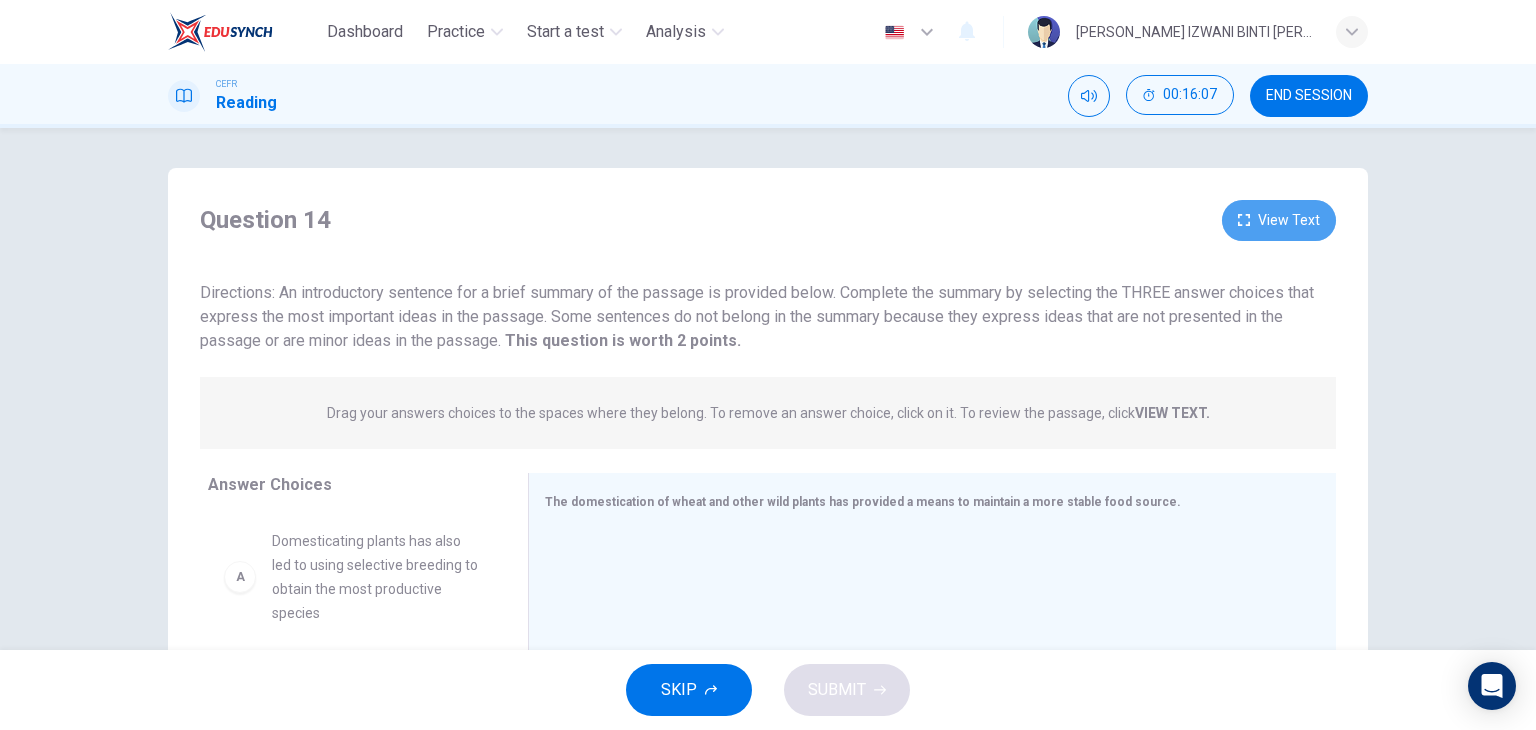 click on "View Text" at bounding box center (1279, 220) 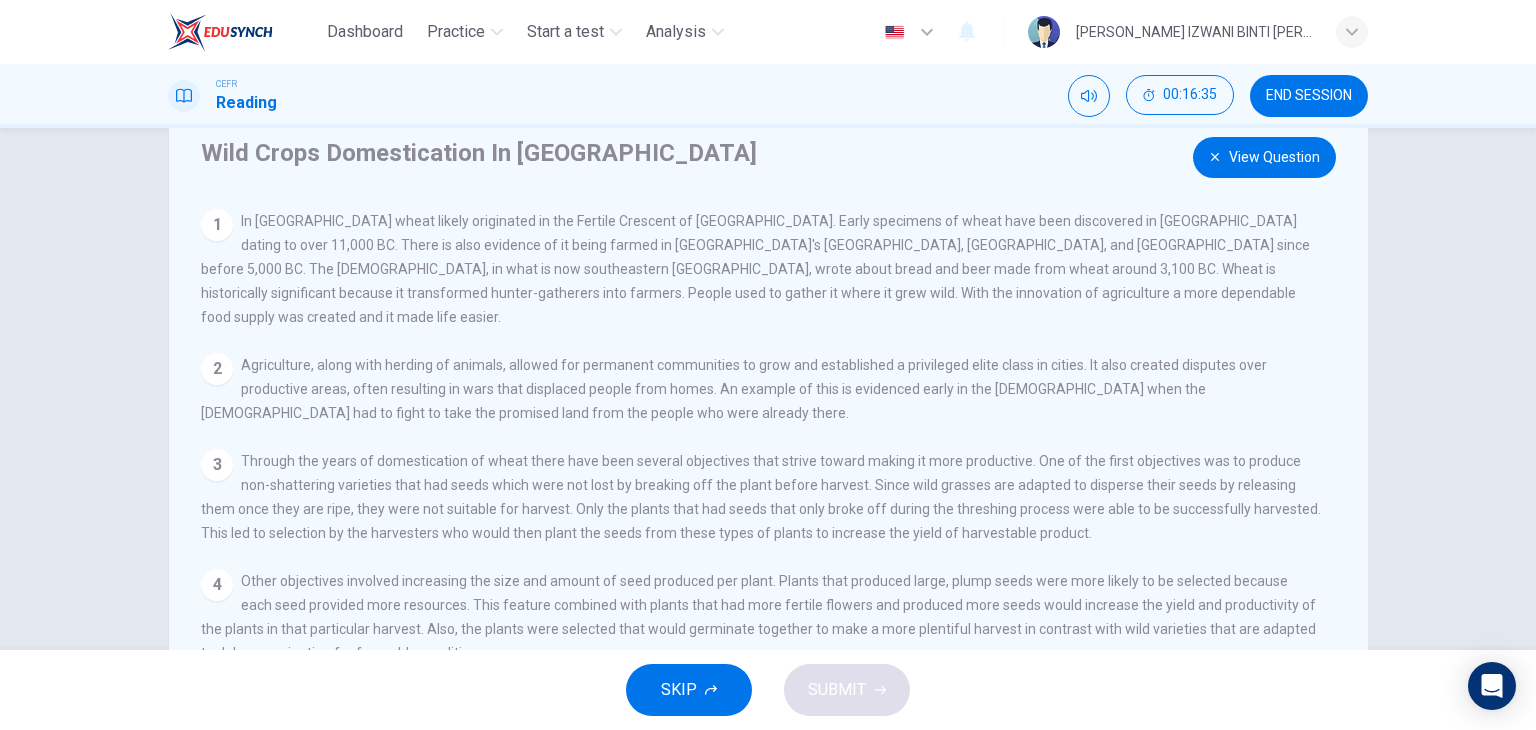 scroll, scrollTop: 0, scrollLeft: 0, axis: both 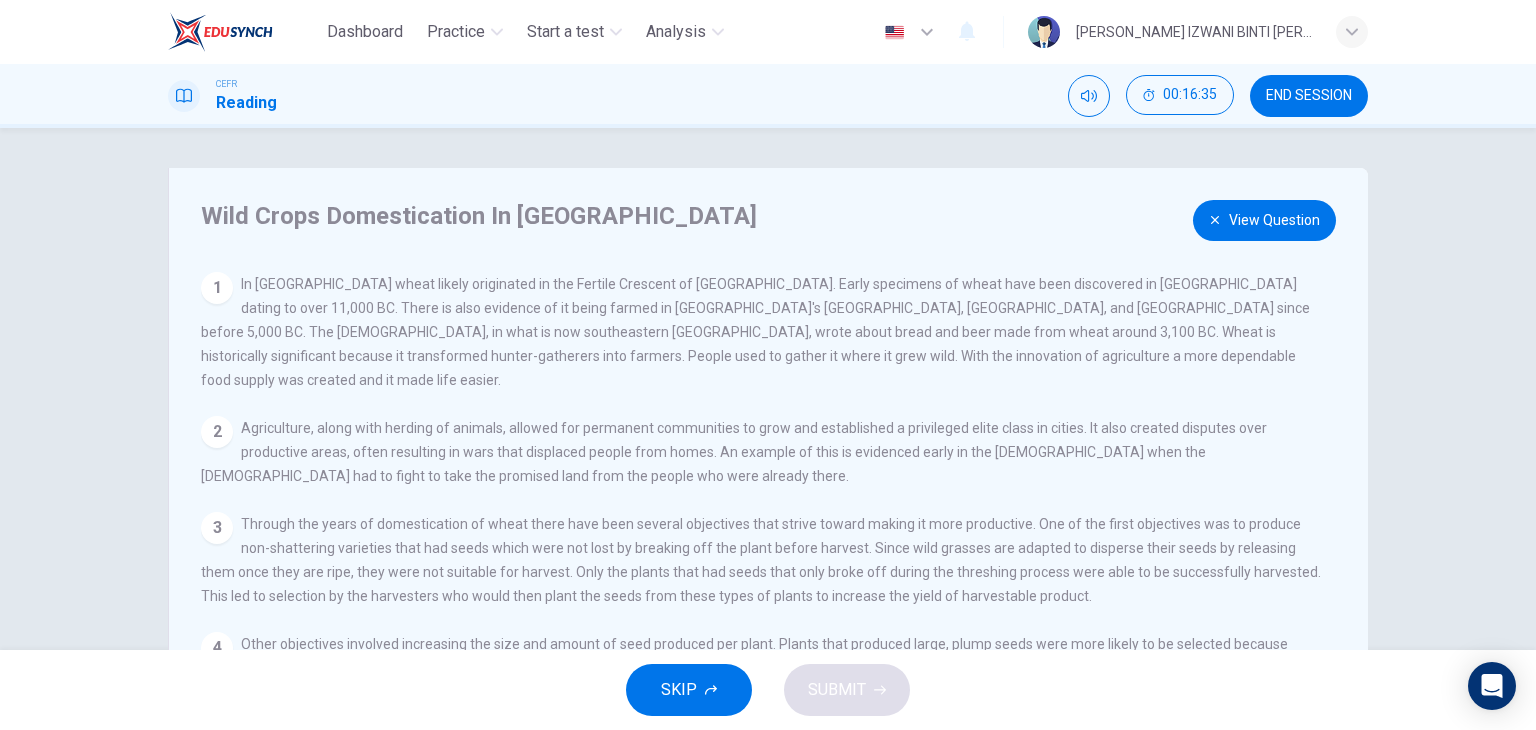 click on "View Question" at bounding box center (1264, 220) 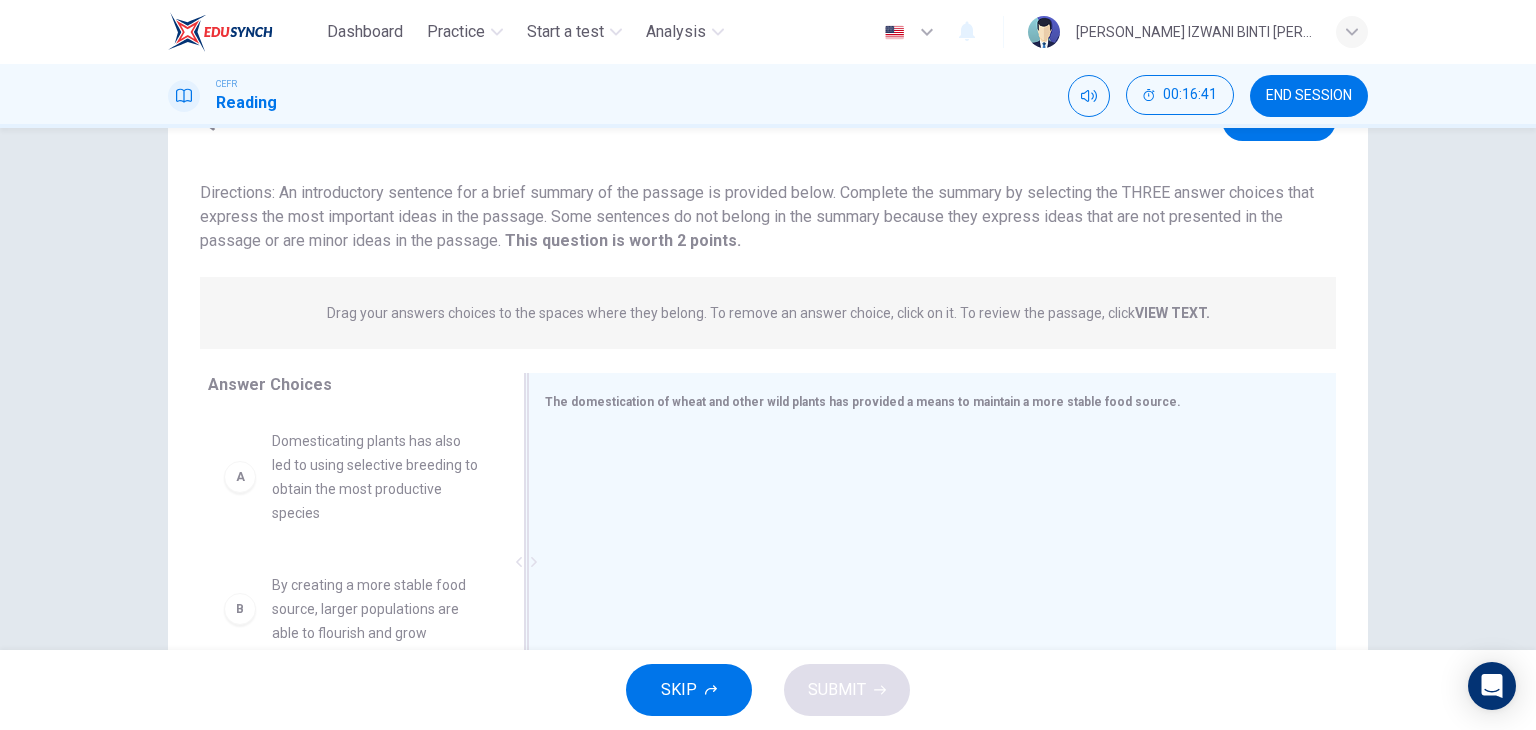scroll, scrollTop: 200, scrollLeft: 0, axis: vertical 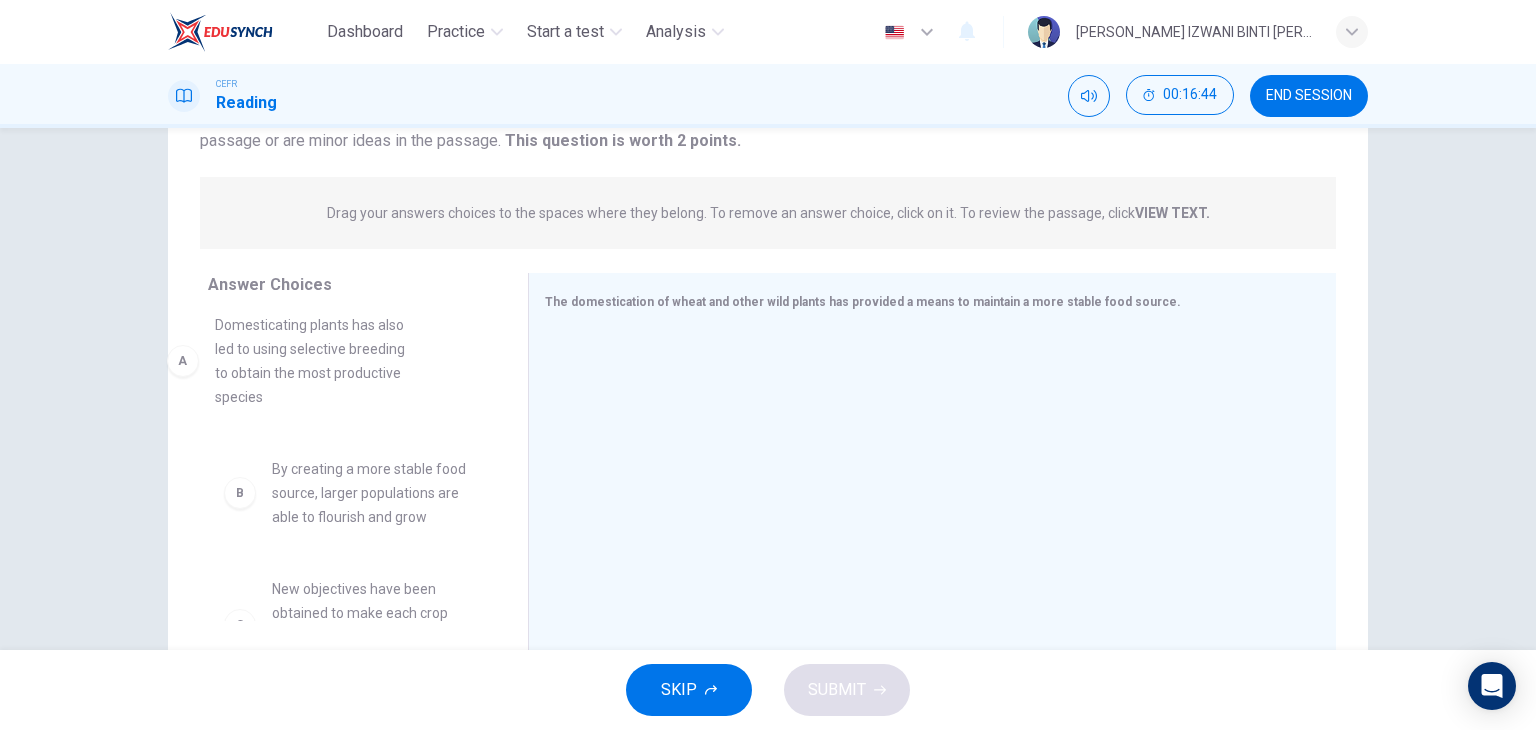 drag, startPoint x: 389, startPoint y: 383, endPoint x: 401, endPoint y: 381, distance: 12.165525 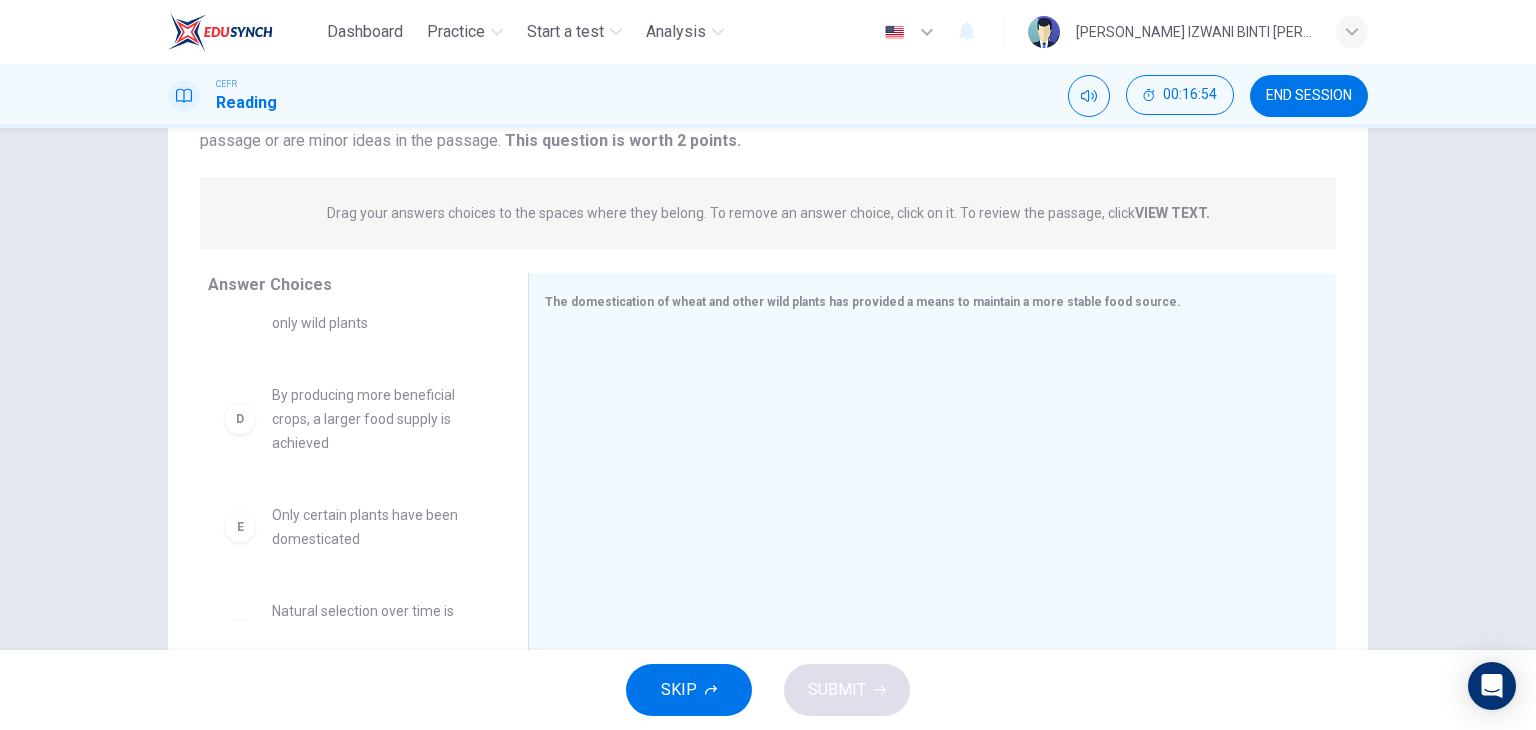 scroll, scrollTop: 396, scrollLeft: 0, axis: vertical 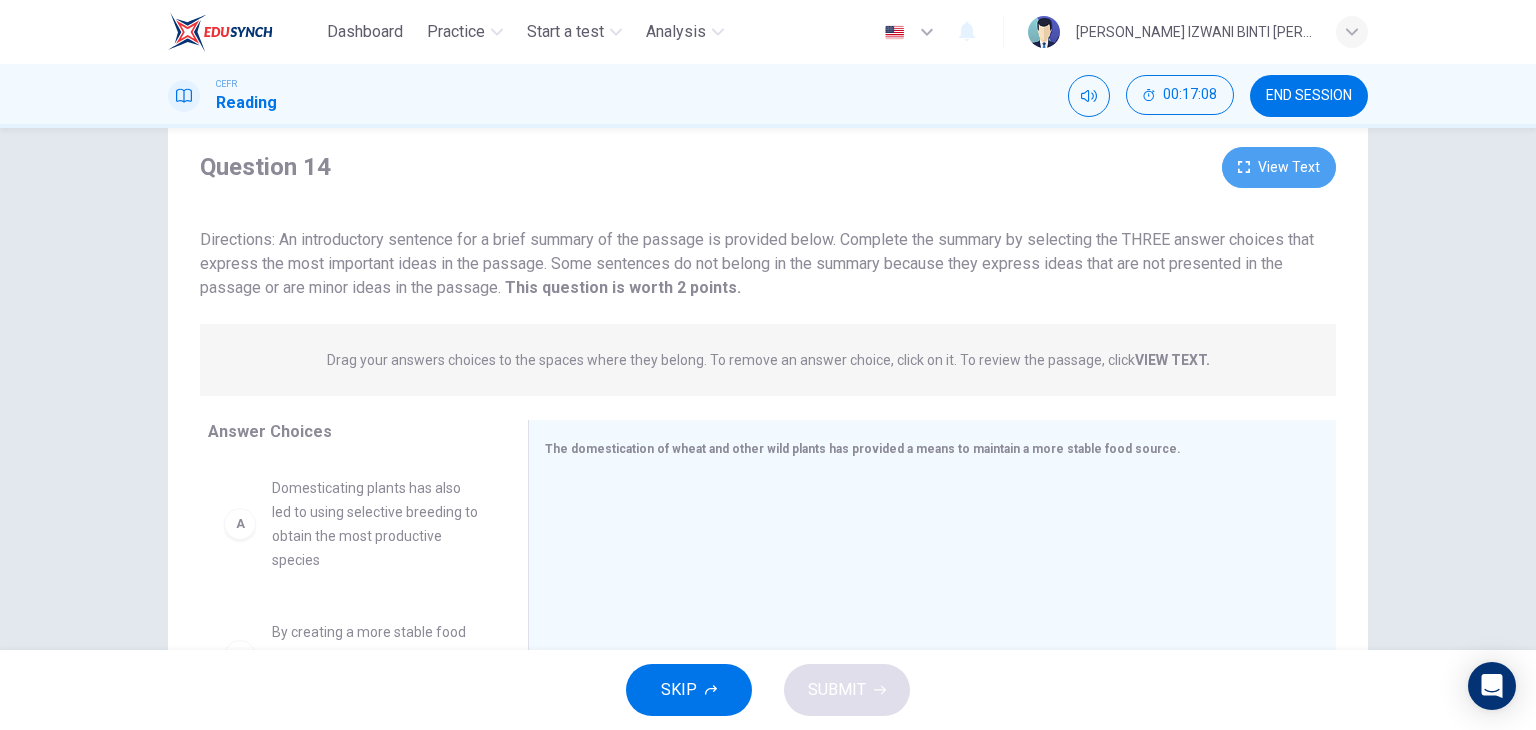 click on "View Text" at bounding box center (1279, 167) 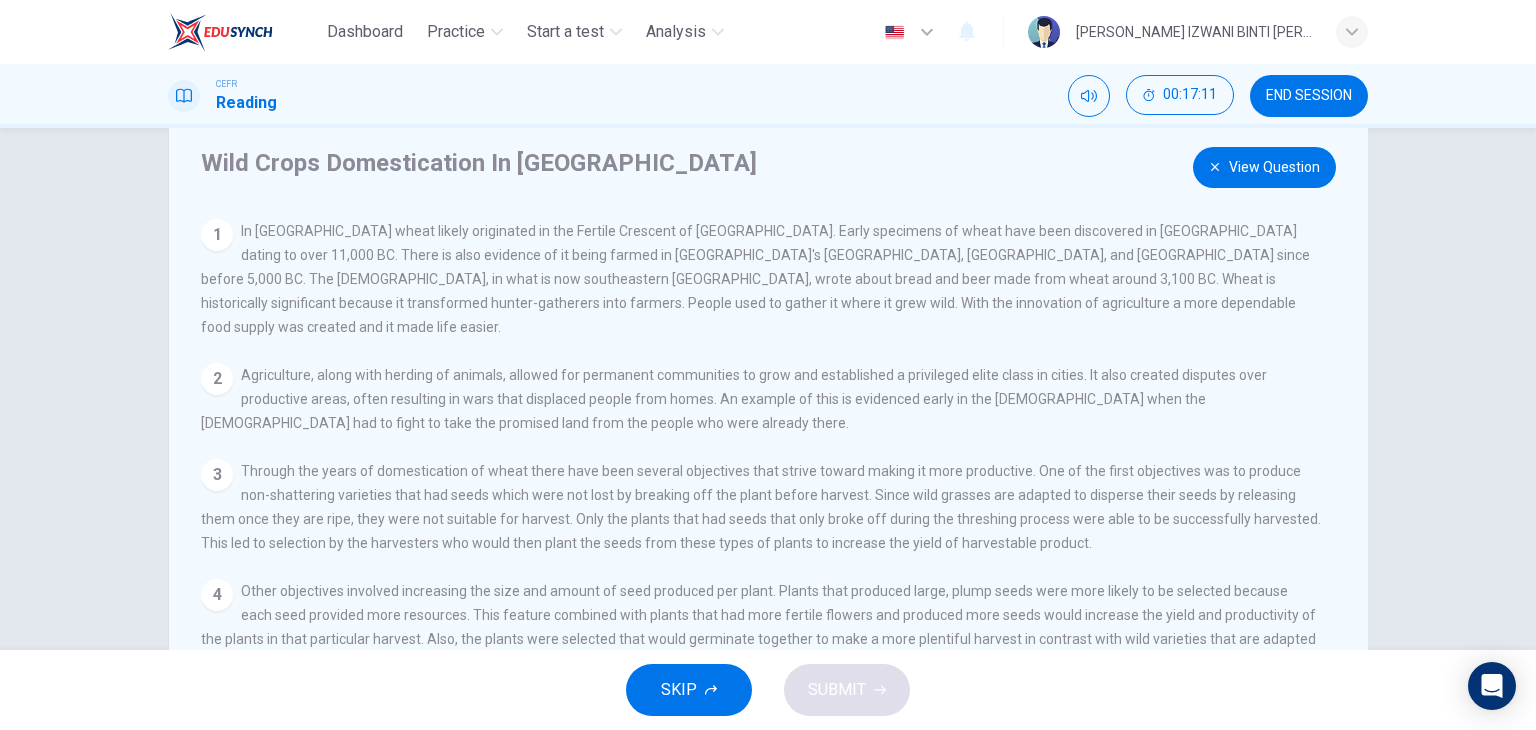 click on "Agriculture, along with herding of animals, allowed for permanent communities to grow and established a privileged elite class in cities. It also created disputes over productive areas, often resulting in wars that displaced people from homes. An example of this is evidenced early in the [DEMOGRAPHIC_DATA] when the [DEMOGRAPHIC_DATA] had to fight to take the promised land from the people who were already there." at bounding box center (734, 399) 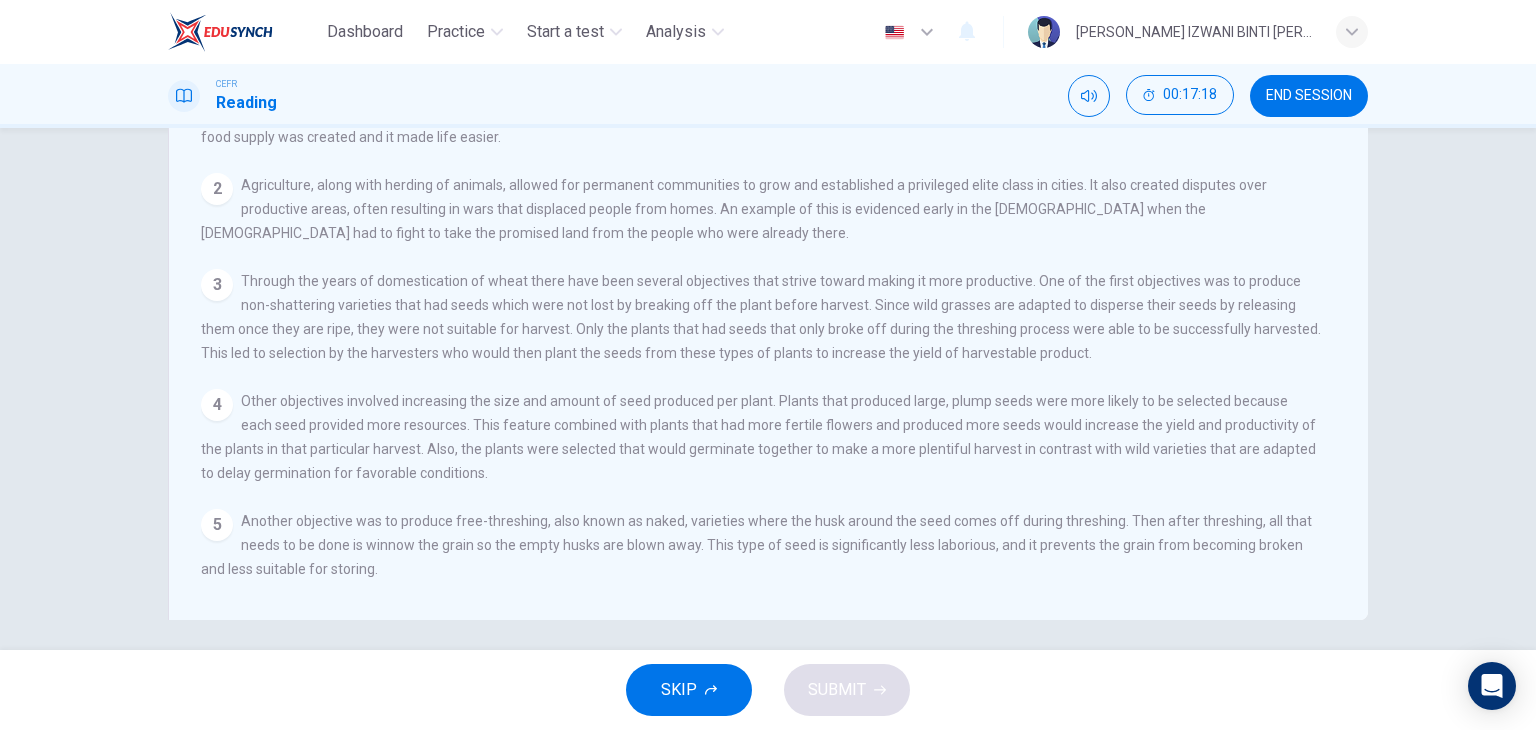 scroll, scrollTop: 253, scrollLeft: 0, axis: vertical 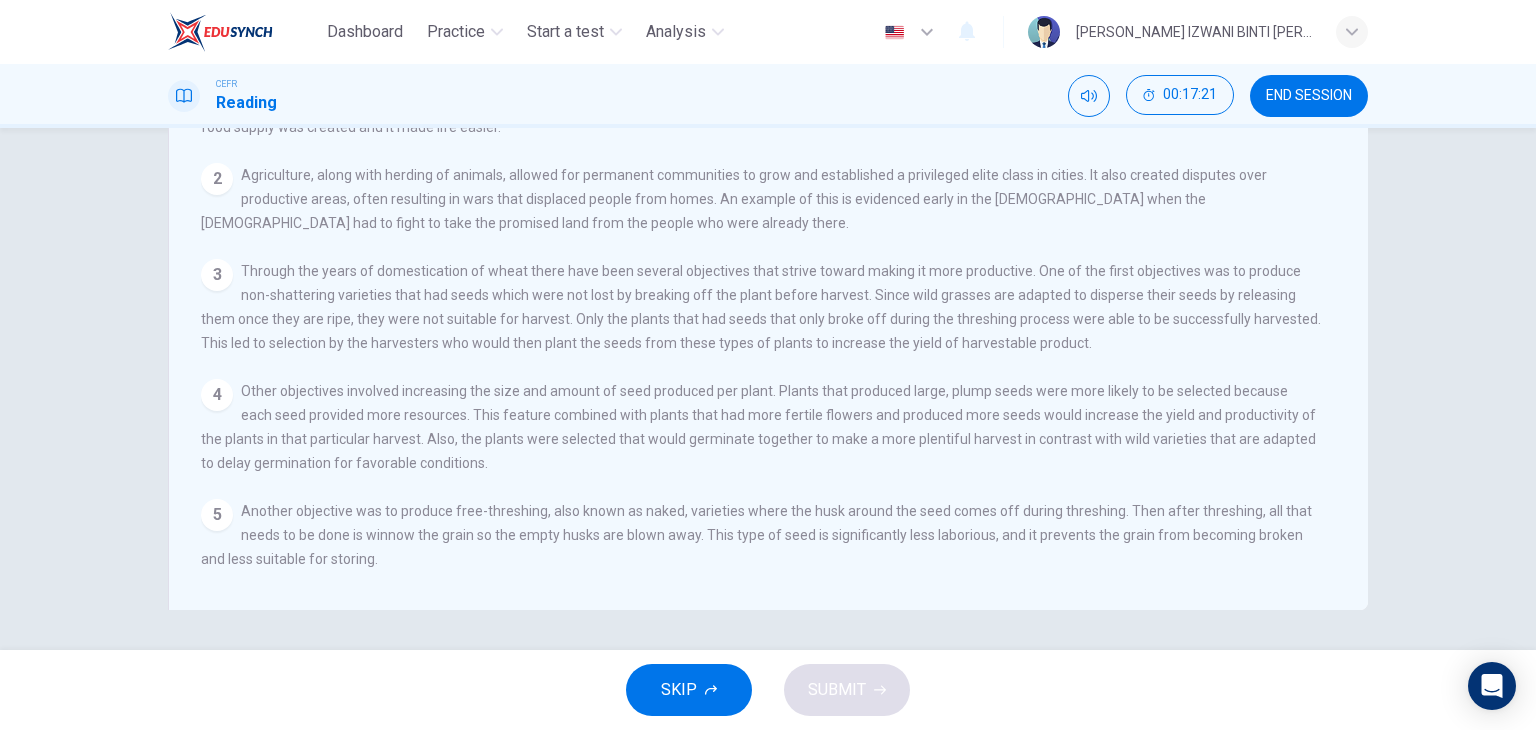 click on "Through the years of domestication of wheat there have been several objectives that strive toward making it more productive. One of the first objectives was to produce non-shattering varieties that had seeds which were not lost by breaking off the plant before harvest. Since wild grasses are adapted to disperse their seeds by releasing them once they are ripe, they were not suitable for harvest. Only the plants that had seeds that only broke off during the threshing process were able to be successfully harvested. This led to selection by the harvesters who would then plant the seeds from these types of plants to increase the yield of harvestable product." at bounding box center (761, 307) 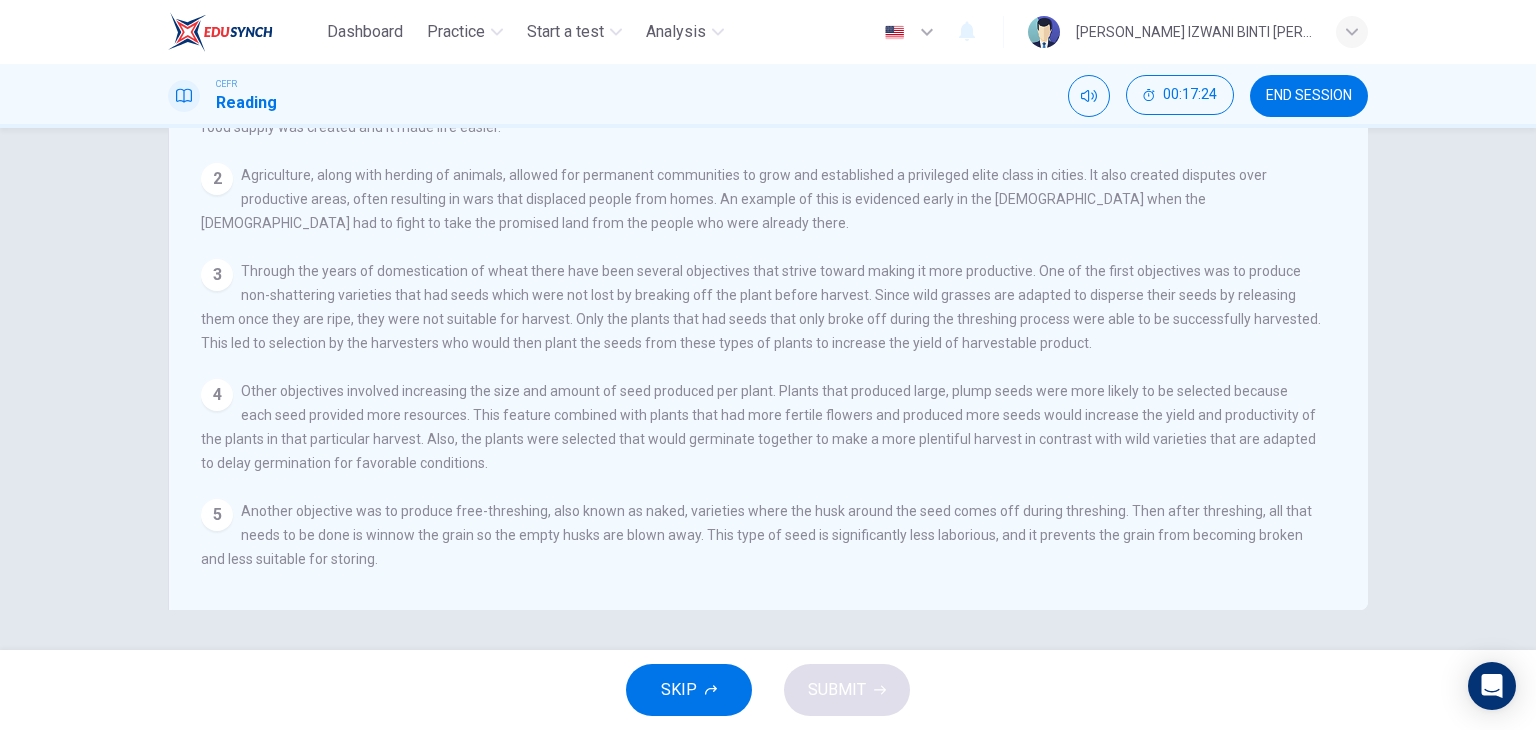 drag, startPoint x: 602, startPoint y: 245, endPoint x: 699, endPoint y: 245, distance: 97 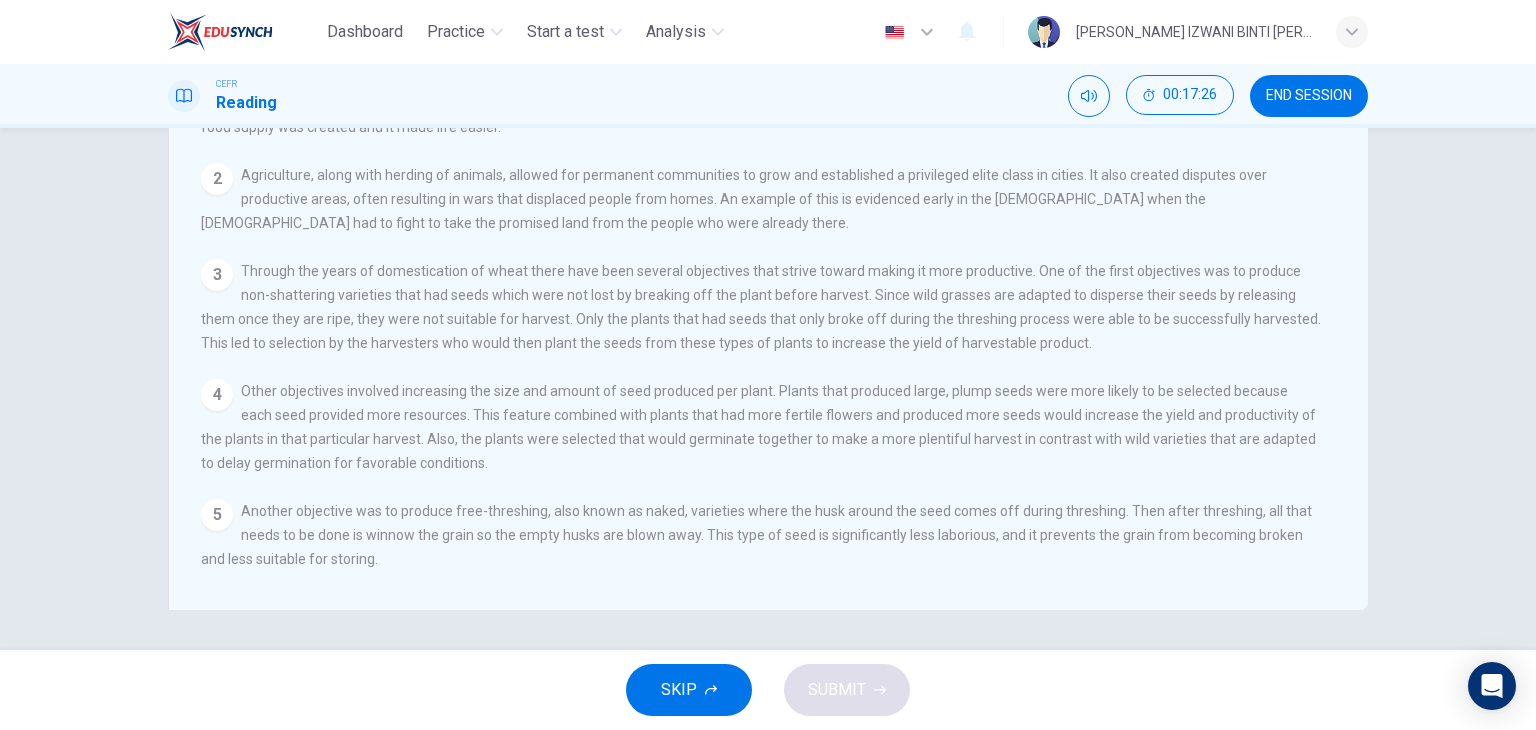 click on "Through the years of domestication of wheat there have been several objectives that strive toward making it more productive. One of the first objectives was to produce non-shattering varieties that had seeds which were not lost by breaking off the plant before harvest. Since wild grasses are adapted to disperse their seeds by releasing them once they are ripe, they were not suitable for harvest. Only the plants that had seeds that only broke off during the threshing process were able to be successfully harvested. This led to selection by the harvesters who would then plant the seeds from these types of plants to increase the yield of harvestable product." at bounding box center [761, 307] 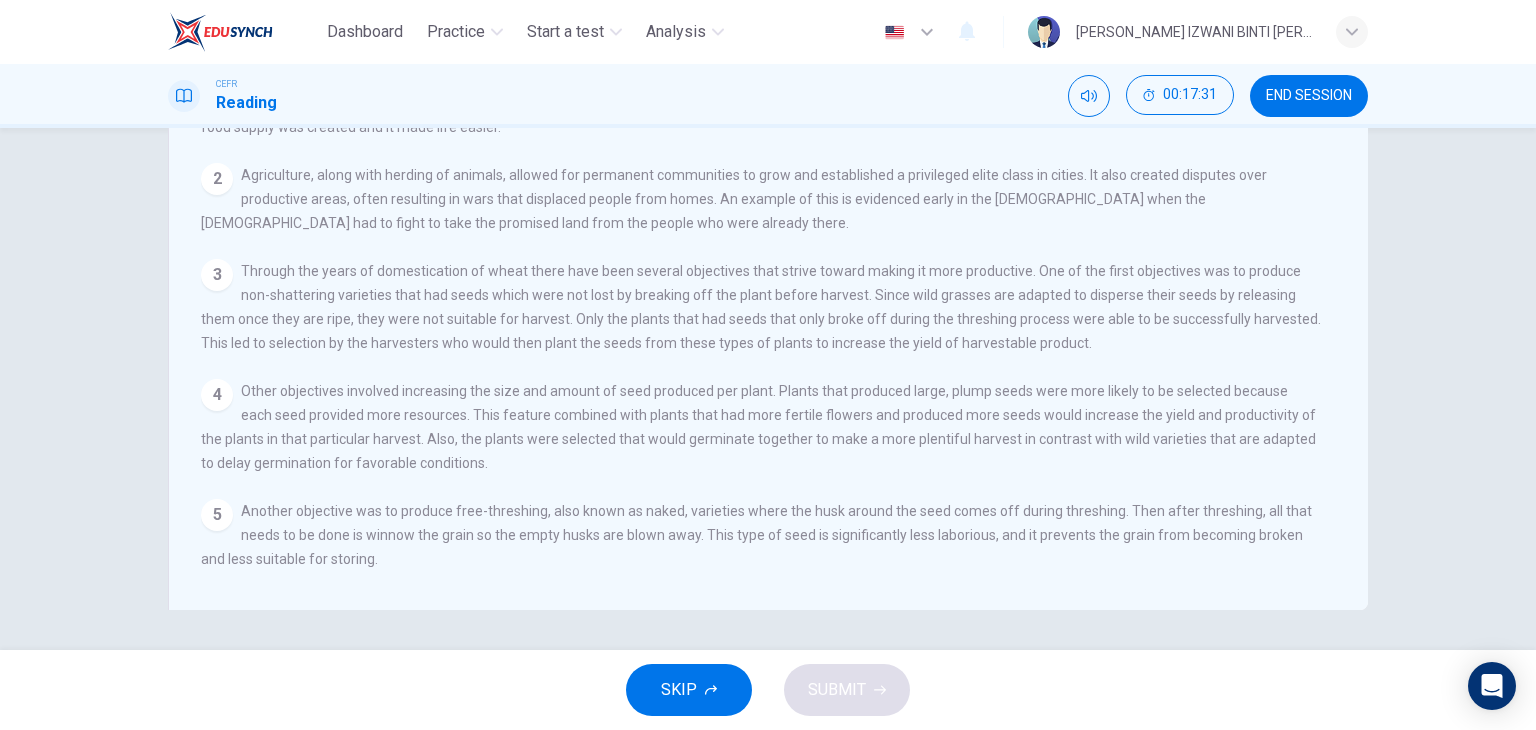 drag, startPoint x: 879, startPoint y: 277, endPoint x: 846, endPoint y: 286, distance: 34.20526 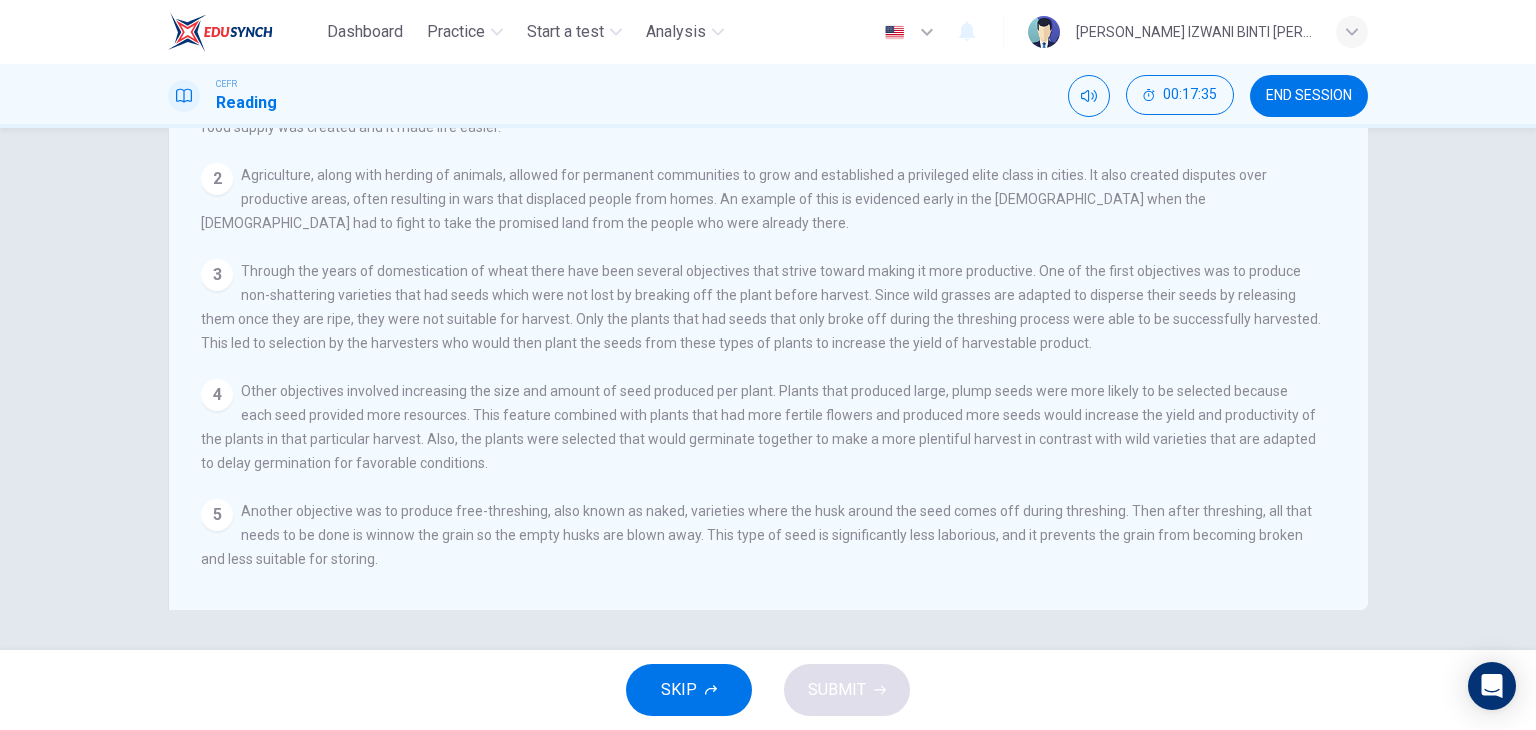 drag, startPoint x: 512, startPoint y: 290, endPoint x: 544, endPoint y: 292, distance: 32.06244 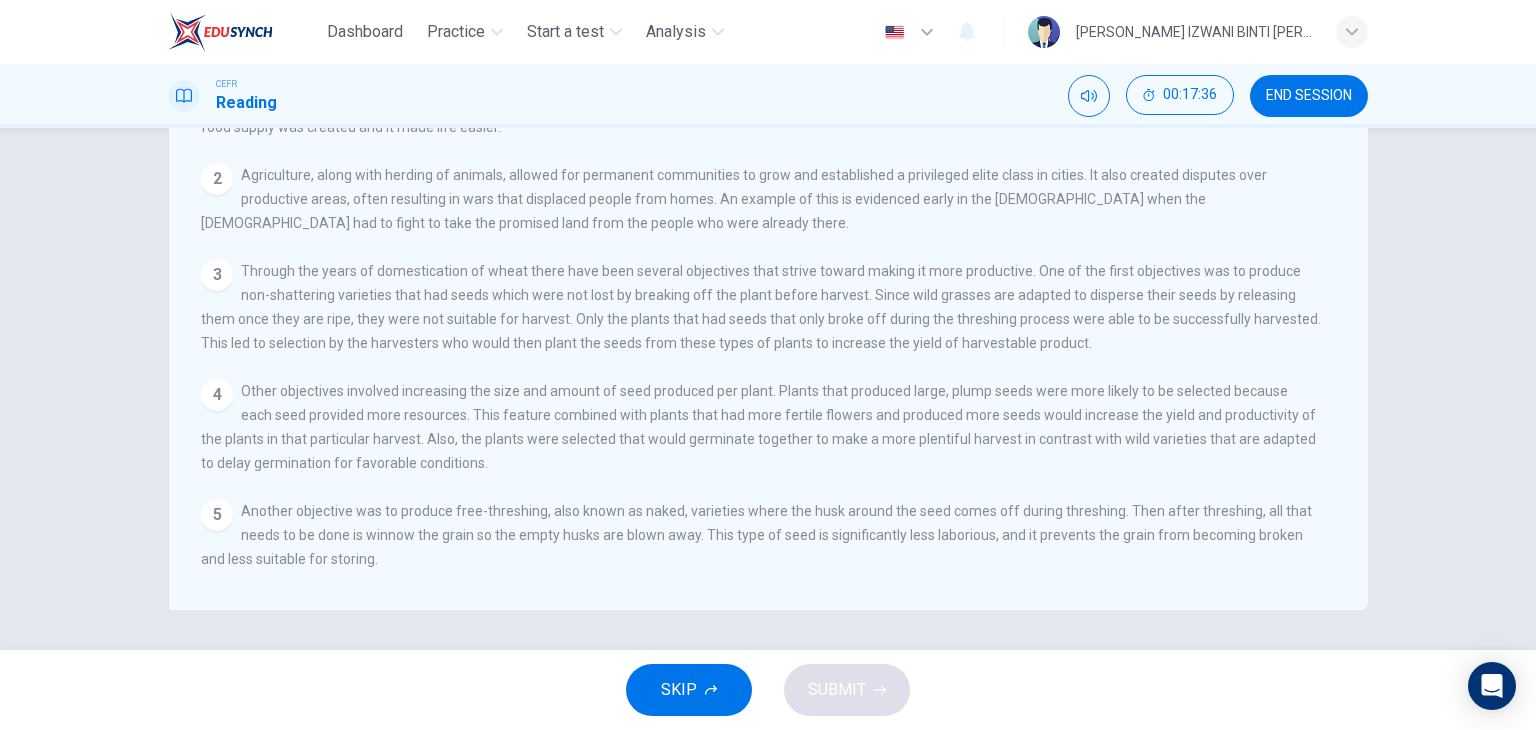 click on "View Question 1 In [GEOGRAPHIC_DATA] wheat likely originated in the Fertile Crescent of [GEOGRAPHIC_DATA]. Early specimens of wheat have been discovered in [GEOGRAPHIC_DATA] dating to over 11,000 BC. There is also evidence of it being farmed in [GEOGRAPHIC_DATA]'s [GEOGRAPHIC_DATA], [GEOGRAPHIC_DATA], and [GEOGRAPHIC_DATA] since before 5,000 BC. The [DEMOGRAPHIC_DATA], in what is now southeastern [GEOGRAPHIC_DATA], wrote about bread and beer made from wheat around 3,100 BC. Wheat is historically significant because it transformed hunter-gatherers into farmers. People used to gather it where it grew wild. With the innovation of agriculture a more dependable food supply was created and it made life easier. 2 3 4 5 Another objective was to produce free-threshing, also known as naked, varieties where the husk around the seed comes off during threshing. Then after threshing, all that needs to be done is winnow the grain so the empty husks are blown away. This type of seed is significantly less laborious, and it prevents the grain from becoming broken and less suitable for storing." at bounding box center [774, 306] 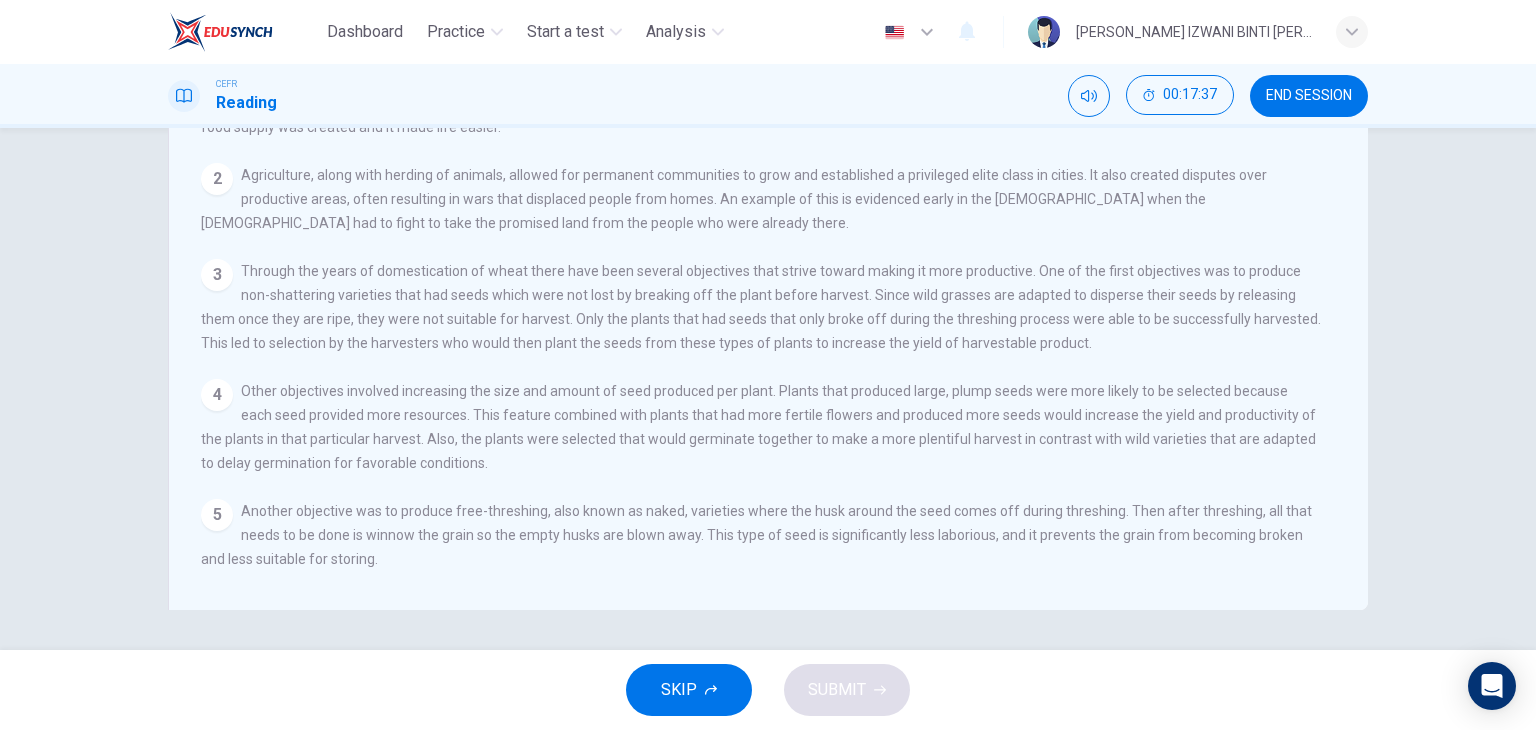 click on "View Question 1 In [GEOGRAPHIC_DATA] wheat likely originated in the Fertile Crescent of [GEOGRAPHIC_DATA]. Early specimens of wheat have been discovered in [GEOGRAPHIC_DATA] dating to over 11,000 BC. There is also evidence of it being farmed in [GEOGRAPHIC_DATA]'s [GEOGRAPHIC_DATA], [GEOGRAPHIC_DATA], and [GEOGRAPHIC_DATA] since before 5,000 BC. The [DEMOGRAPHIC_DATA], in what is now southeastern [GEOGRAPHIC_DATA], wrote about bread and beer made from wheat around 3,100 BC. Wheat is historically significant because it transformed hunter-gatherers into farmers. People used to gather it where it grew wild. With the innovation of agriculture a more dependable food supply was created and it made life easier. 2 3 4 5 Another objective was to produce free-threshing, also known as naked, varieties where the husk around the seed comes off during threshing. Then after threshing, all that needs to be done is winnow the grain so the empty husks are blown away. This type of seed is significantly less laborious, and it prevents the grain from becoming broken and less suitable for storing." at bounding box center [774, 306] 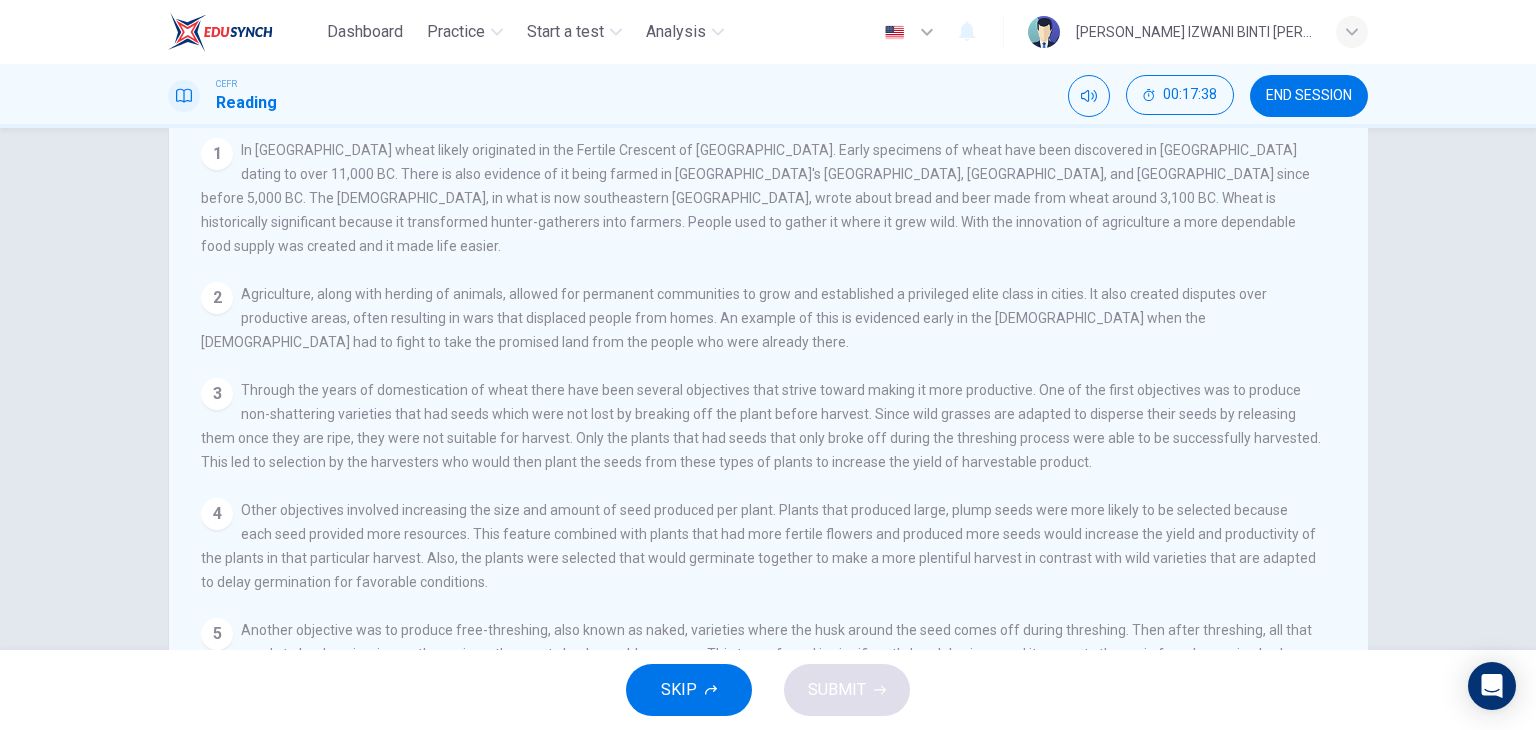 scroll, scrollTop: 0, scrollLeft: 0, axis: both 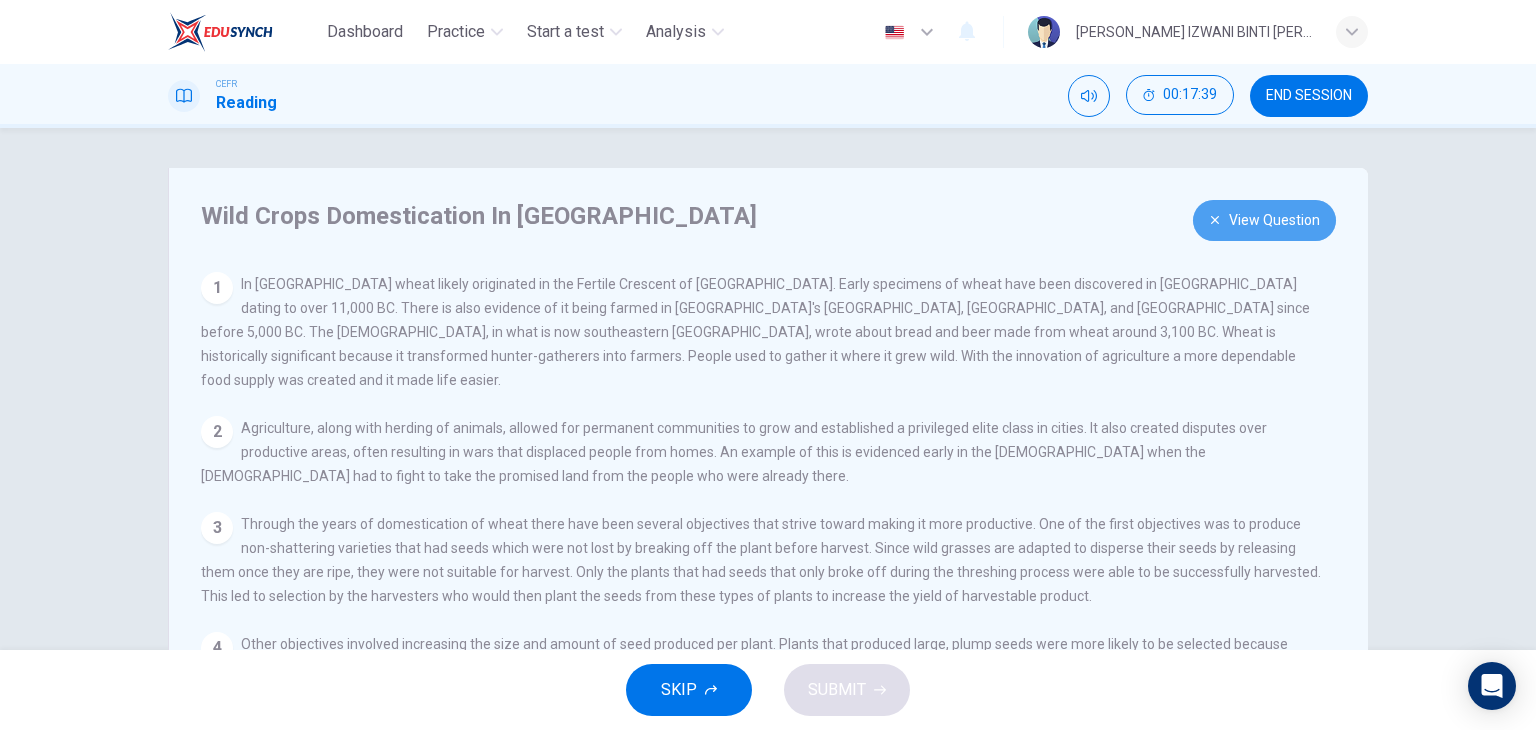 click on "View Question" at bounding box center (1264, 220) 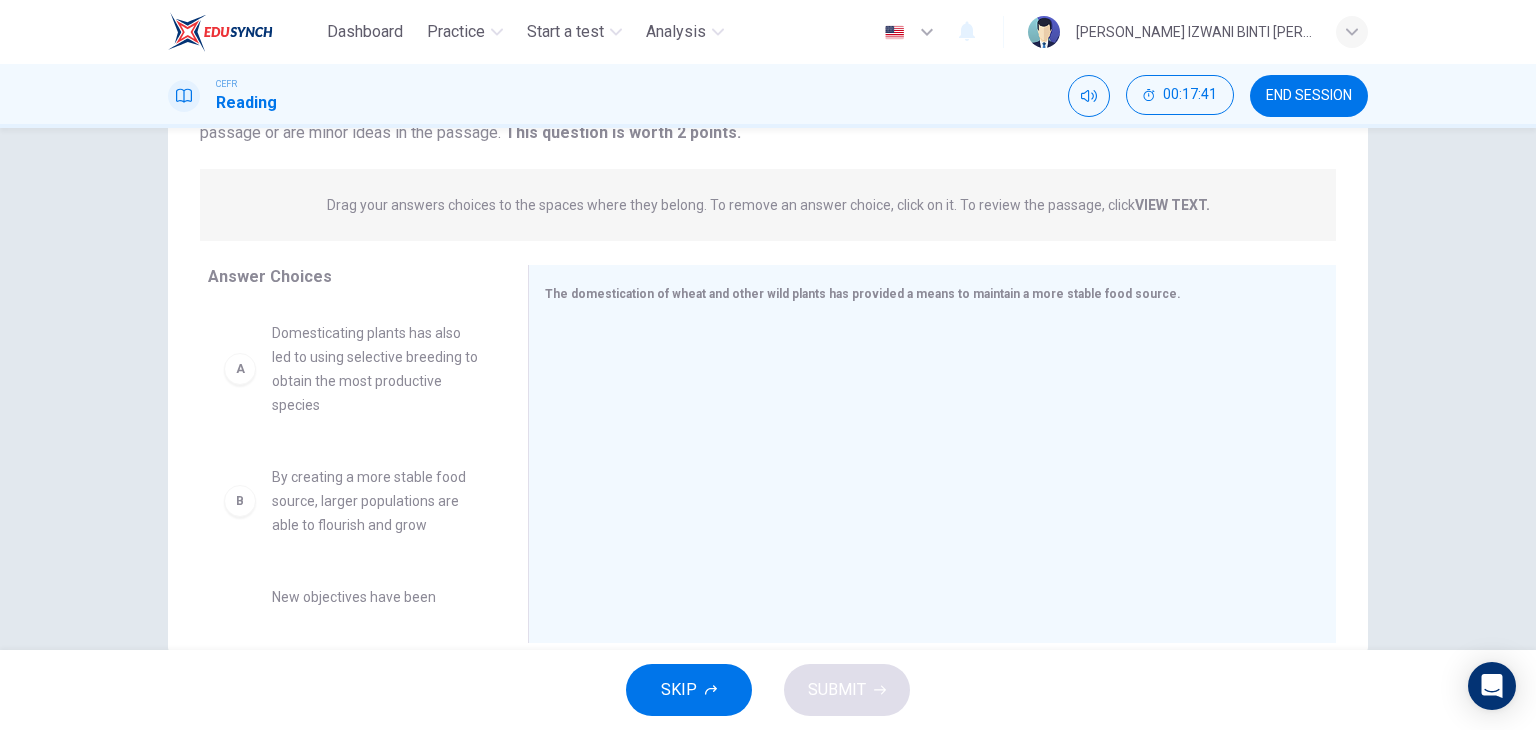 scroll, scrollTop: 253, scrollLeft: 0, axis: vertical 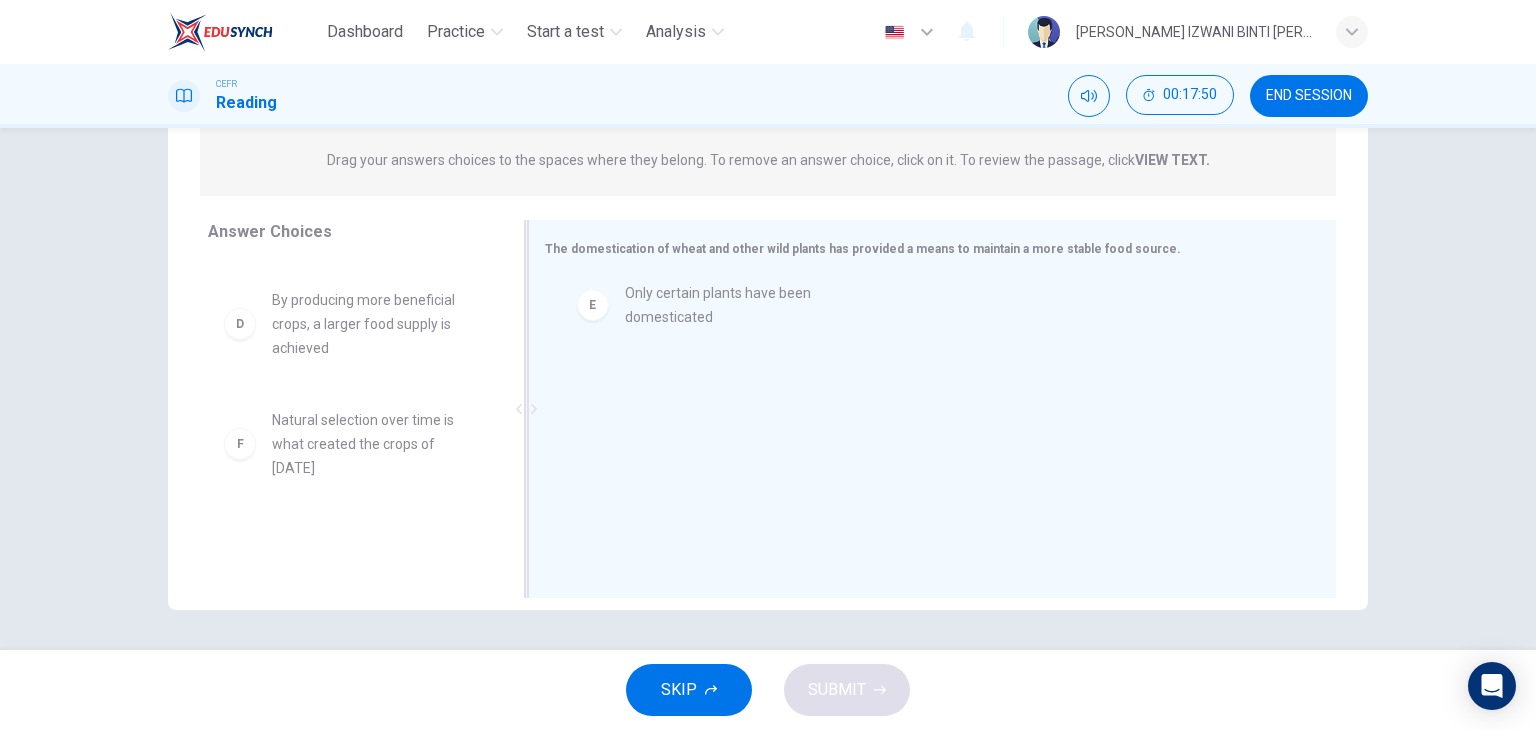 drag, startPoint x: 311, startPoint y: 429, endPoint x: 676, endPoint y: 295, distance: 388.82 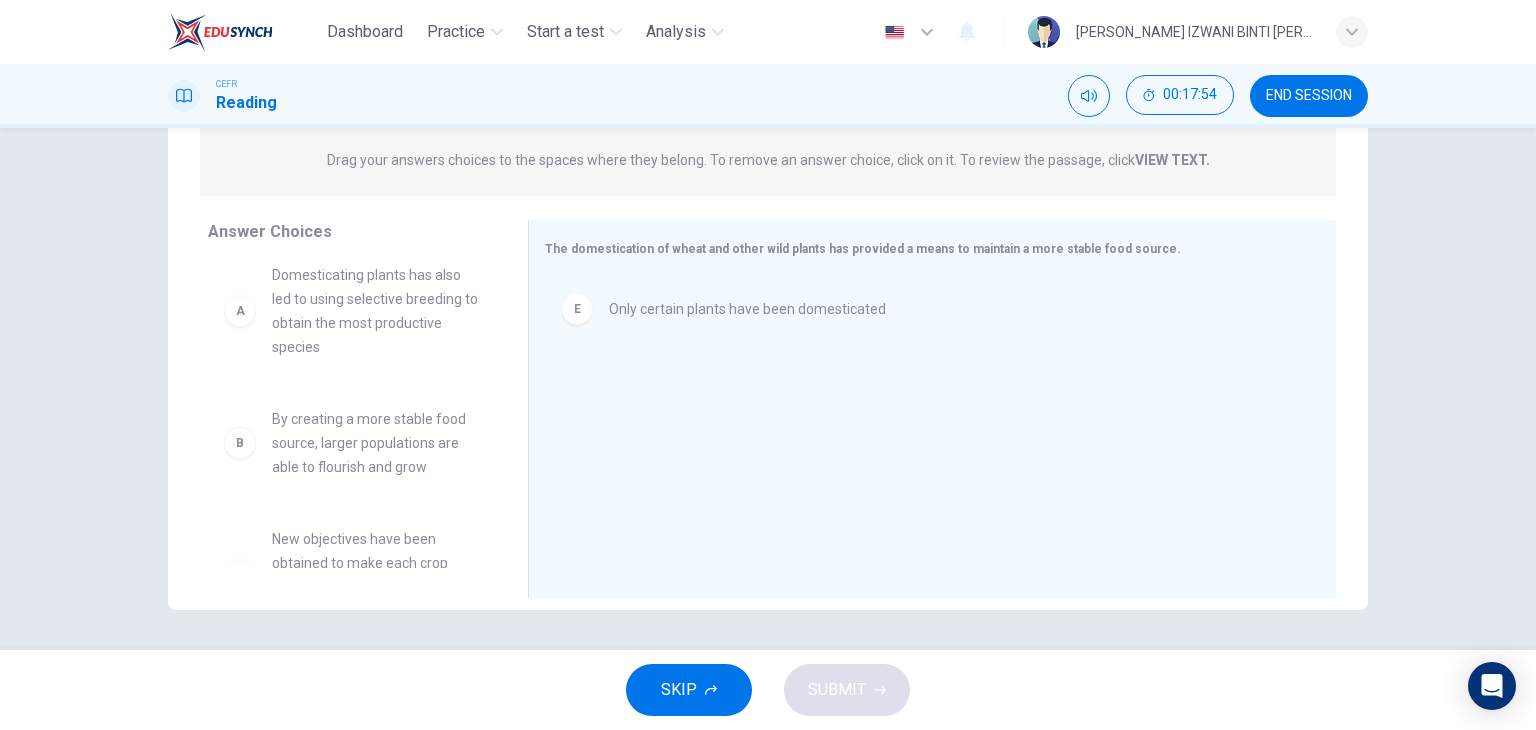 scroll, scrollTop: 0, scrollLeft: 0, axis: both 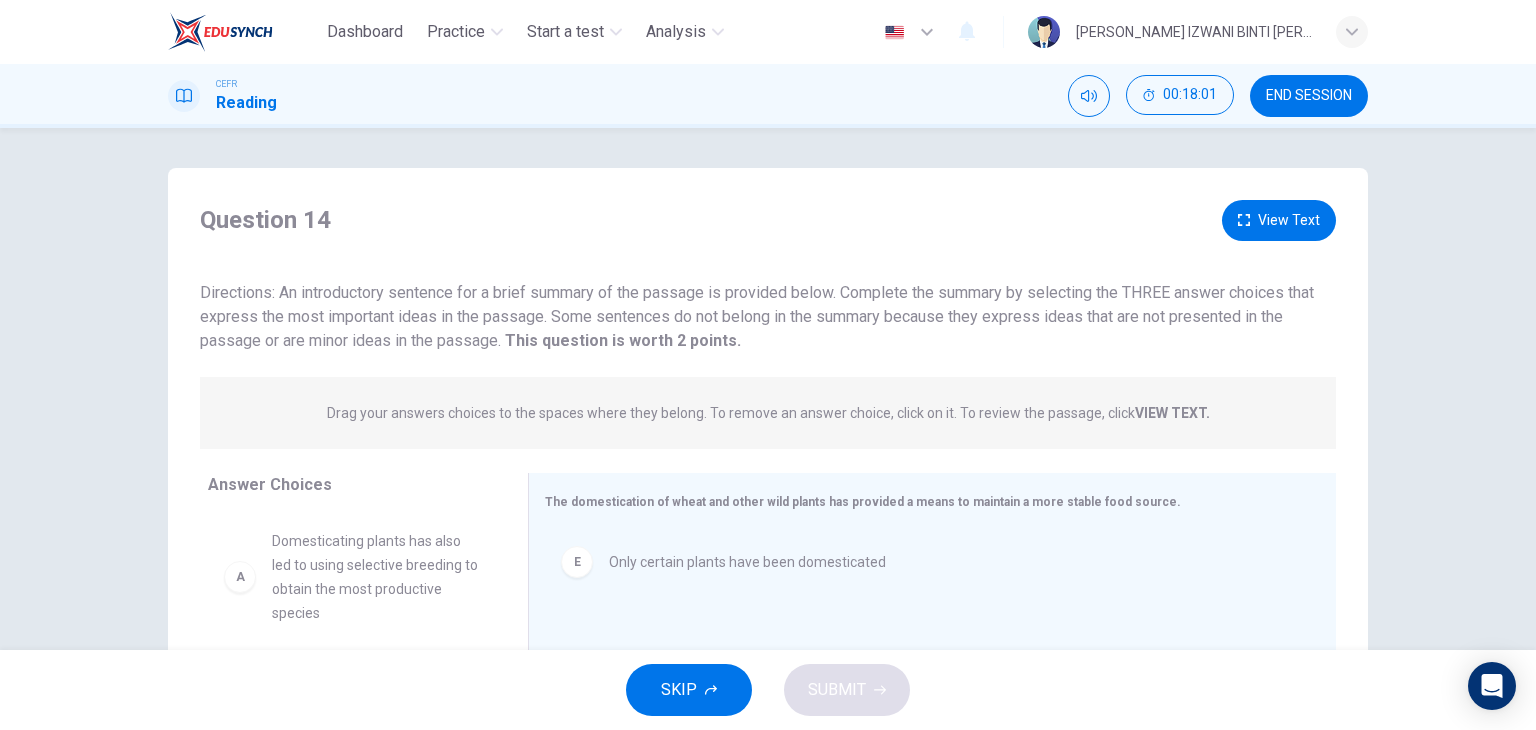 click on "View Text" at bounding box center (1279, 220) 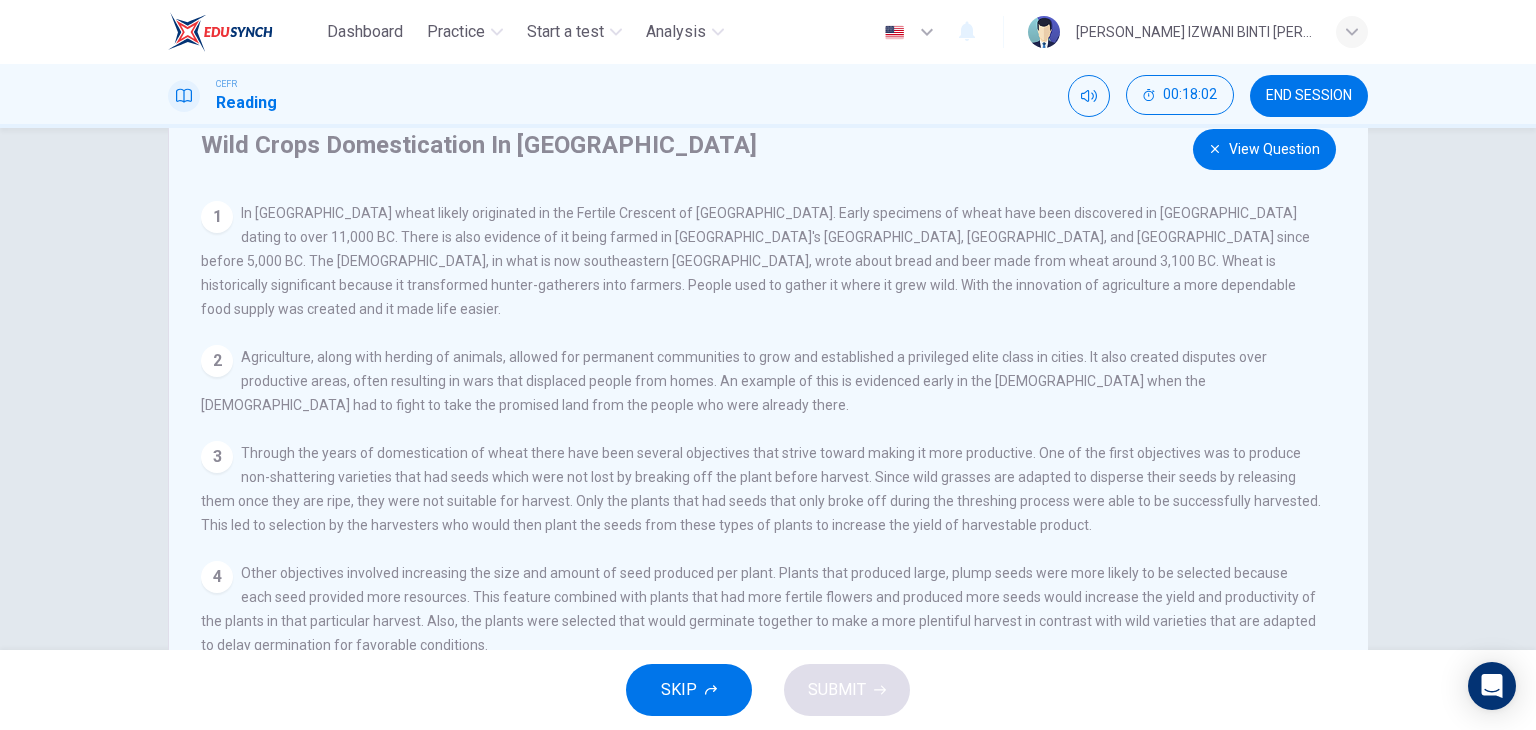 scroll, scrollTop: 100, scrollLeft: 0, axis: vertical 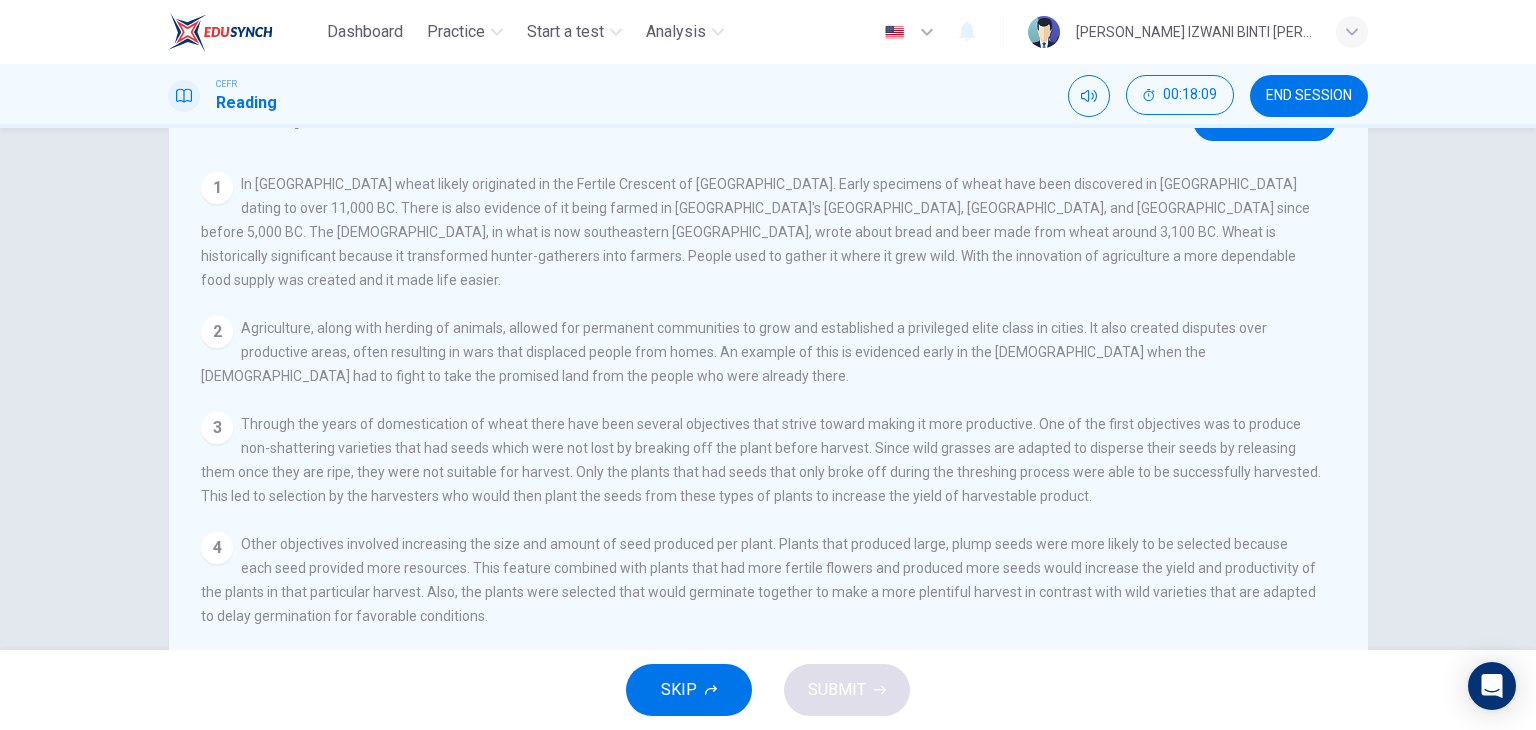 drag, startPoint x: 295, startPoint y: 397, endPoint x: 982, endPoint y: 408, distance: 687.0881 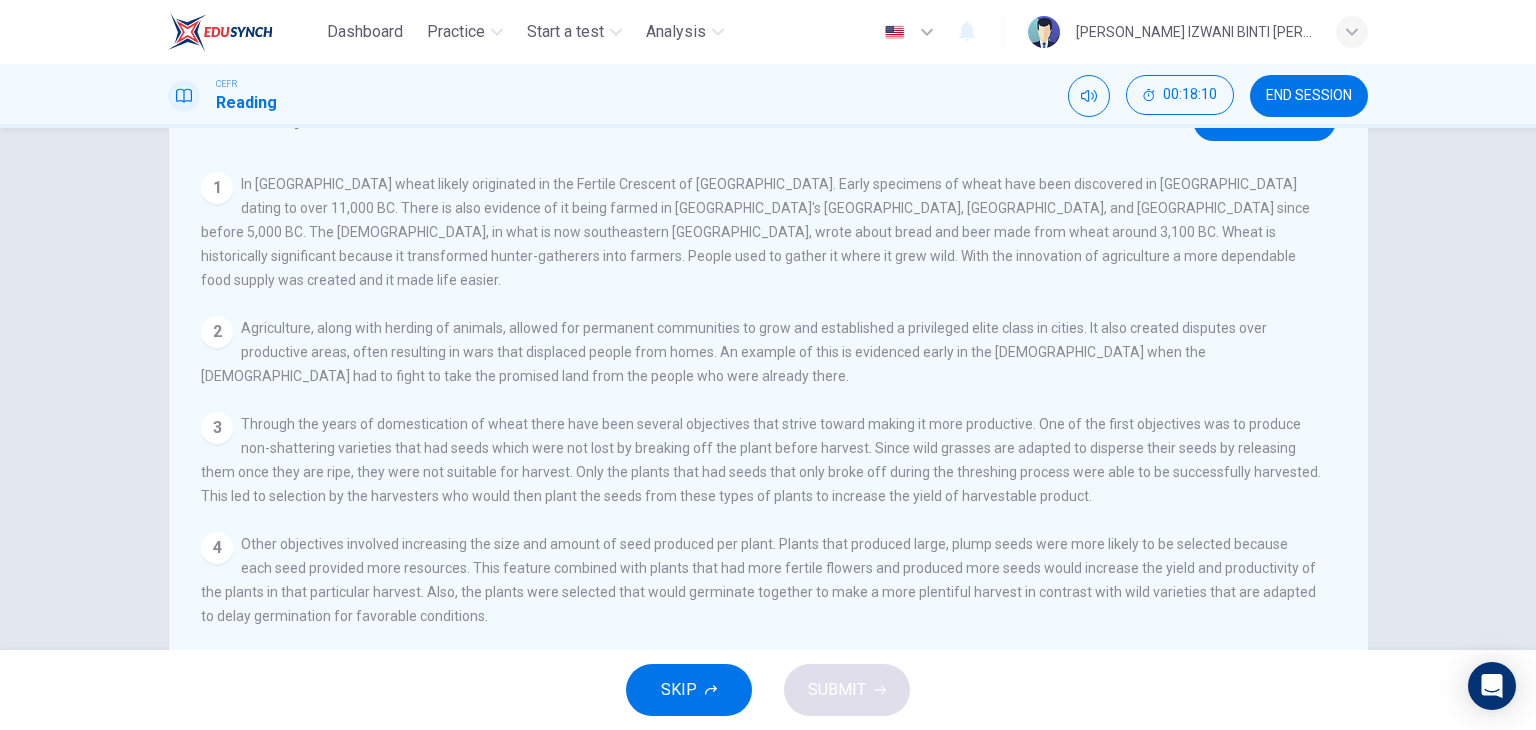 drag, startPoint x: 1028, startPoint y: 405, endPoint x: 902, endPoint y: 433, distance: 129.07362 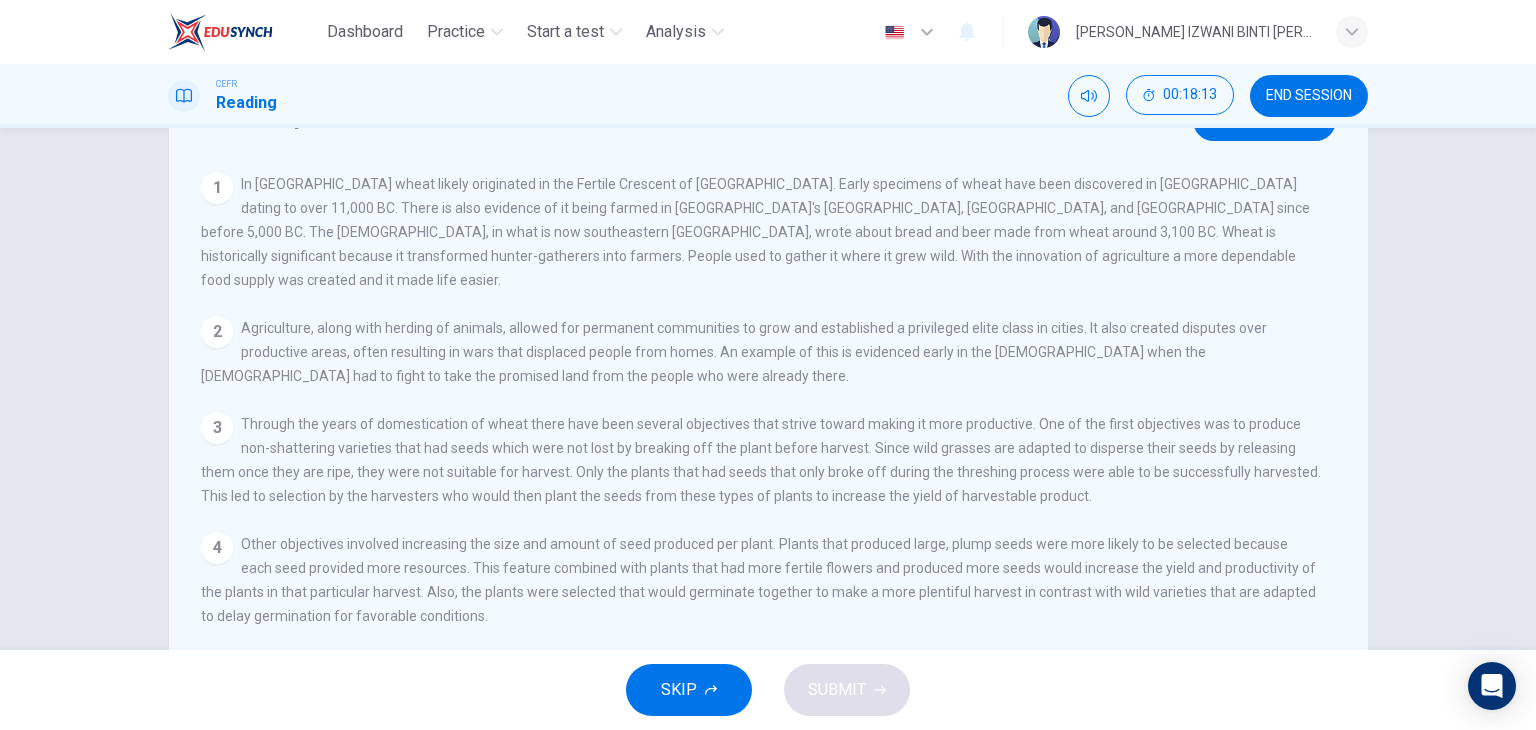 drag, startPoint x: 387, startPoint y: 440, endPoint x: 828, endPoint y: 427, distance: 441.19156 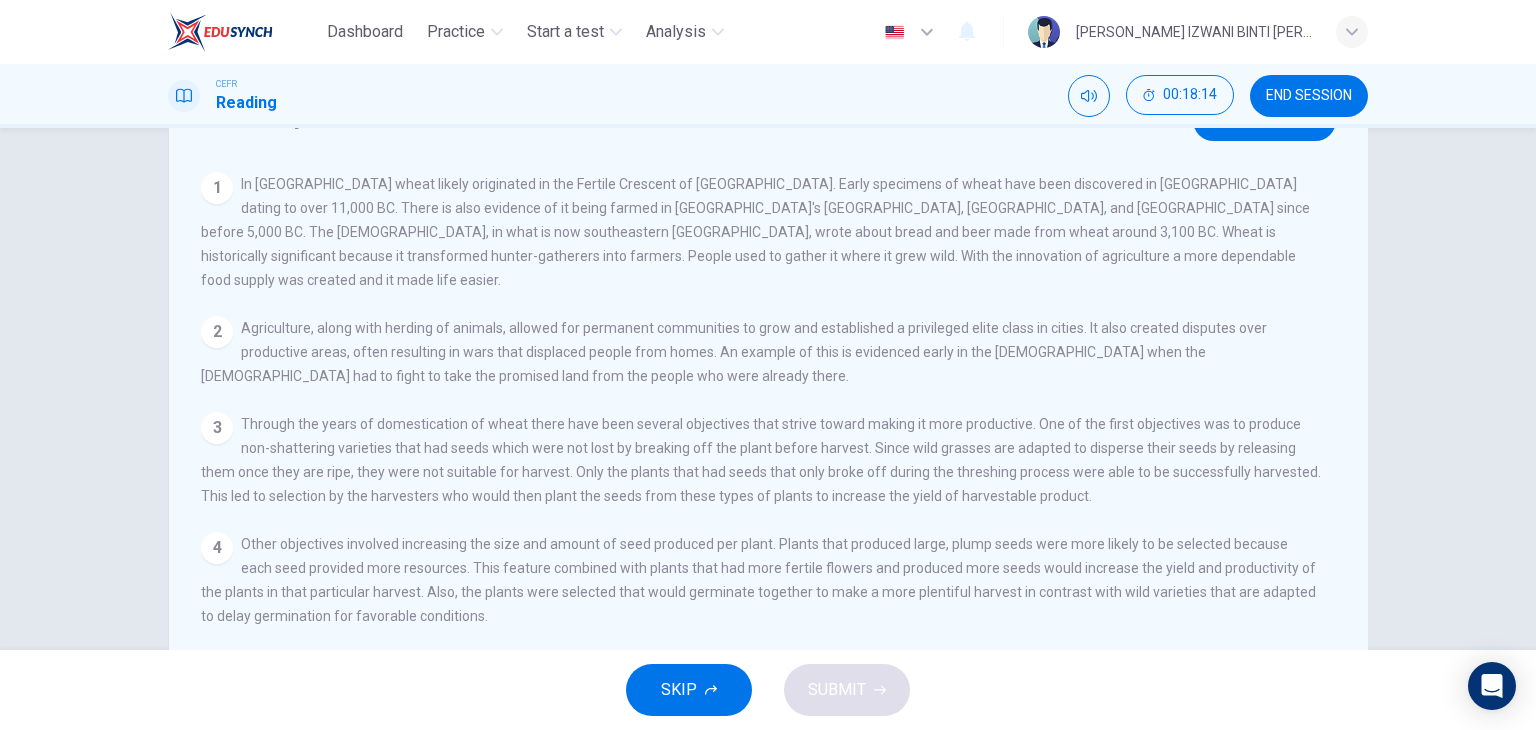 drag, startPoint x: 828, startPoint y: 429, endPoint x: 978, endPoint y: 438, distance: 150.26976 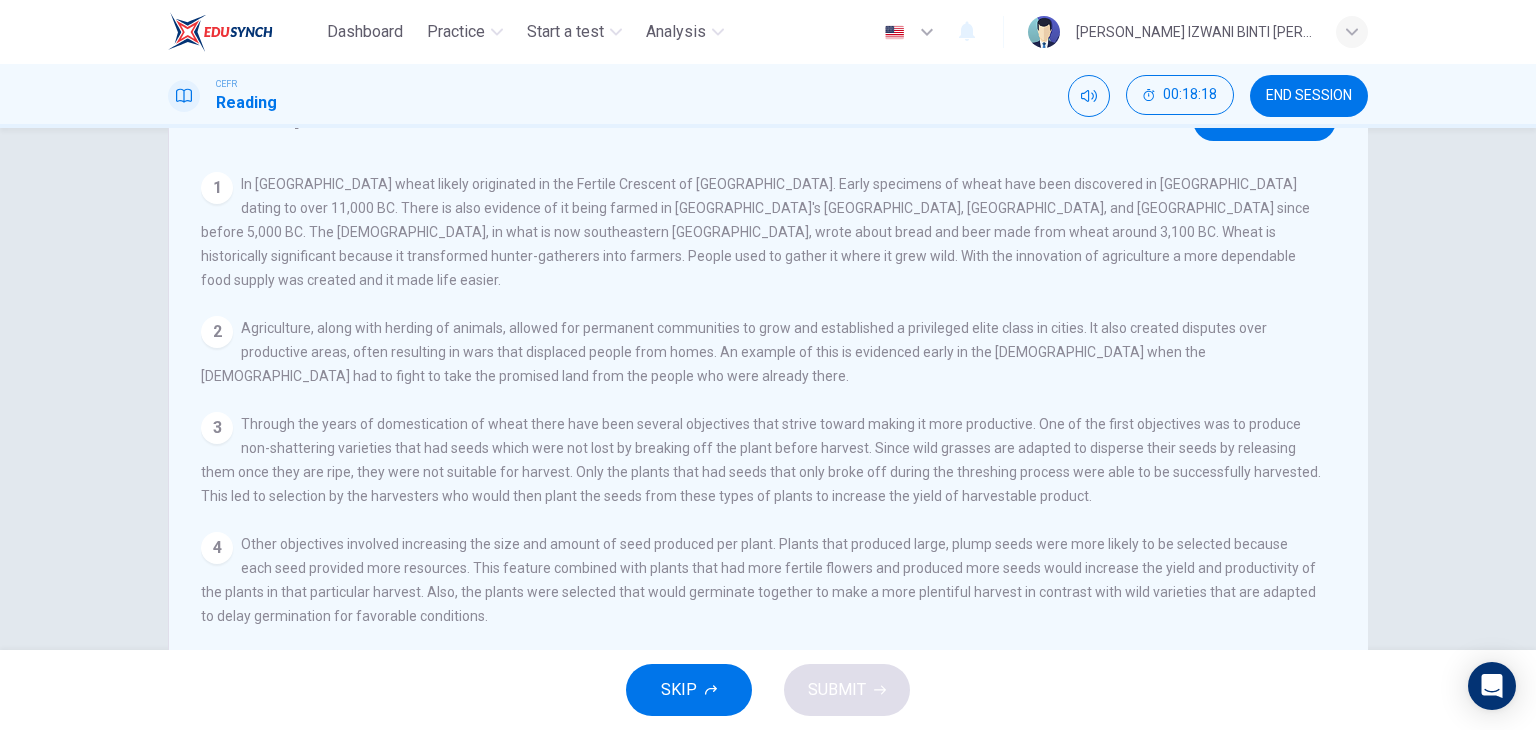 drag, startPoint x: 489, startPoint y: 465, endPoint x: 1111, endPoint y: 461, distance: 622.0129 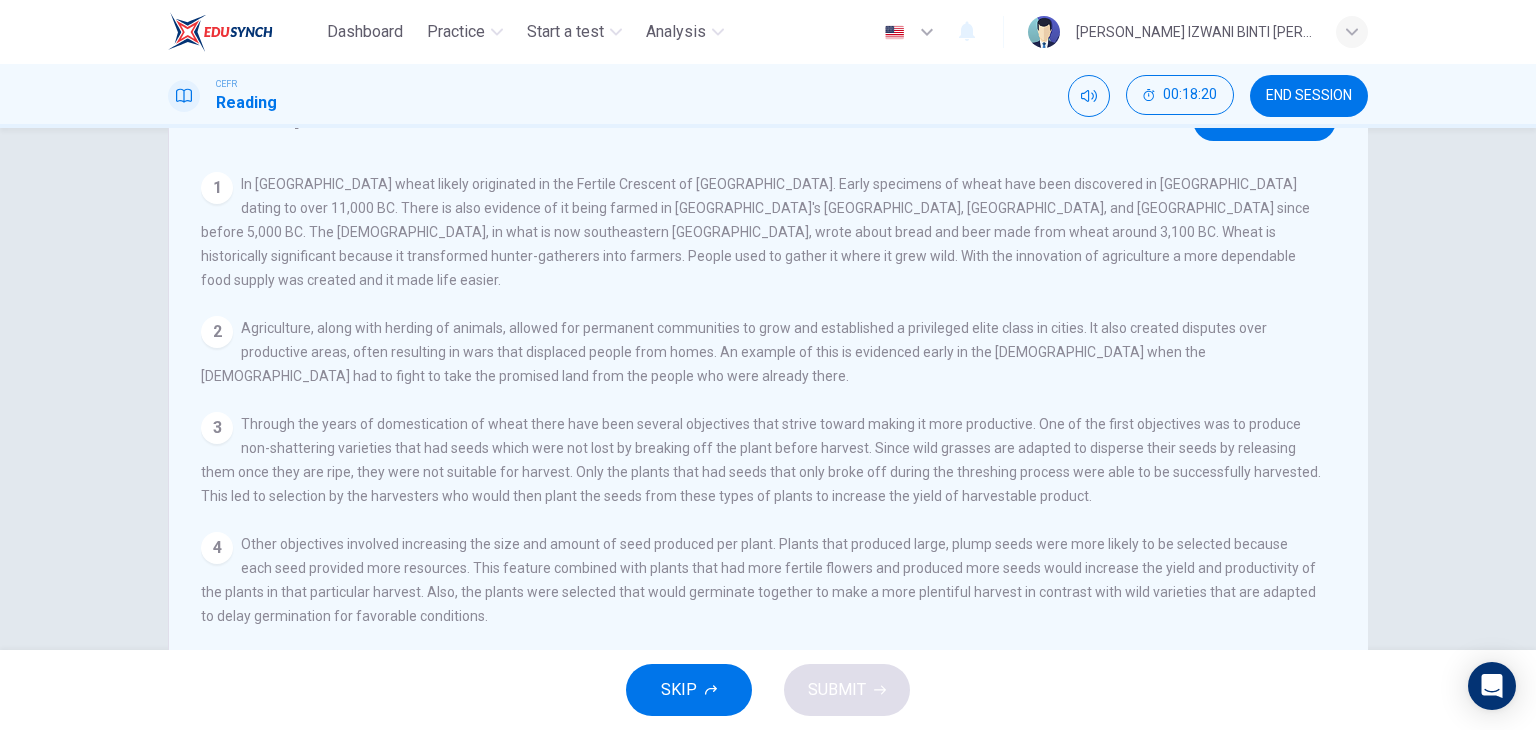 drag, startPoint x: 340, startPoint y: 486, endPoint x: 720, endPoint y: 471, distance: 380.29593 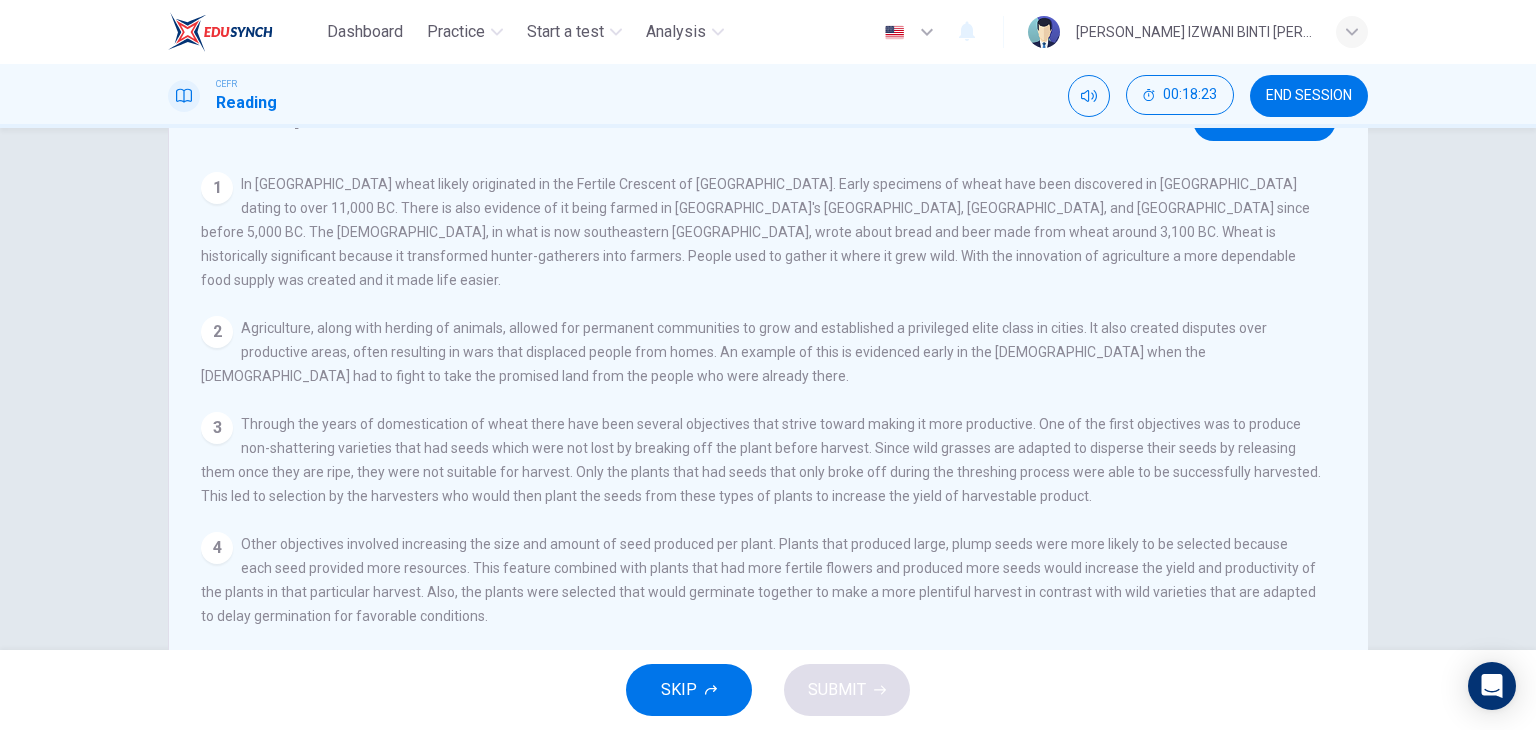 scroll, scrollTop: 0, scrollLeft: 0, axis: both 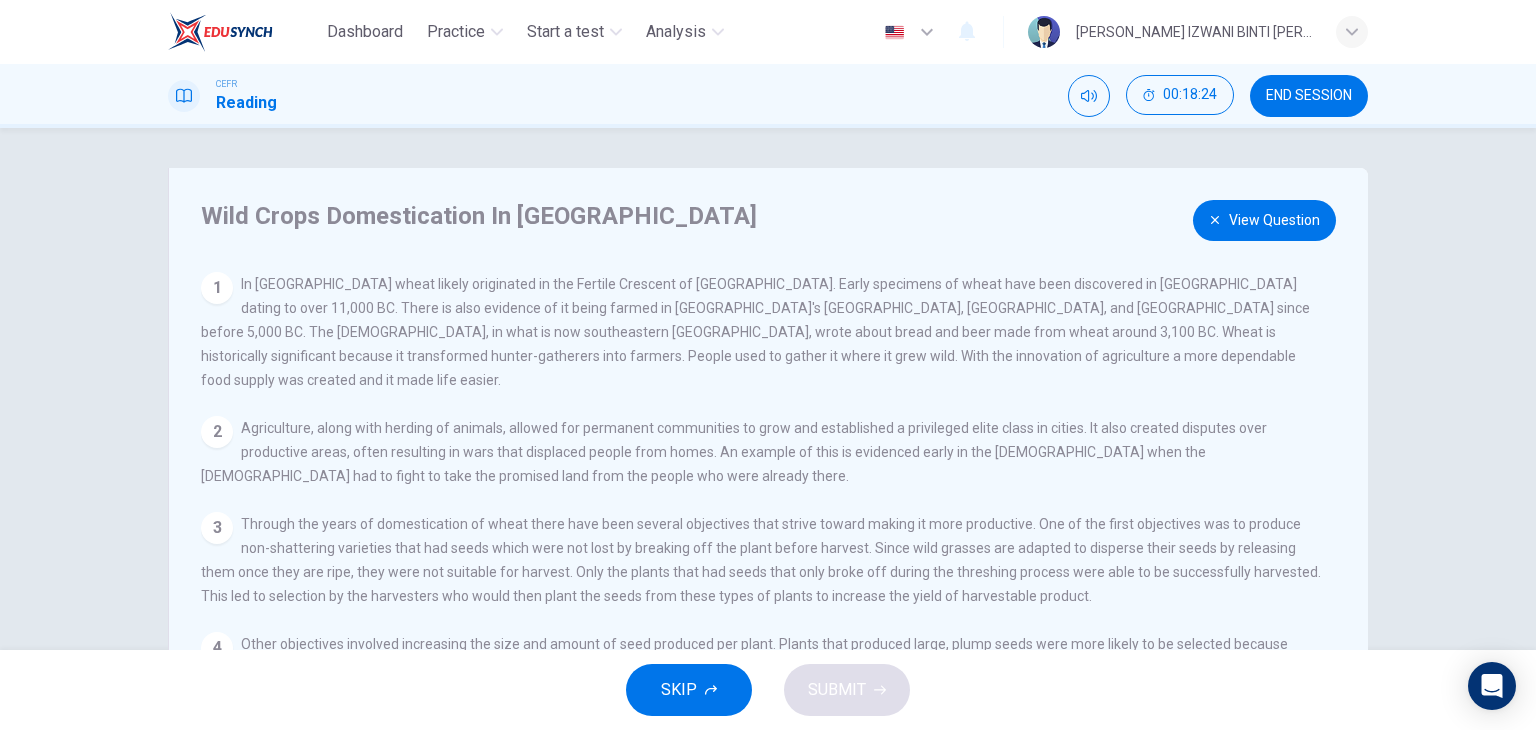 click on "View Question" at bounding box center [1264, 220] 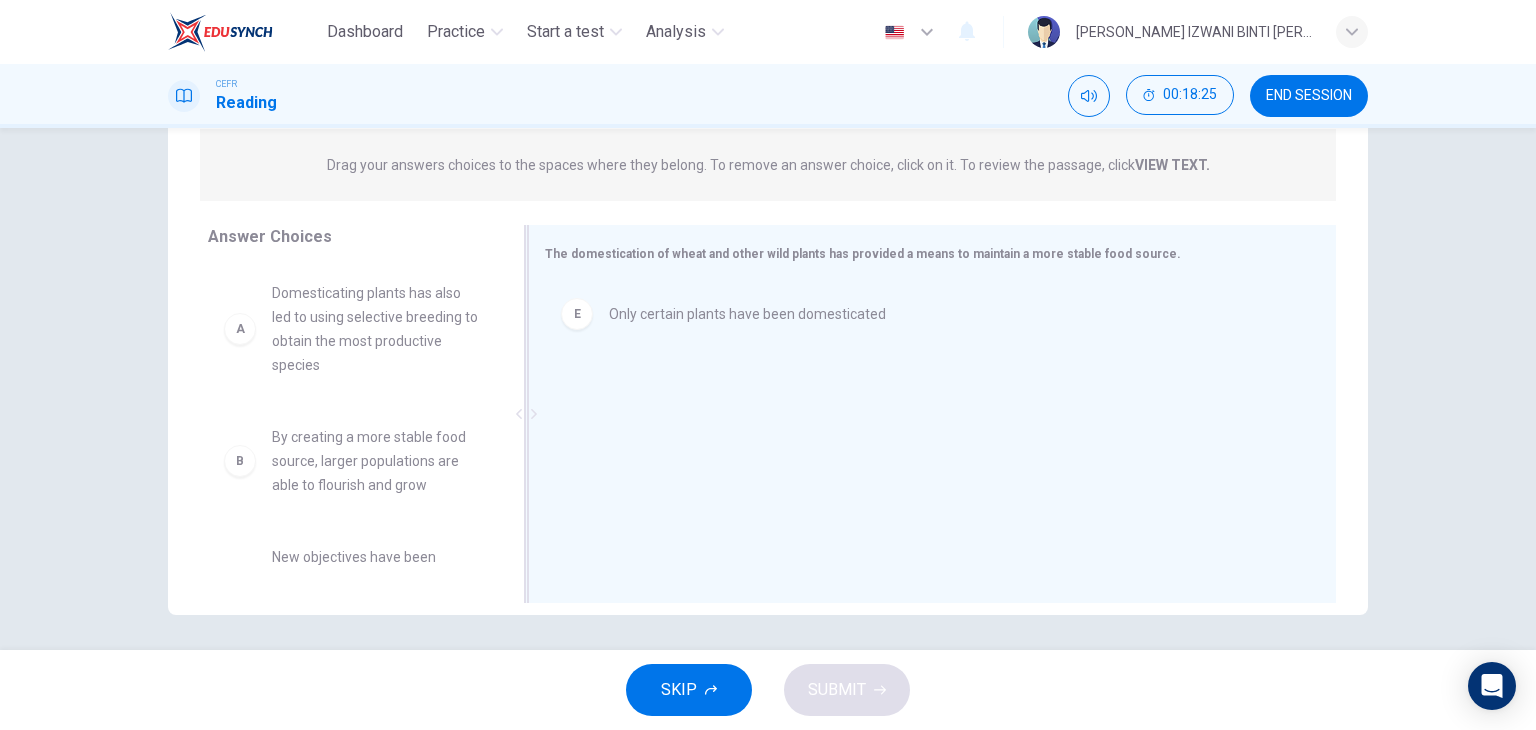 scroll, scrollTop: 253, scrollLeft: 0, axis: vertical 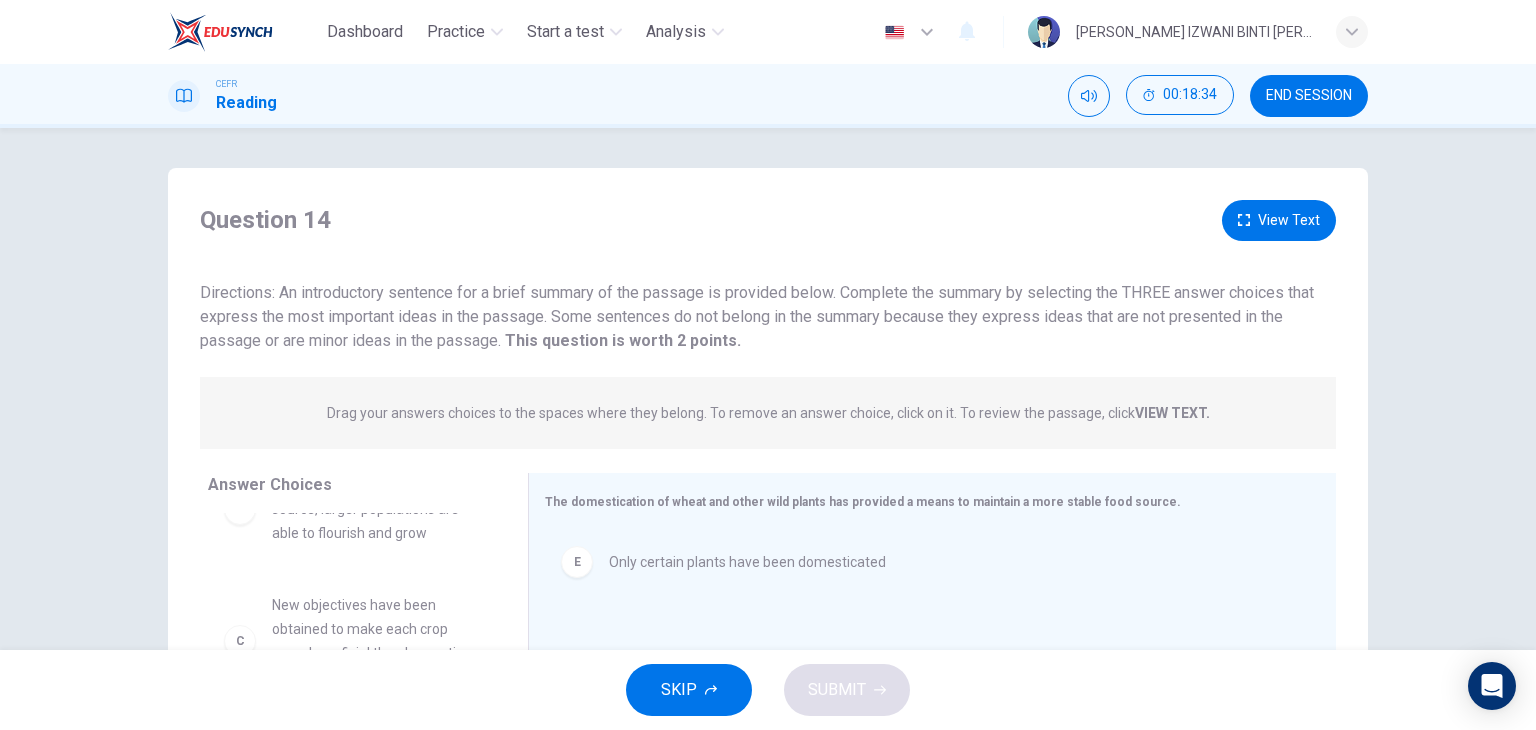 click on "View Text" at bounding box center (1279, 220) 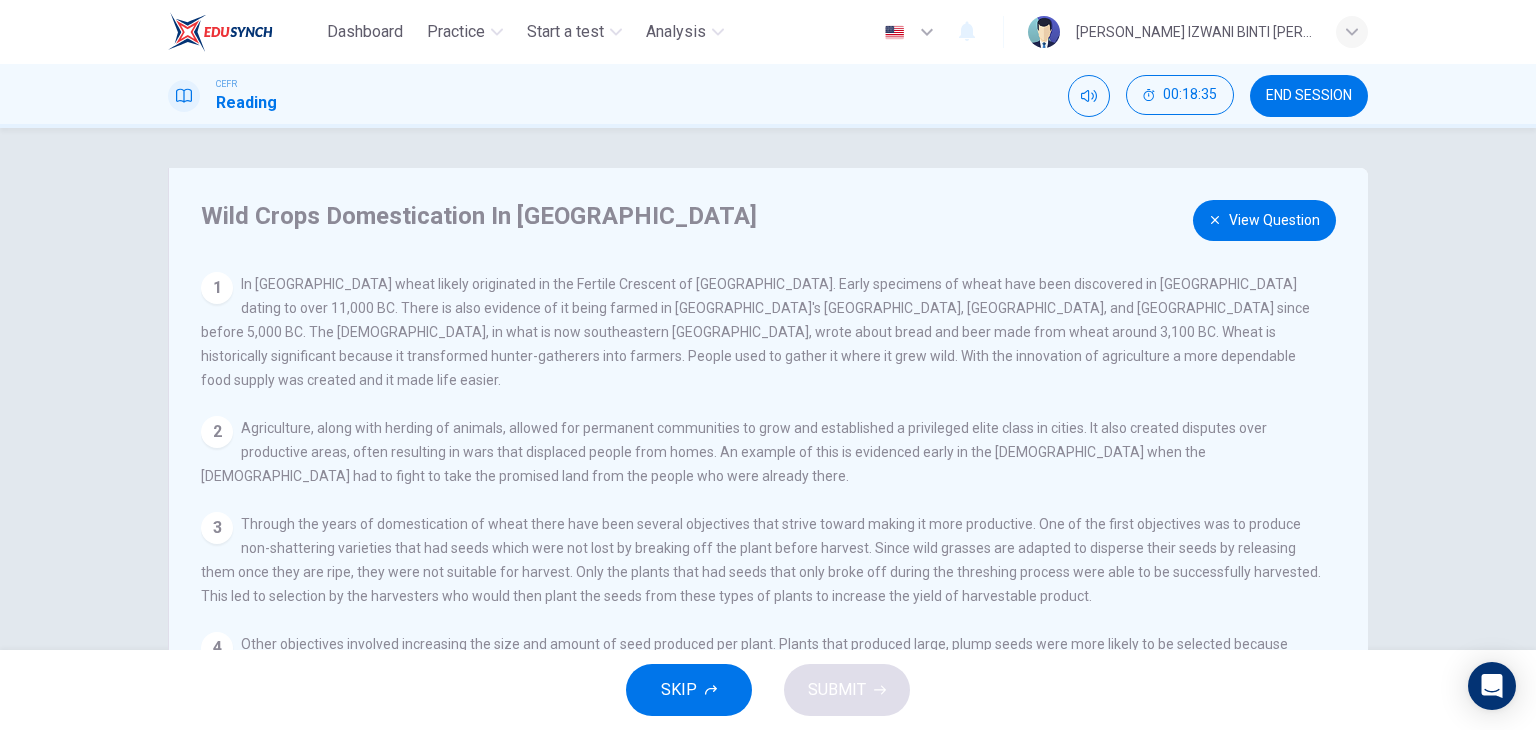 scroll, scrollTop: 100, scrollLeft: 0, axis: vertical 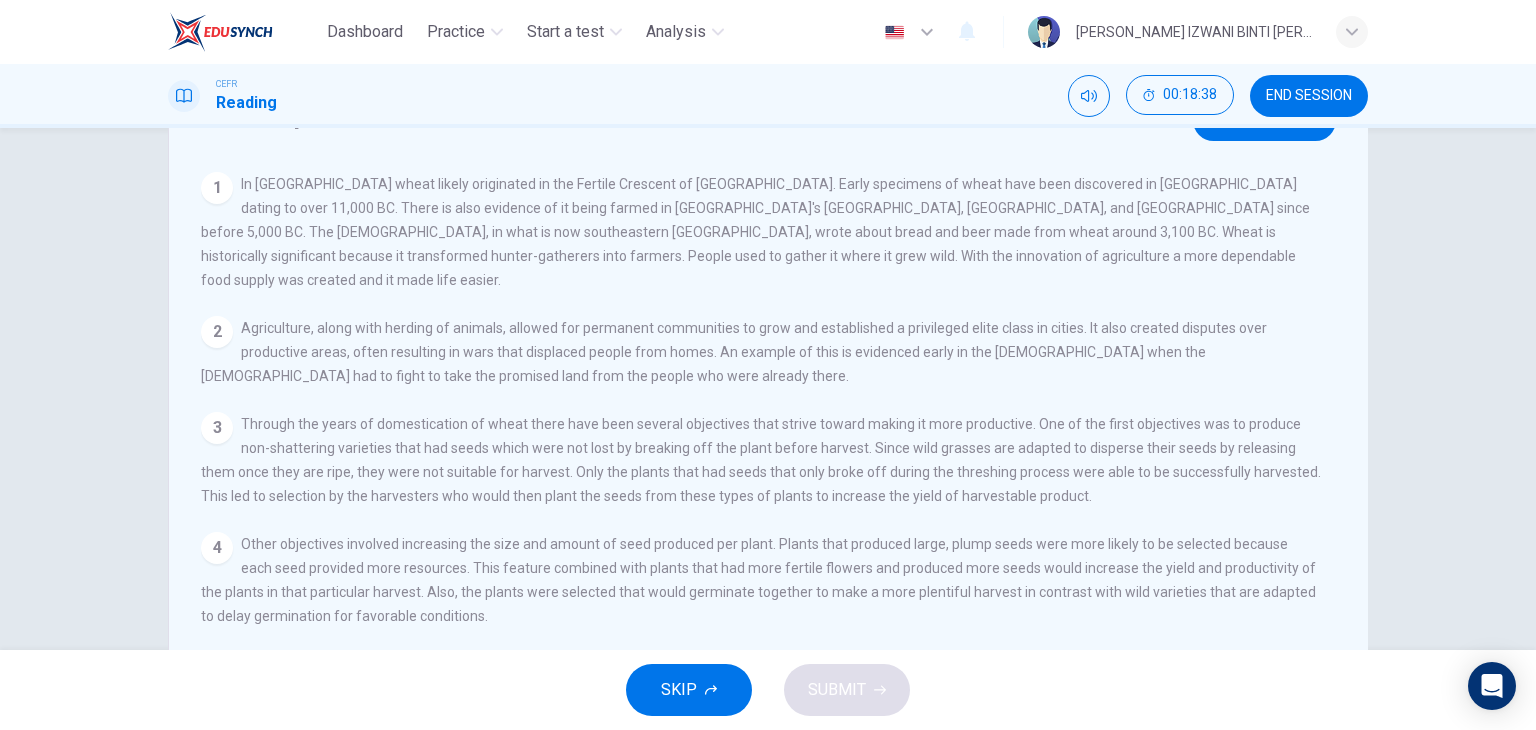 drag, startPoint x: 280, startPoint y: 479, endPoint x: 472, endPoint y: 484, distance: 192.0651 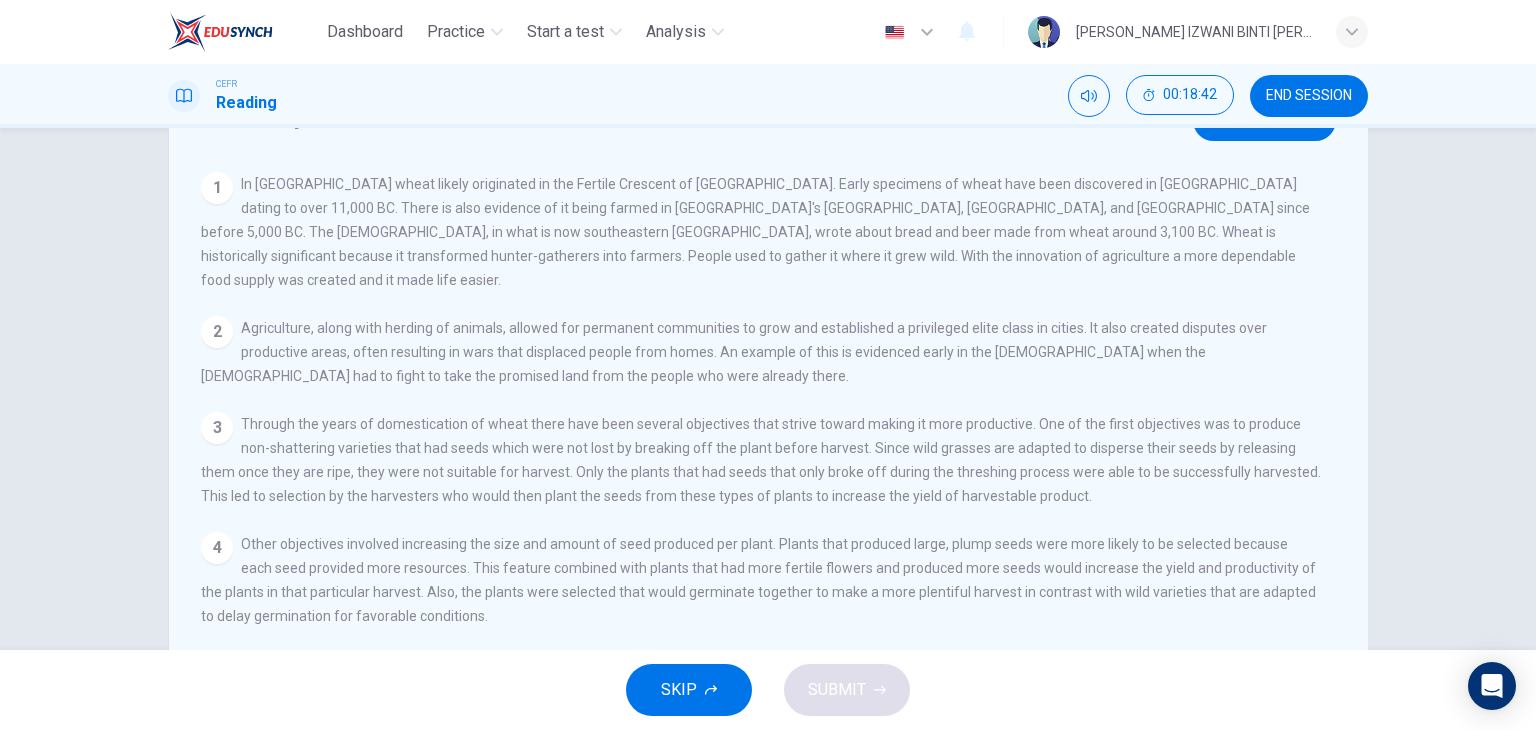 drag, startPoint x: 842, startPoint y: 433, endPoint x: 749, endPoint y: 480, distance: 104.20173 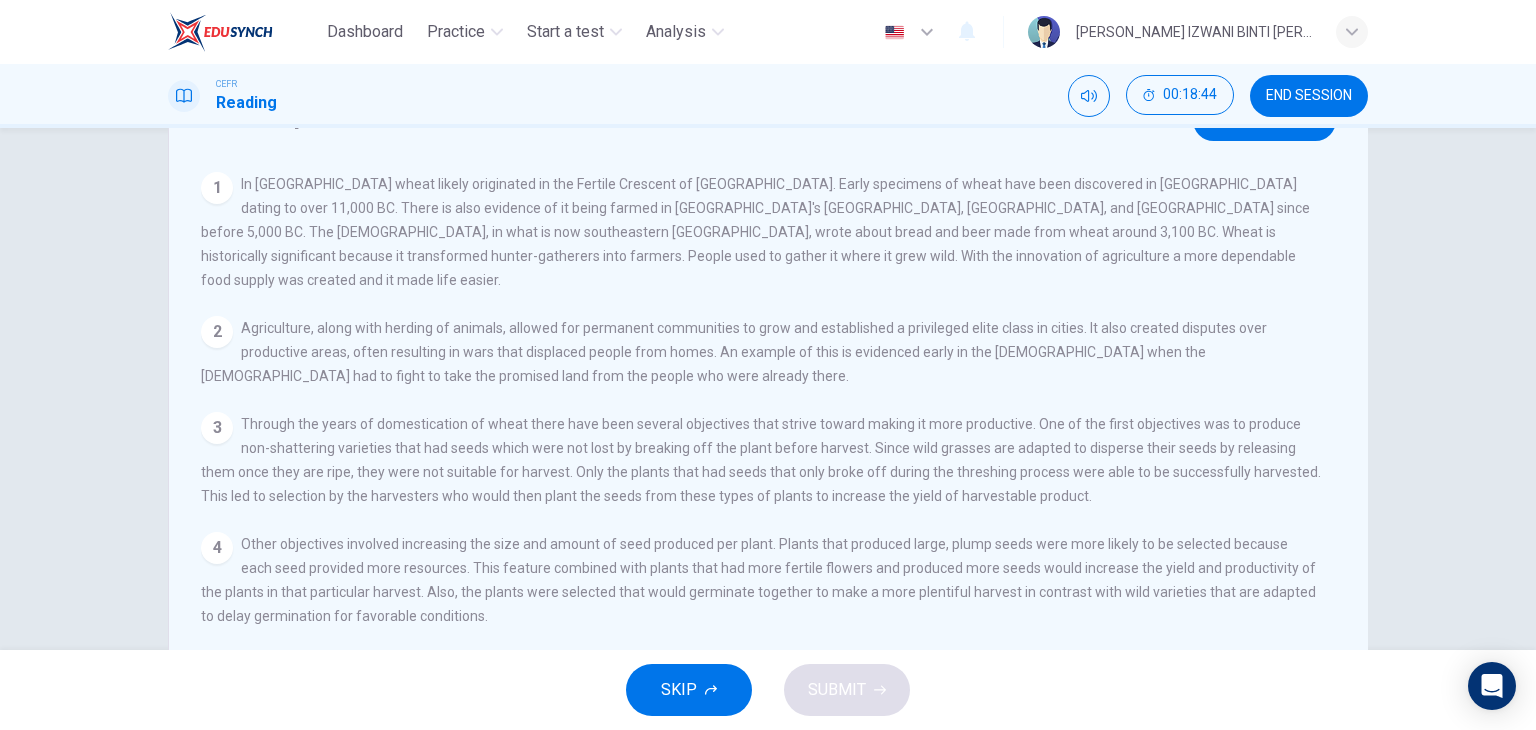 drag, startPoint x: 303, startPoint y: 464, endPoint x: 447, endPoint y: 460, distance: 144.05554 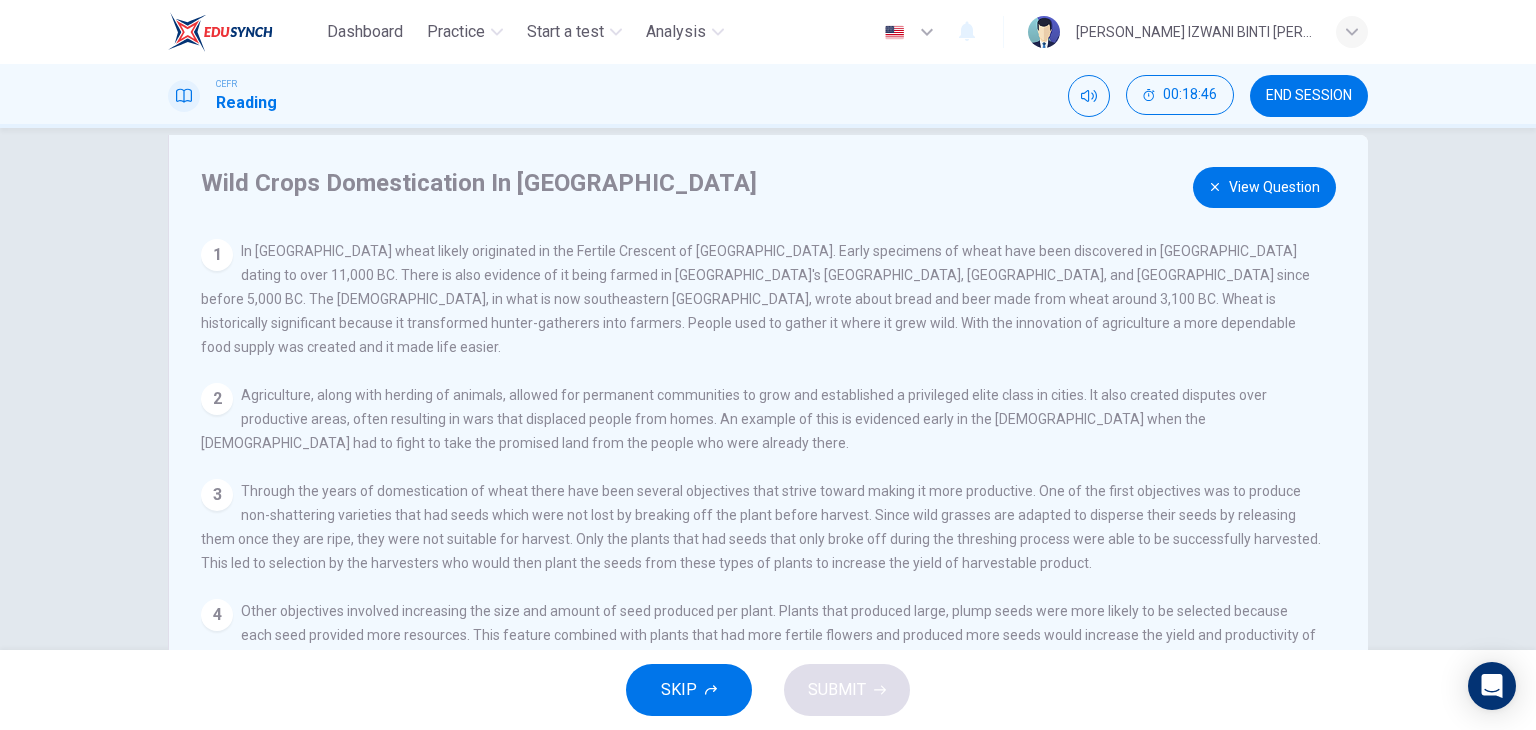 scroll, scrollTop: 0, scrollLeft: 0, axis: both 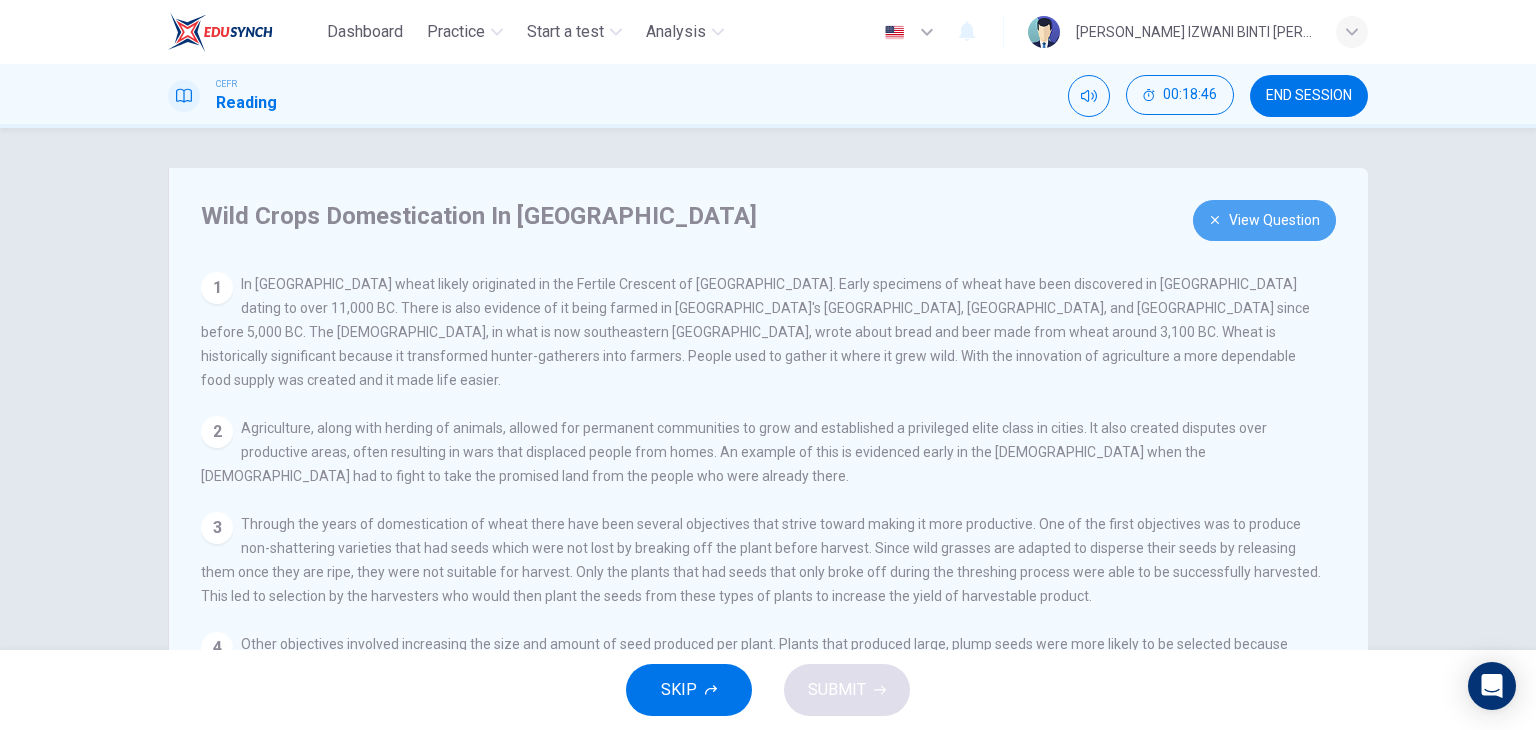 click on "View Question" at bounding box center [1264, 220] 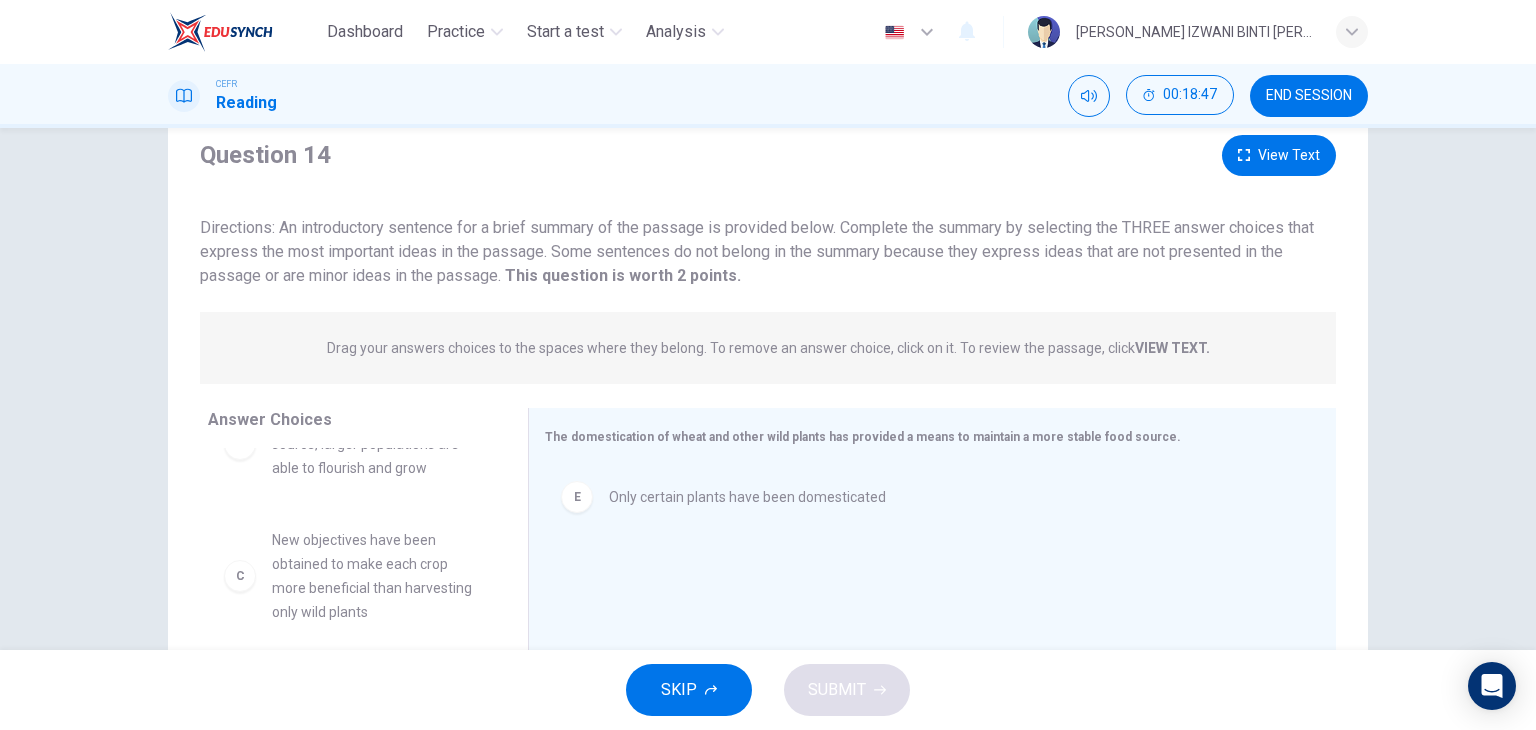 scroll, scrollTop: 100, scrollLeft: 0, axis: vertical 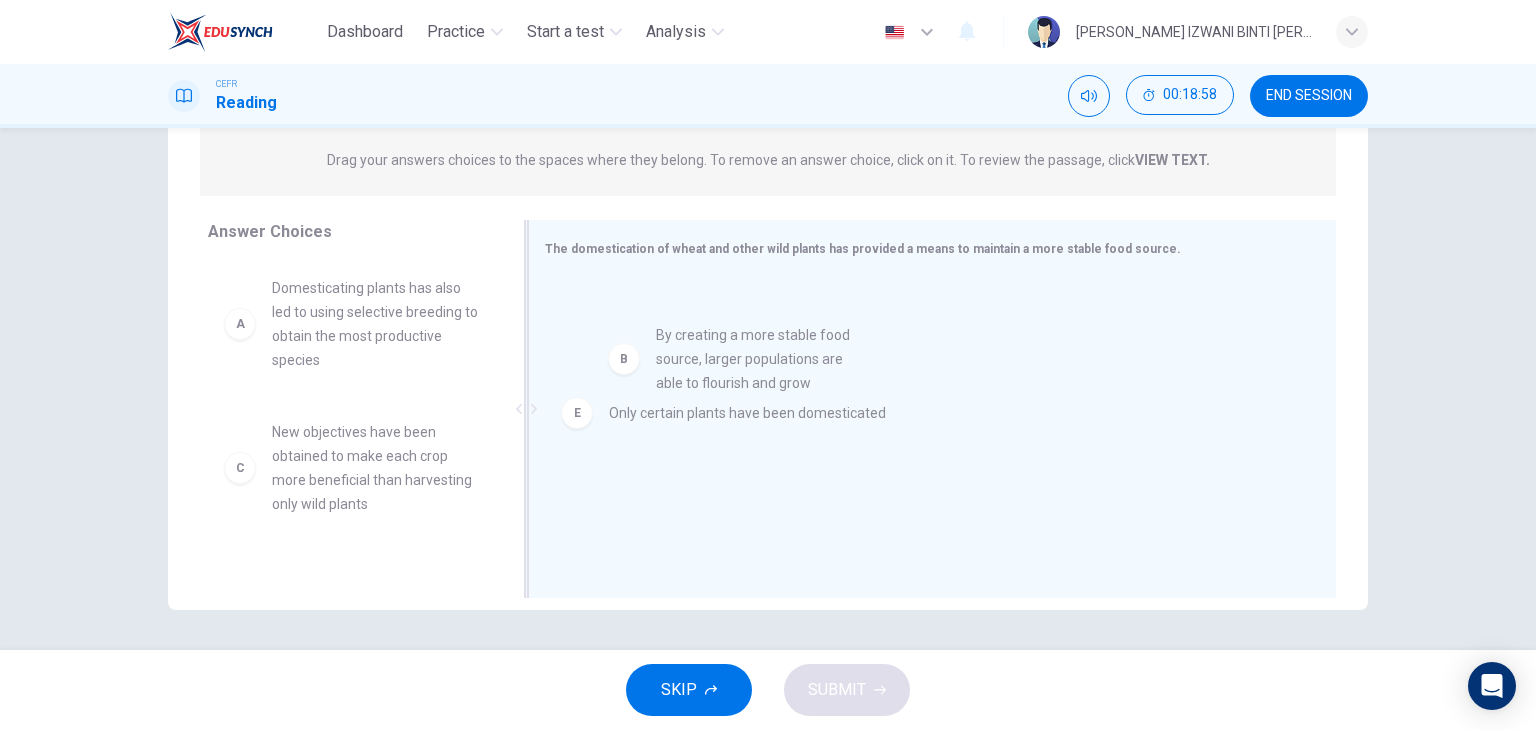 drag, startPoint x: 350, startPoint y: 460, endPoint x: 744, endPoint y: 364, distance: 405.52682 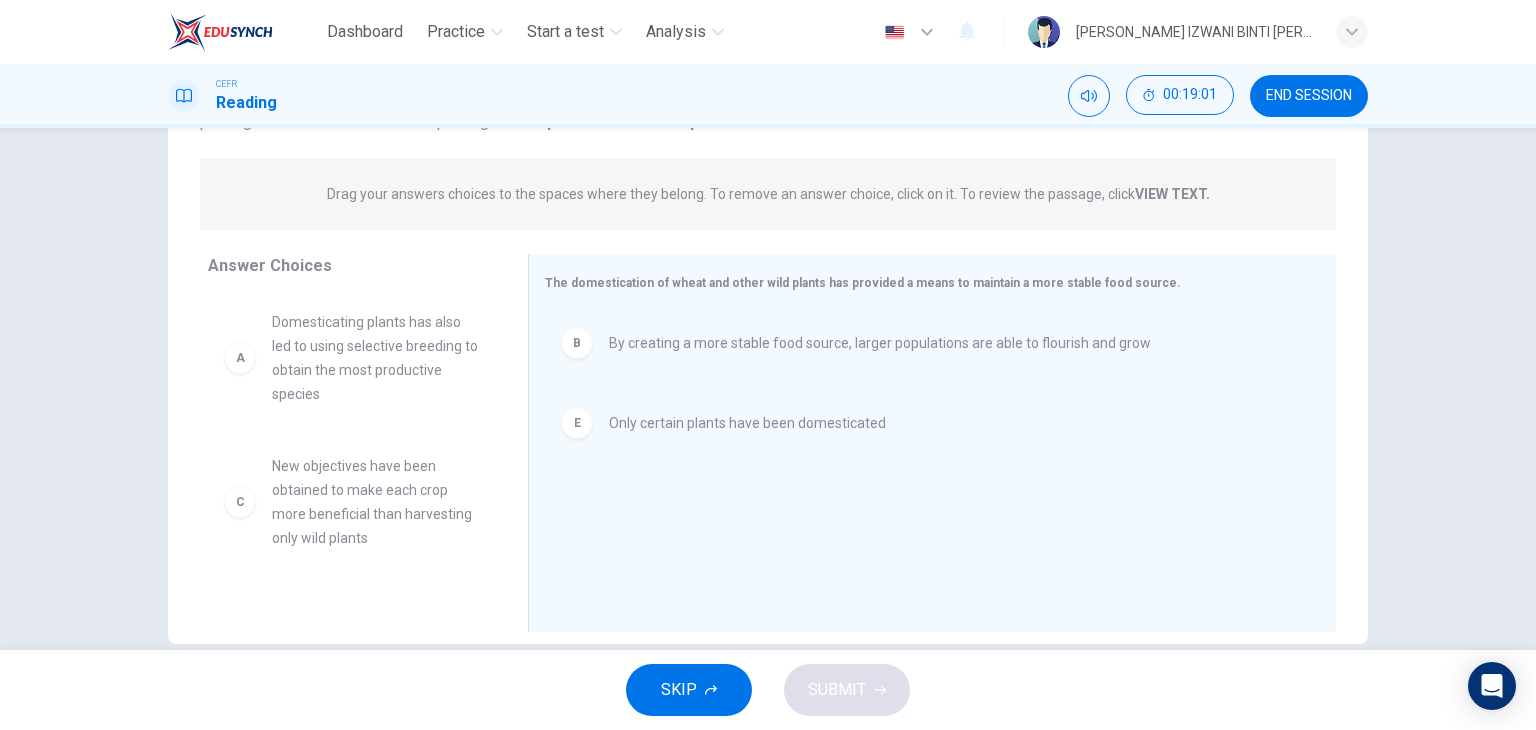 scroll, scrollTop: 253, scrollLeft: 0, axis: vertical 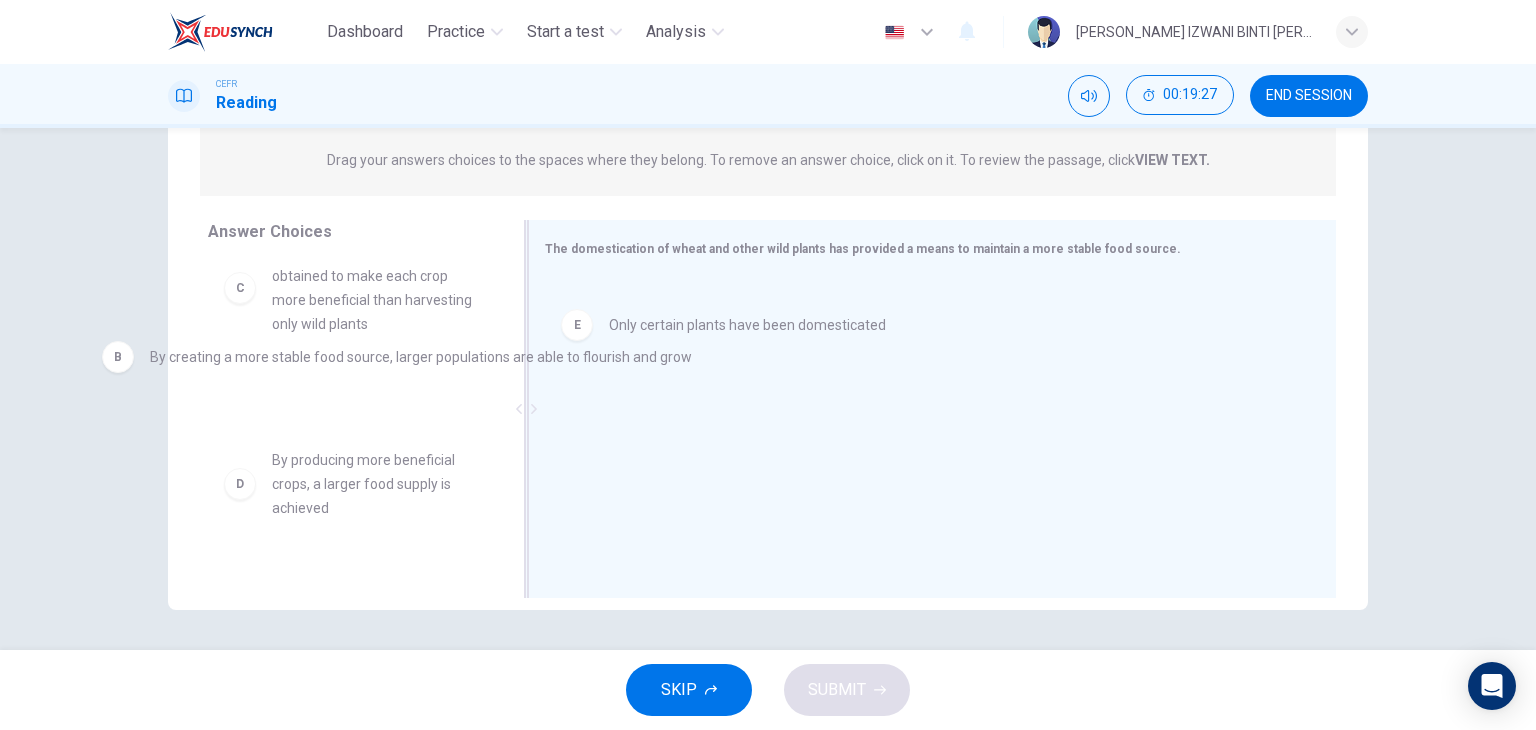 drag, startPoint x: 784, startPoint y: 317, endPoint x: 328, endPoint y: 379, distance: 460.19562 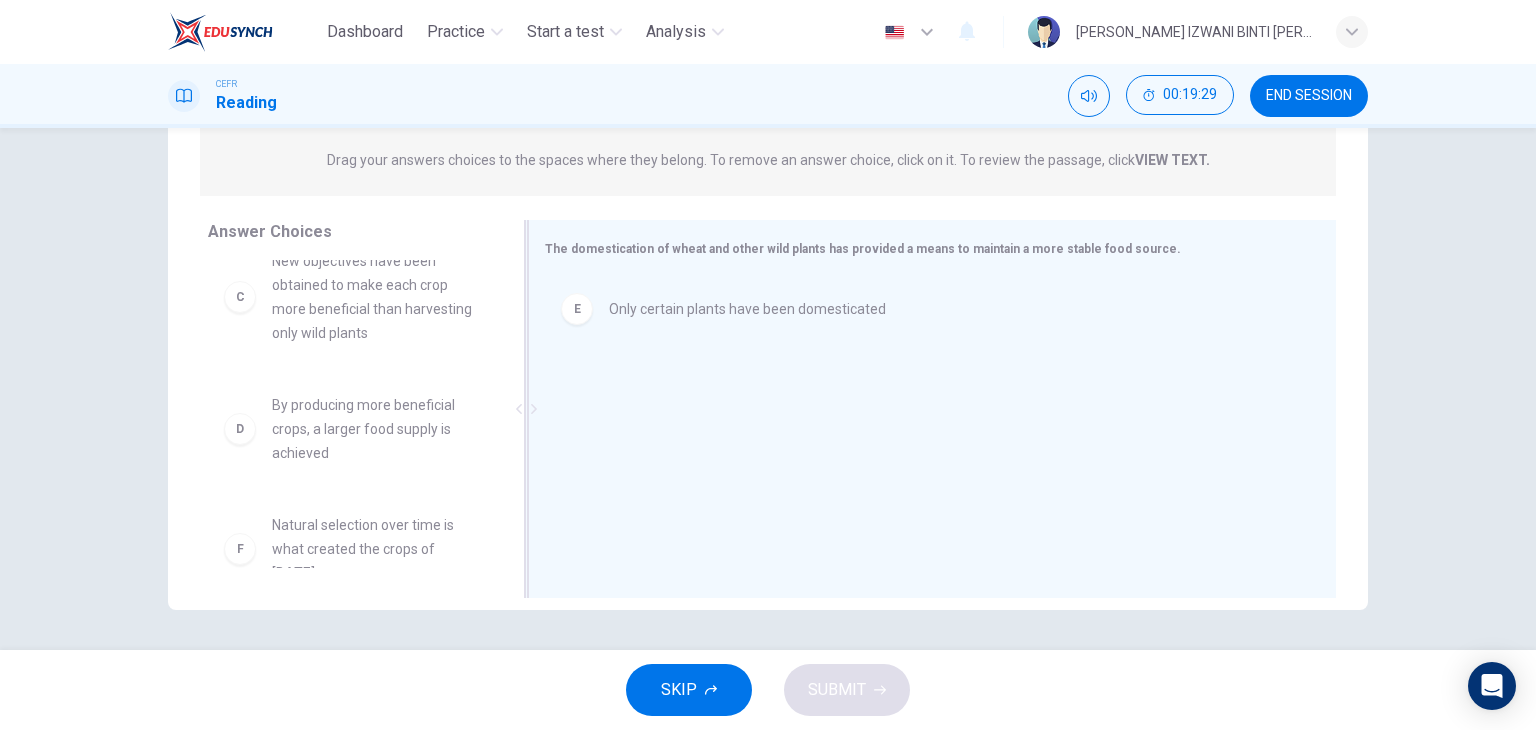 scroll, scrollTop: 300, scrollLeft: 0, axis: vertical 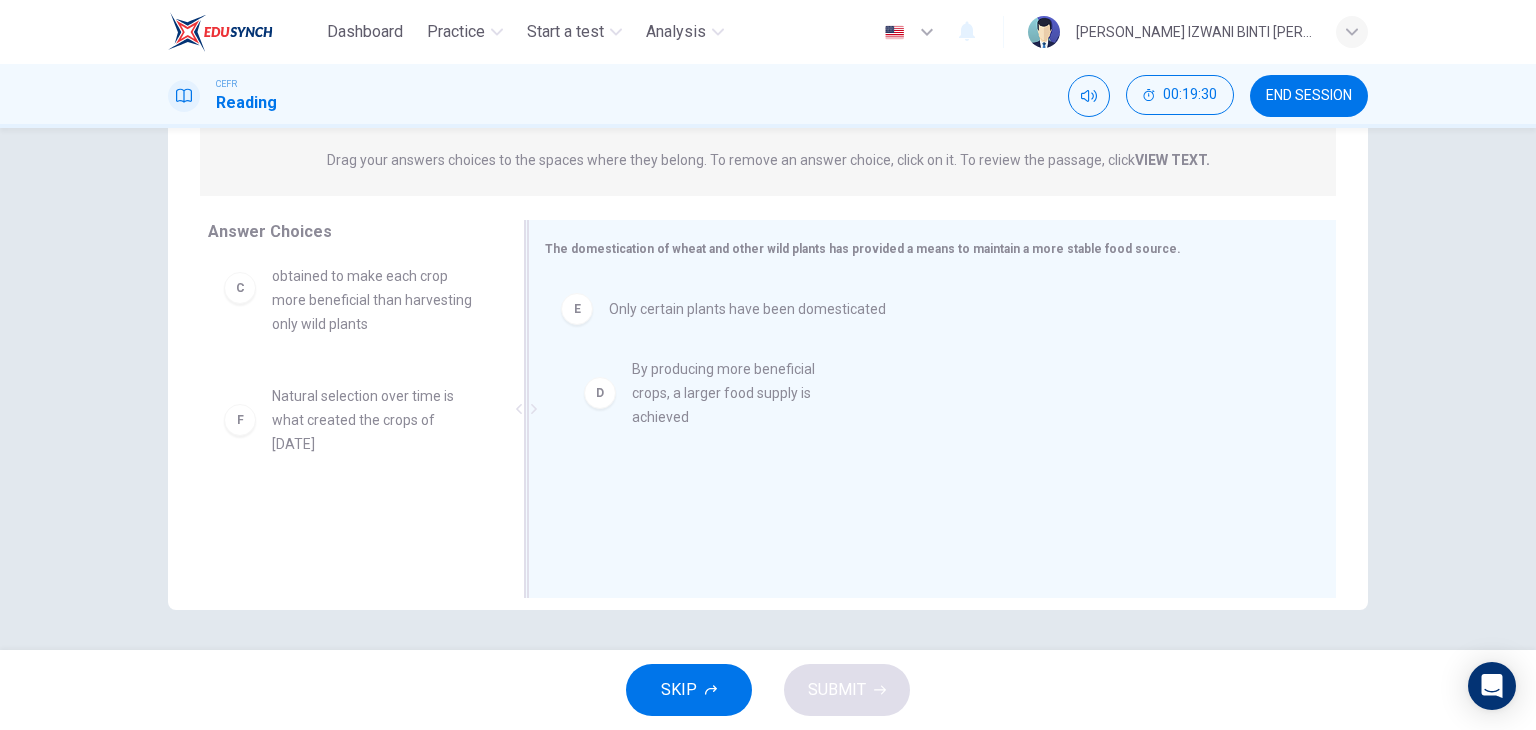 drag, startPoint x: 333, startPoint y: 435, endPoint x: 707, endPoint y: 408, distance: 374.97333 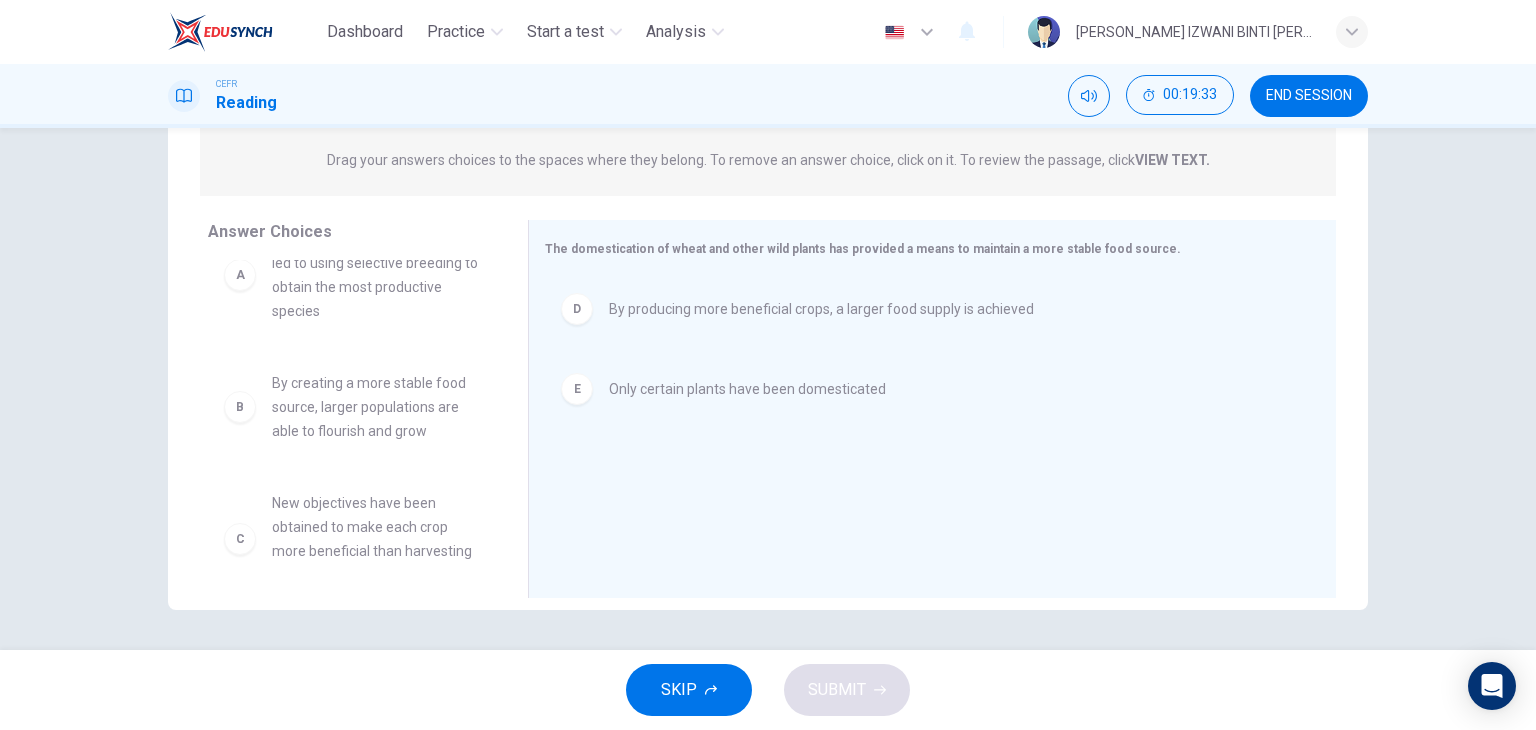 scroll, scrollTop: 0, scrollLeft: 0, axis: both 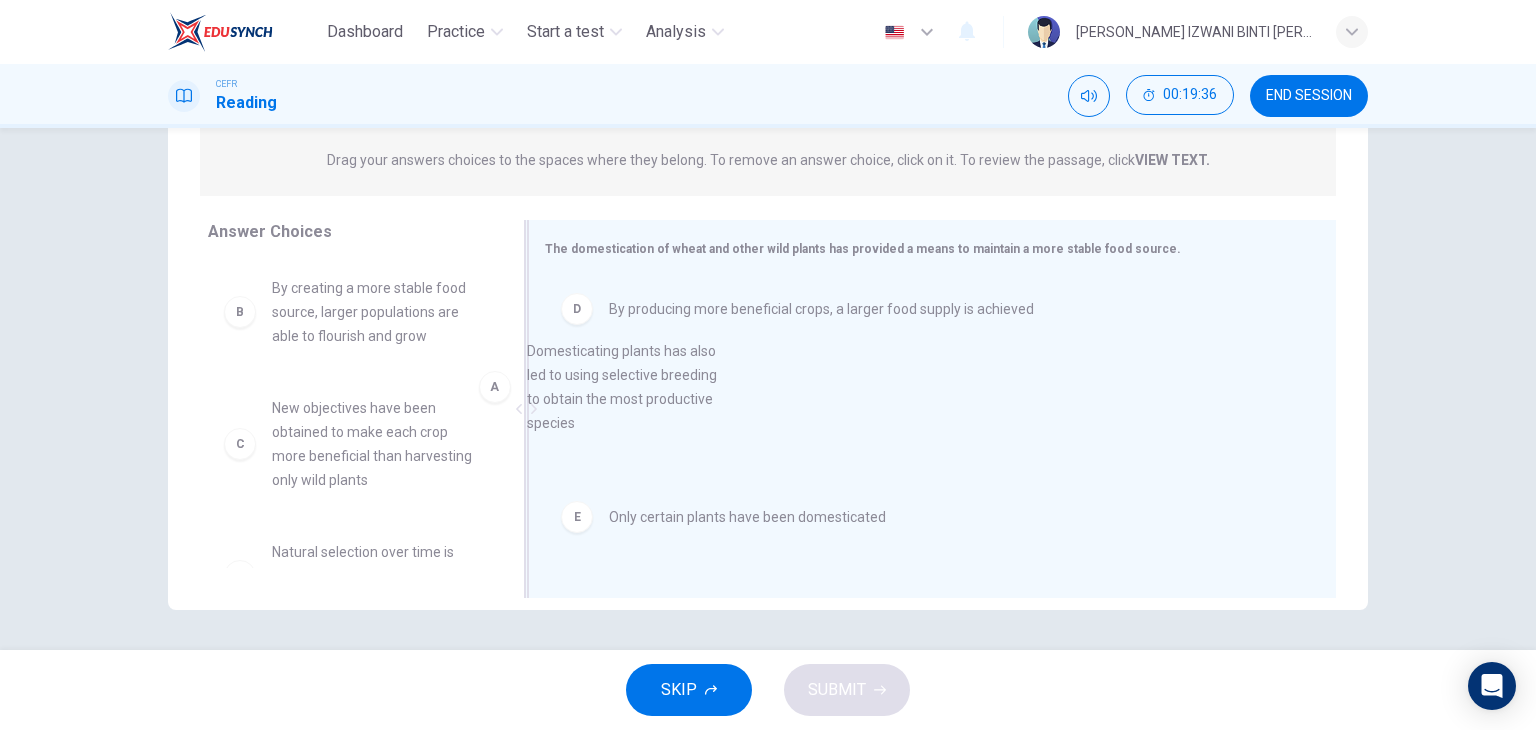 drag, startPoint x: 364, startPoint y: 343, endPoint x: 713, endPoint y: 433, distance: 360.41782 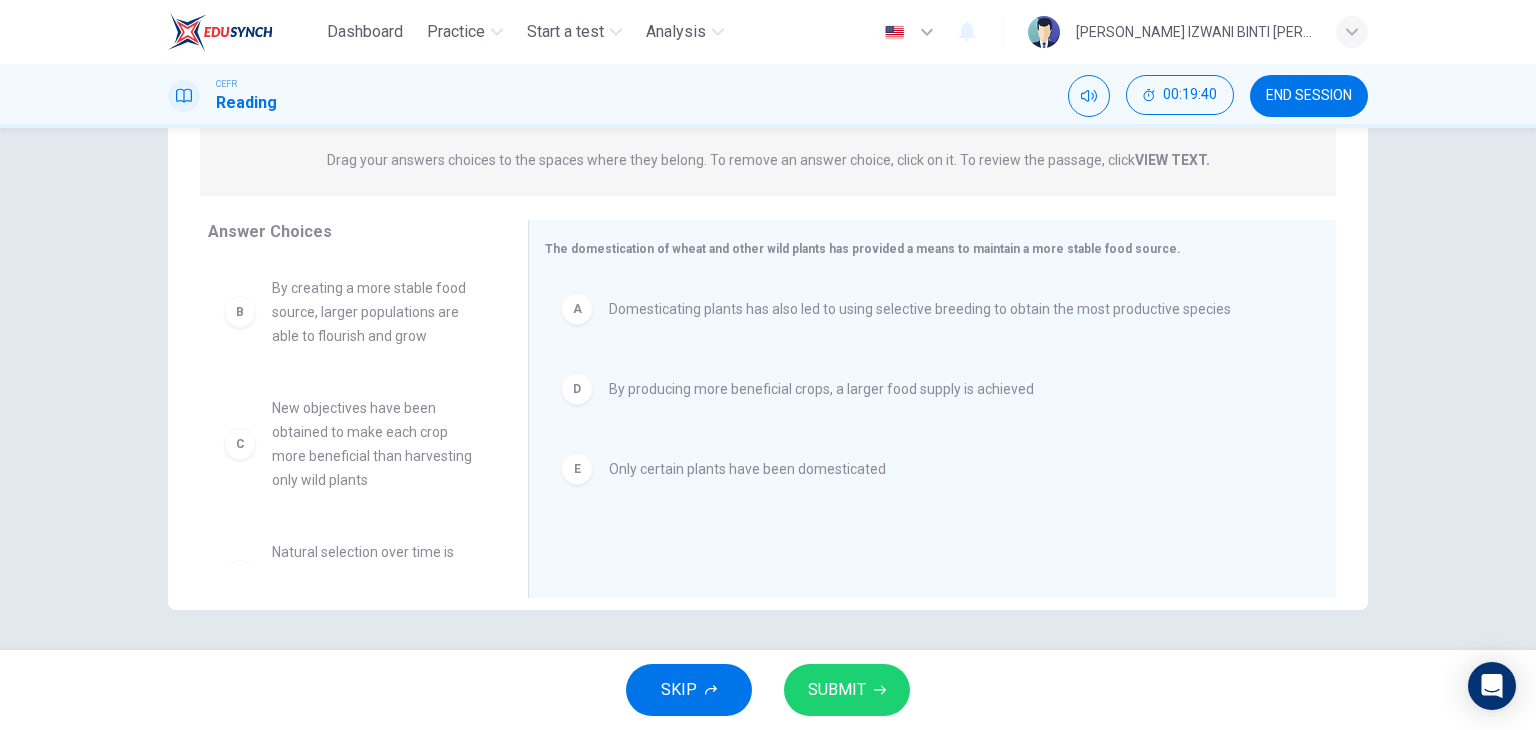 click on "SUBMIT" at bounding box center (837, 690) 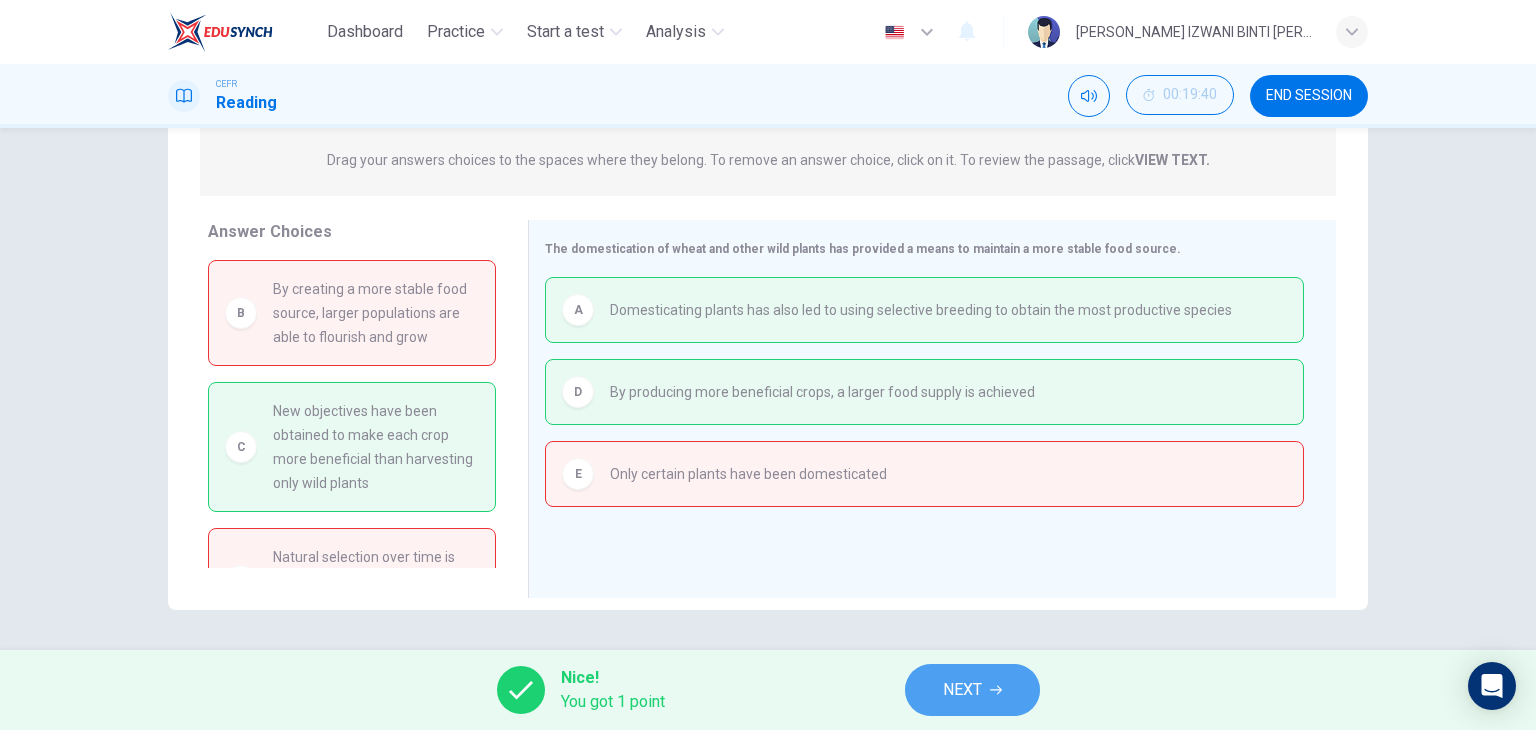 click on "NEXT" at bounding box center [962, 690] 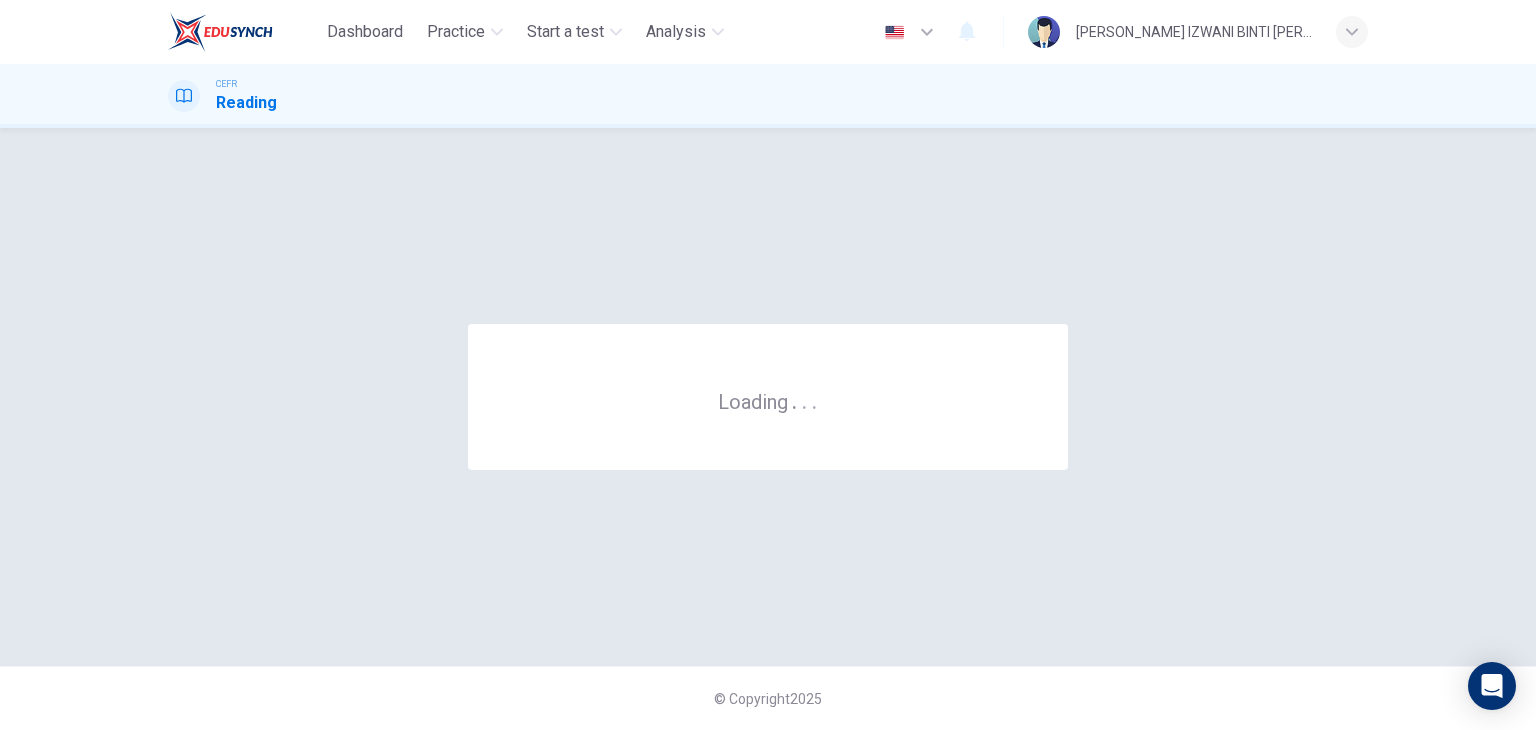 scroll, scrollTop: 0, scrollLeft: 0, axis: both 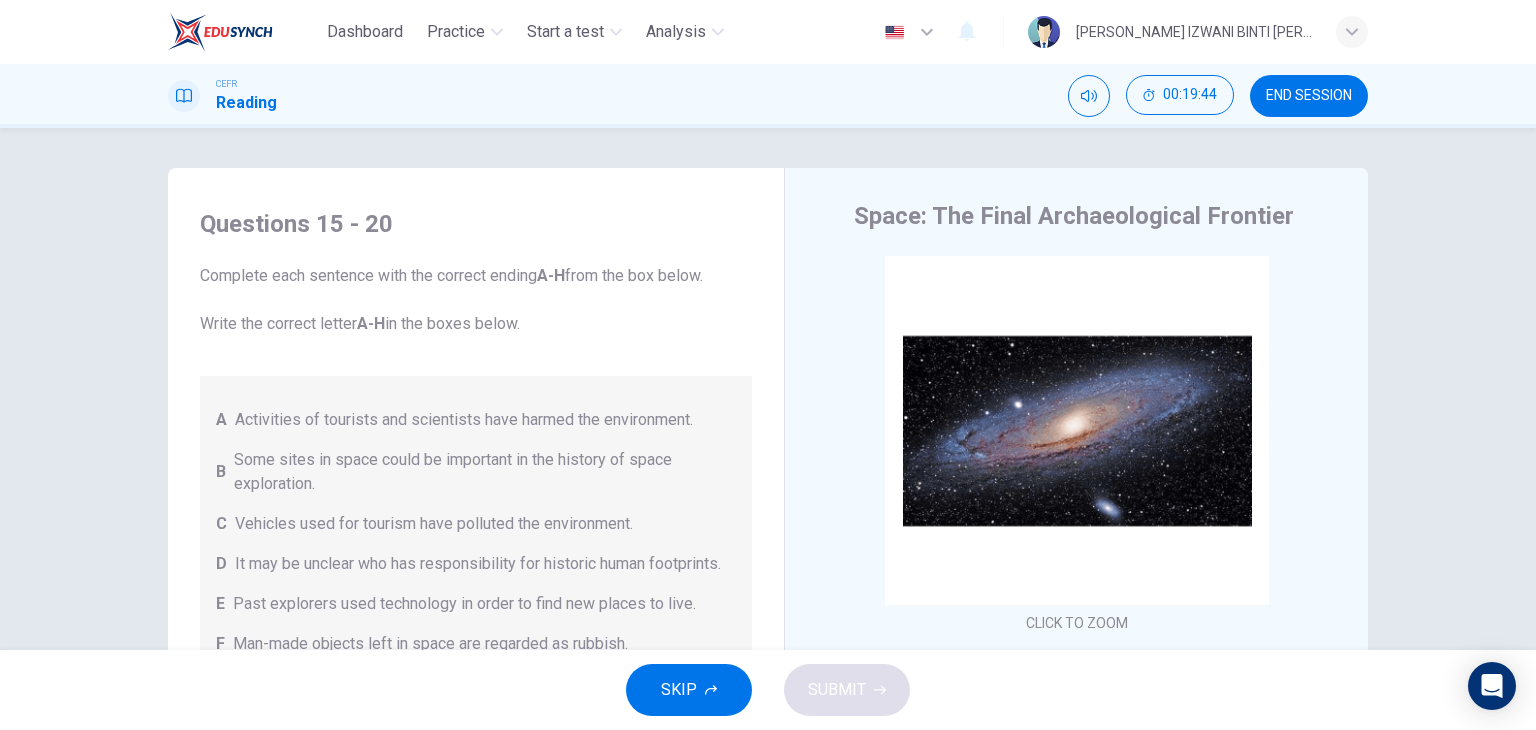 click on "Space: The Final Archaeological Frontier" at bounding box center [1074, 216] 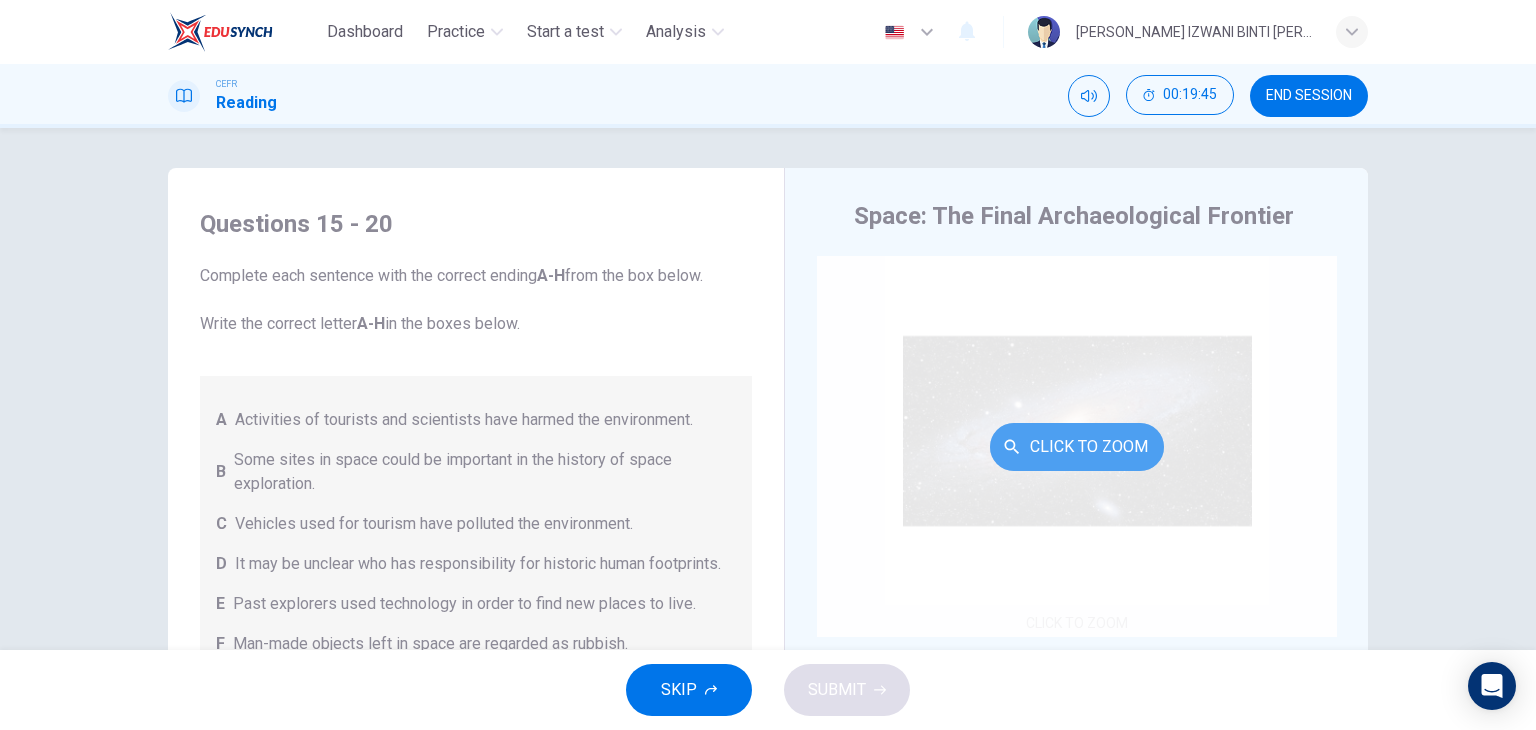 click on "Click to Zoom" at bounding box center [1077, 447] 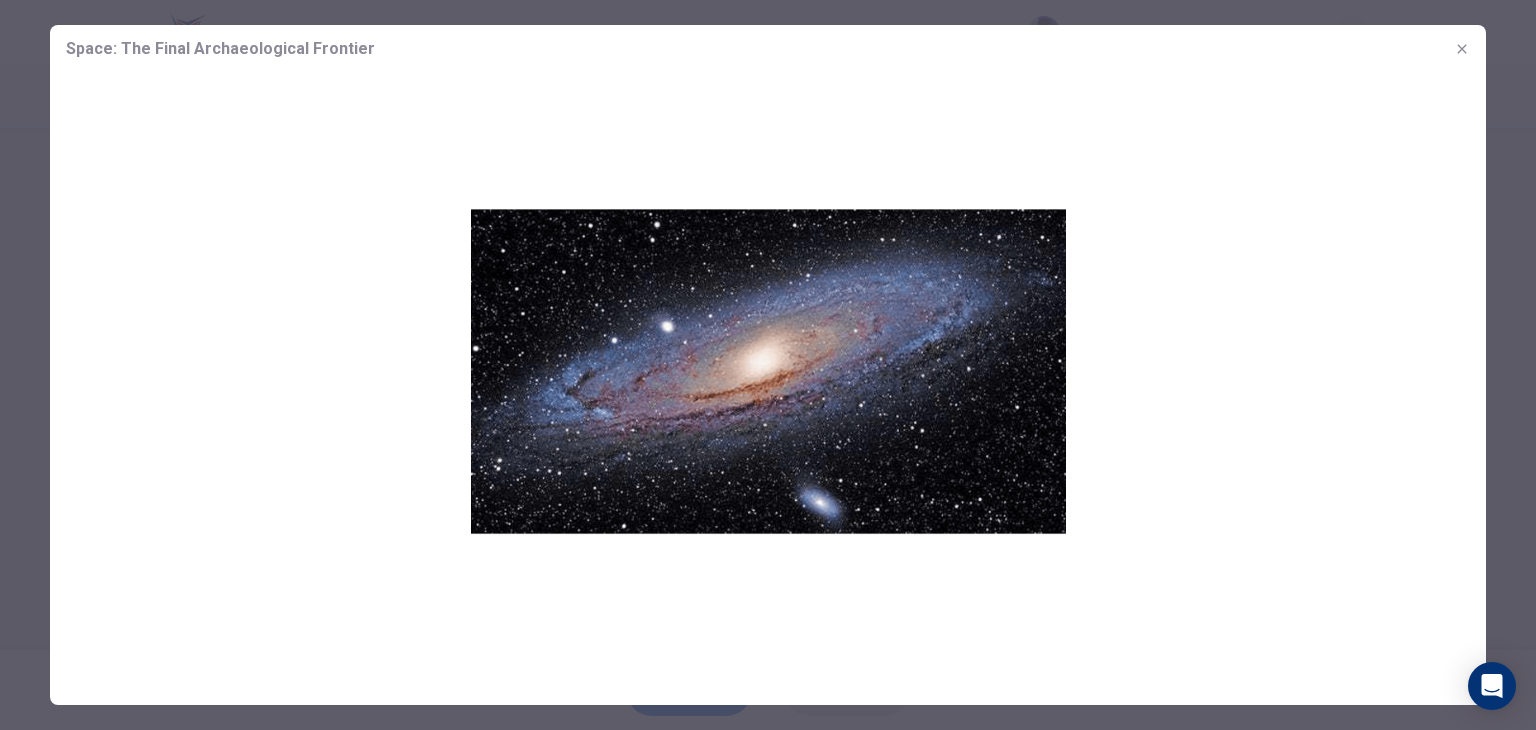 click 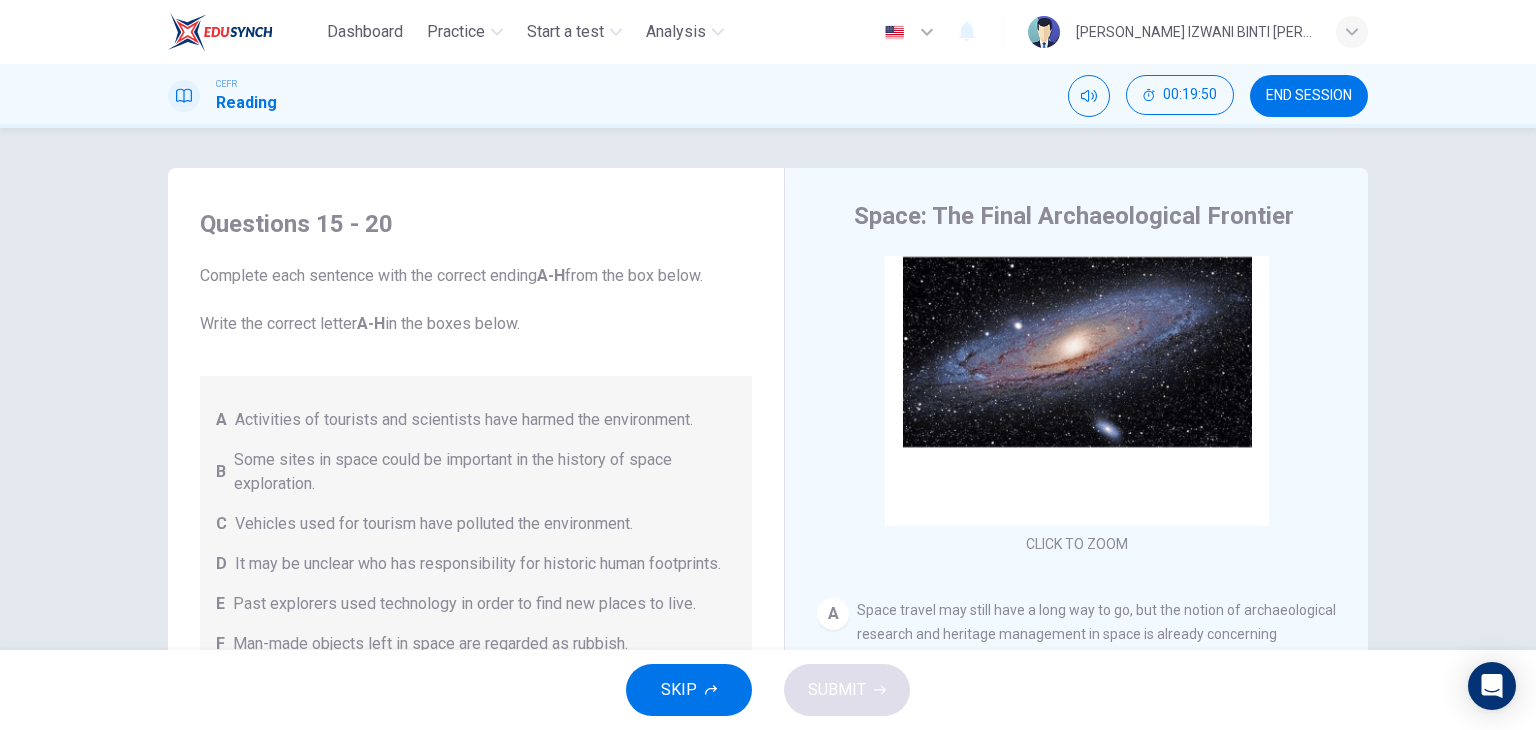 scroll, scrollTop: 100, scrollLeft: 0, axis: vertical 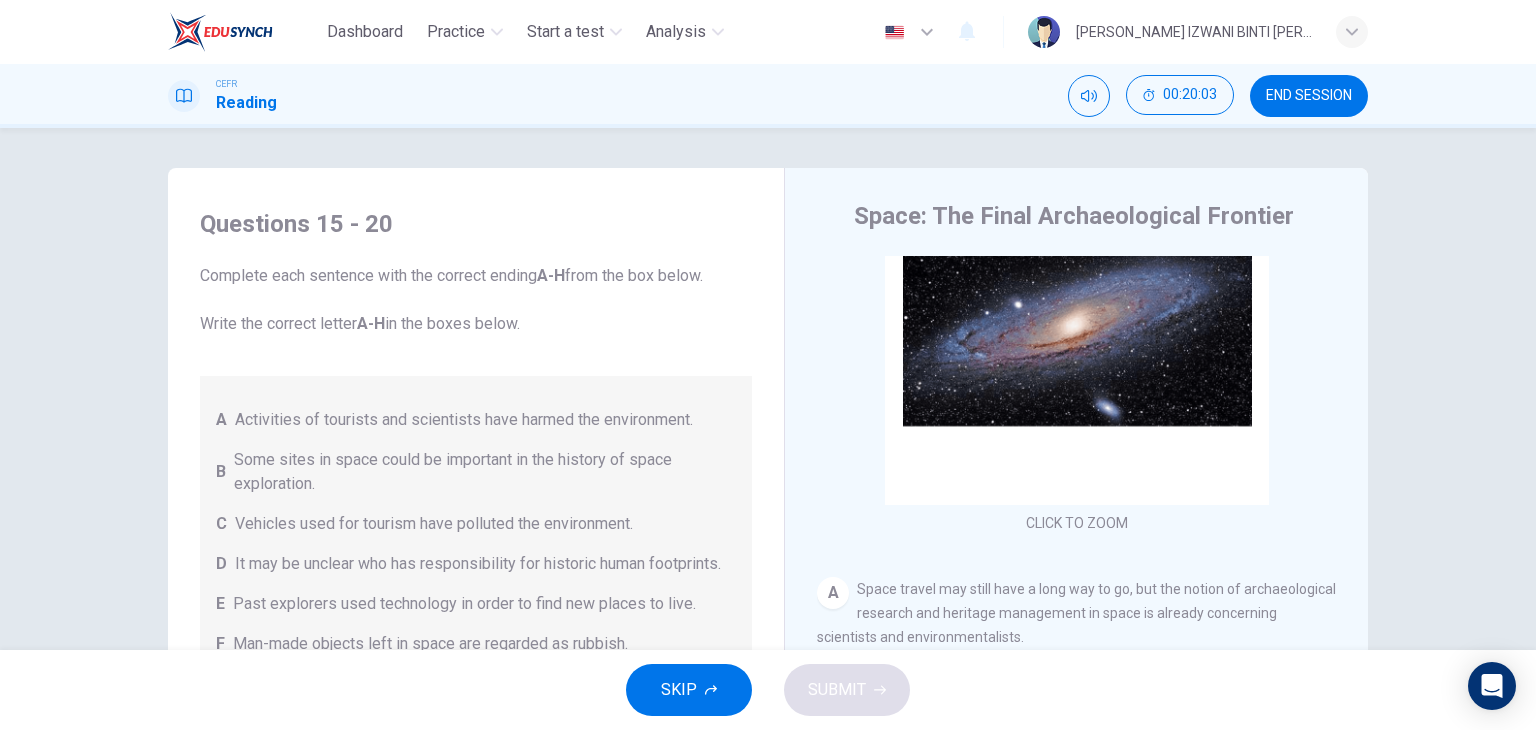 drag, startPoint x: 363, startPoint y: 281, endPoint x: 552, endPoint y: 269, distance: 189.38057 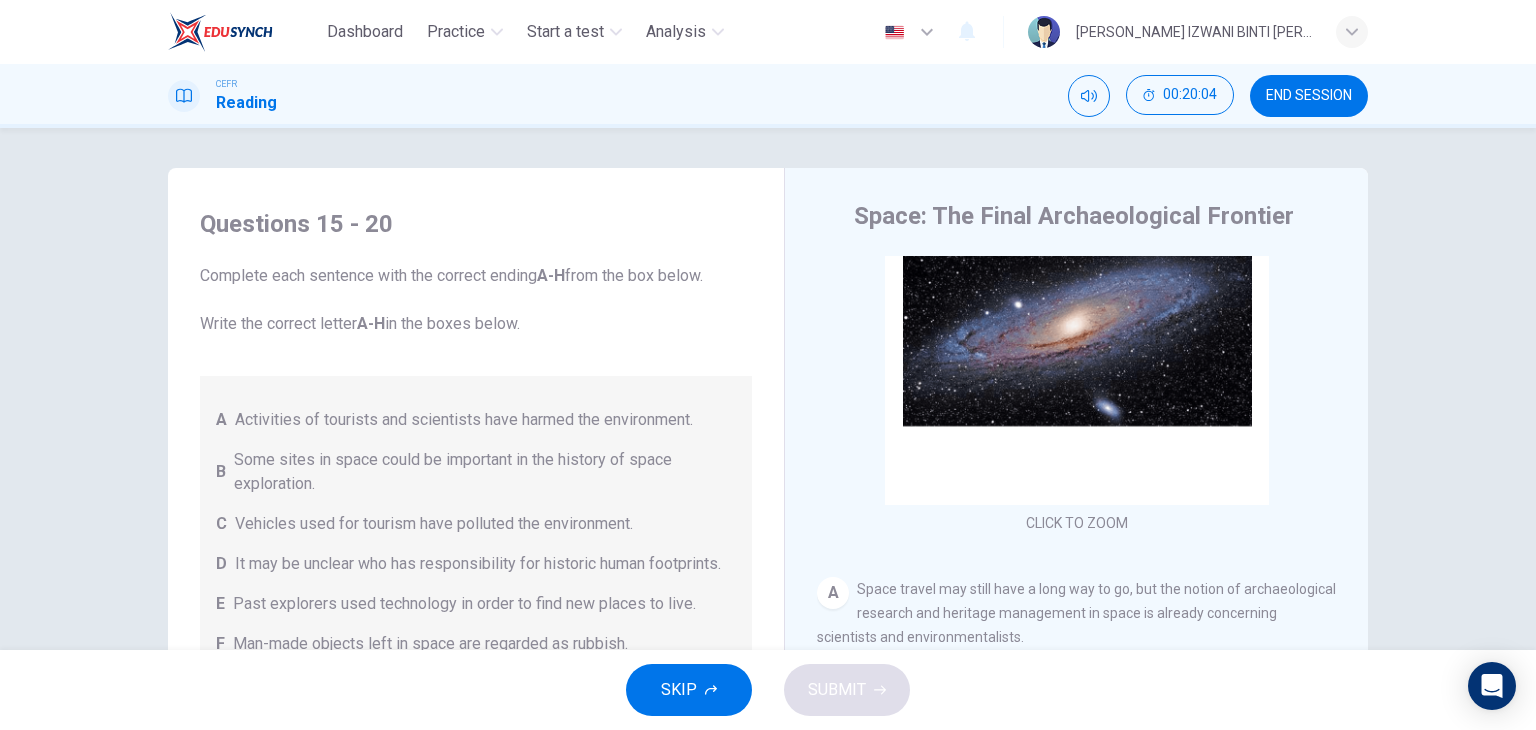 drag, startPoint x: 408, startPoint y: 277, endPoint x: 567, endPoint y: 269, distance: 159.20113 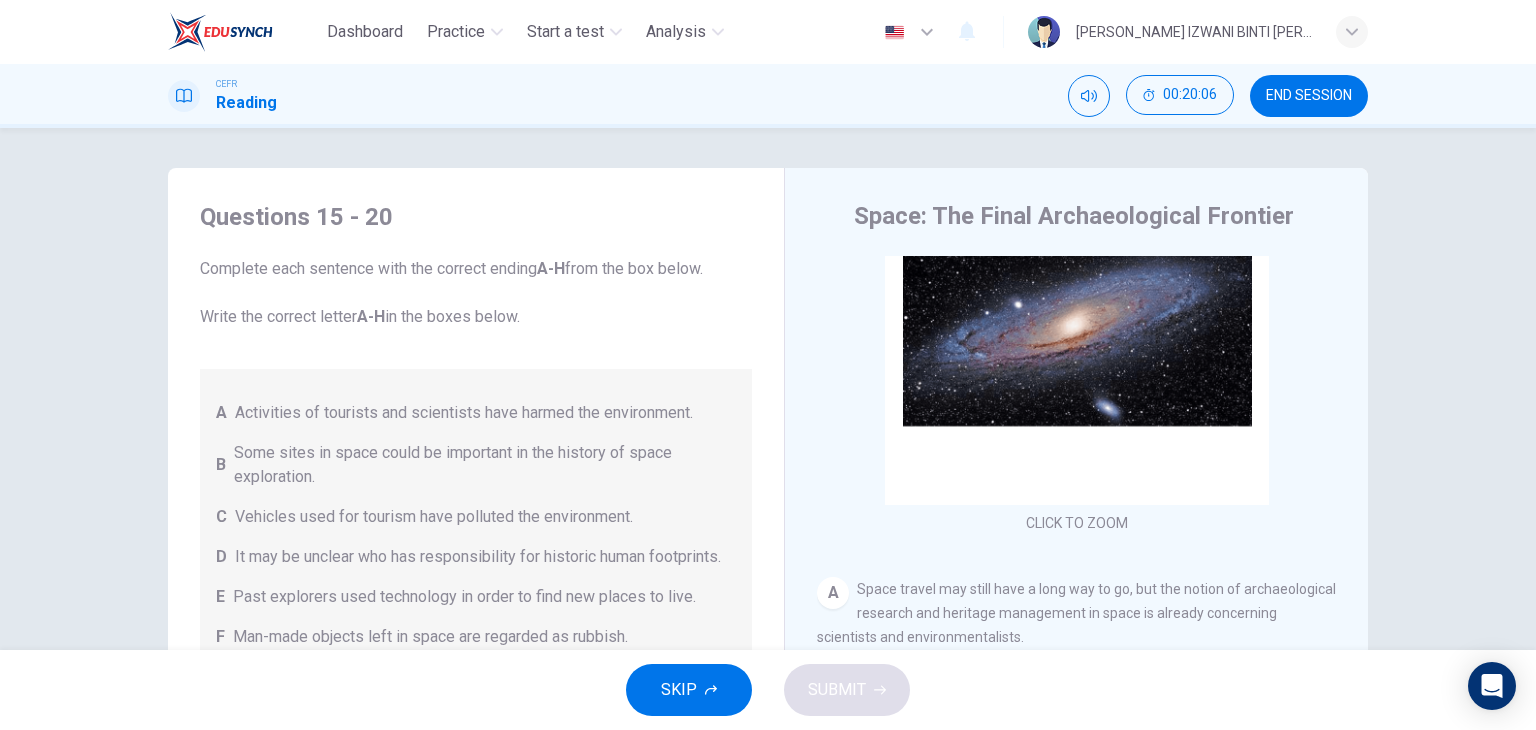 scroll, scrollTop: 0, scrollLeft: 0, axis: both 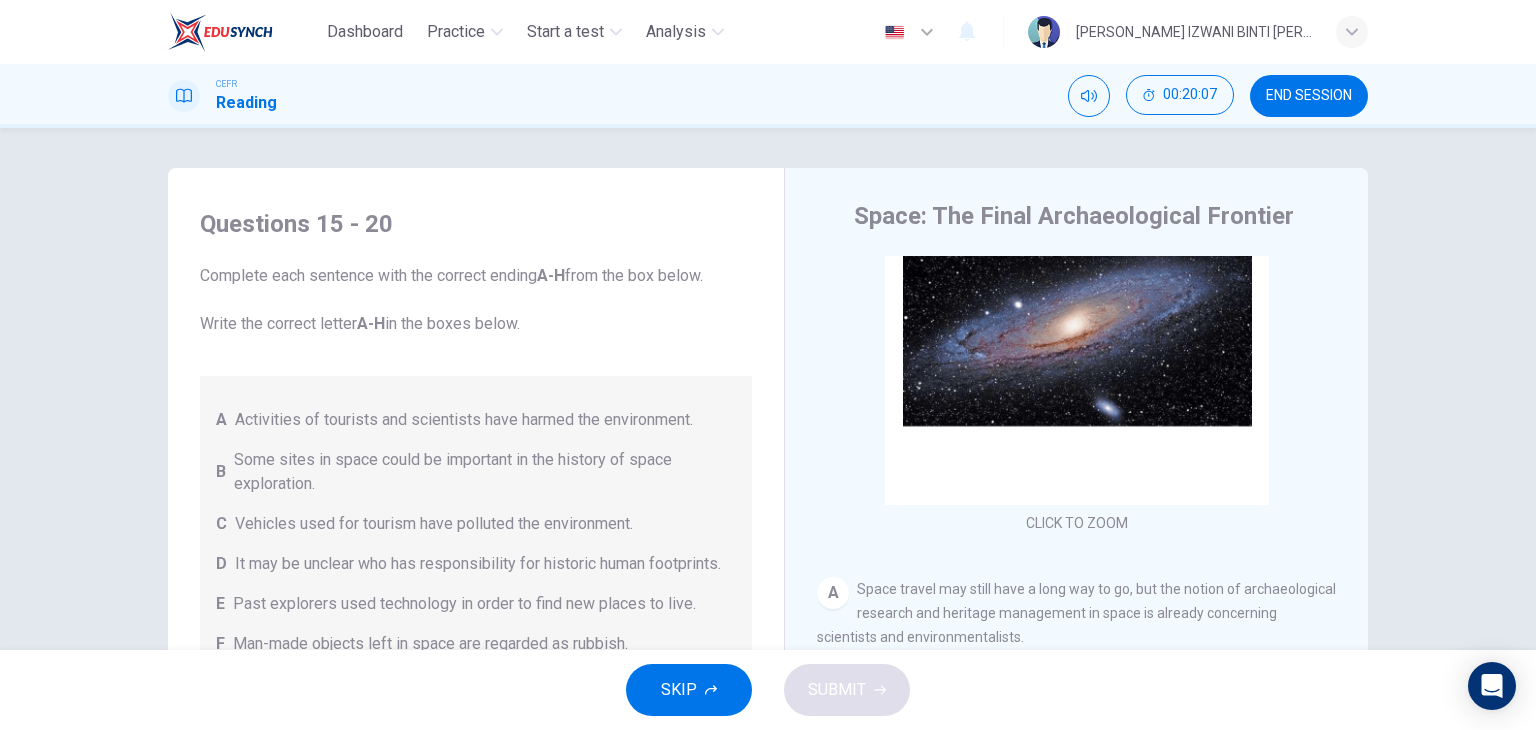 drag, startPoint x: 211, startPoint y: 286, endPoint x: 460, endPoint y: 267, distance: 249.72385 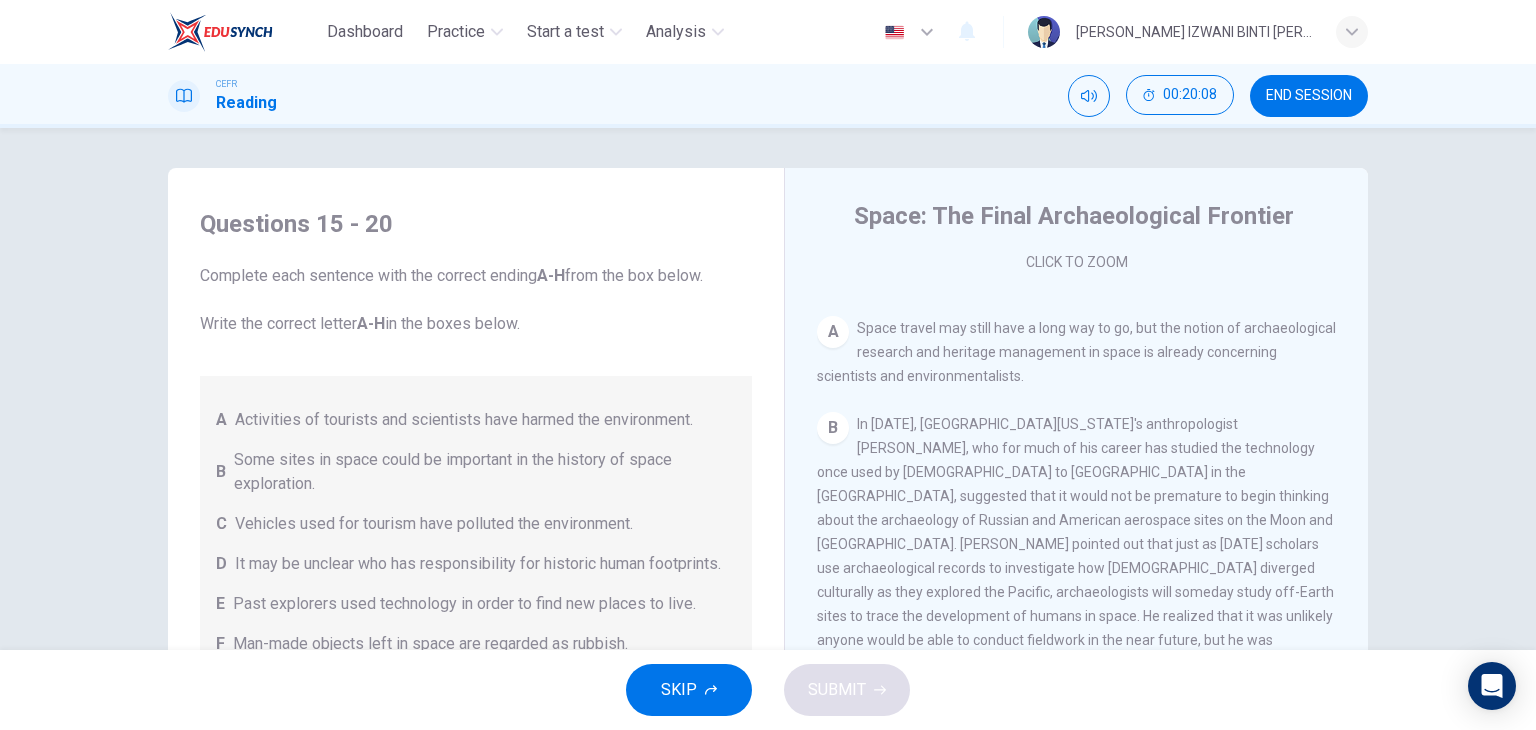 scroll, scrollTop: 400, scrollLeft: 0, axis: vertical 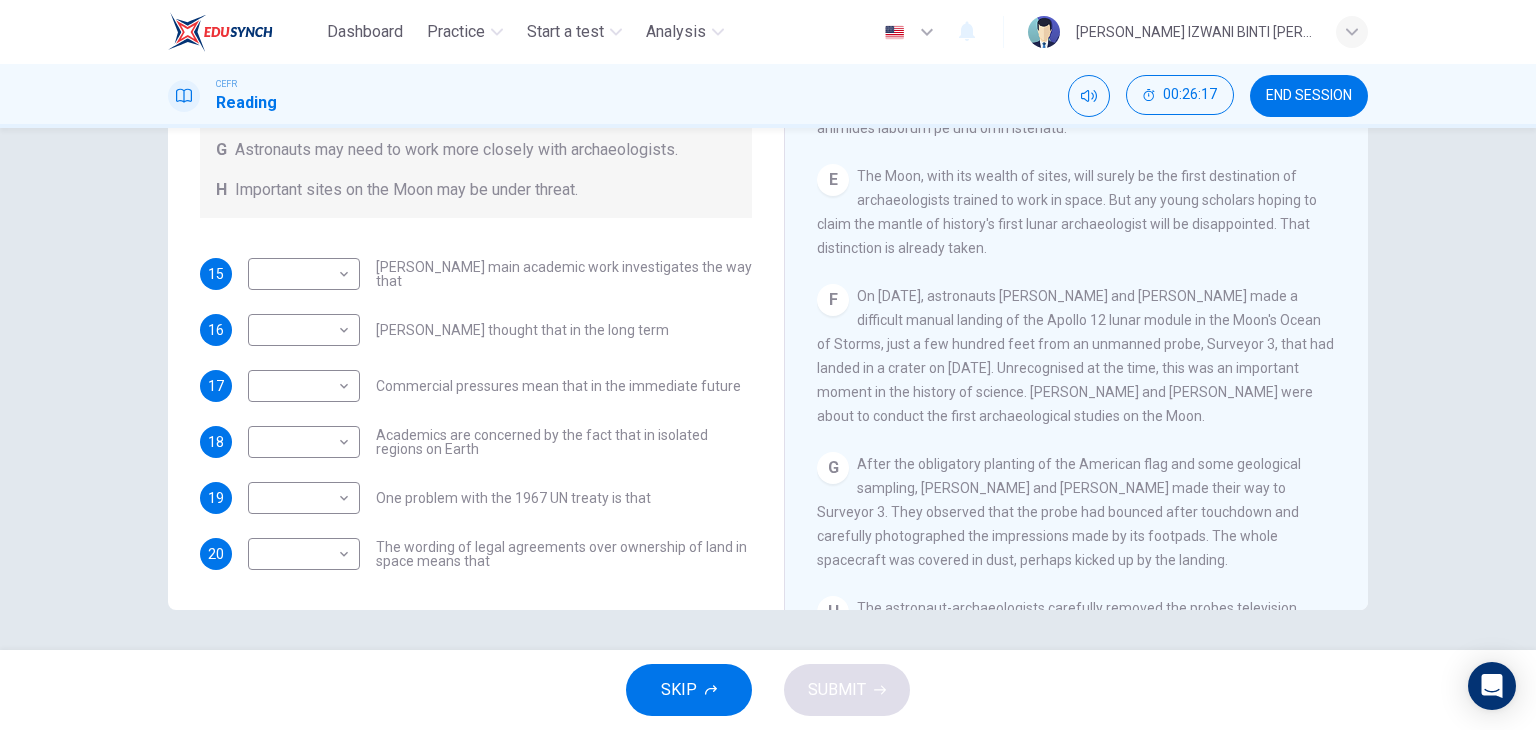 drag, startPoint x: 944, startPoint y: 361, endPoint x: 1016, endPoint y: 360, distance: 72.00694 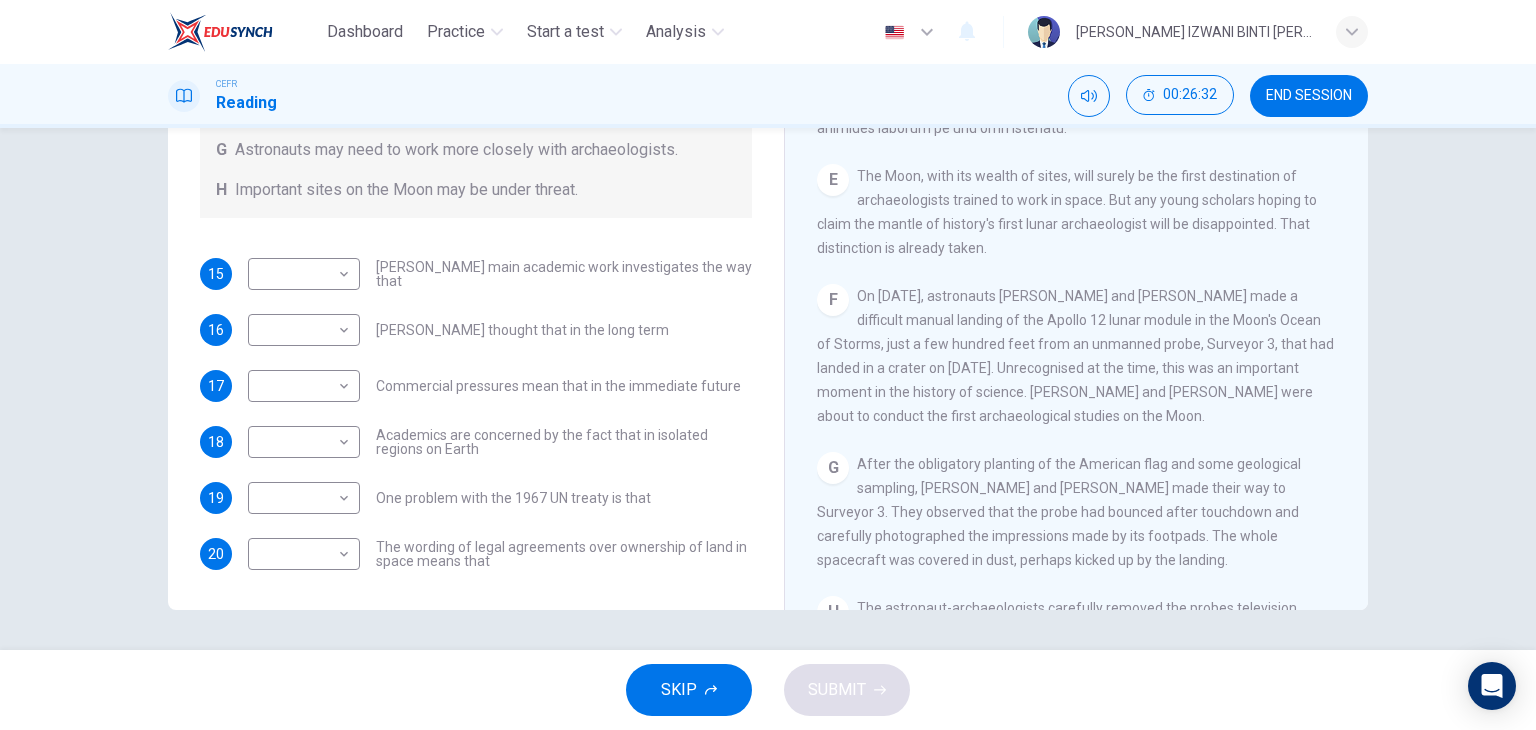 scroll, scrollTop: 304, scrollLeft: 0, axis: vertical 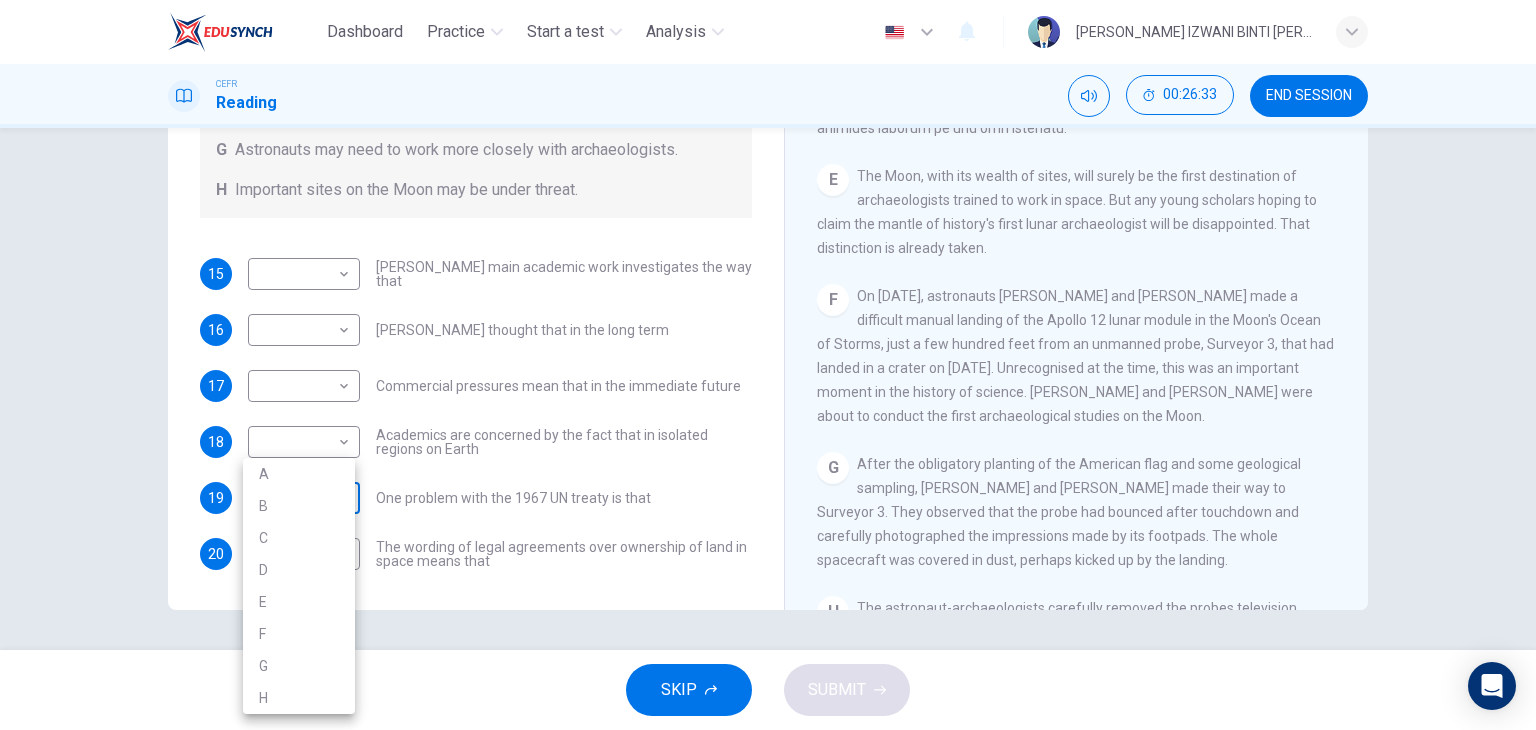 click on "Dashboard Practice Start a test Analysis English en ​ NUR ANIS IZWANI BINTI [PERSON_NAME] CEFR Reading 00:26:33 END SESSION Questions 15 - 20 Complete each sentence with the correct ending  A-H  from the box below.
Write the correct letter  A-H  in the boxes below. A Activities of tourists and scientists have harmed the environment. B Some sites in space could be important in the history of space exploration. C Vehicles used for tourism have polluted the environment. D It may be unclear who has responsibility for historic human footprints. E Past explorers used technology in order to find new places to live. F Man-made objects left in space are regarded as rubbish. G Astronauts may need to work more closely with archaeologists. H Important sites on the Moon may be under threat. 15 ​ ​ [PERSON_NAME] main academic work investigates the way that 16 ​ ​ [PERSON_NAME] thought that in the long term 17 ​ ​ Commercial pressures mean that in the immediate future 18 ​ ​ 19 ​ ​ 20 ​ ​ CLICK TO ZOOM A" at bounding box center [768, 365] 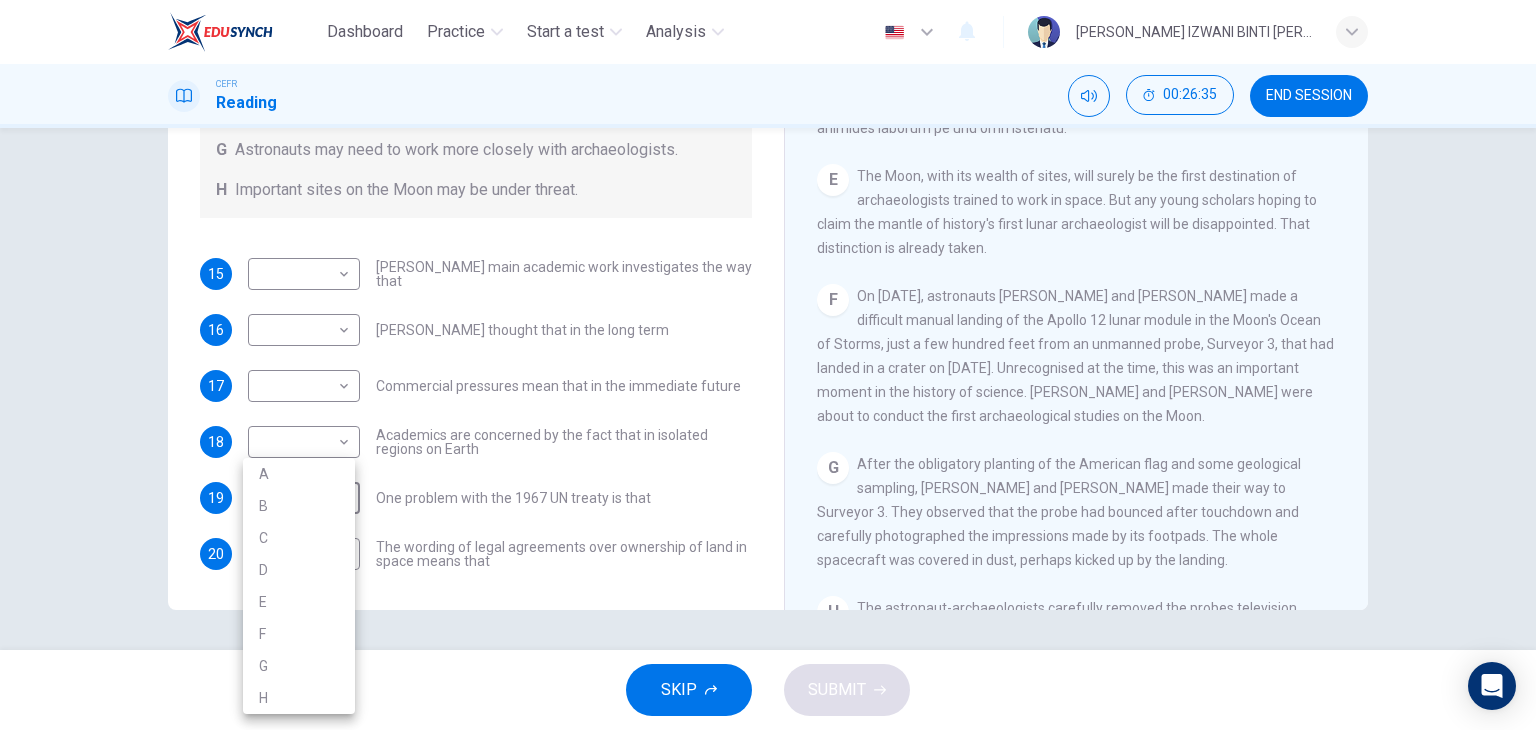 click at bounding box center (768, 365) 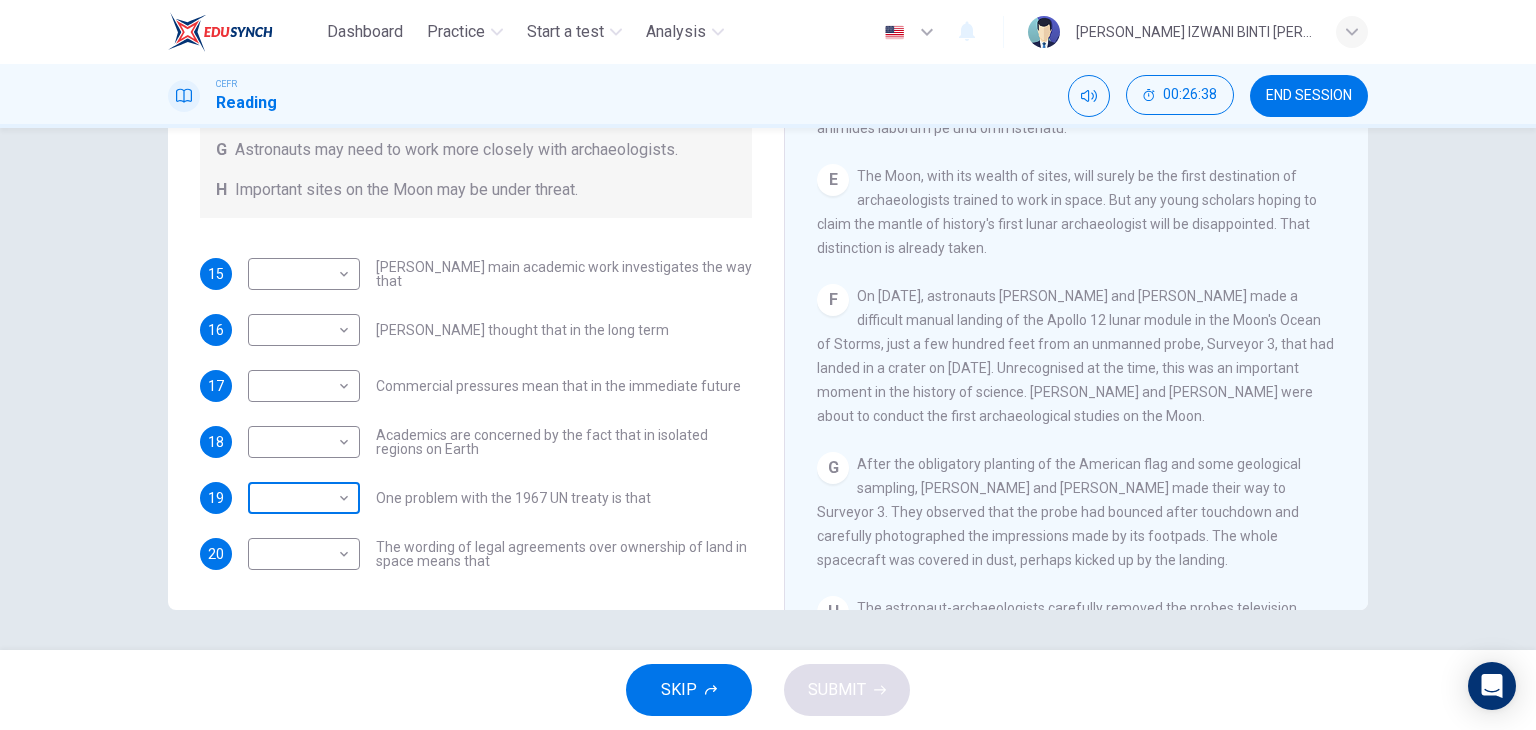 scroll, scrollTop: 304, scrollLeft: 0, axis: vertical 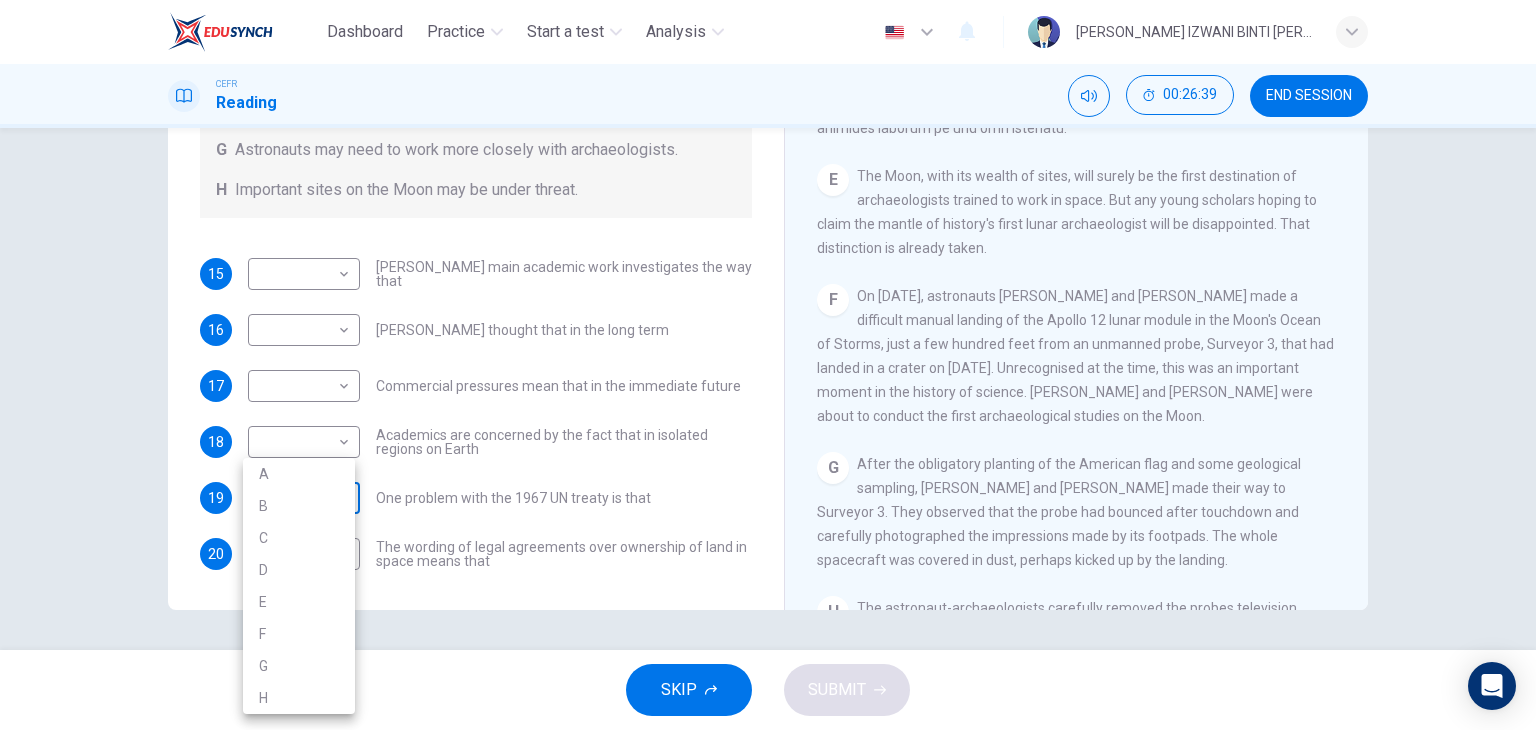 click on "Dashboard Practice Start a test Analysis English en ​ NUR ANIS IZWANI BINTI [PERSON_NAME] CEFR Reading 00:26:39 END SESSION Questions 15 - 20 Complete each sentence with the correct ending  A-H  from the box below.
Write the correct letter  A-H  in the boxes below. A Activities of tourists and scientists have harmed the environment. B Some sites in space could be important in the history of space exploration. C Vehicles used for tourism have polluted the environment. D It may be unclear who has responsibility for historic human footprints. E Past explorers used technology in order to find new places to live. F Man-made objects left in space are regarded as rubbish. G Astronauts may need to work more closely with archaeologists. H Important sites on the Moon may be under threat. 15 ​ ​ [PERSON_NAME] main academic work investigates the way that 16 ​ ​ [PERSON_NAME] thought that in the long term 17 ​ ​ Commercial pressures mean that in the immediate future 18 ​ ​ 19 ​ ​ 20 ​ ​ CLICK TO ZOOM A" at bounding box center [768, 365] 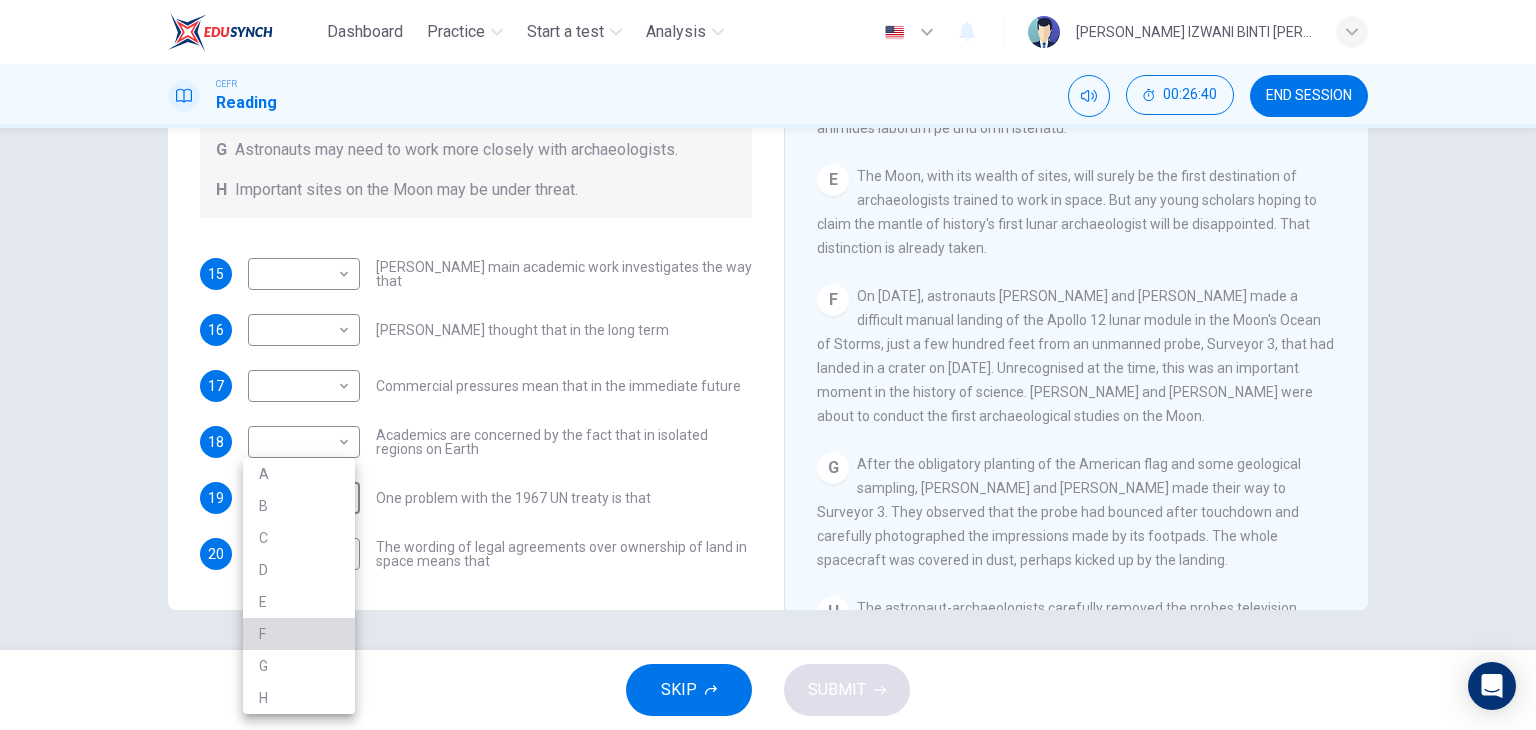 click on "F" at bounding box center (299, 634) 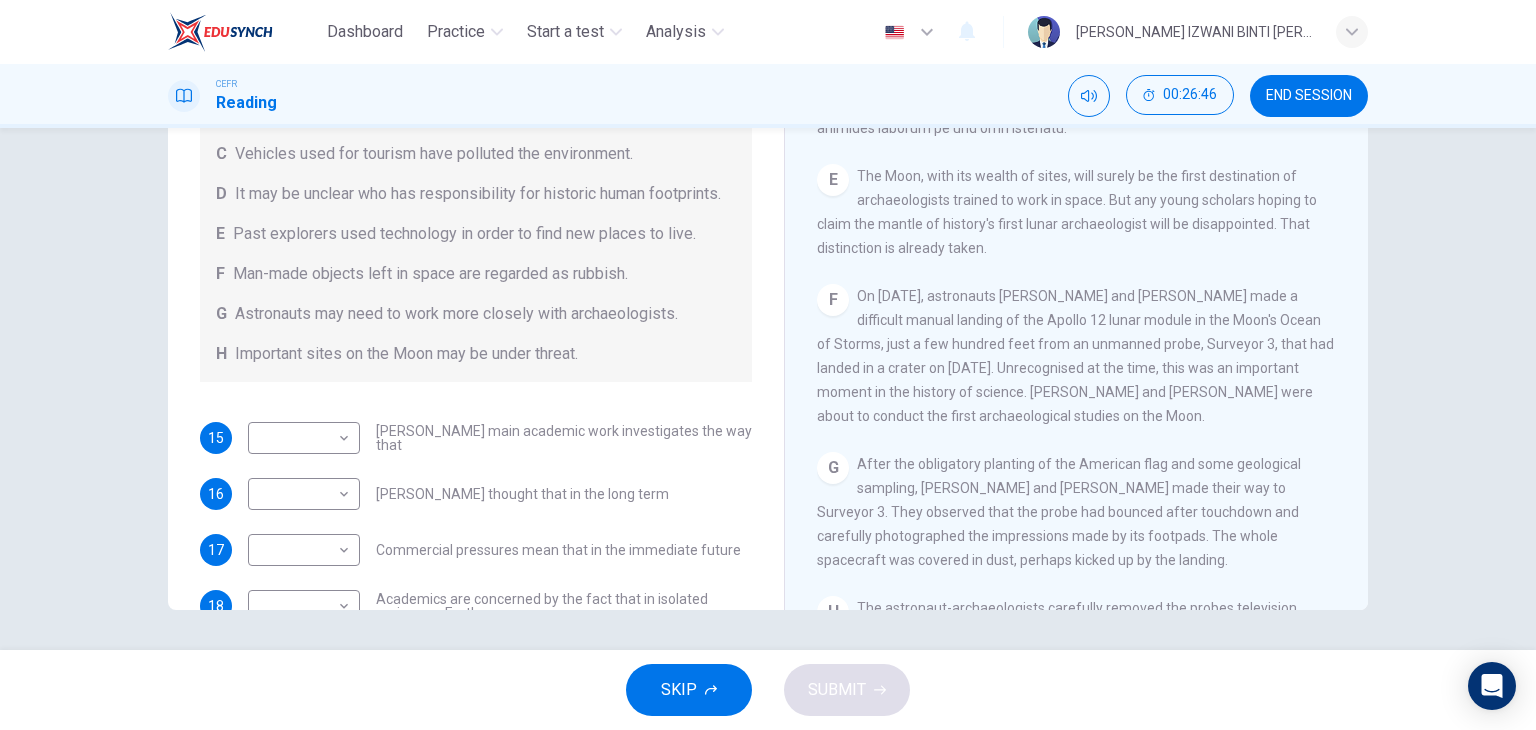 scroll, scrollTop: 104, scrollLeft: 0, axis: vertical 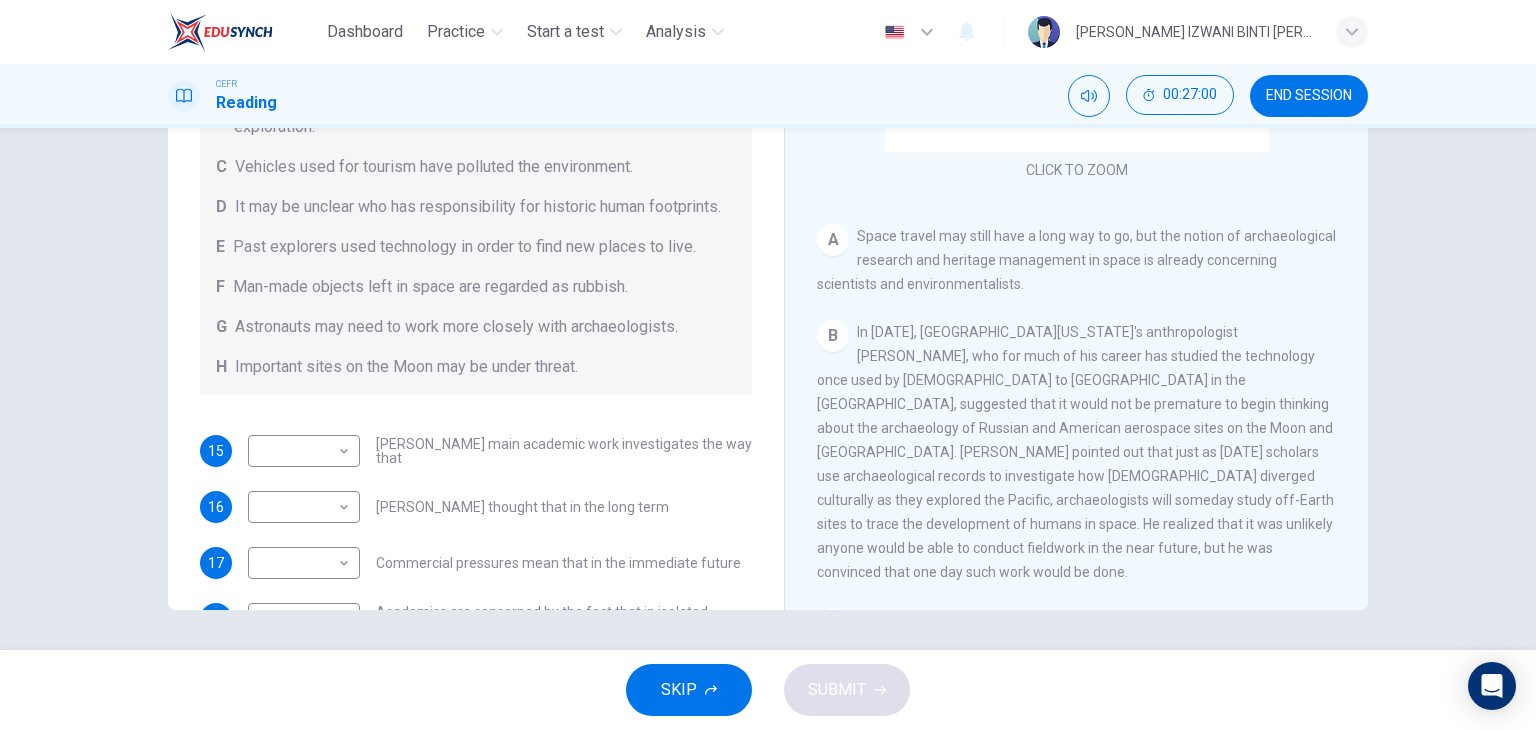 click on "In [DATE], [GEOGRAPHIC_DATA][US_STATE]'s anthropologist [PERSON_NAME], who for much of his career has studied the technology once used by [DEMOGRAPHIC_DATA] to [GEOGRAPHIC_DATA] in the [GEOGRAPHIC_DATA], suggested that it would not be premature to begin thinking about the archaeology of Russian and American aerospace sites on the Moon and [GEOGRAPHIC_DATA]. [PERSON_NAME] pointed out that just as [DATE] scholars use archaeological records to investigate how [DEMOGRAPHIC_DATA] diverged culturally as they explored the Pacific, archaeologists will someday study off-Earth sites to trace the development of humans in space. He realized that it was unlikely anyone would be able to conduct fieldwork in the near future, but he was convinced that one day such work would be done." at bounding box center [1075, 452] 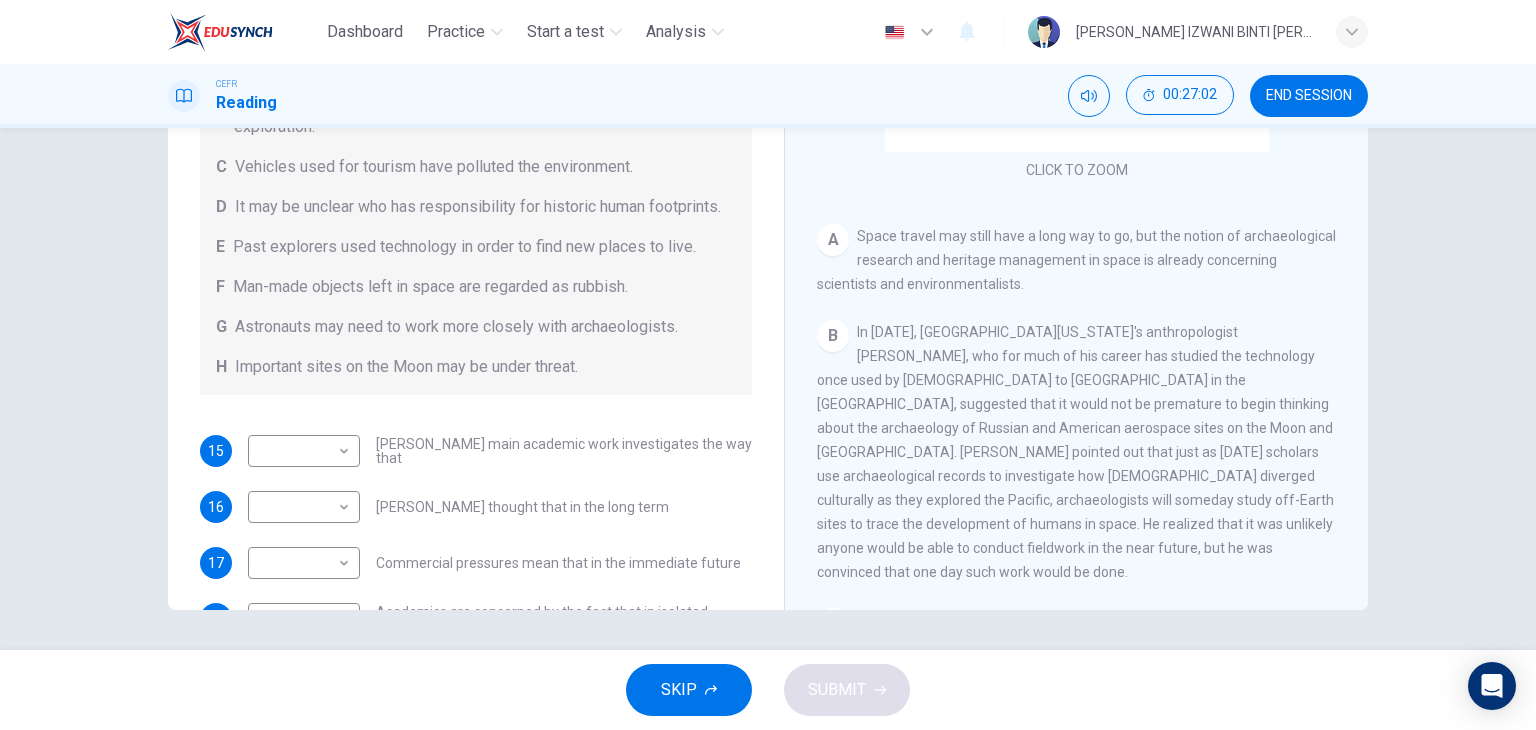 drag, startPoint x: 966, startPoint y: 357, endPoint x: 1171, endPoint y: 365, distance: 205.15604 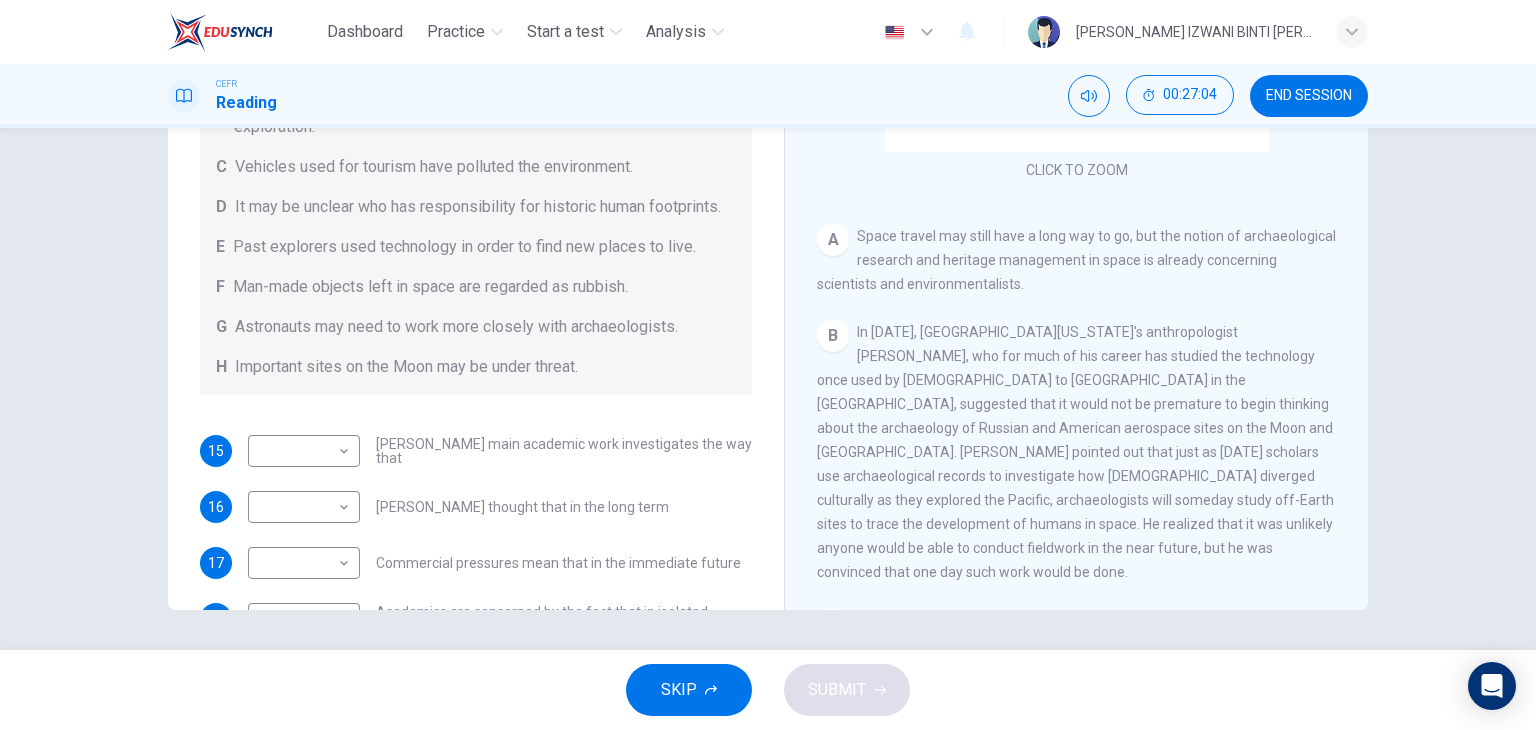 scroll, scrollTop: 0, scrollLeft: 0, axis: both 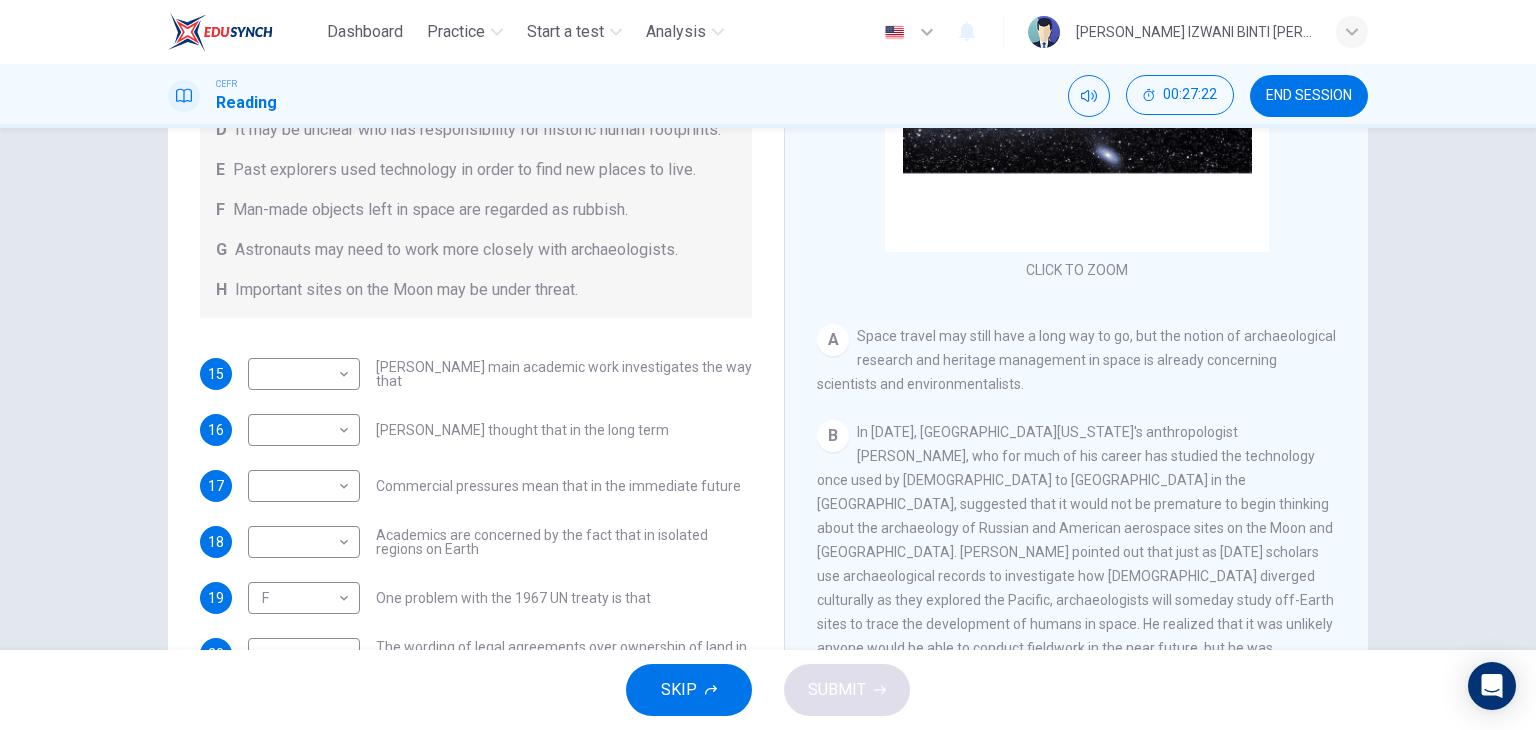 drag, startPoint x: 865, startPoint y: 508, endPoint x: 1068, endPoint y: 509, distance: 203.00246 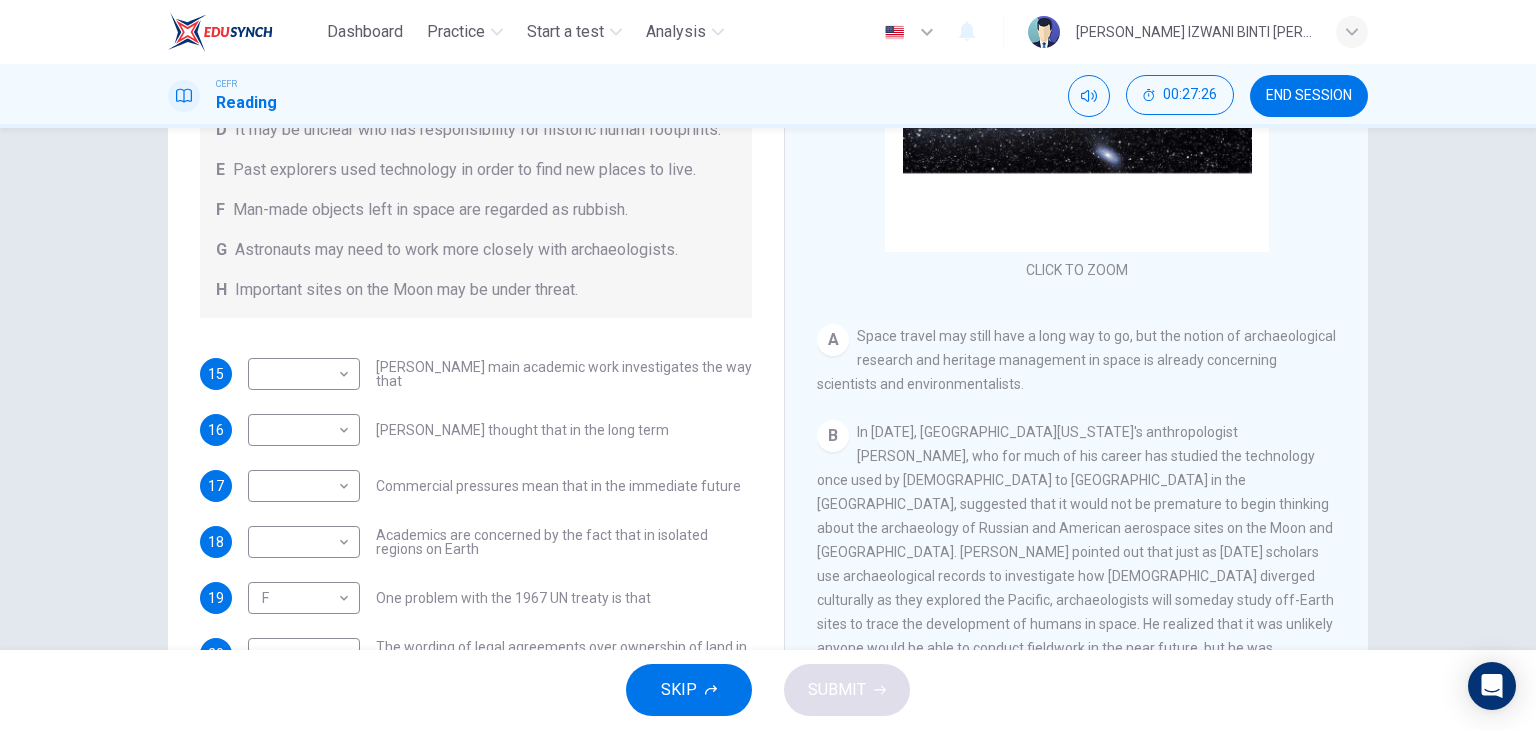 drag, startPoint x: 820, startPoint y: 505, endPoint x: 1030, endPoint y: 496, distance: 210.19276 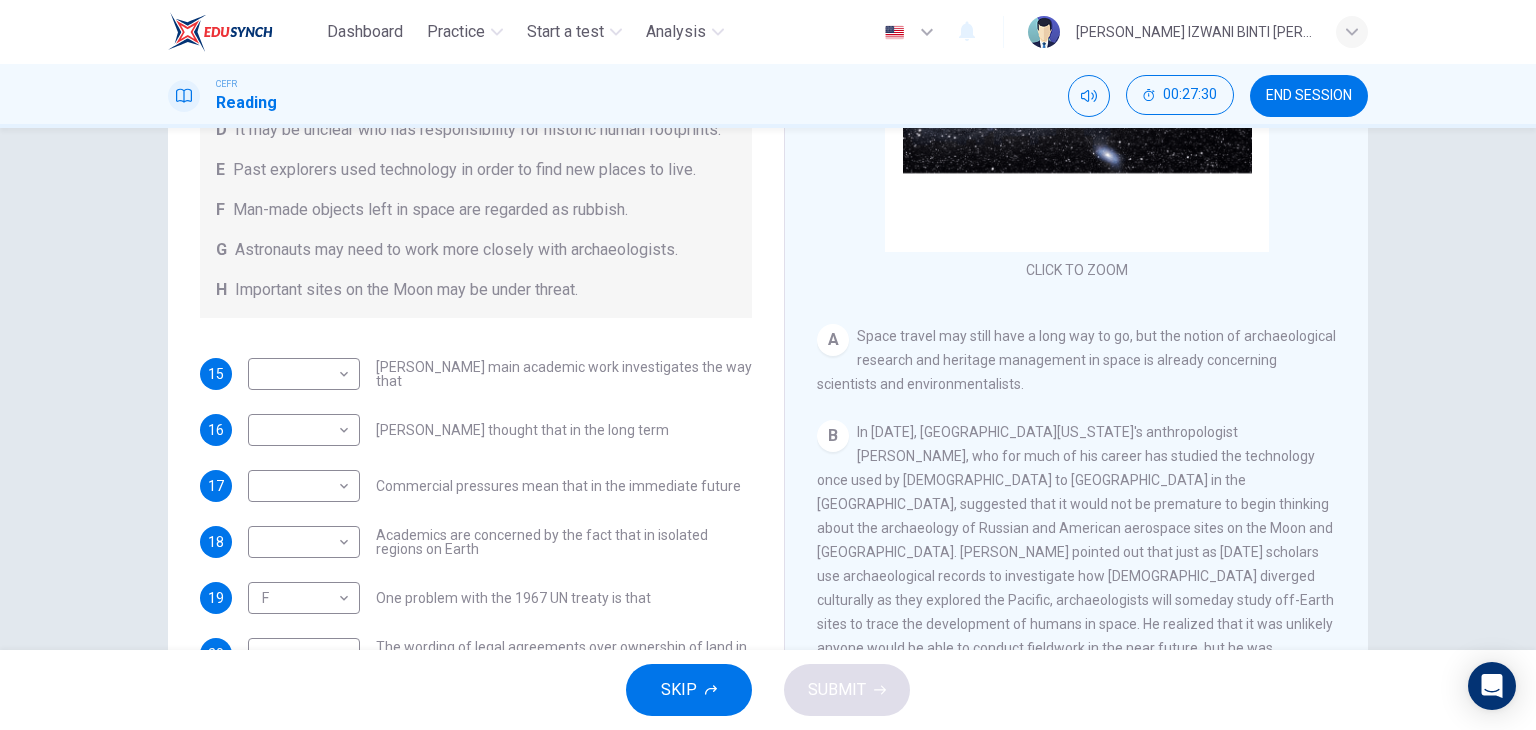 drag, startPoint x: 982, startPoint y: 525, endPoint x: 1091, endPoint y: 548, distance: 111.40018 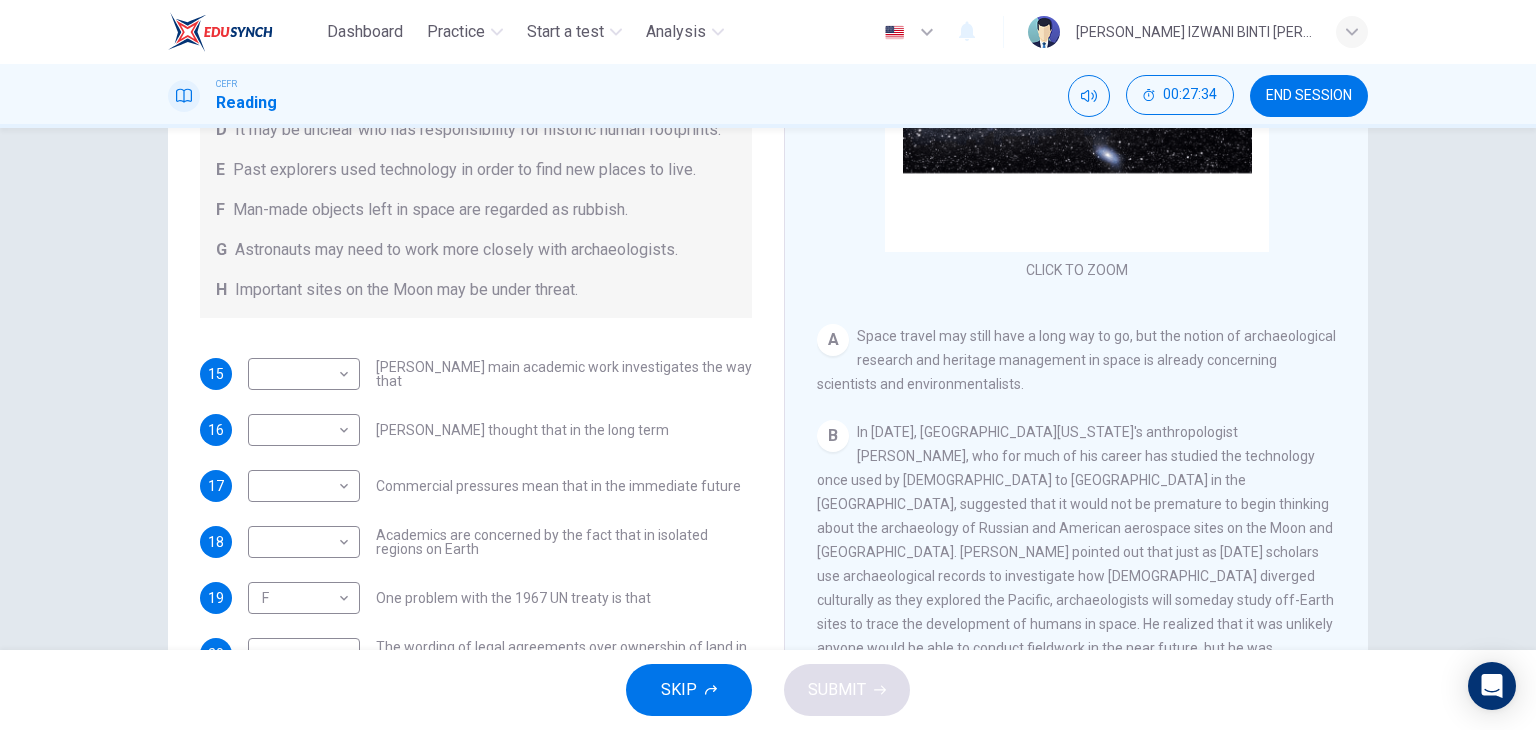 scroll, scrollTop: 300, scrollLeft: 0, axis: vertical 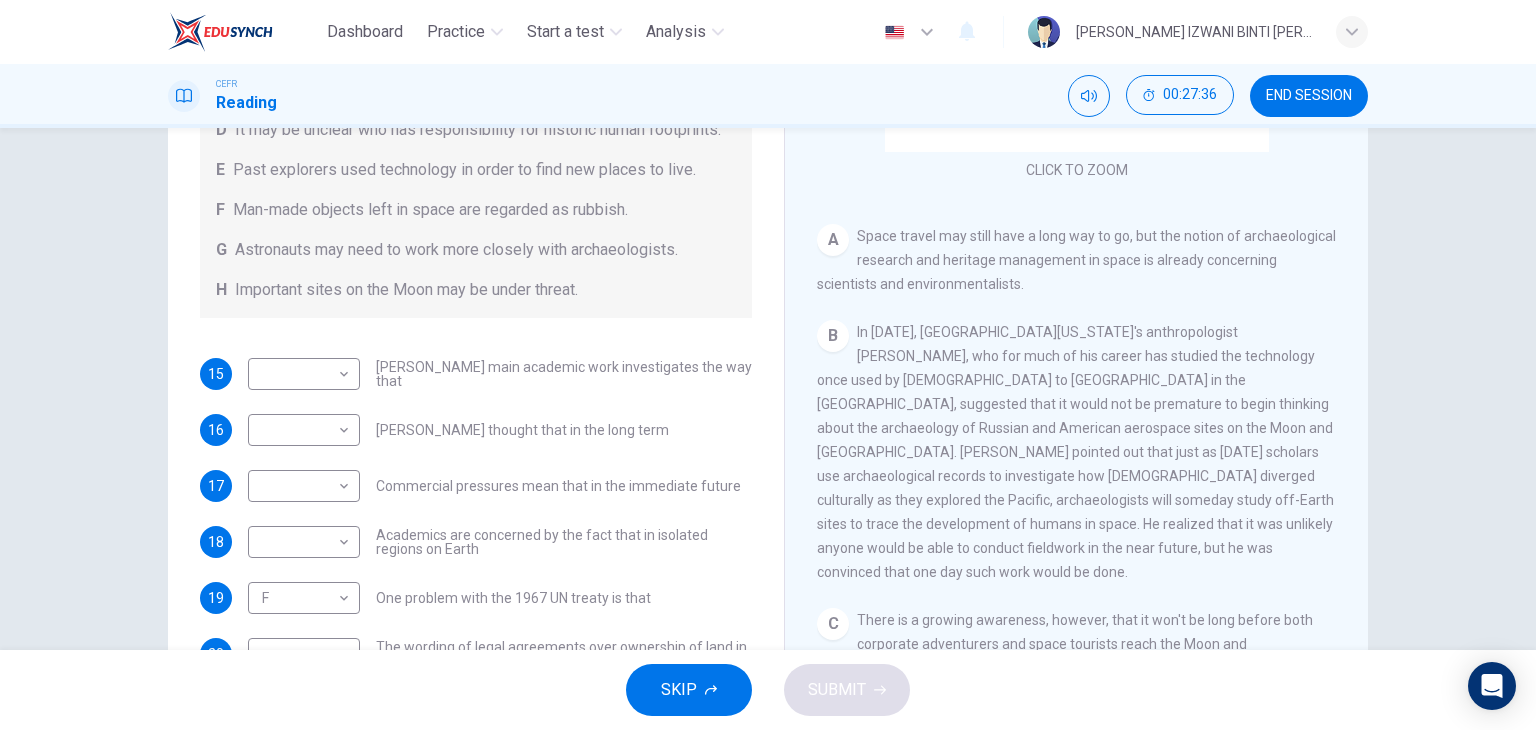 drag, startPoint x: 930, startPoint y: 509, endPoint x: 1196, endPoint y: 523, distance: 266.36816 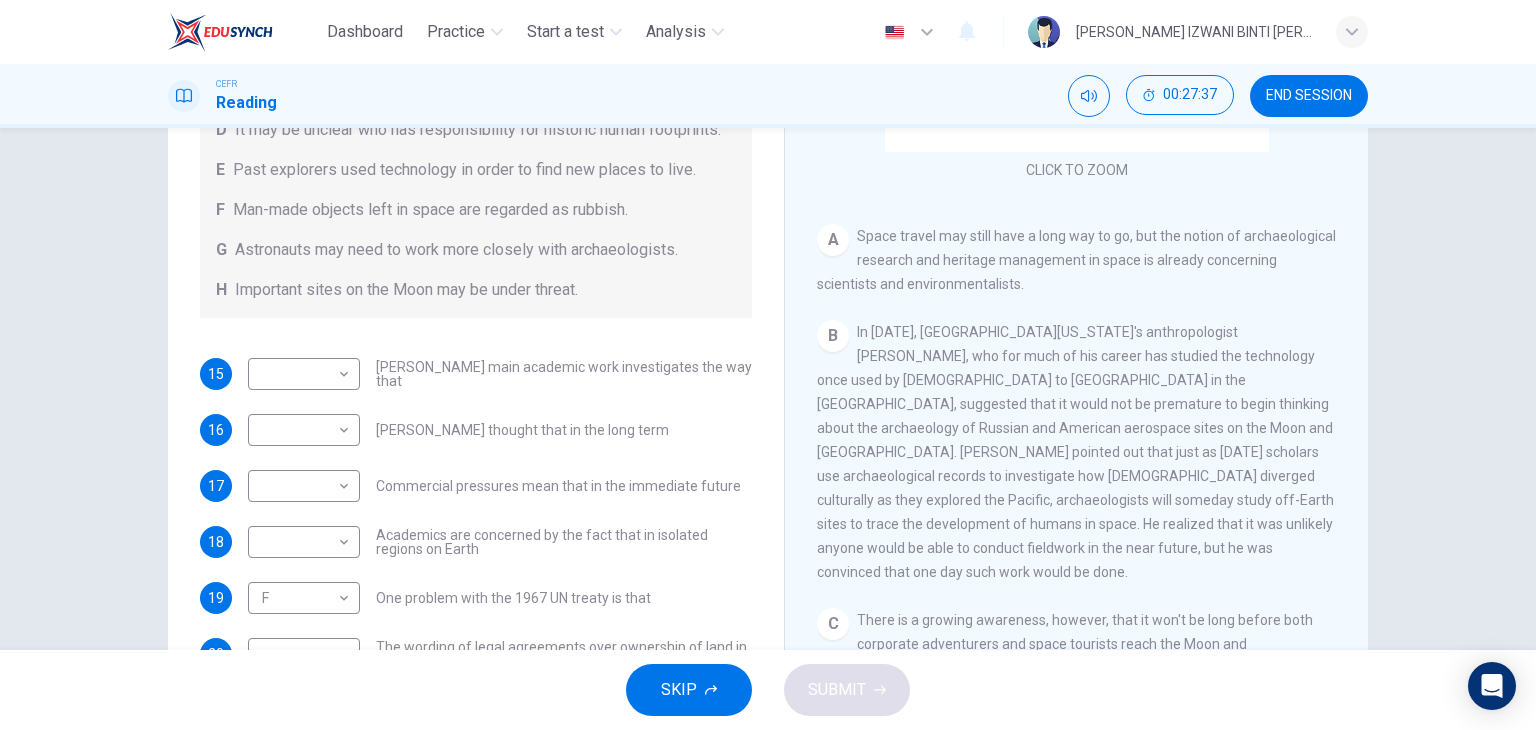 drag, startPoint x: 1196, startPoint y: 523, endPoint x: 1168, endPoint y: 532, distance: 29.410883 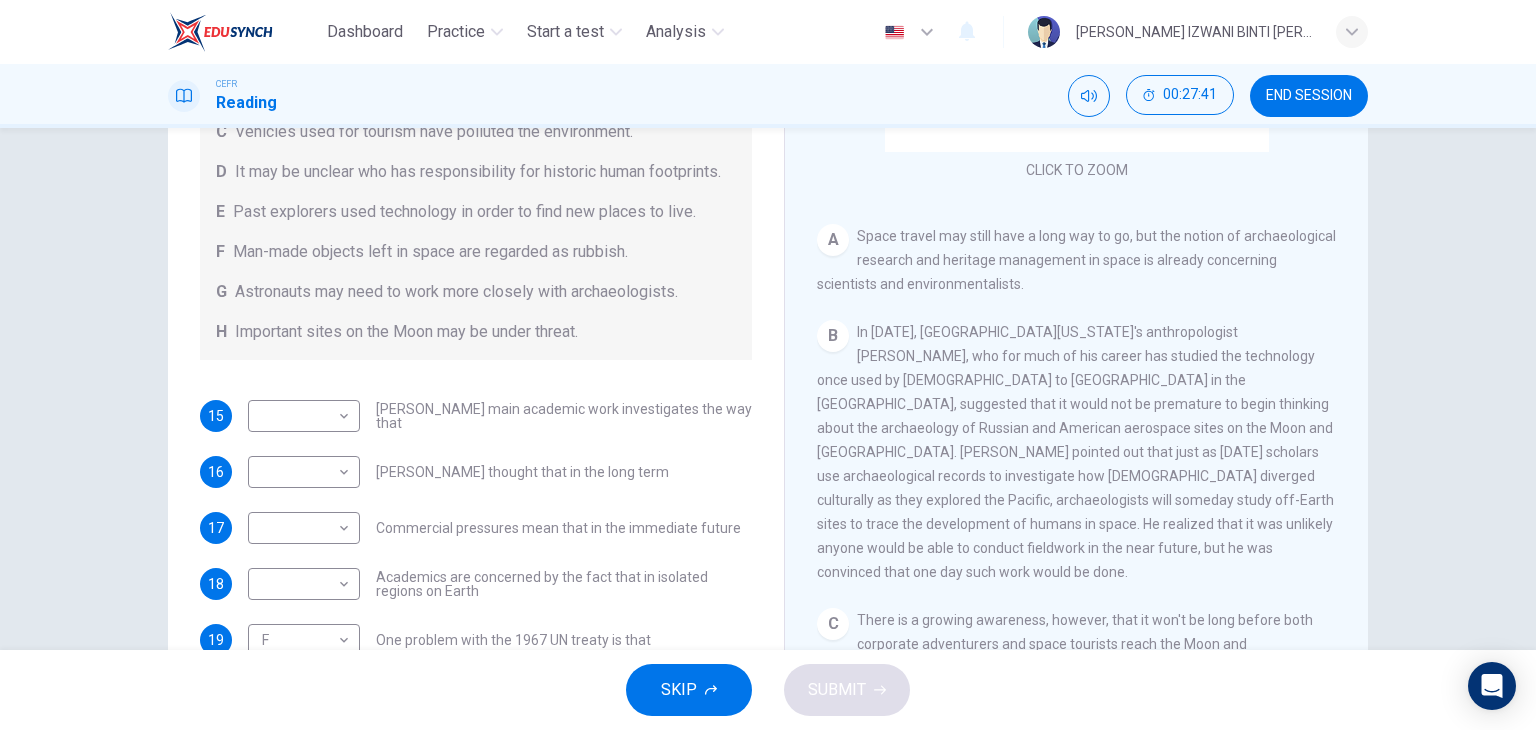 scroll, scrollTop: 204, scrollLeft: 0, axis: vertical 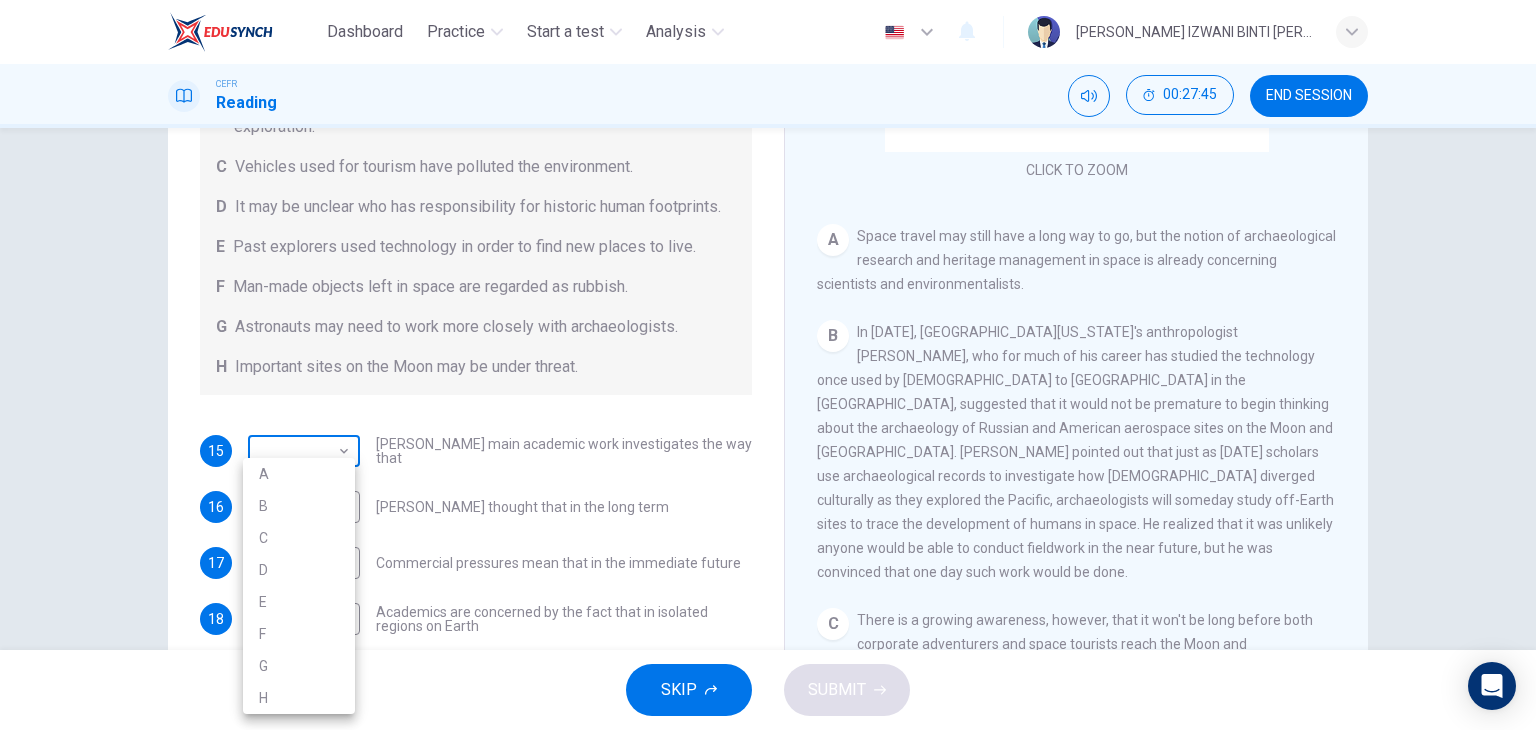 click on "Dashboard Practice Start a test Analysis English en ​ NUR ANIS IZWANI BINTI [PERSON_NAME] CEFR Reading 00:27:45 END SESSION Questions 15 - 20 Complete each sentence with the correct ending  A-H  from the box below.
Write the correct letter  A-H  in the boxes below. A Activities of tourists and scientists have harmed the environment. B Some sites in space could be important in the history of space exploration. C Vehicles used for tourism have polluted the environment. D It may be unclear who has responsibility for historic human footprints. E Past explorers used technology in order to find new places to live. F Man-made objects left in space are regarded as rubbish. G Astronauts may need to work more closely with archaeologists. H Important sites on the Moon may be under threat. 15 ​ ​ [PERSON_NAME] main academic work investigates the way that 16 ​ ​ [PERSON_NAME] thought that in the long term 17 ​ ​ Commercial pressures mean that in the immediate future 18 ​ ​ 19 F F ​ 20 ​ ​ CLICK TO ZOOM A" at bounding box center (768, 365) 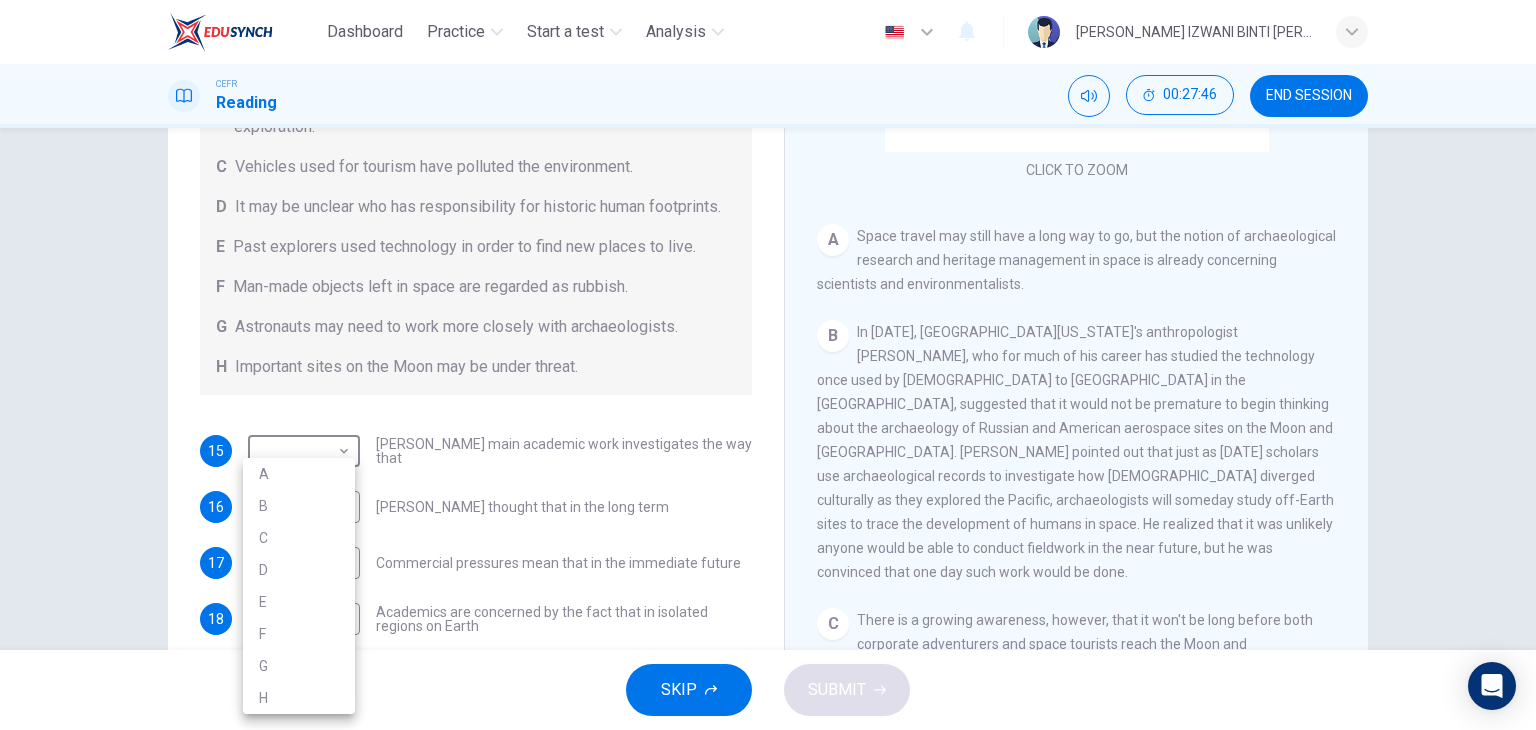 click on "E" at bounding box center (299, 602) 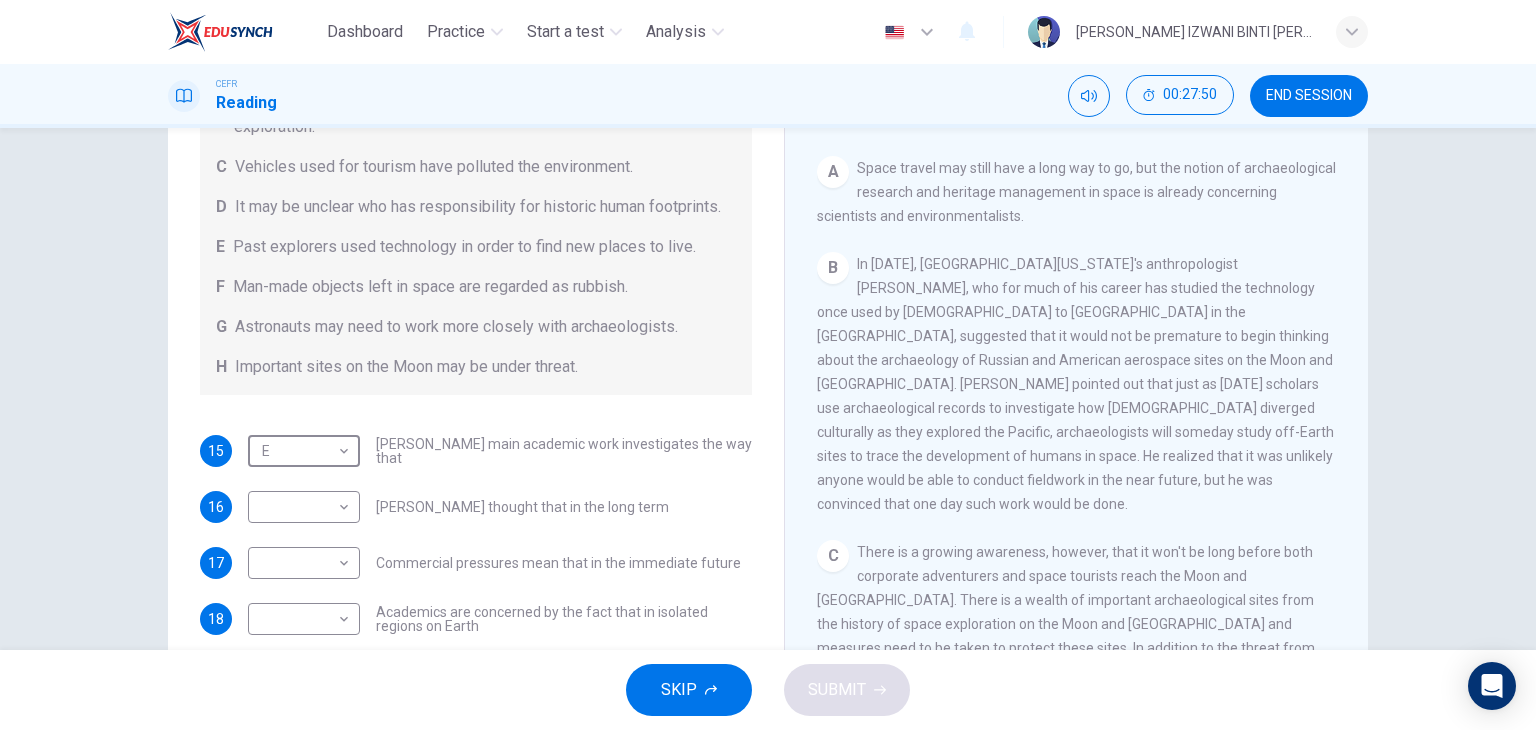 scroll, scrollTop: 400, scrollLeft: 0, axis: vertical 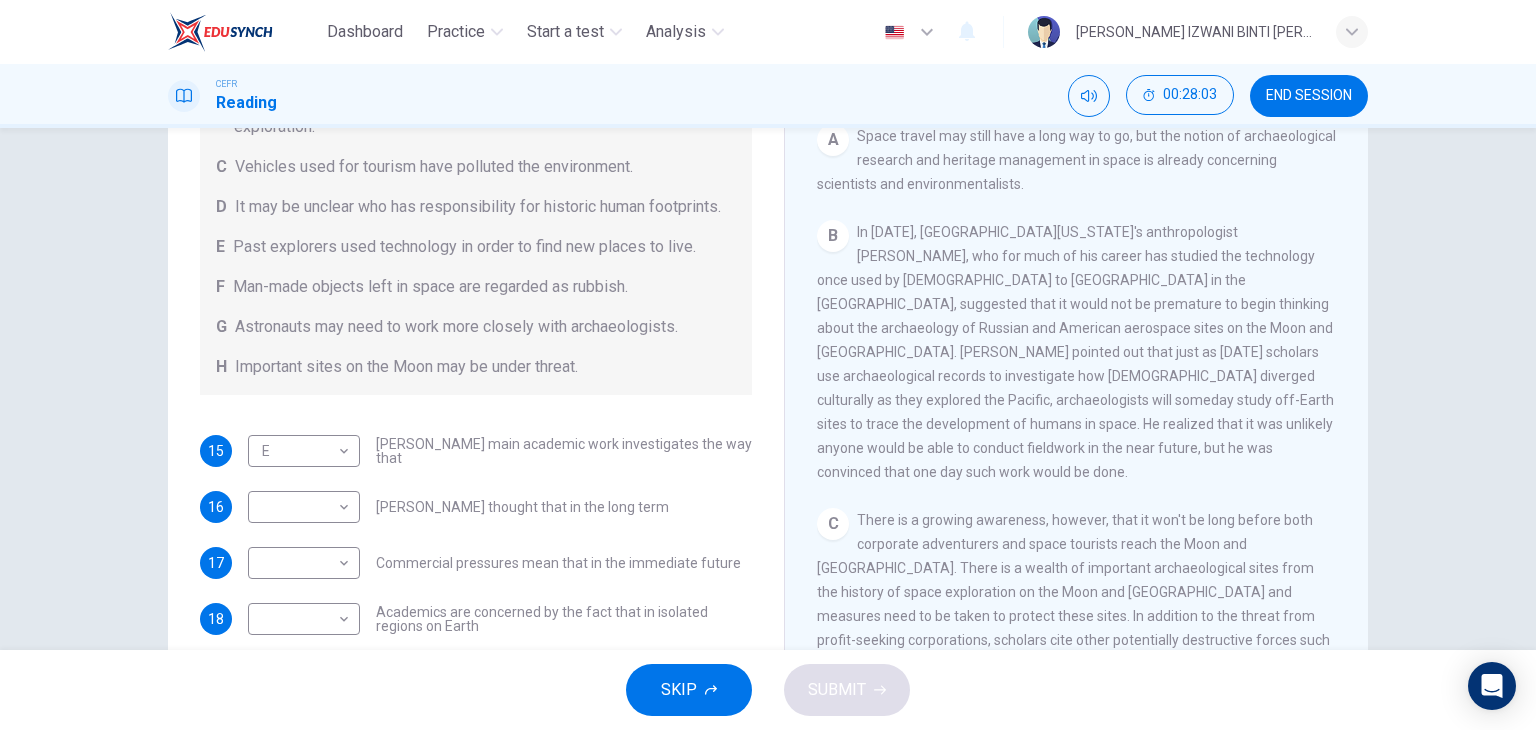 click on "B In [DATE], [GEOGRAPHIC_DATA][US_STATE]'s anthropologist [PERSON_NAME], who for much of his career has studied the technology once used by [DEMOGRAPHIC_DATA] to [GEOGRAPHIC_DATA] in the [GEOGRAPHIC_DATA], suggested that it would not be premature to begin thinking about the archaeology of Russian and American aerospace sites on the Moon and [GEOGRAPHIC_DATA]. [PERSON_NAME] pointed out that just as [DATE] scholars use archaeological records to investigate how [DEMOGRAPHIC_DATA] diverged culturally as they explored the Pacific, archaeologists will someday study off-Earth sites to trace the development of humans in space. He realized that it was unlikely anyone would be able to conduct fieldwork in the near future, but he was convinced that one day such work would be done." at bounding box center [1077, 352] 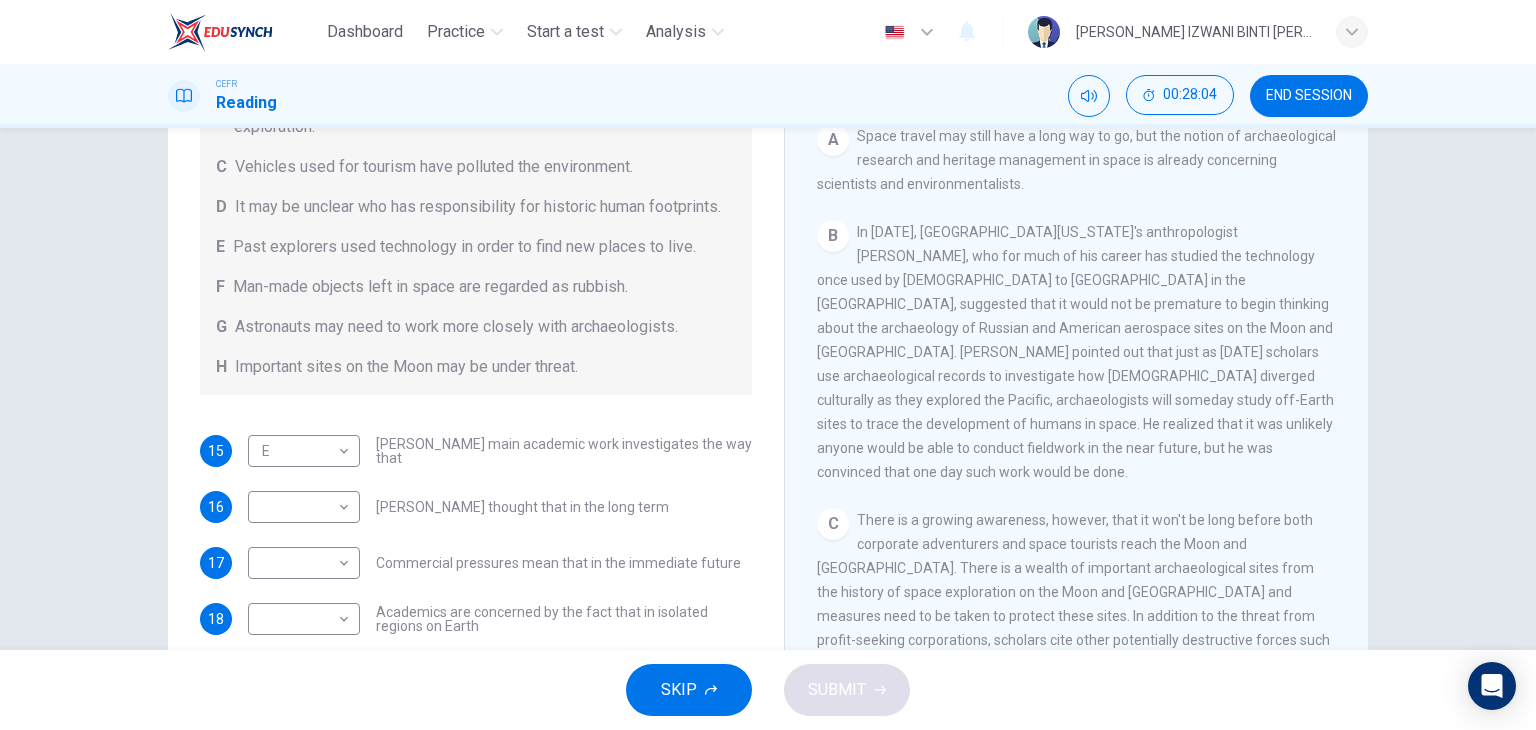 drag, startPoint x: 1004, startPoint y: 405, endPoint x: 1282, endPoint y: 425, distance: 278.7185 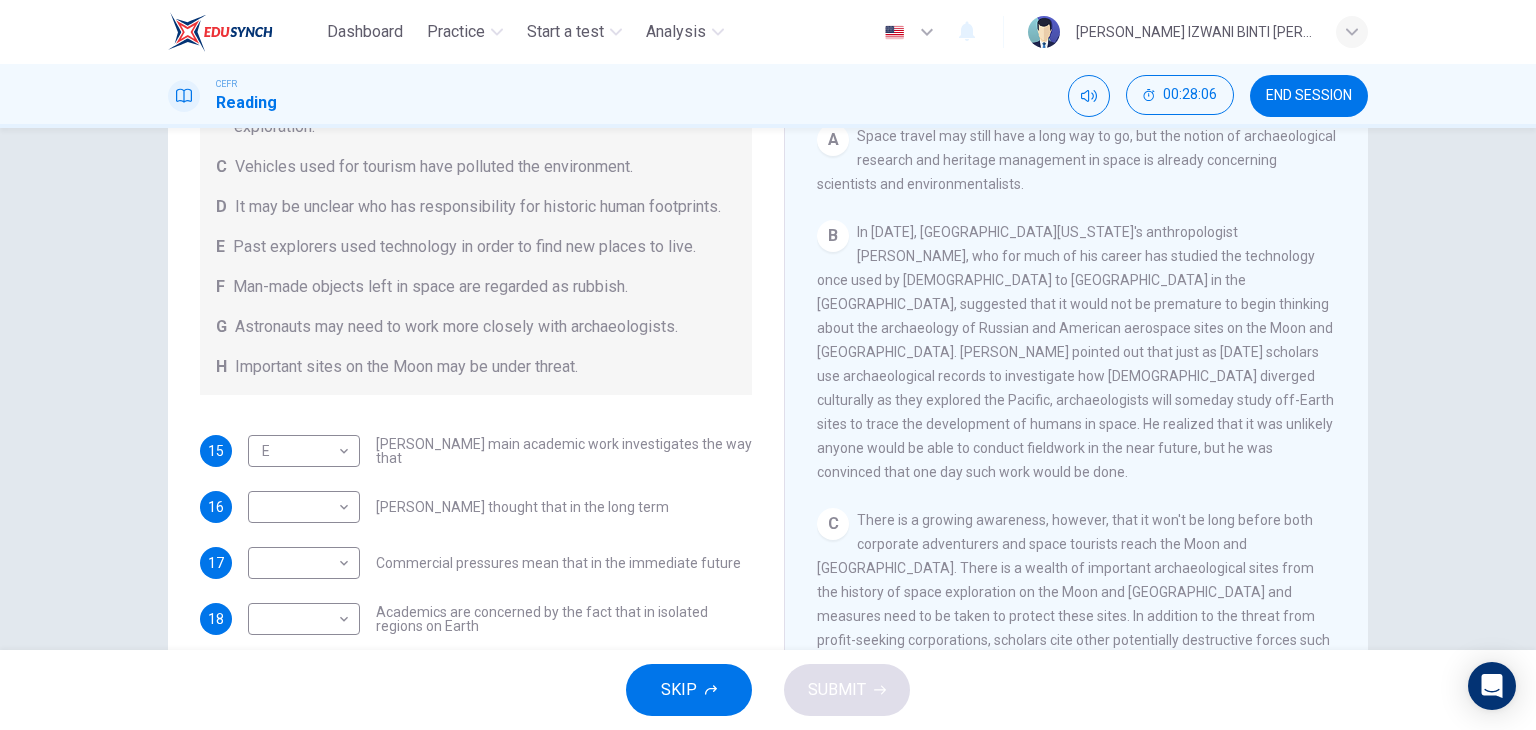 drag, startPoint x: 853, startPoint y: 433, endPoint x: 988, endPoint y: 437, distance: 135.05925 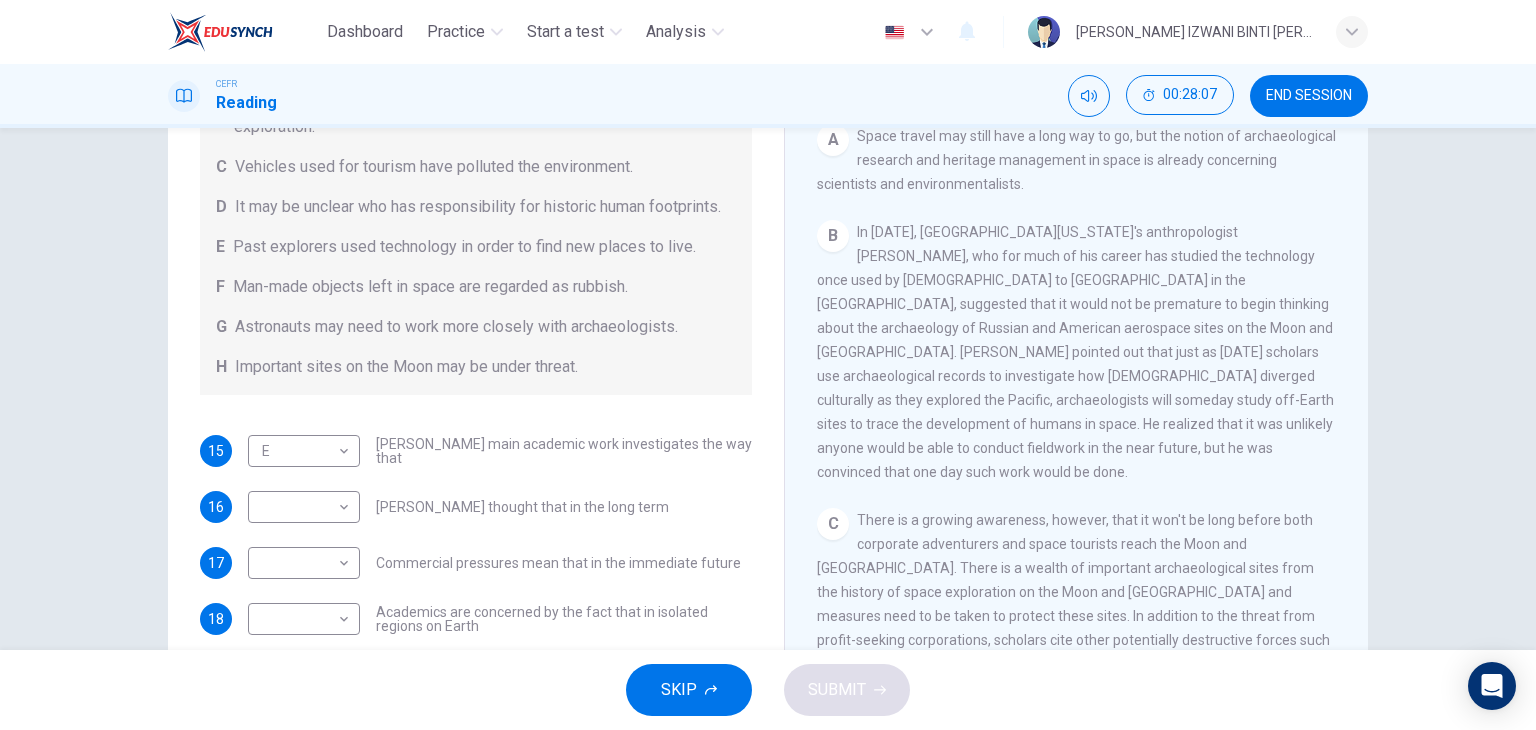 click on "In [DATE], [GEOGRAPHIC_DATA][US_STATE]'s anthropologist [PERSON_NAME], who for much of his career has studied the technology once used by [DEMOGRAPHIC_DATA] to [GEOGRAPHIC_DATA] in the [GEOGRAPHIC_DATA], suggested that it would not be premature to begin thinking about the archaeology of Russian and American aerospace sites on the Moon and [GEOGRAPHIC_DATA]. [PERSON_NAME] pointed out that just as [DATE] scholars use archaeological records to investigate how [DEMOGRAPHIC_DATA] diverged culturally as they explored the Pacific, archaeologists will someday study off-Earth sites to trace the development of humans in space. He realized that it was unlikely anyone would be able to conduct fieldwork in the near future, but he was convinced that one day such work would be done." at bounding box center (1075, 352) 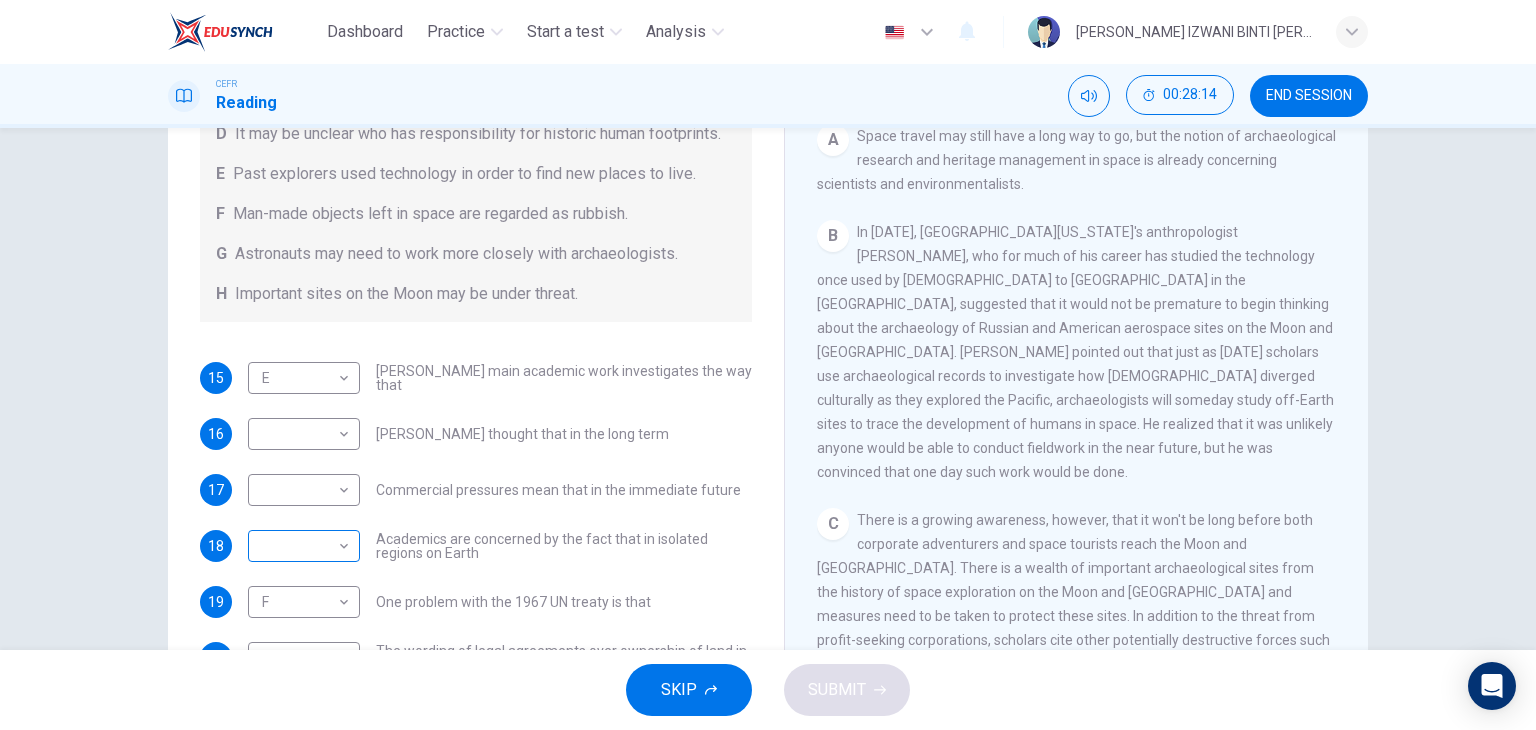 scroll, scrollTop: 304, scrollLeft: 0, axis: vertical 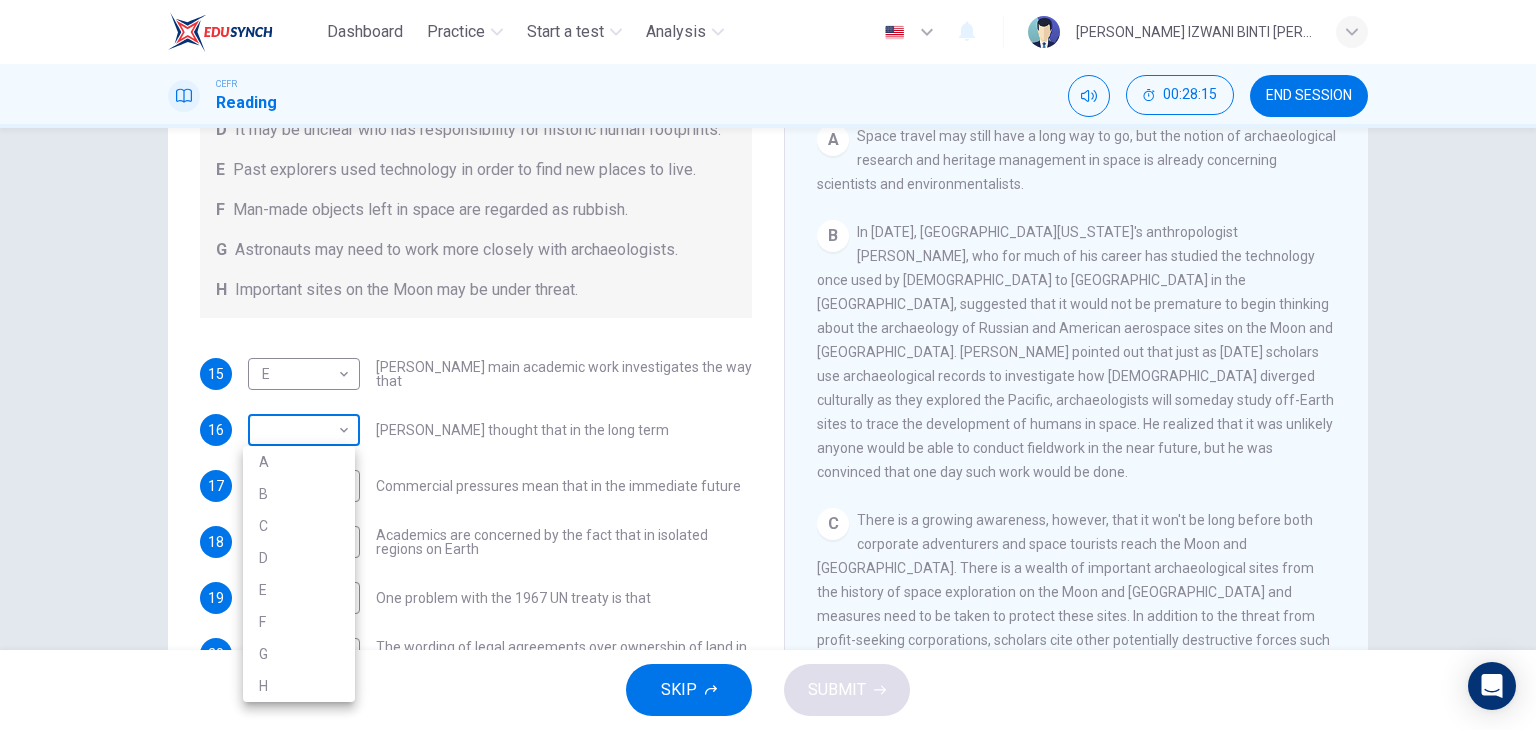 click on "Dashboard Practice Start a test Analysis English en ​ NUR ANIS IZWANI BINTI [PERSON_NAME] CEFR Reading 00:28:15 END SESSION Questions 15 - 20 Complete each sentence with the correct ending  A-H  from the box below.
Write the correct letter  A-H  in the boxes below. A Activities of tourists and scientists have harmed the environment. B Some sites in space could be important in the history of space exploration. C Vehicles used for tourism have polluted the environment. D It may be unclear who has responsibility for historic human footprints. E Past explorers used technology in order to find new places to live. F Man-made objects left in space are regarded as rubbish. G Astronauts may need to work more closely with archaeologists. H Important sites on the Moon may be under threat. 15 E E ​ [PERSON_NAME] main academic work investigates the way that 16 ​ ​ [PERSON_NAME] thought that in the long term 17 ​ ​ Commercial pressures mean that in the immediate future 18 ​ ​ 19 F F ​ 20 ​ ​ CLICK TO ZOOM A" at bounding box center [768, 365] 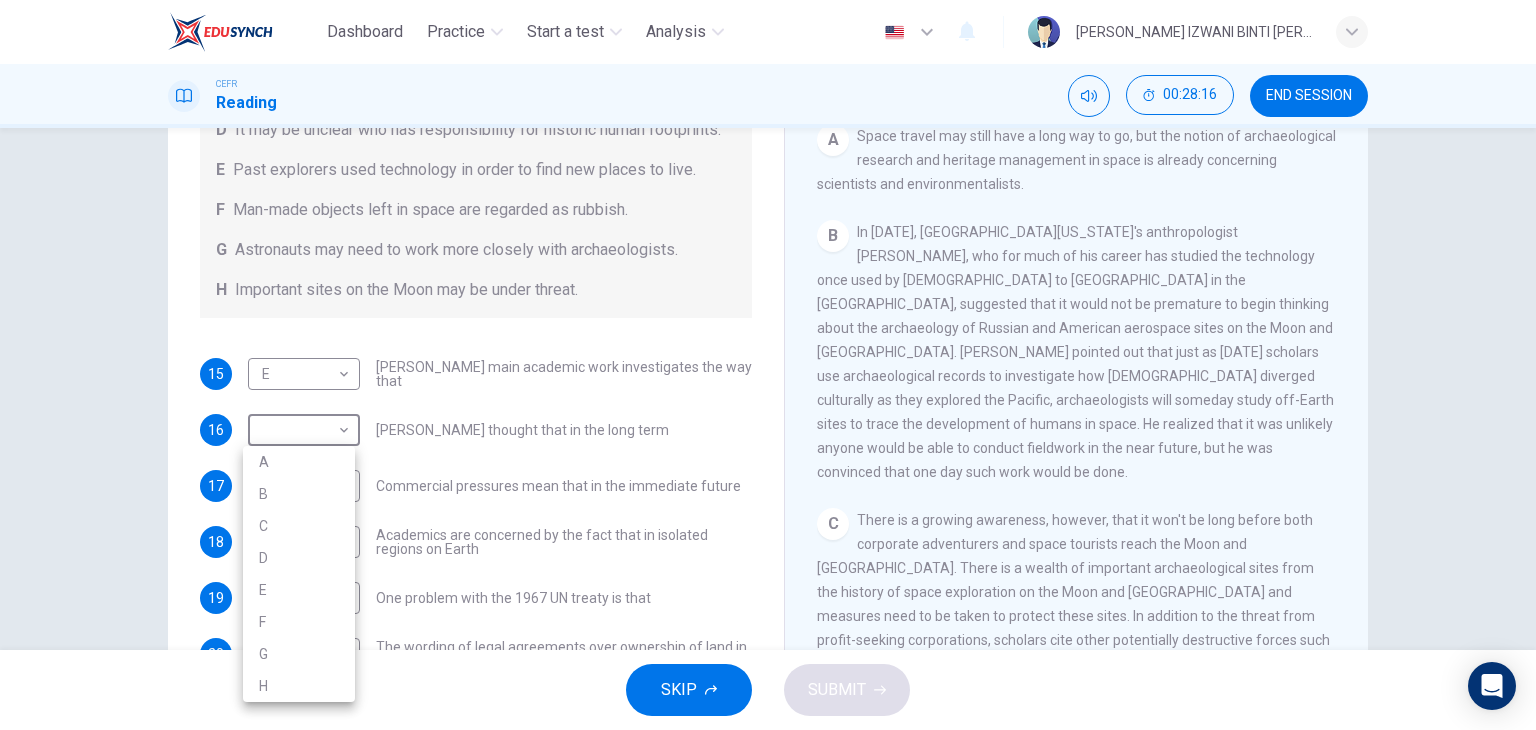 click on "A" at bounding box center (299, 462) 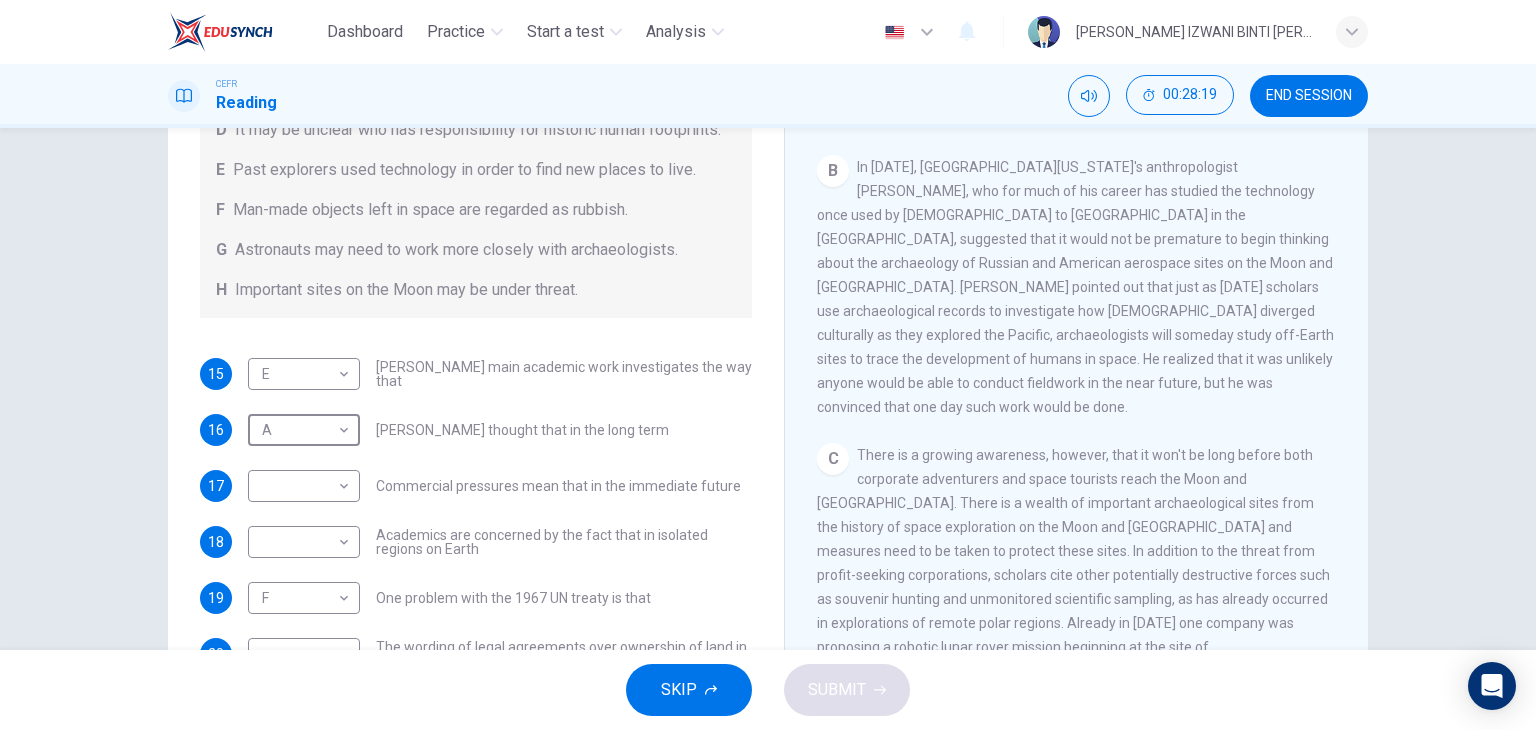 scroll, scrollTop: 500, scrollLeft: 0, axis: vertical 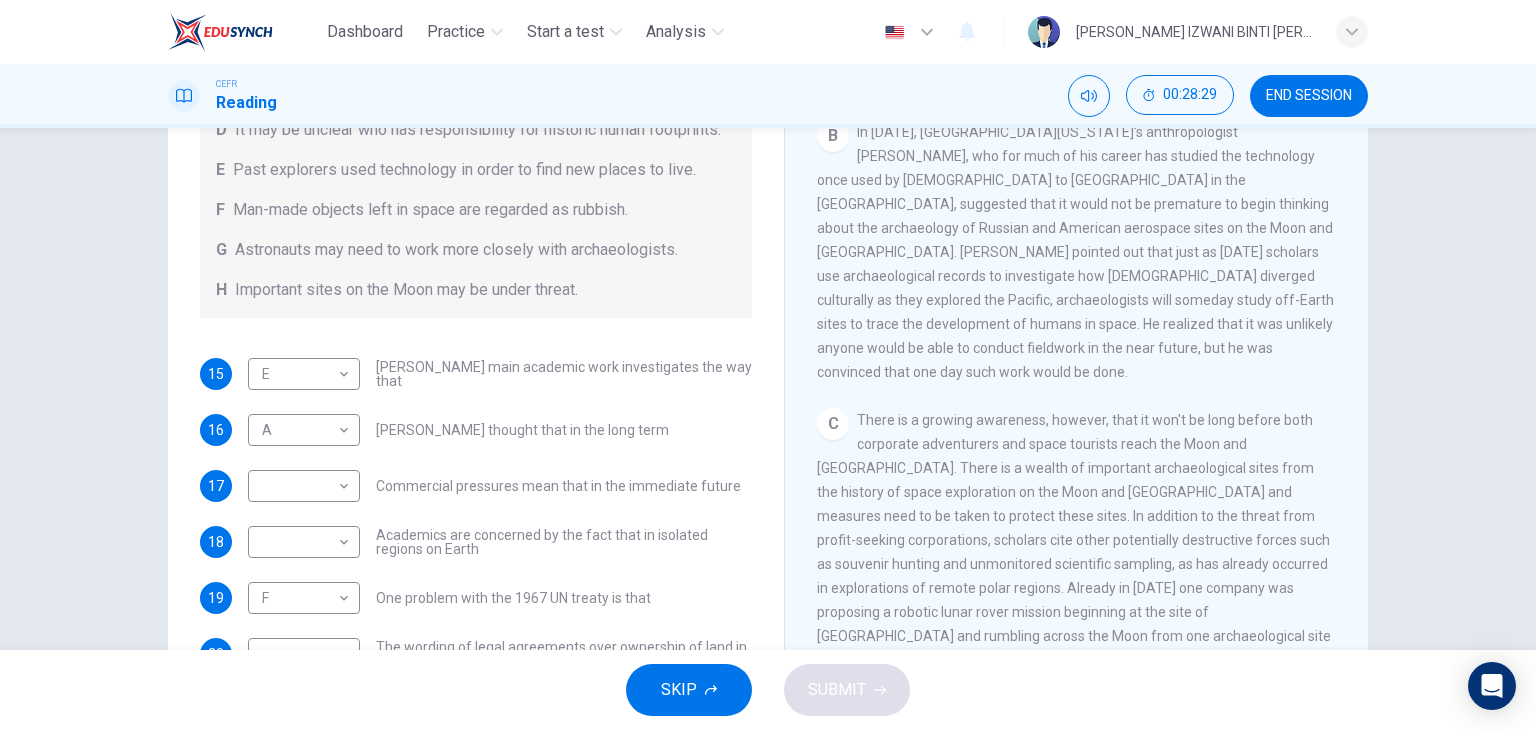 drag, startPoint x: 968, startPoint y: 411, endPoint x: 1014, endPoint y: 402, distance: 46.872166 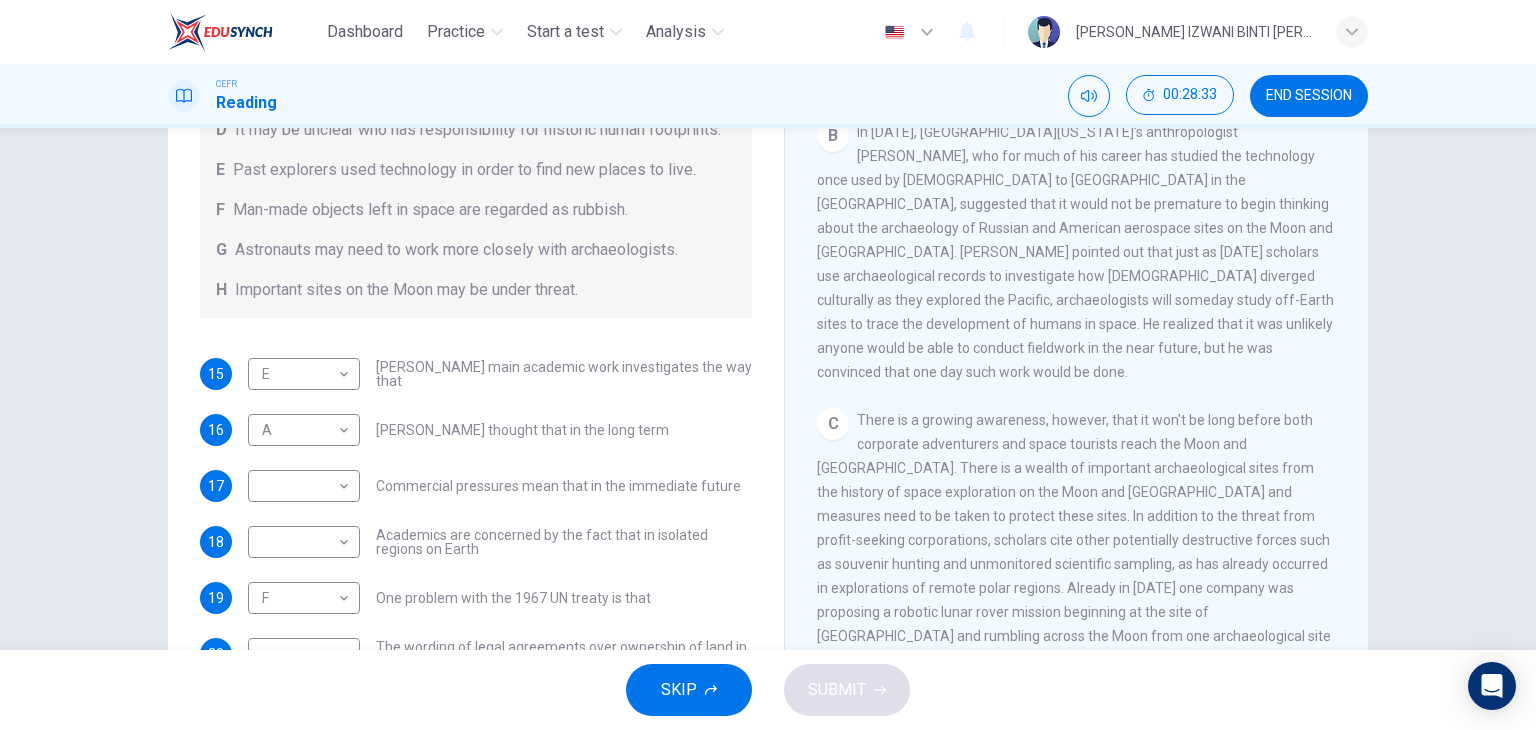 drag, startPoint x: 892, startPoint y: 466, endPoint x: 904, endPoint y: 458, distance: 14.422205 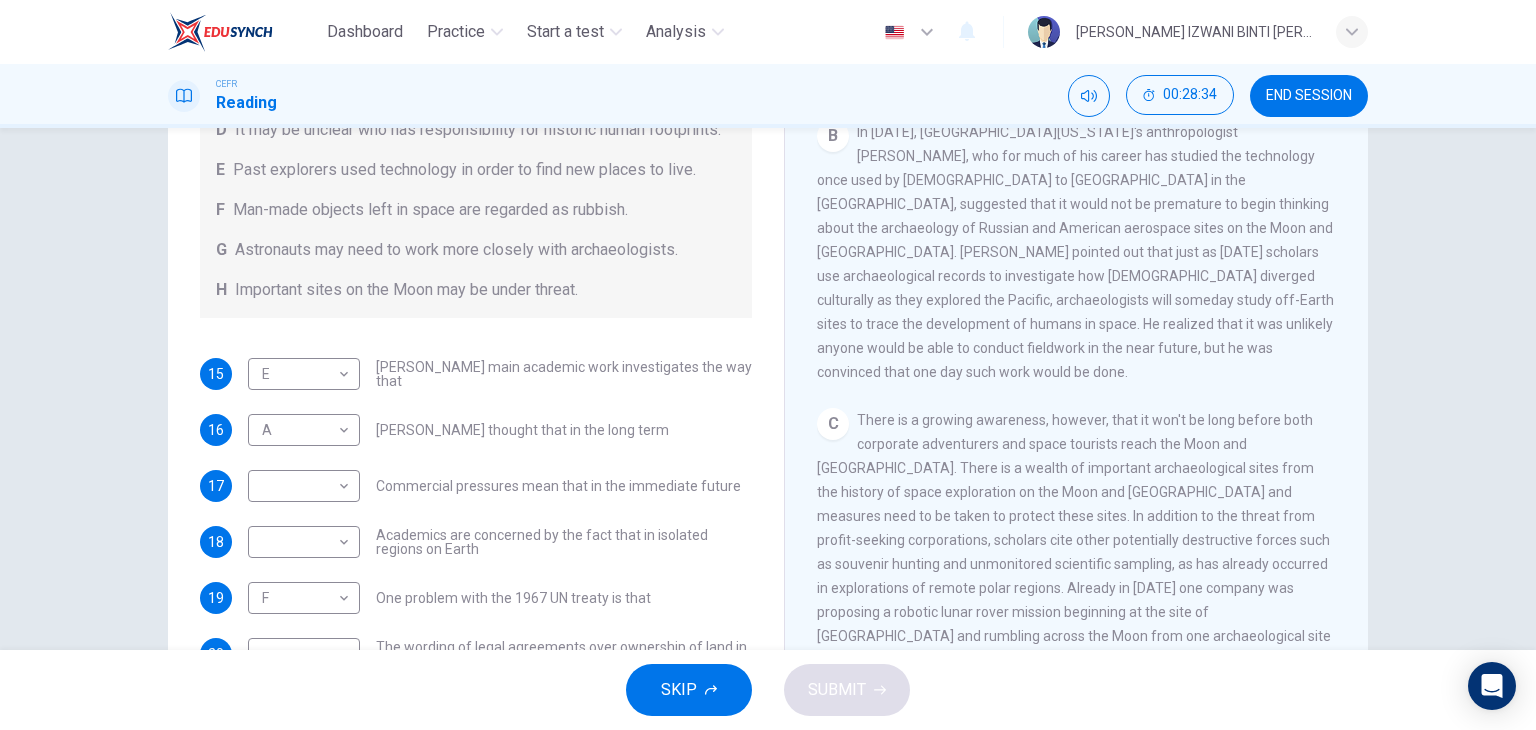 click on "There is a growing awareness, however, that it won't be long before both corporate adventurers and space tourists reach the Moon and [GEOGRAPHIC_DATA]. There is a wealth of important archaeological sites from the history of space exploration on the Moon and [GEOGRAPHIC_DATA] and measures need to be taken to protect these sites. In addition to the threat from profit-seeking corporations, scholars cite other
potentially destructive forces such as souvenir hunting and unmonitored scientific sampling, as has already occurred in explorations of remote polar regions. Already in [DATE] one company was proposing a robotic lunar rover mission beginning at the site of [GEOGRAPHIC_DATA] and rumbling across the Moon from one archaeological site to another, from the wreck of the Ranger S probe to Apollo 17's landing site. The mission, which would leave vehicle tyre-marks all over some of the most famous sites on the Moon, was promoted as a form of theme-park entertainment." at bounding box center [1074, 564] 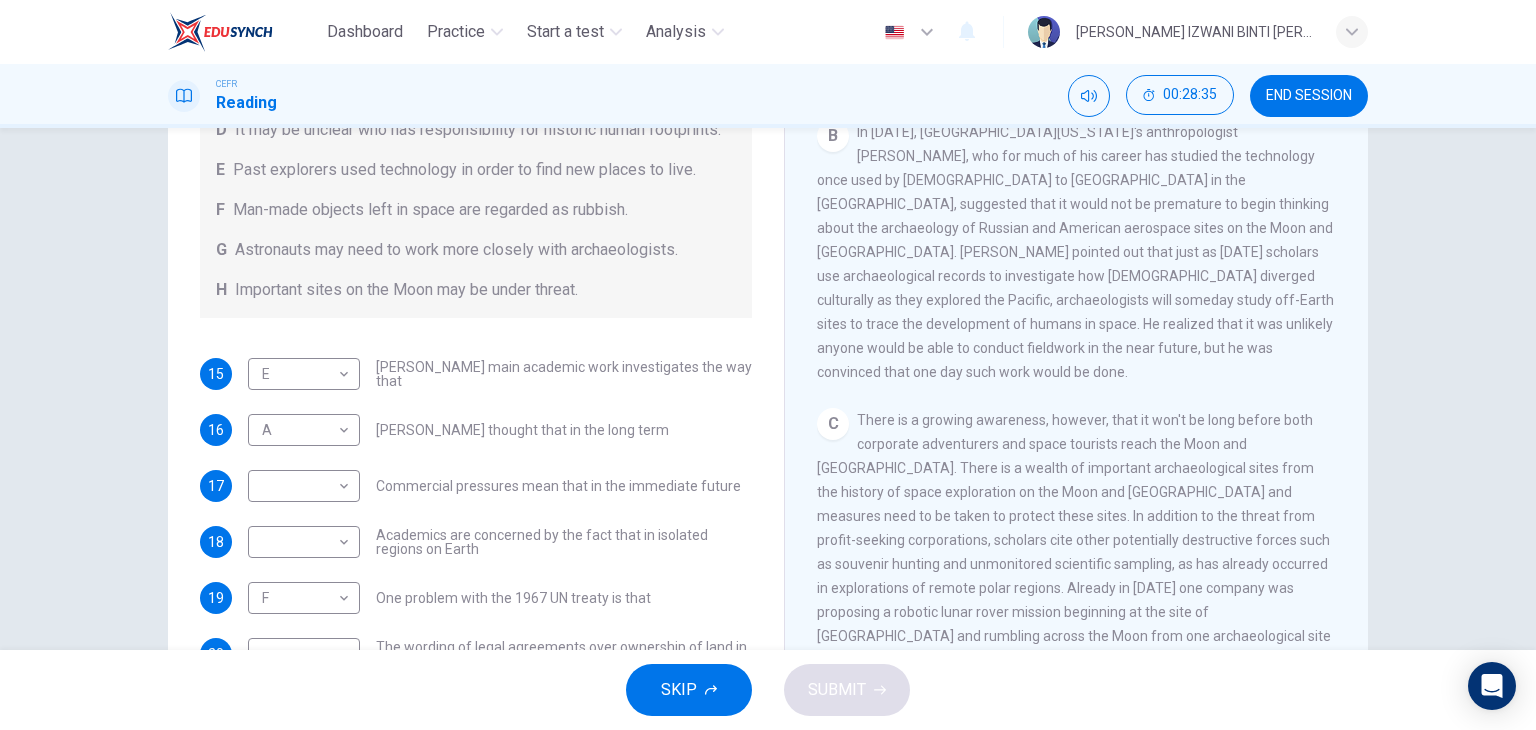click on "There is a growing awareness, however, that it won't be long before both corporate adventurers and space tourists reach the Moon and [GEOGRAPHIC_DATA]. There is a wealth of important archaeological sites from the history of space exploration on the Moon and [GEOGRAPHIC_DATA] and measures need to be taken to protect these sites. In addition to the threat from profit-seeking corporations, scholars cite other
potentially destructive forces such as souvenir hunting and unmonitored scientific sampling, as has already occurred in explorations of remote polar regions. Already in [DATE] one company was proposing a robotic lunar rover mission beginning at the site of [GEOGRAPHIC_DATA] and rumbling across the Moon from one archaeological site to another, from the wreck of the Ranger S probe to Apollo 17's landing site. The mission, which would leave vehicle tyre-marks all over some of the most famous sites on the Moon, was promoted as a form of theme-park entertainment." at bounding box center [1074, 564] 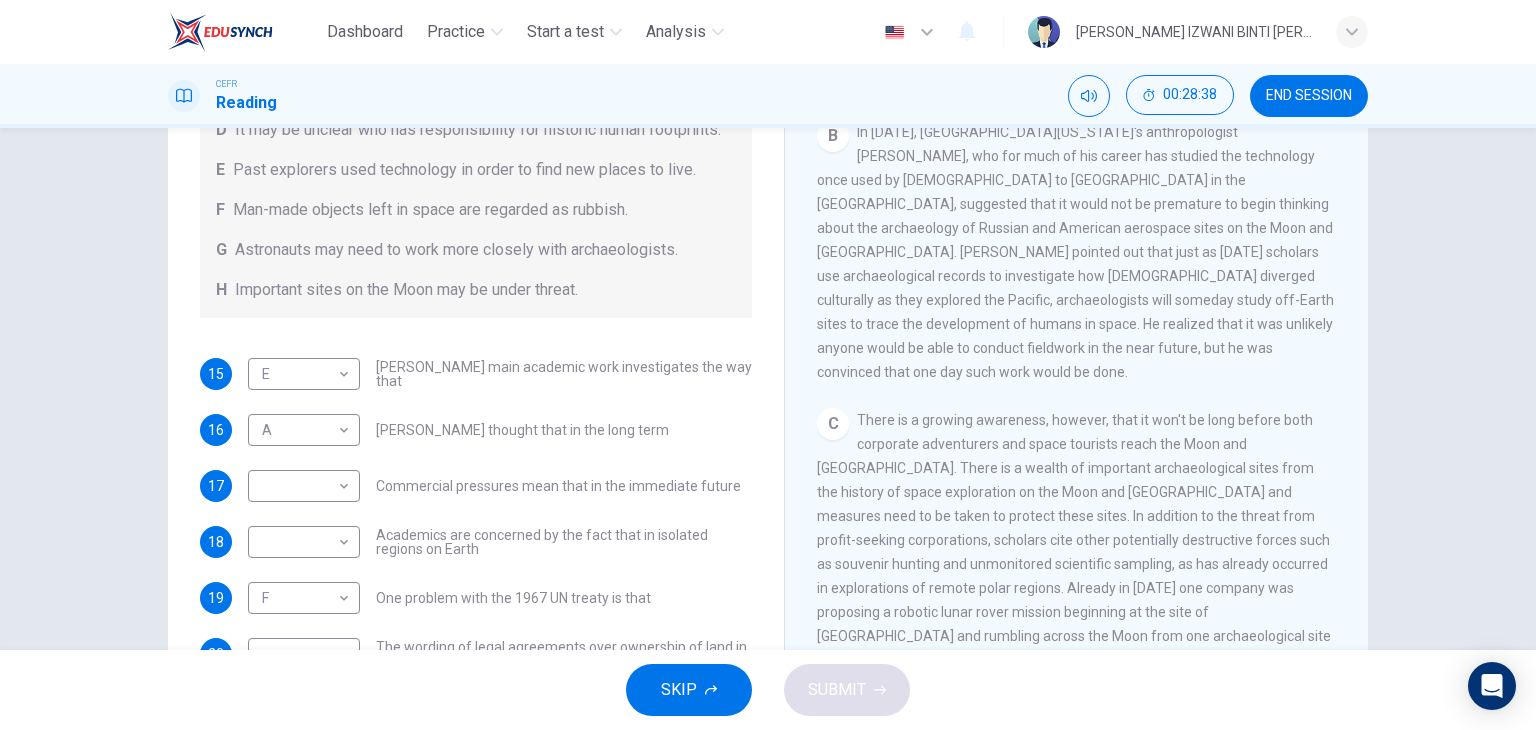 drag, startPoint x: 971, startPoint y: 508, endPoint x: 1089, endPoint y: 505, distance: 118.03813 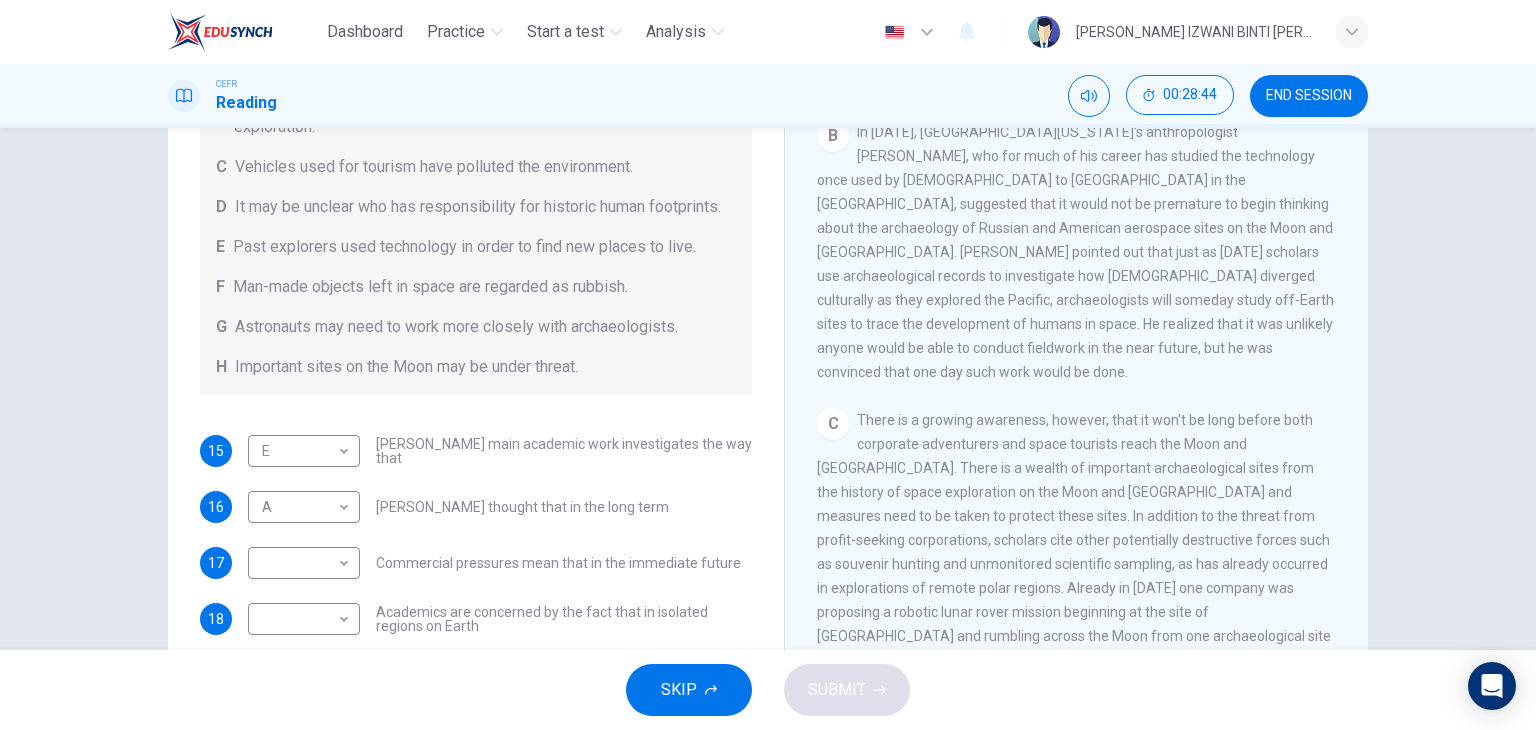scroll, scrollTop: 304, scrollLeft: 0, axis: vertical 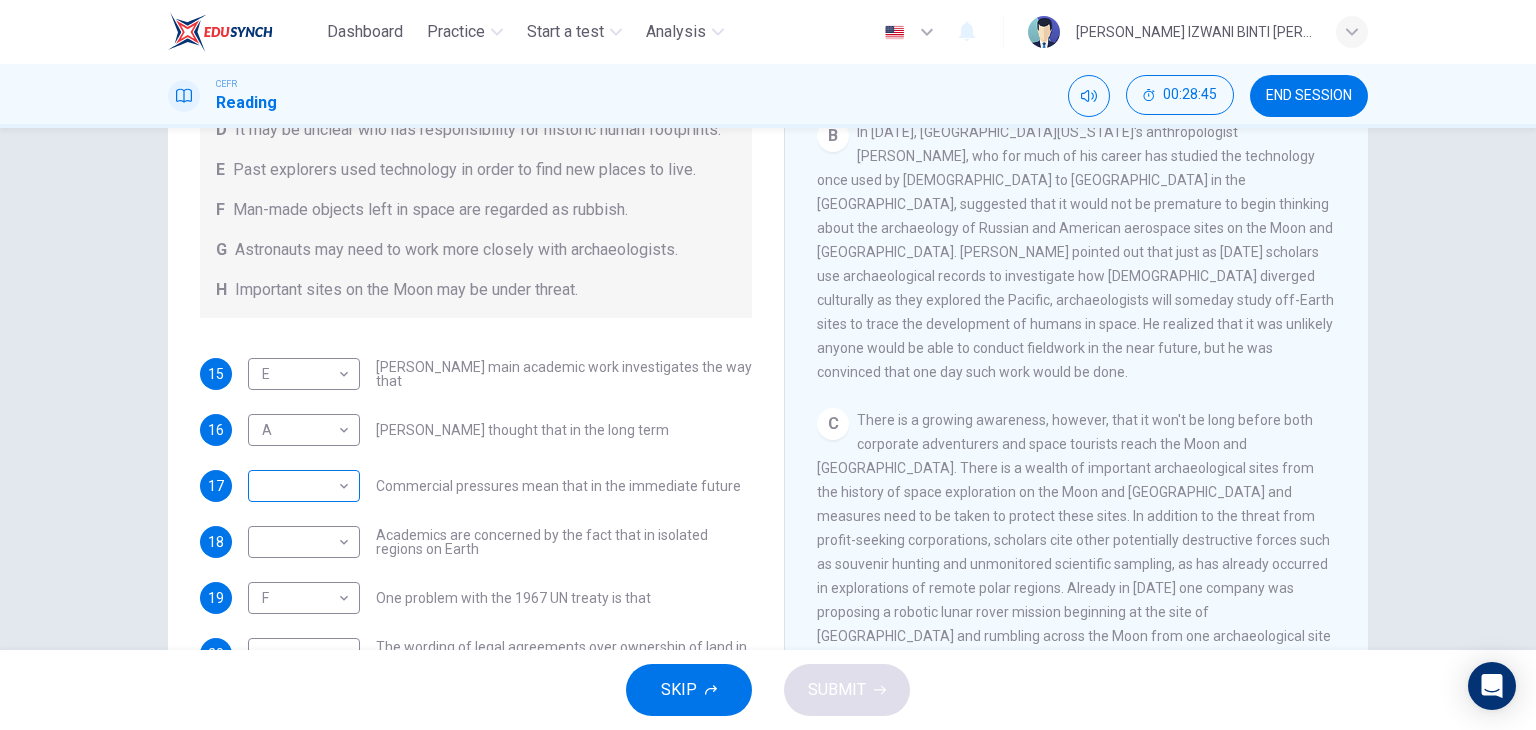 click on "Dashboard Practice Start a test Analysis English en ​ NUR ANIS IZWANI BINTI [PERSON_NAME] CEFR Reading 00:28:45 END SESSION Questions 15 - 20 Complete each sentence with the correct ending  A-H  from the box below.
Write the correct letter  A-H  in the boxes below. A Activities of tourists and scientists have harmed the environment. B Some sites in space could be important in the history of space exploration. C Vehicles used for tourism have polluted the environment. D It may be unclear who has responsibility for historic human footprints. E Past explorers used technology in order to find new places to live. F Man-made objects left in space are regarded as rubbish. G Astronauts may need to work more closely with archaeologists. H Important sites on the Moon may be under threat. 15 E E ​ [PERSON_NAME] main academic work investigates the way that 16 A A ​ [PERSON_NAME] thought that in the long term 17 ​ ​ Commercial pressures mean that in the immediate future 18 ​ ​ 19 F F ​ 20 ​ ​ CLICK TO ZOOM A" at bounding box center (768, 365) 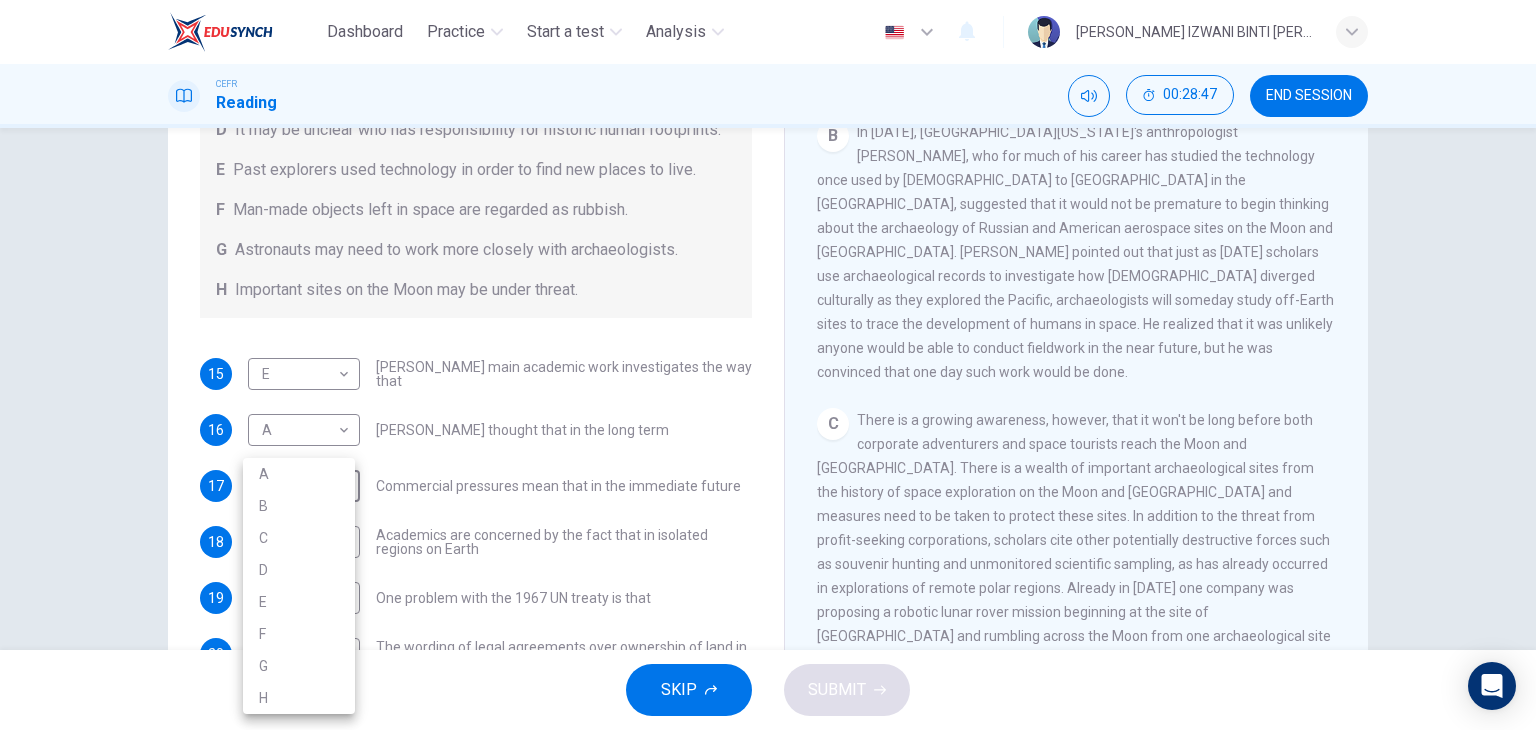 click on "H" at bounding box center [299, 698] 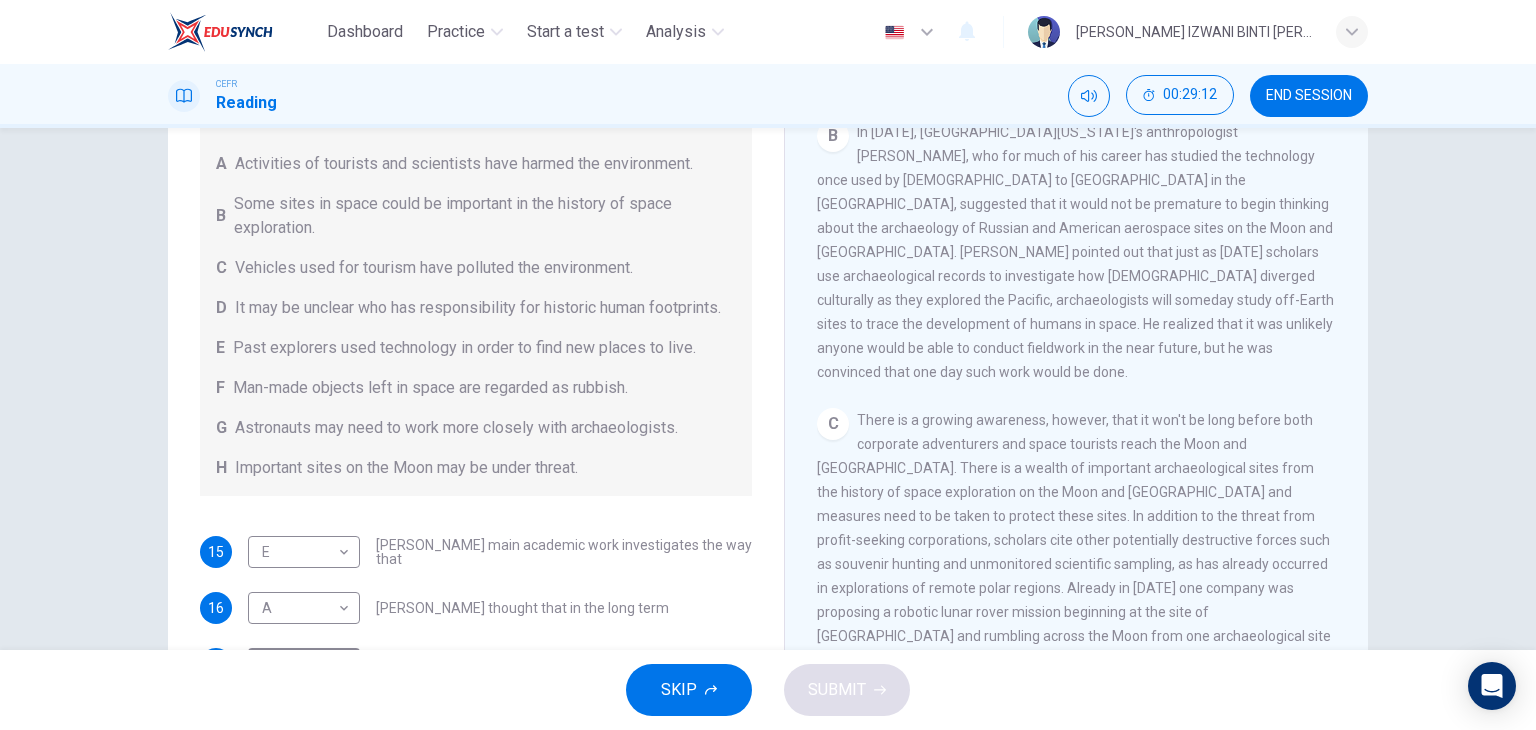 scroll, scrollTop: 304, scrollLeft: 0, axis: vertical 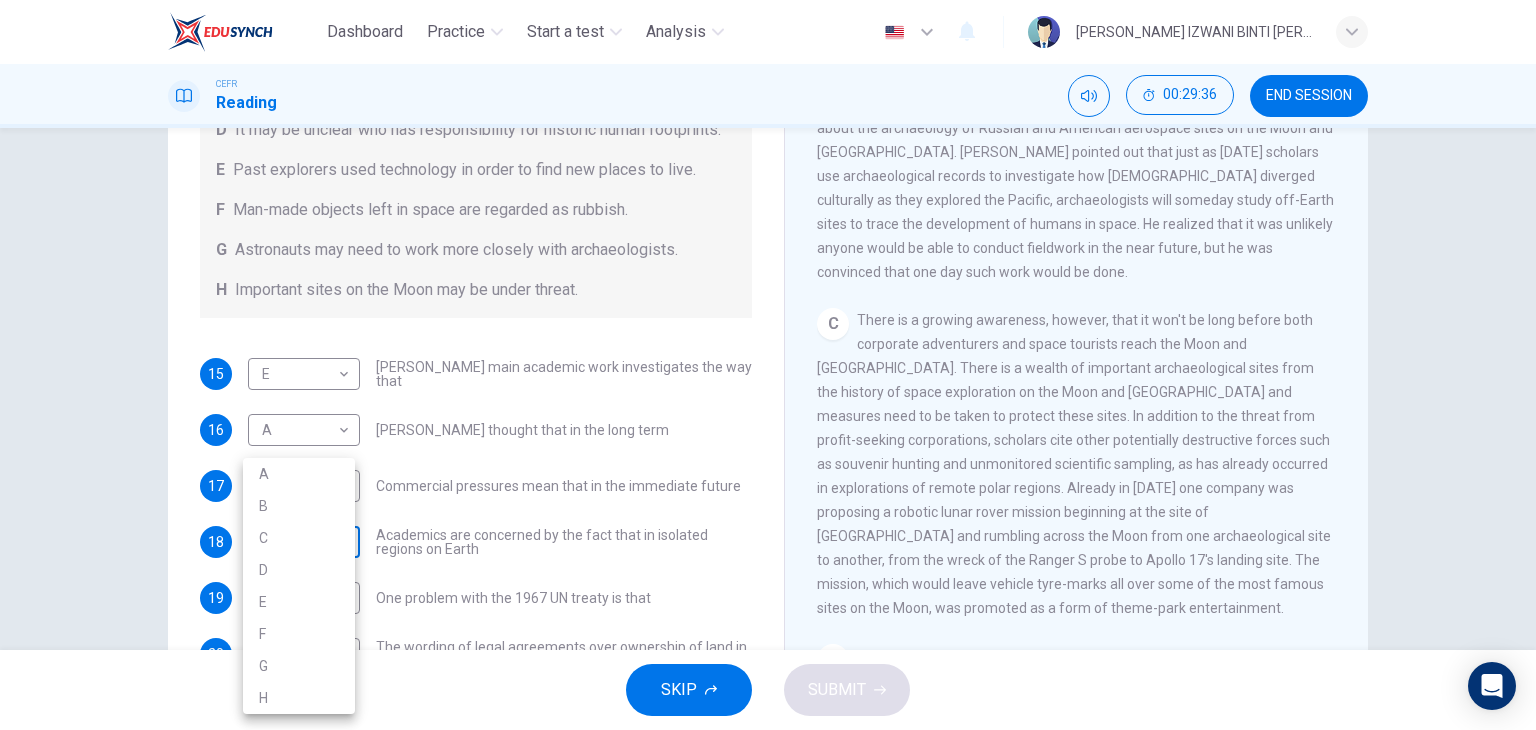 click on "Dashboard Practice Start a test Analysis English en ​ NUR ANIS IZWANI BINTI [PERSON_NAME] CEFR Reading 00:29:36 END SESSION Questions 15 - 20 Complete each sentence with the correct ending  A-H  from the box below.
Write the correct letter  A-H  in the boxes below. A Activities of tourists and scientists have harmed the environment. B Some sites in space could be important in the history of space exploration. C Vehicles used for tourism have polluted the environment. D It may be unclear who has responsibility for historic human footprints. E Past explorers used technology in order to find new places to live. F Man-made objects left in space are regarded as rubbish. G Astronauts may need to work more closely with archaeologists. H Important sites on the Moon may be under threat. 15 E E ​ [PERSON_NAME] main academic work investigates the way that 16 A A ​ [PERSON_NAME] thought that in the long term 17 H H ​ Commercial pressures mean that in the immediate future 18 ​ ​ 19 F F ​ 20 ​ ​ CLICK TO ZOOM A" at bounding box center (768, 365) 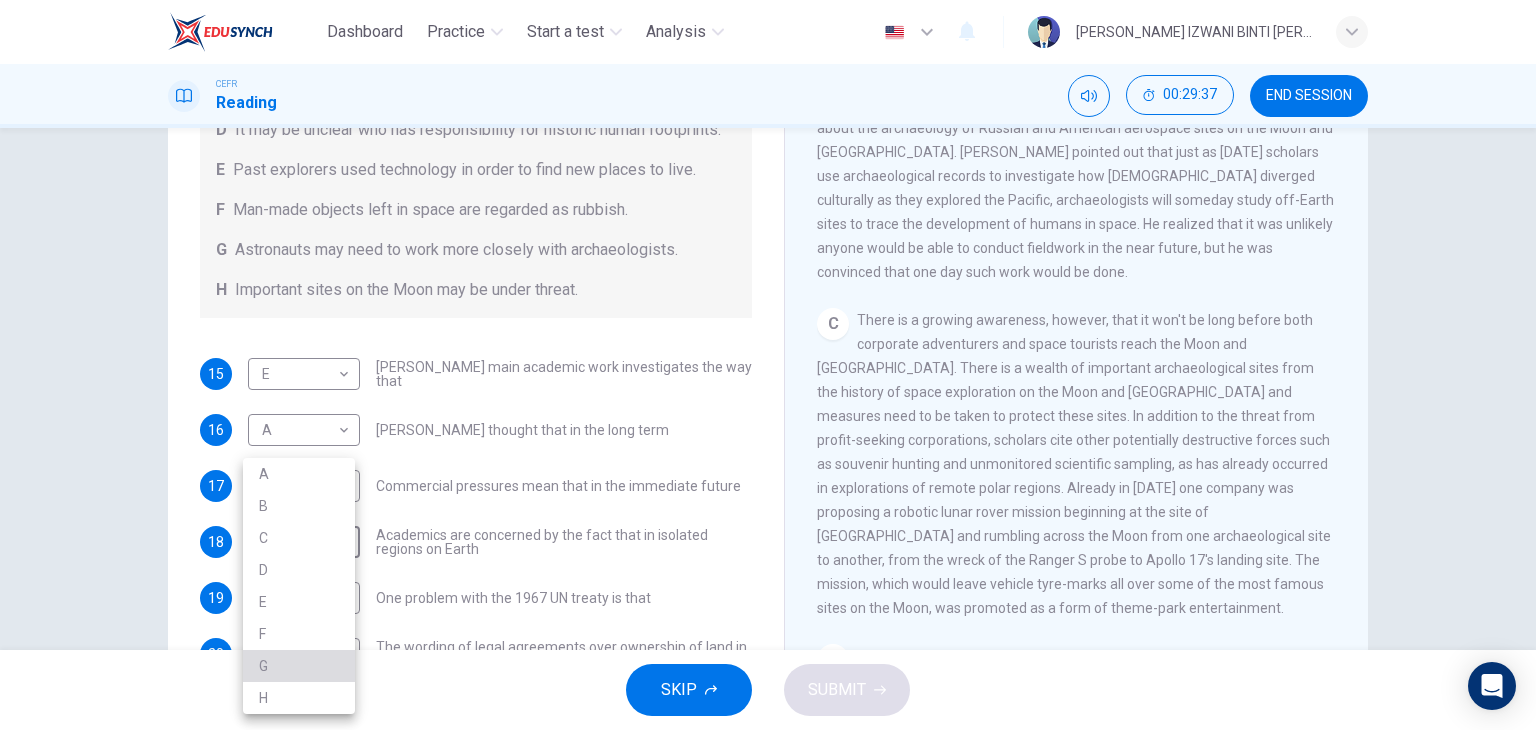 click on "G" at bounding box center (299, 666) 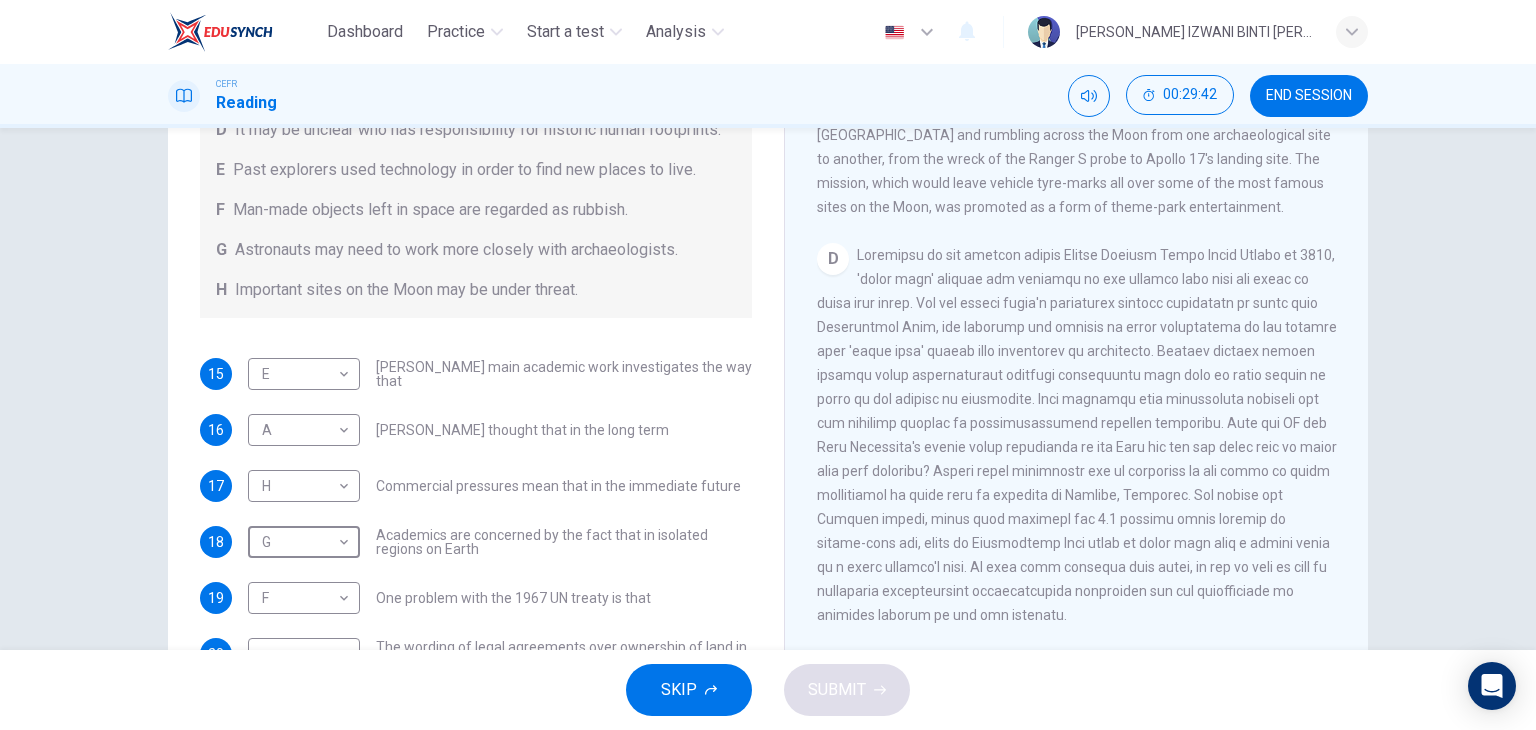 scroll, scrollTop: 1000, scrollLeft: 0, axis: vertical 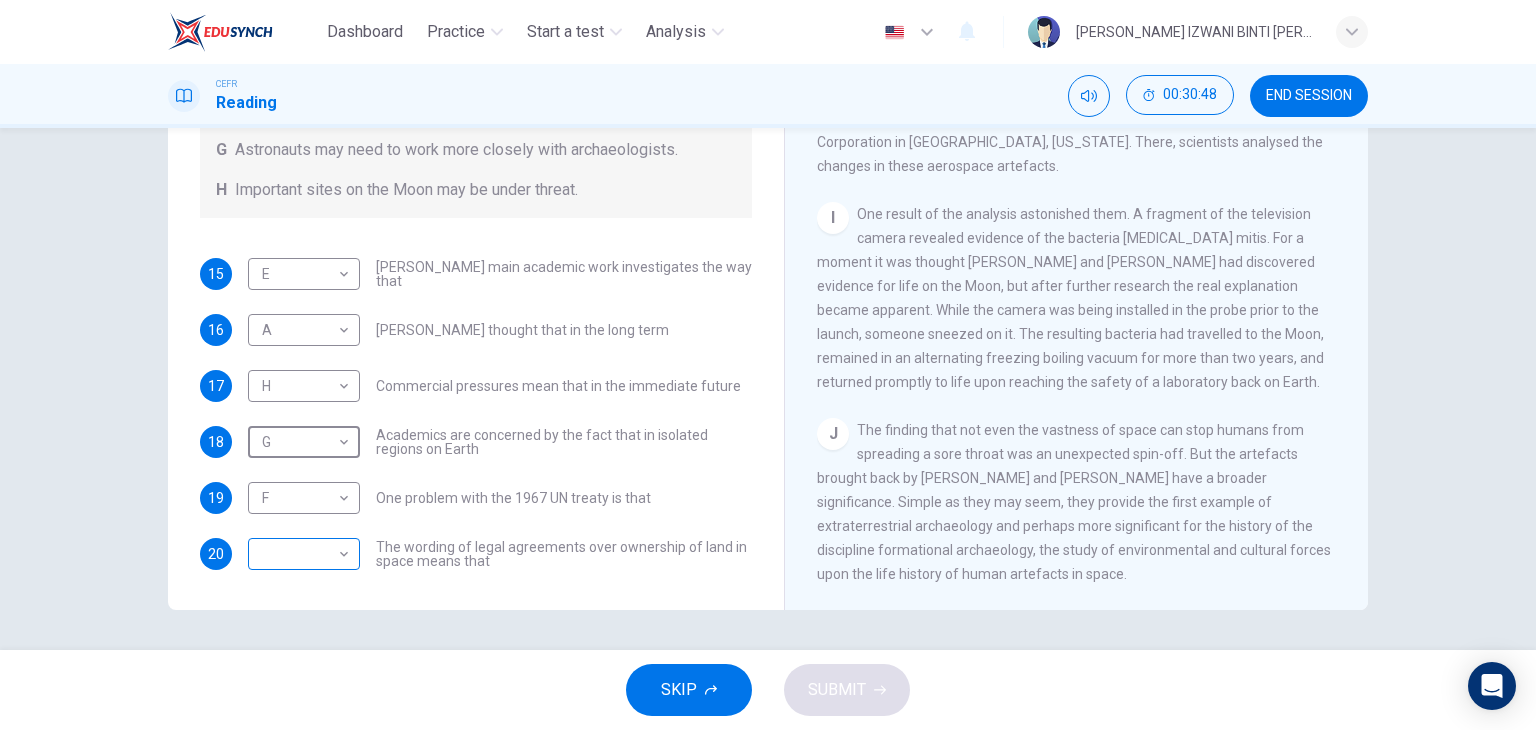 click on "Dashboard Practice Start a test Analysis English en ​ NUR ANIS IZWANI BINTI [PERSON_NAME] CEFR Reading 00:30:48 END SESSION Questions 15 - 20 Complete each sentence with the correct ending  A-H  from the box below.
Write the correct letter  A-H  in the boxes below. A Activities of tourists and scientists have harmed the environment. B Some sites in space could be important in the history of space exploration. C Vehicles used for tourism have polluted the environment. D It may be unclear who has responsibility for historic human footprints. E Past explorers used technology in order to find new places to live. F Man-made objects left in space are regarded as rubbish. G Astronauts may need to work more closely with archaeologists. H Important sites on the Moon may be under threat. 15 E E ​ [PERSON_NAME] main academic work investigates the way that 16 A A ​ [PERSON_NAME] thought that in the long term 17 H H ​ Commercial pressures mean that in the immediate future 18 G G ​ 19 F F ​ 20 ​ ​ CLICK TO ZOOM A" at bounding box center (768, 365) 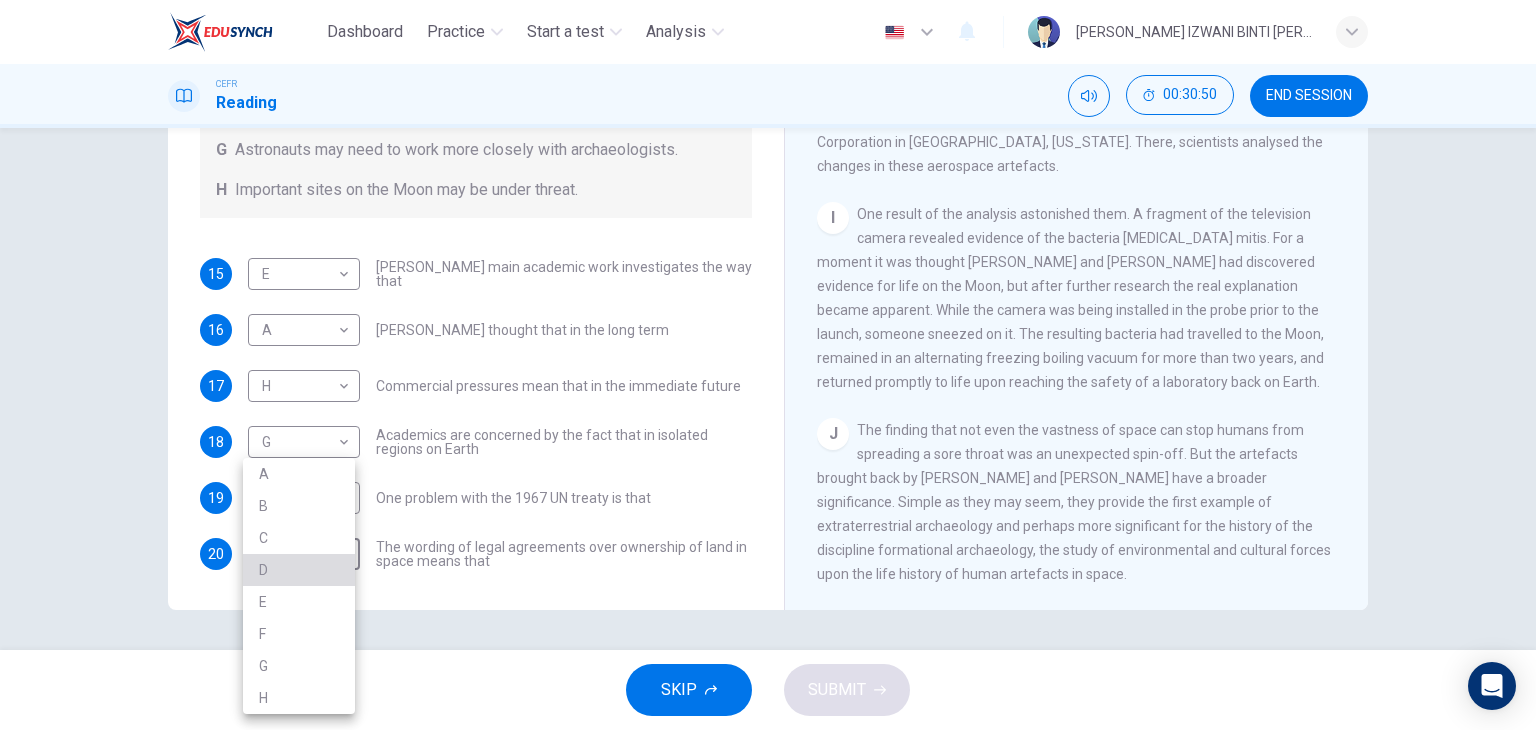 click on "D" at bounding box center [299, 570] 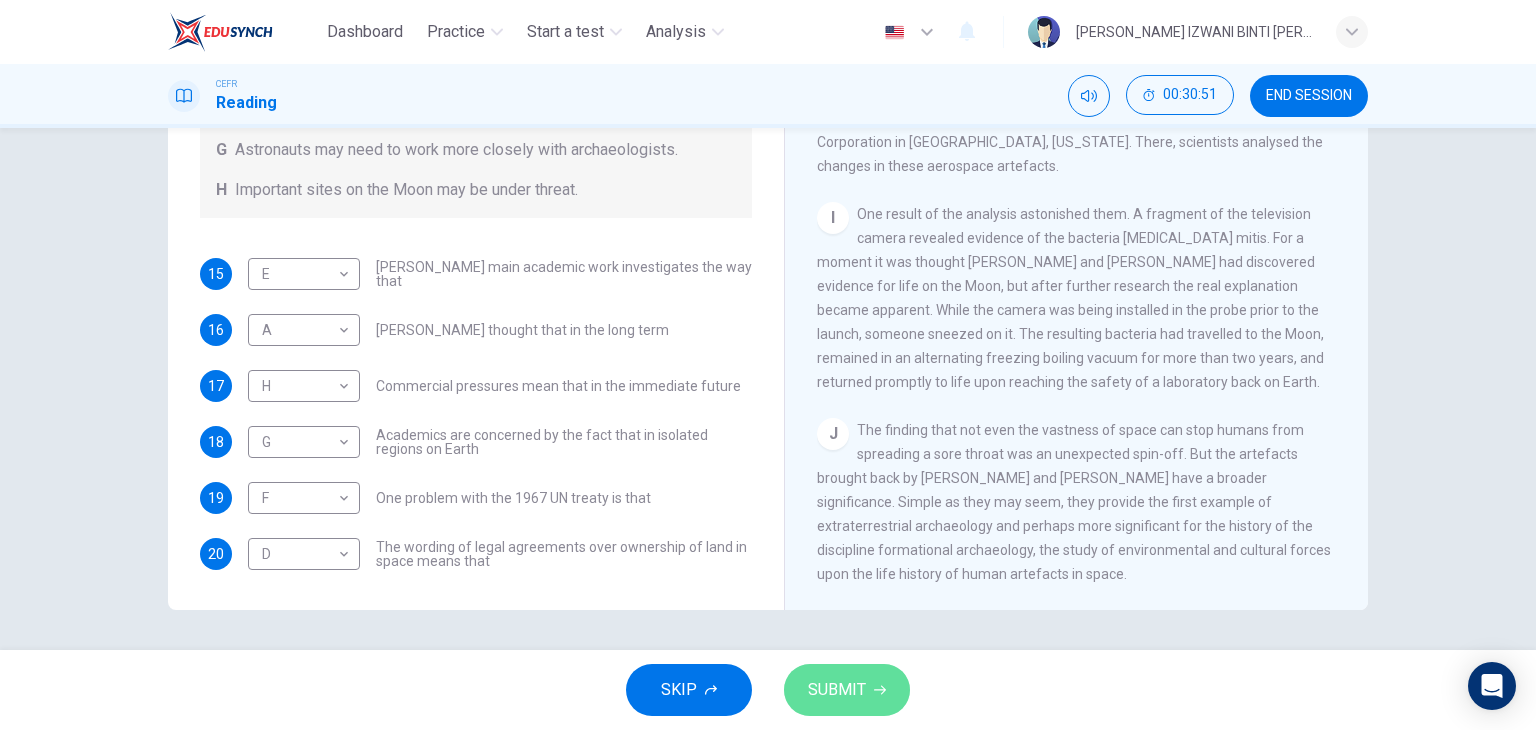 click on "SUBMIT" at bounding box center [847, 690] 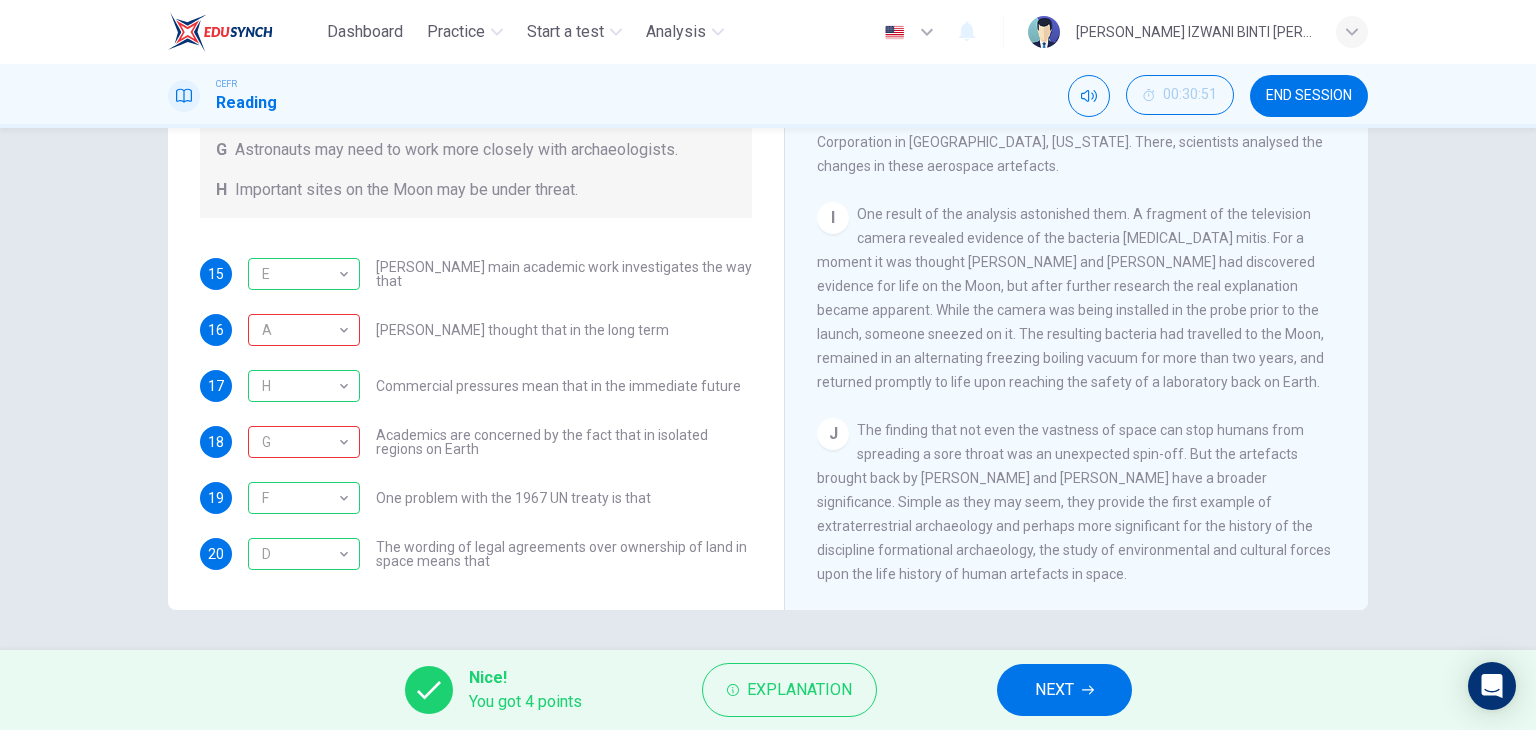 scroll, scrollTop: 0, scrollLeft: 0, axis: both 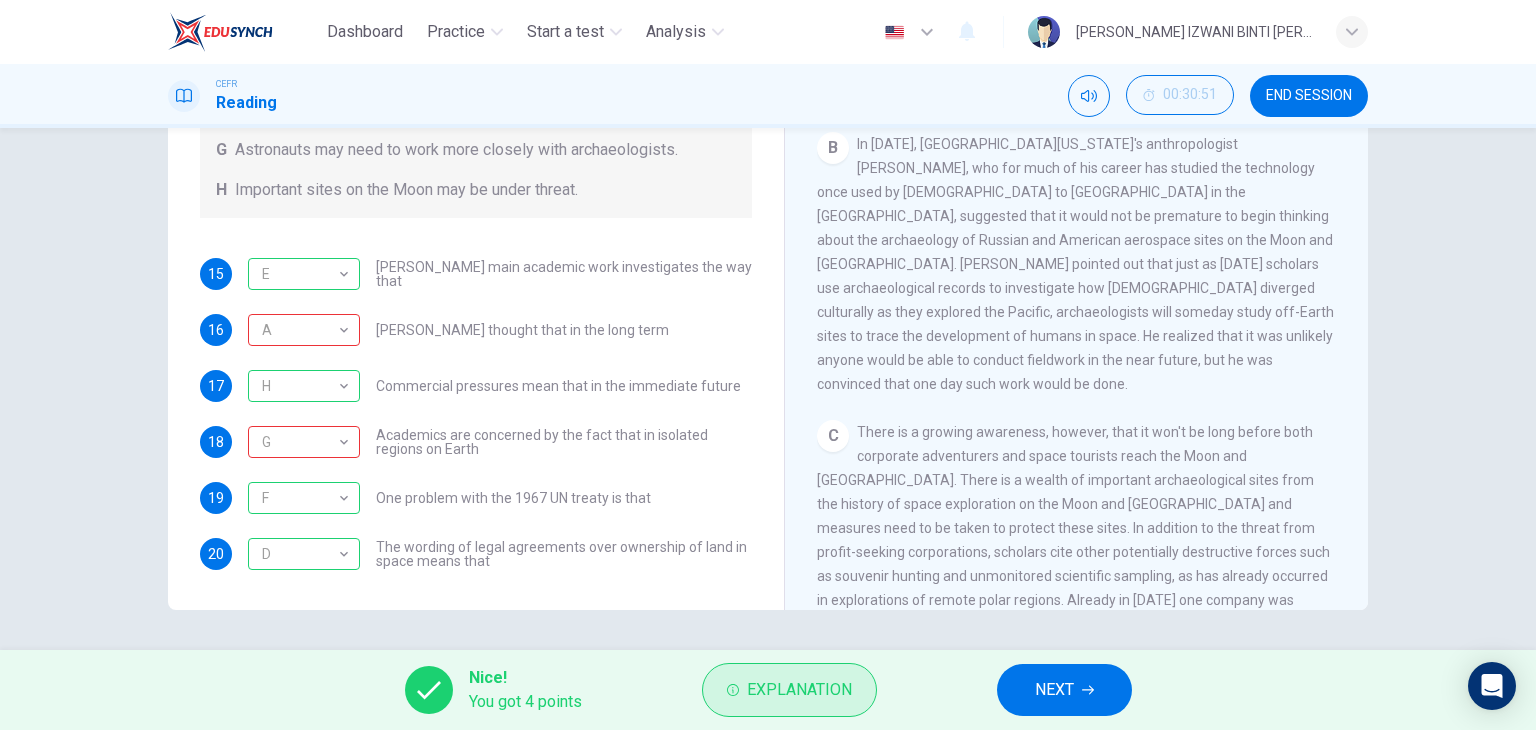 click on "Explanation" at bounding box center (799, 690) 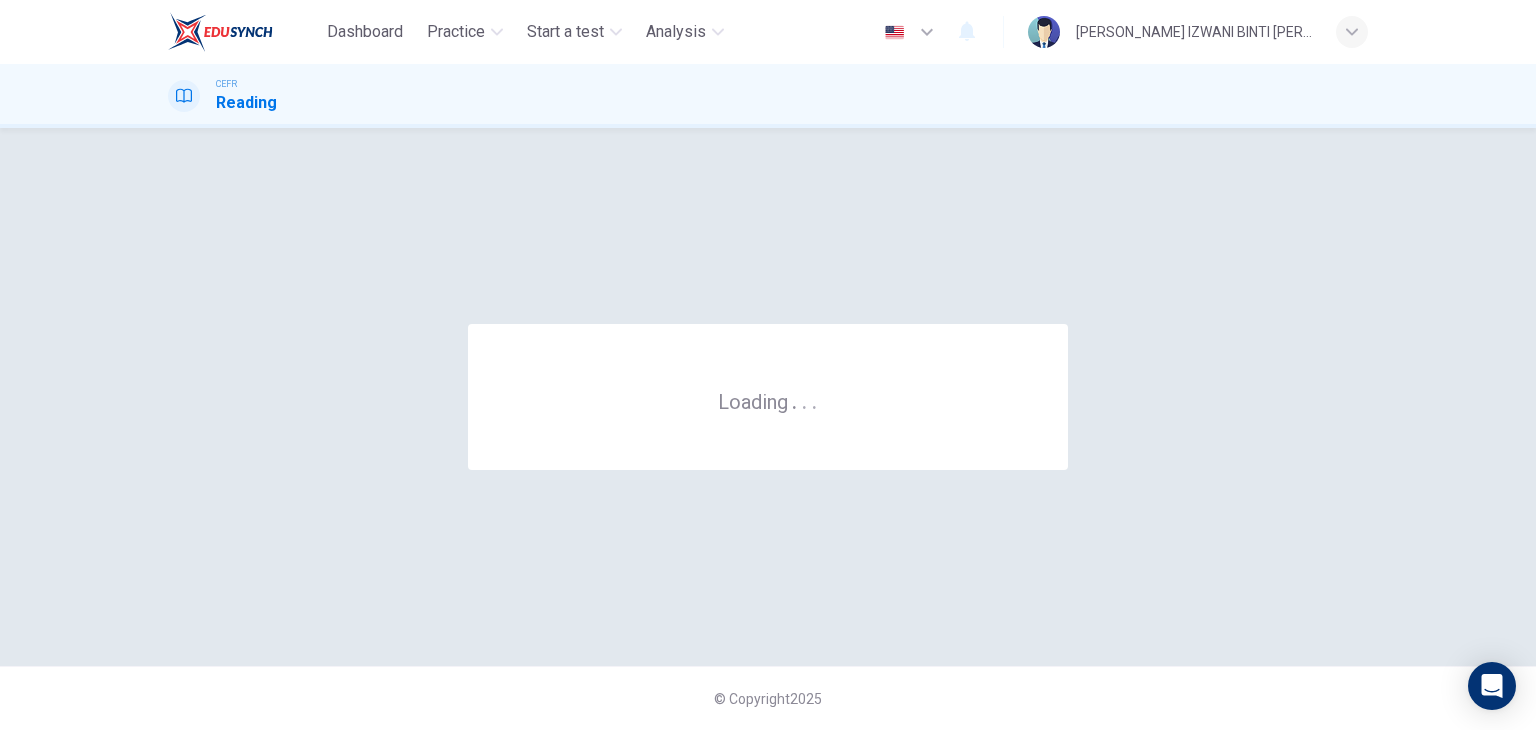 scroll, scrollTop: 0, scrollLeft: 0, axis: both 